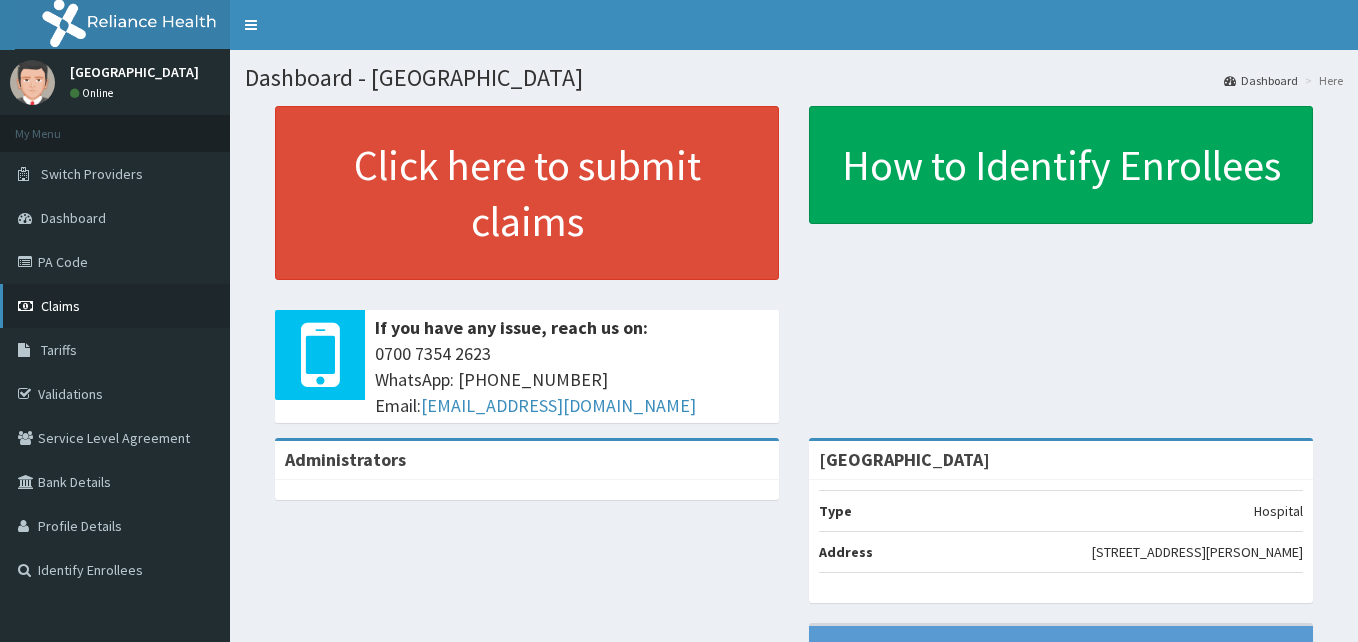 scroll, scrollTop: 0, scrollLeft: 0, axis: both 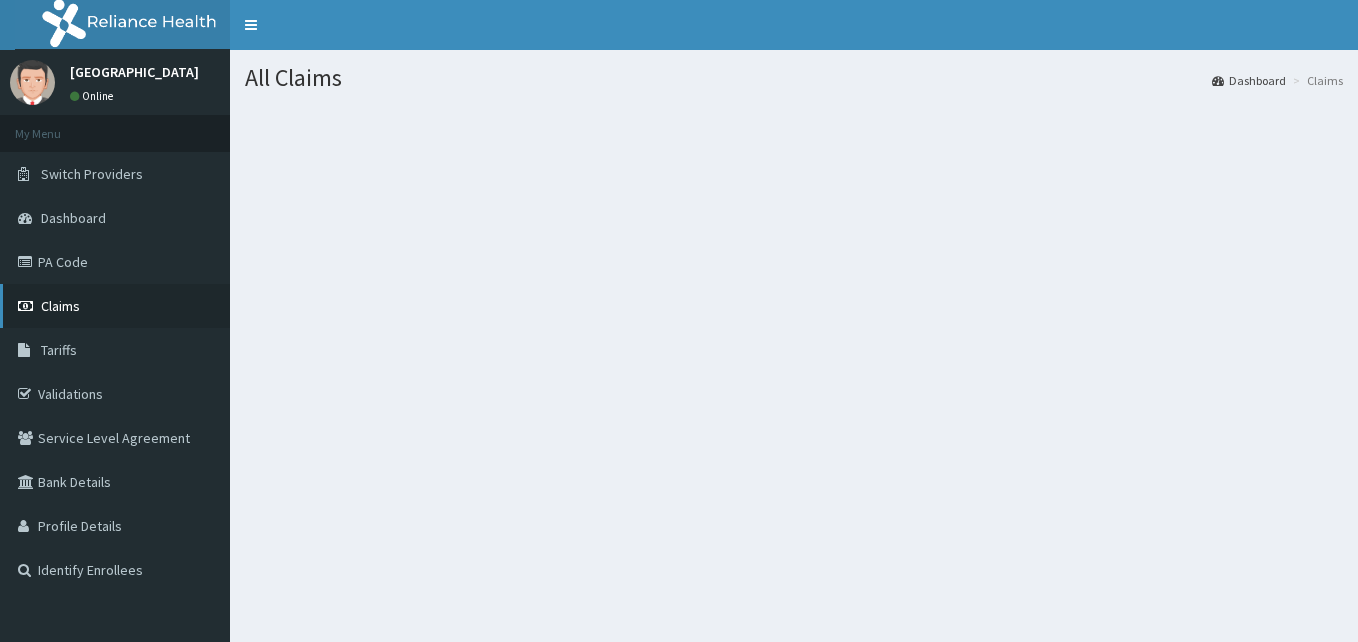 click on "Claims" at bounding box center (115, 306) 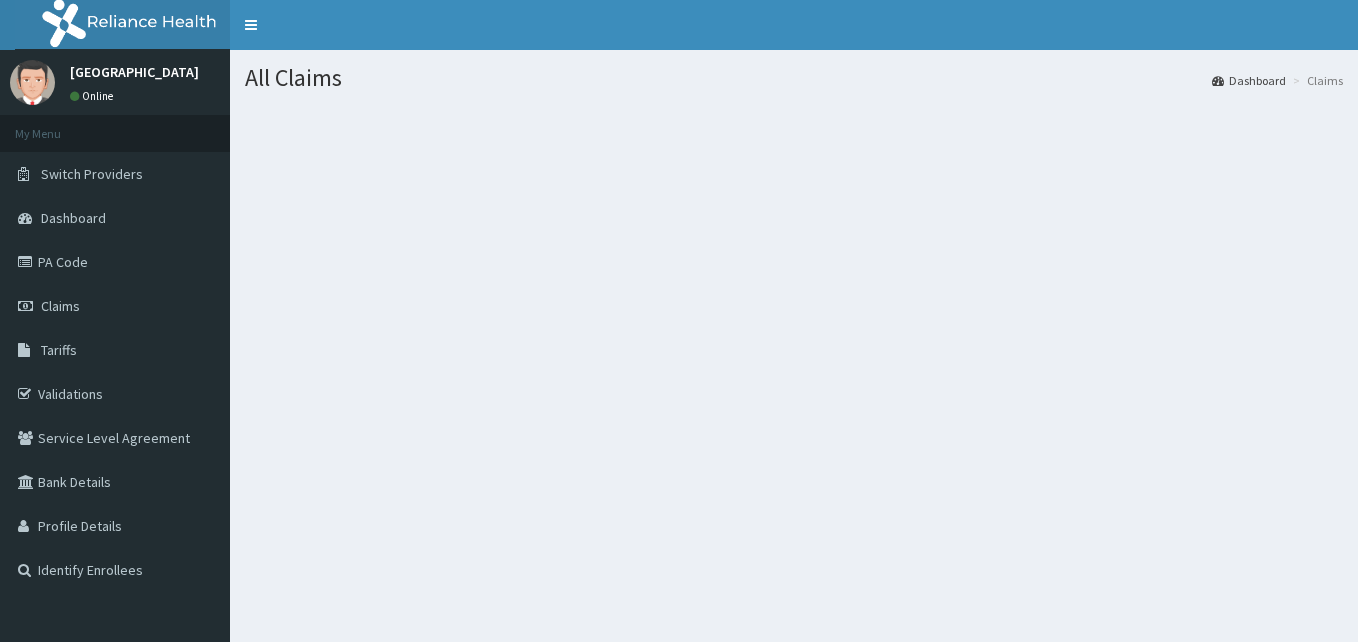 scroll, scrollTop: 0, scrollLeft: 0, axis: both 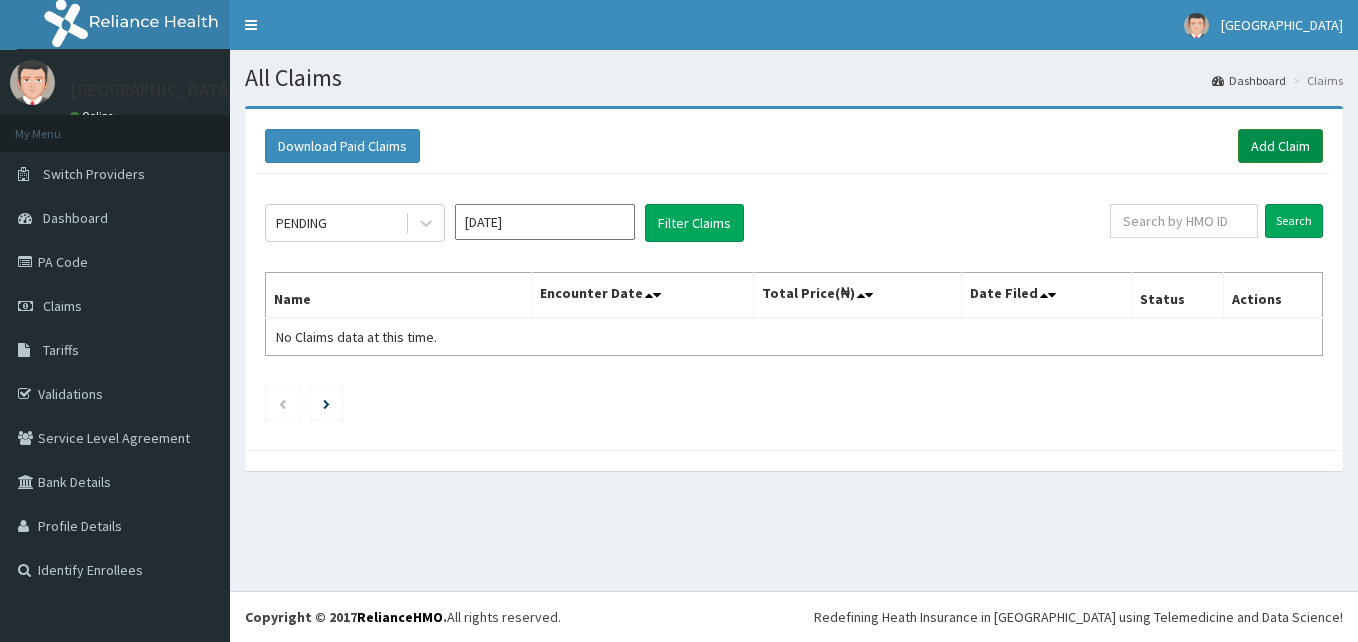 click on "Add Claim" at bounding box center [1280, 146] 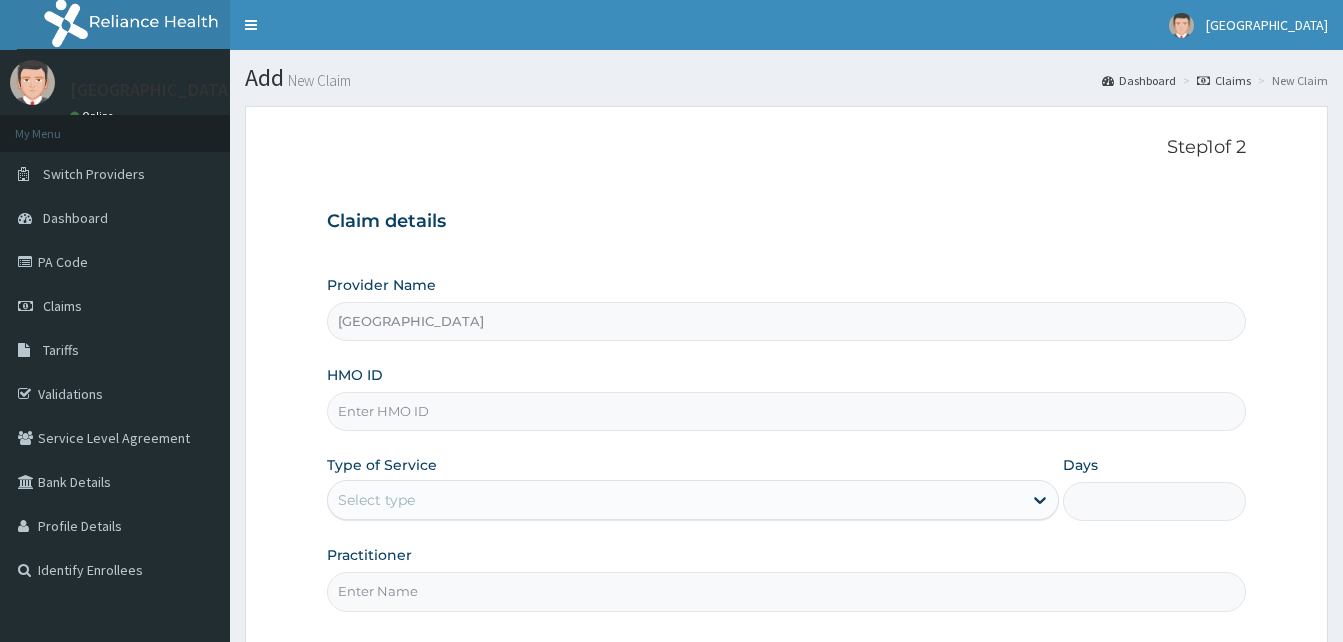 scroll, scrollTop: 0, scrollLeft: 0, axis: both 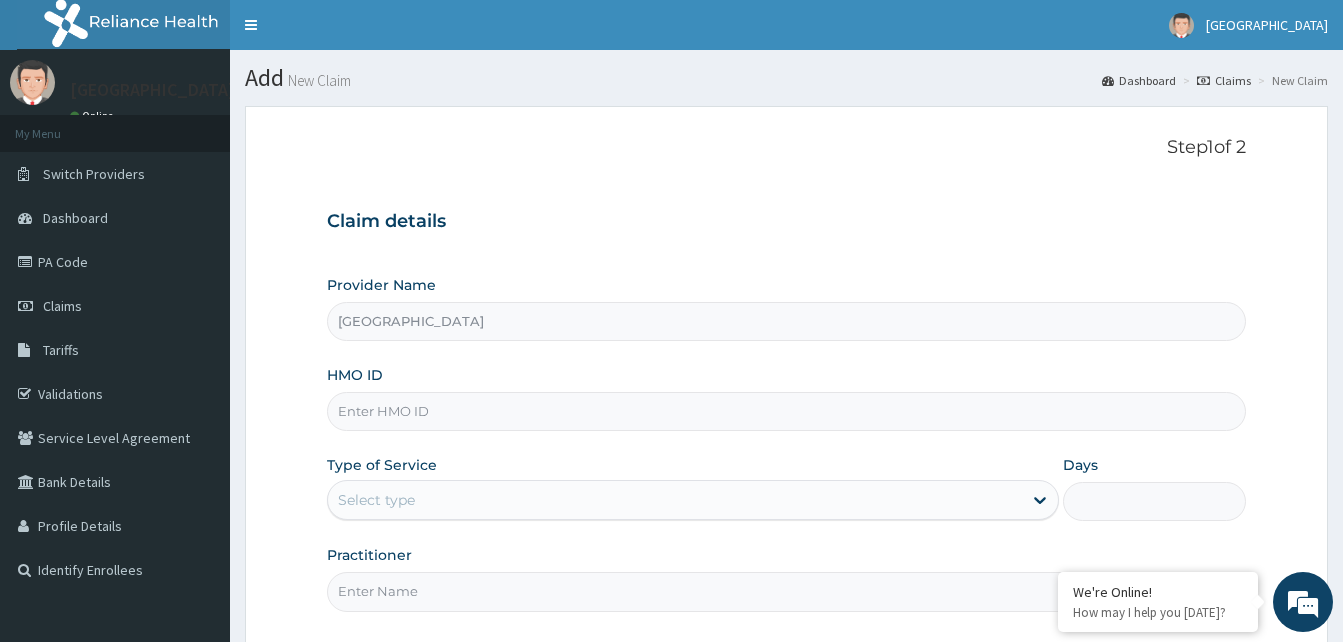 click on "[GEOGRAPHIC_DATA]" at bounding box center [786, 321] 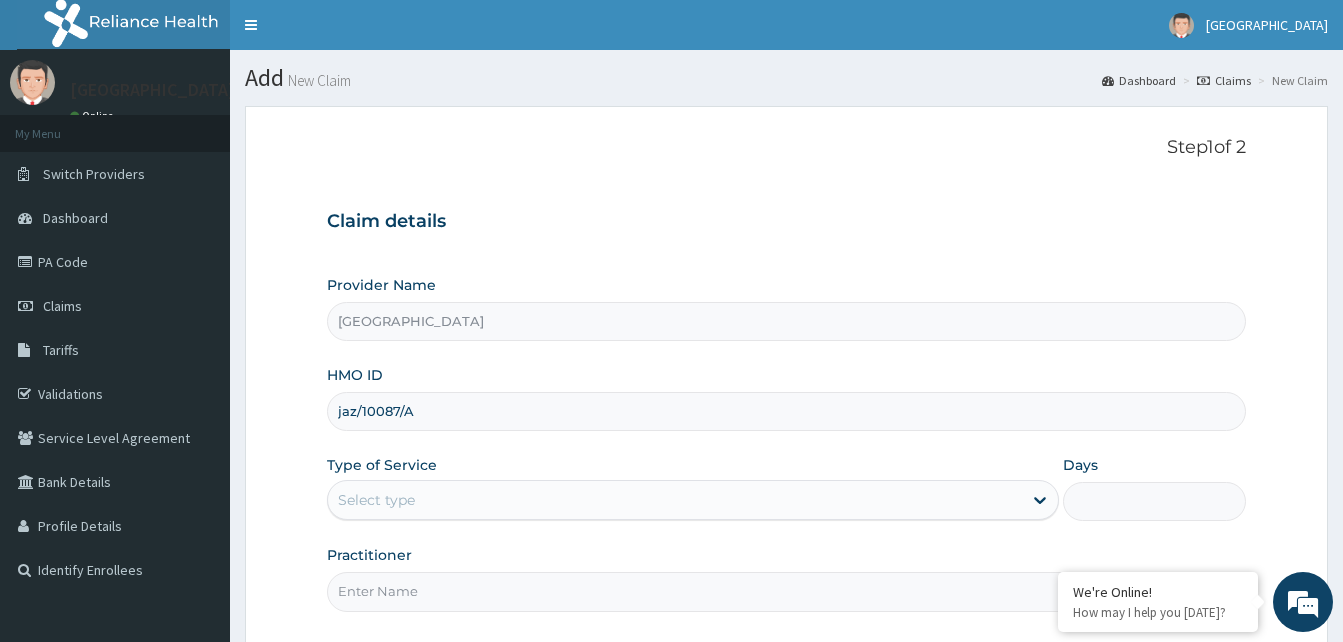 click on "jaz/10087/A" at bounding box center [786, 411] 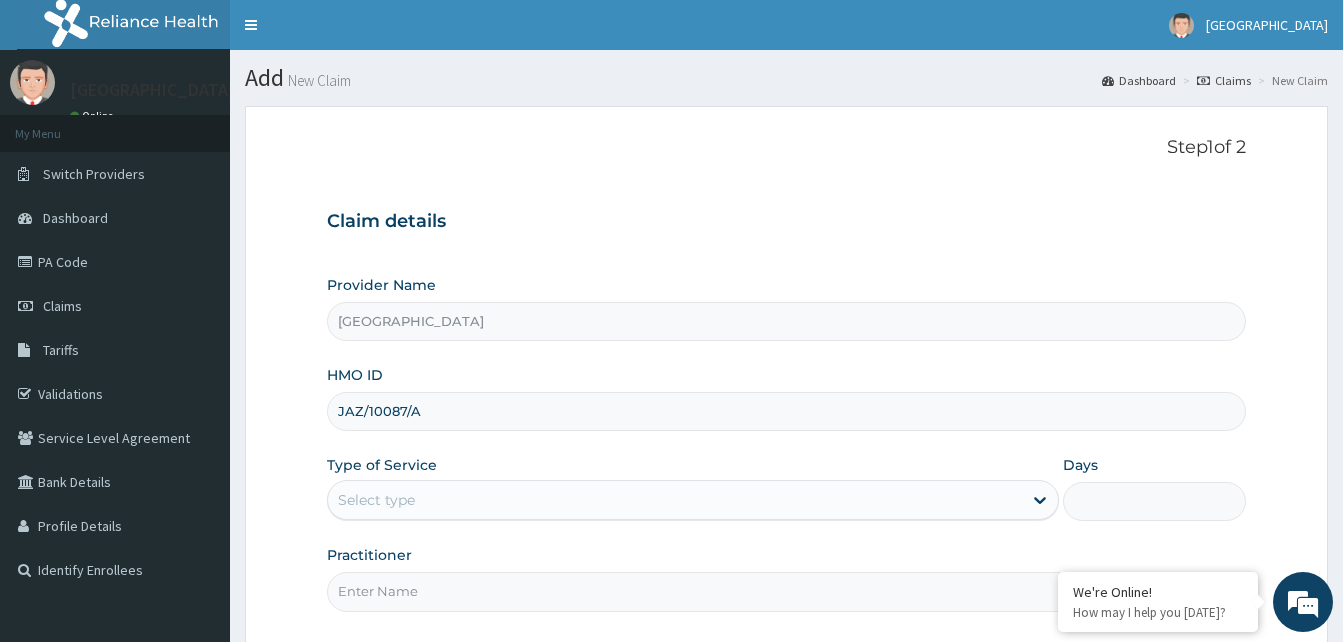 type on "JAZ/10087/A" 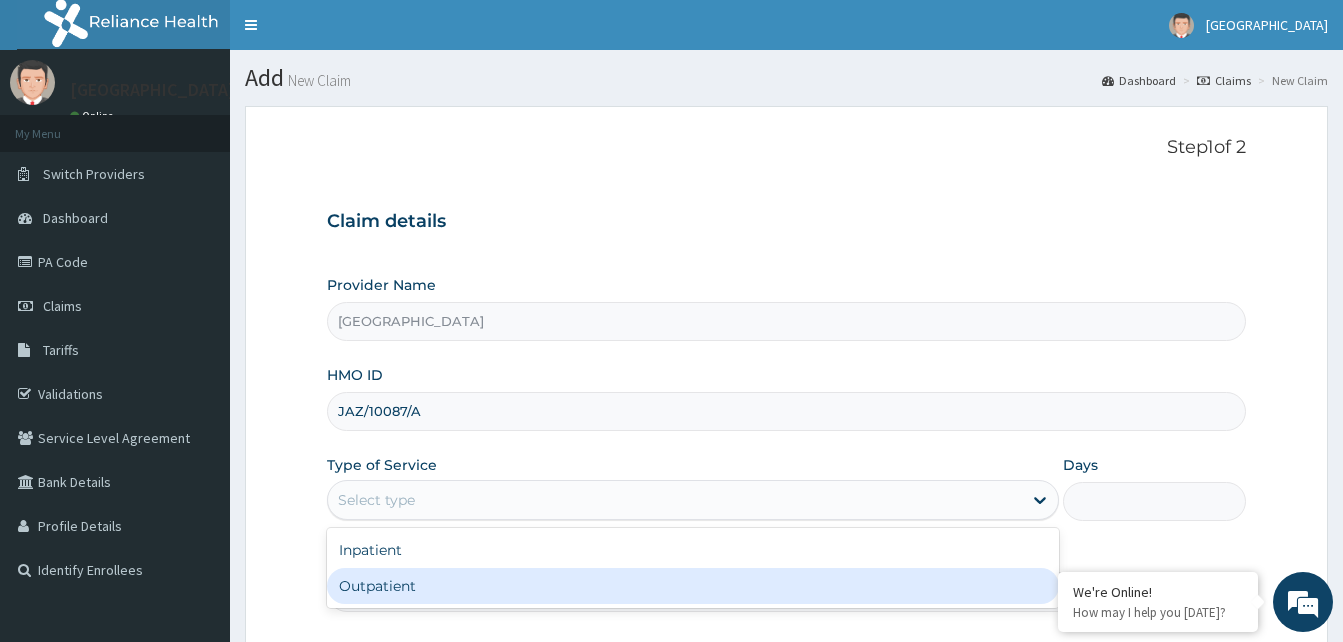 click on "Outpatient" at bounding box center (693, 586) 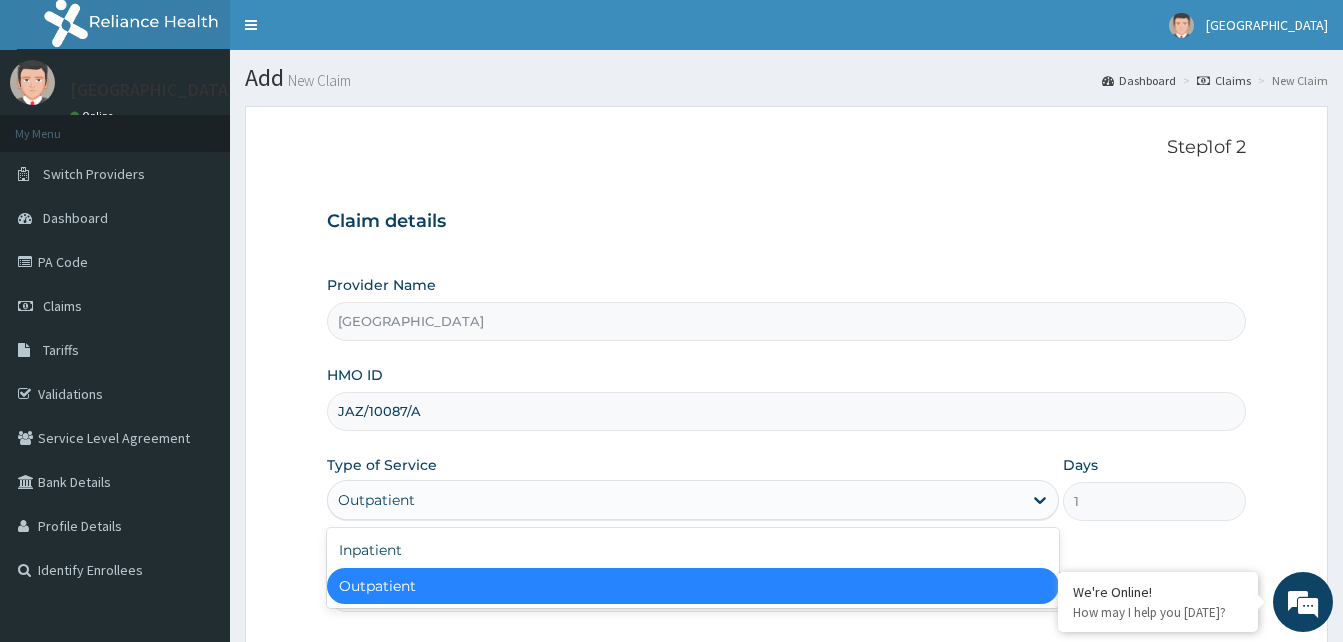click on "Outpatient" at bounding box center [675, 500] 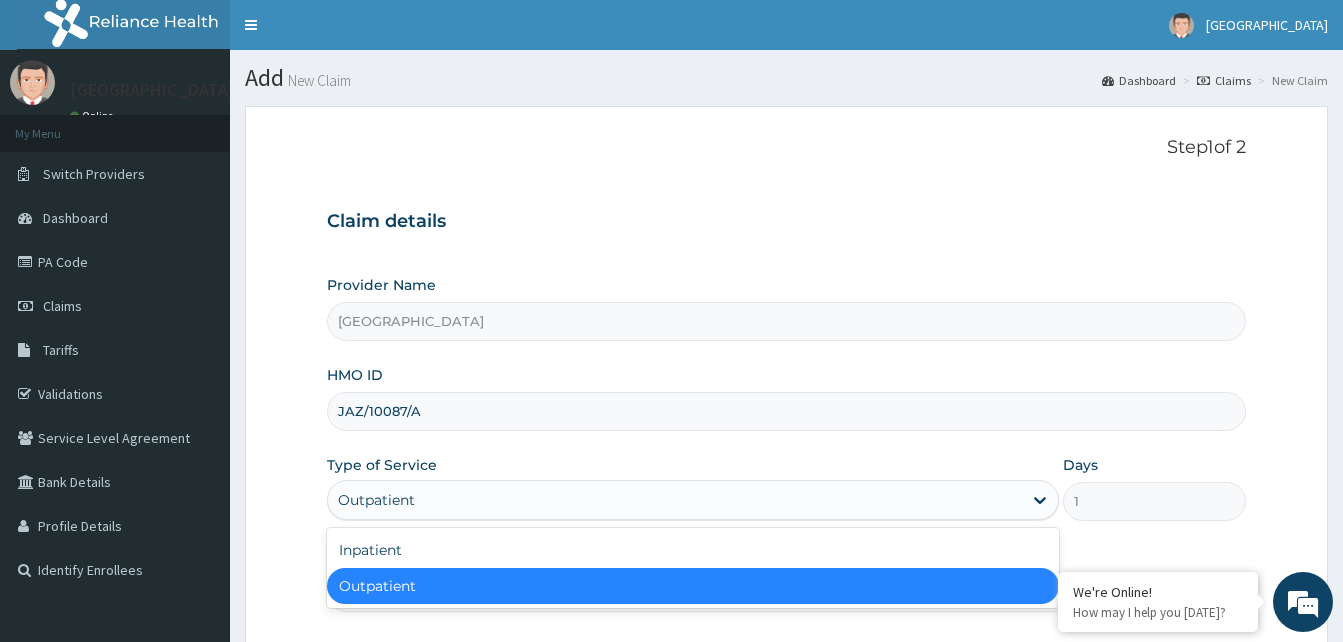 click on "Outpatient" at bounding box center (693, 586) 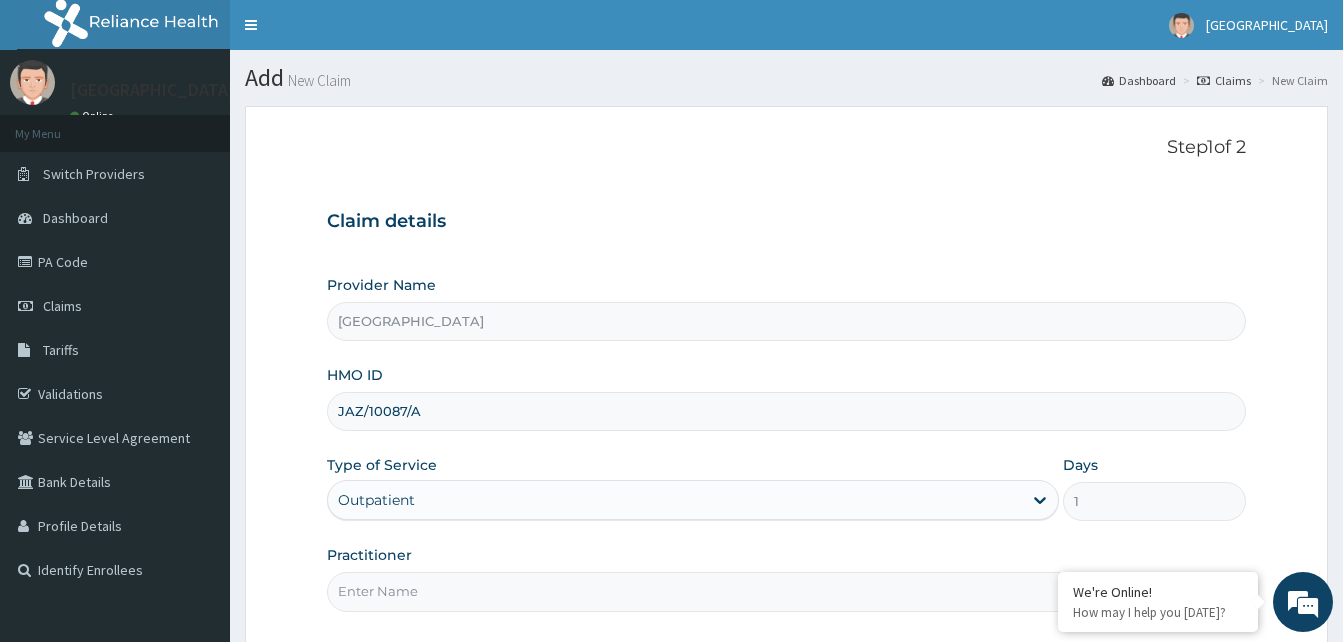 click on "Practitioner" at bounding box center [786, 591] 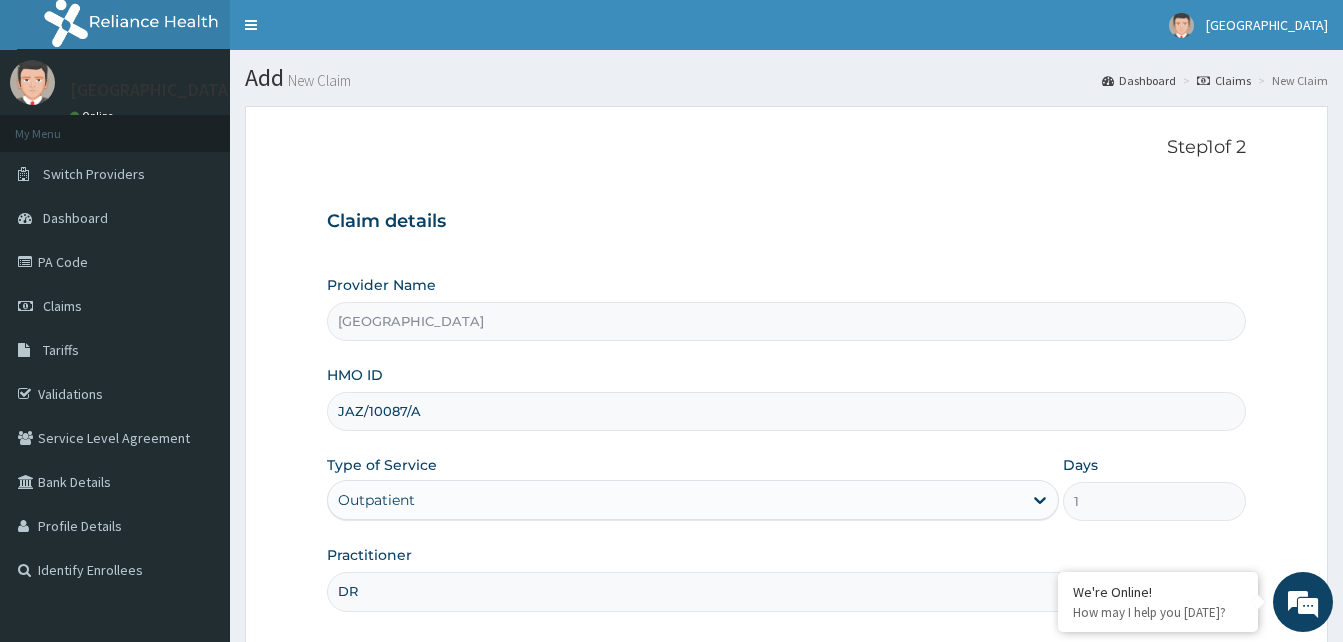 click on "DR" at bounding box center (786, 591) 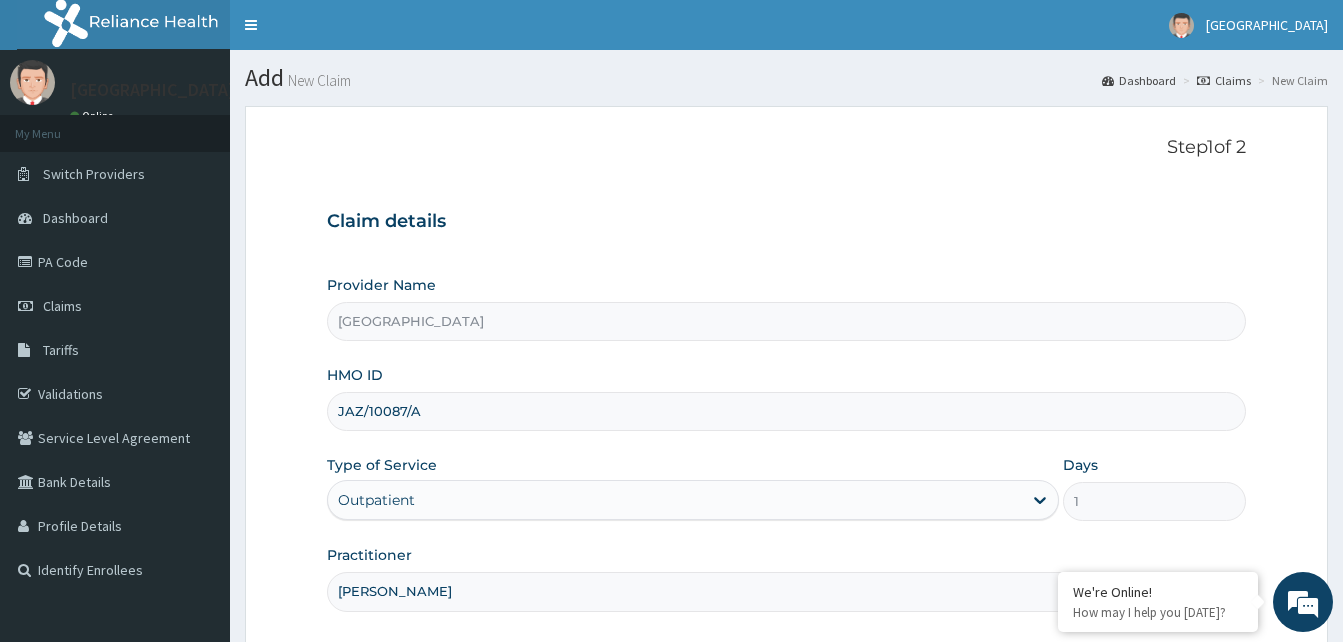 click on "DR ADESANYA" at bounding box center (786, 591) 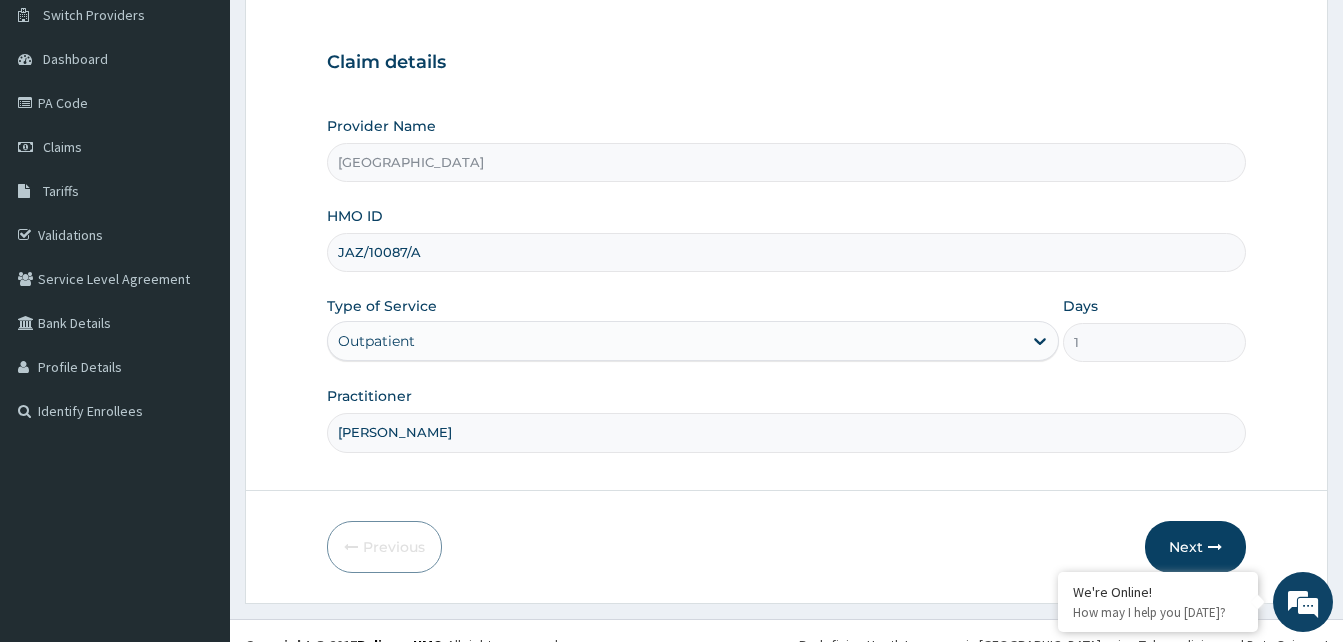 scroll, scrollTop: 187, scrollLeft: 0, axis: vertical 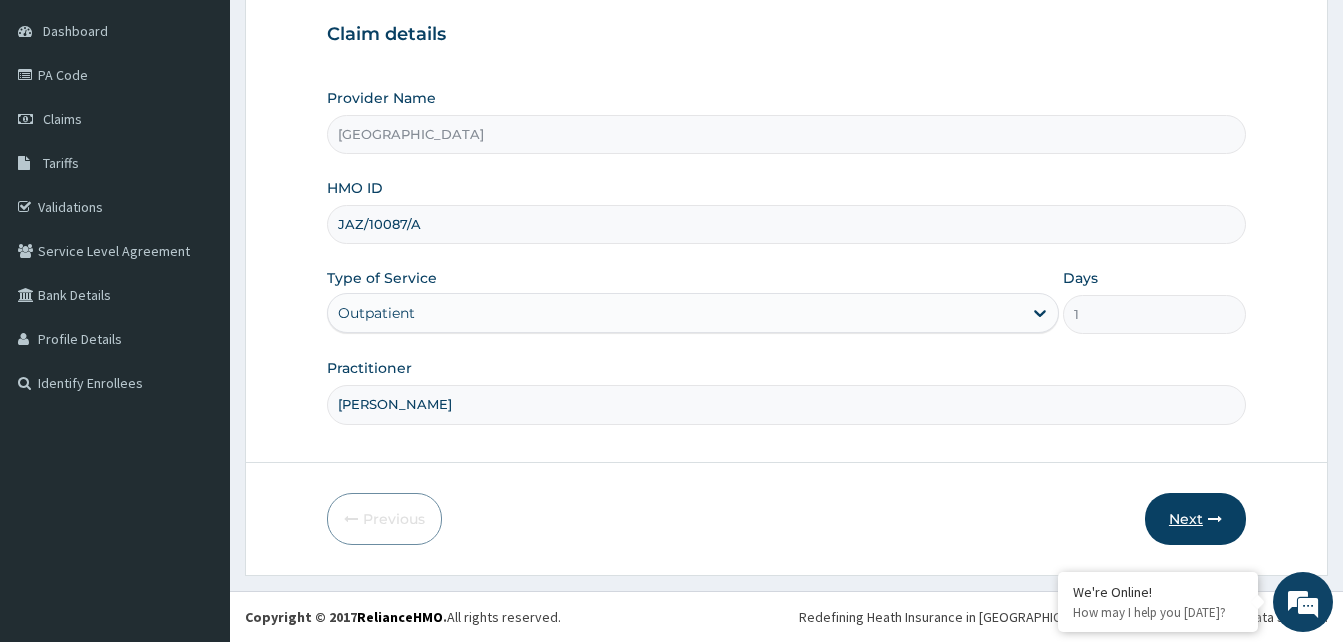 type on "DR ADESANYA" 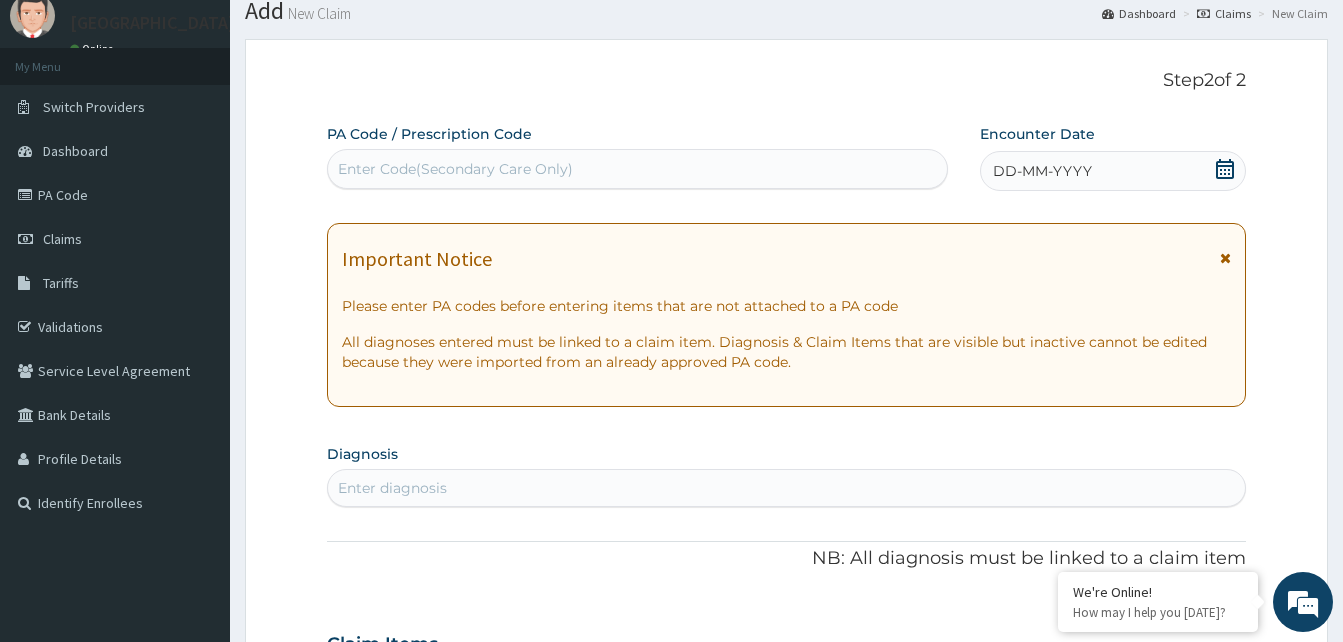 scroll, scrollTop: 27, scrollLeft: 0, axis: vertical 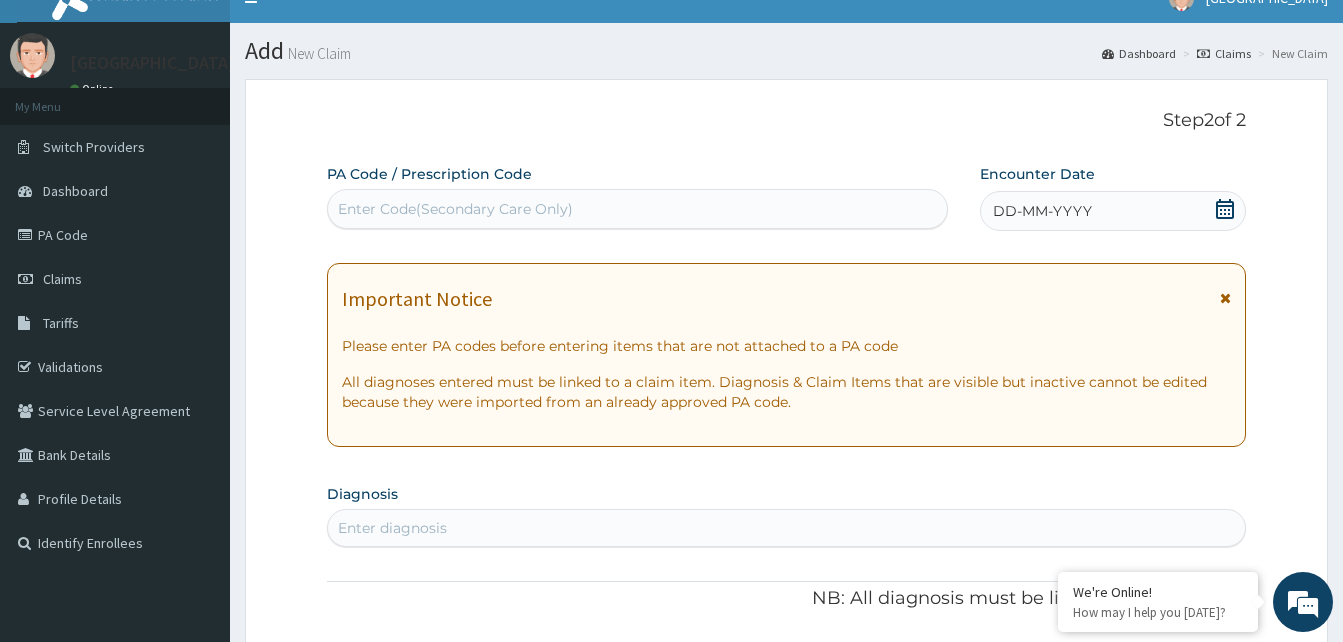 click on "DD-MM-YYYY" at bounding box center [1113, 211] 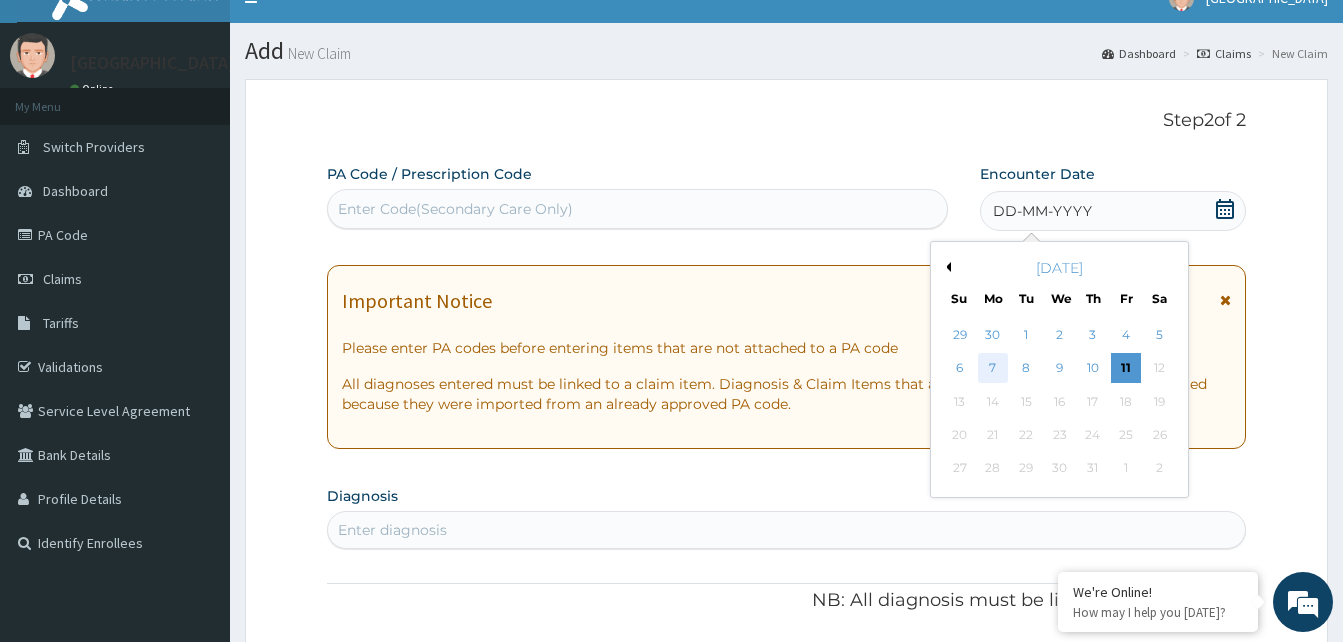 click on "7" at bounding box center (993, 369) 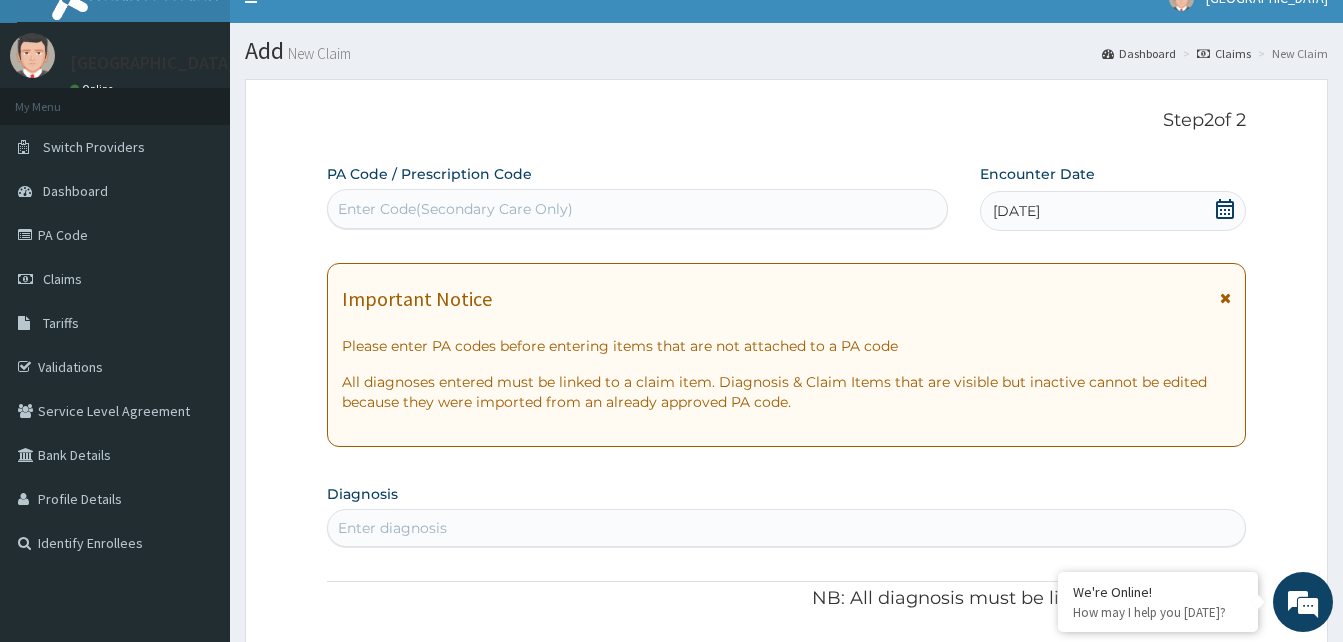 click on "07-07-2025" at bounding box center [1016, 211] 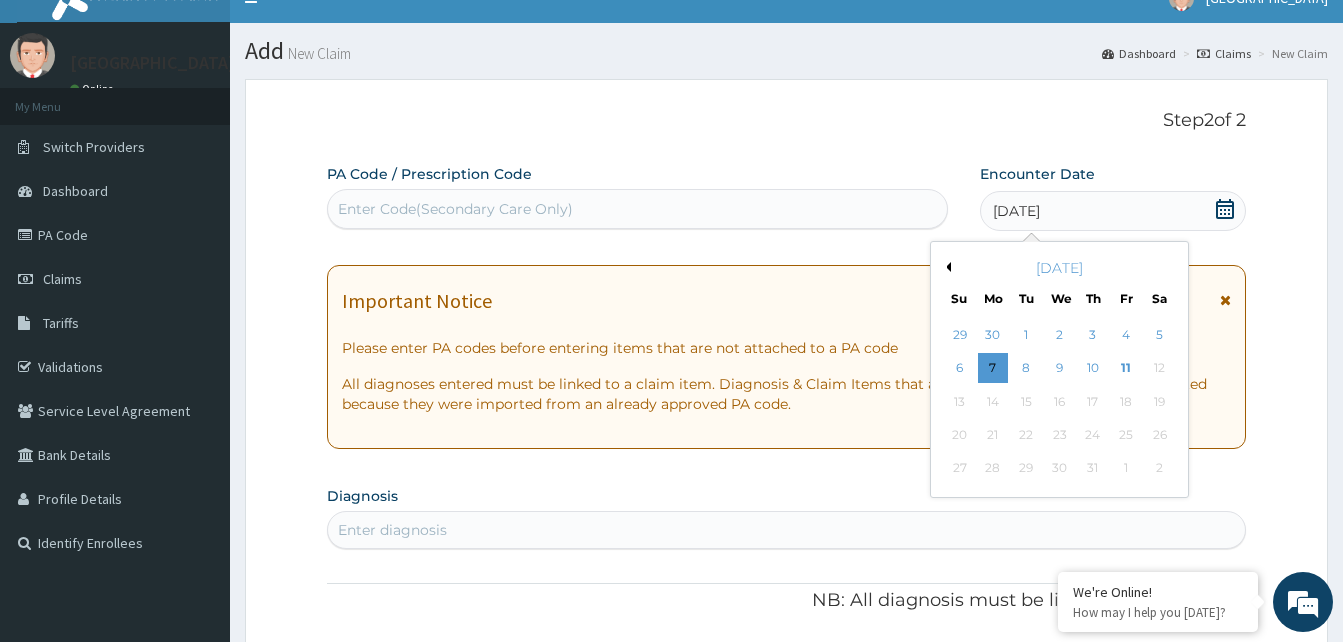 click on "Previous Month" at bounding box center (946, 267) 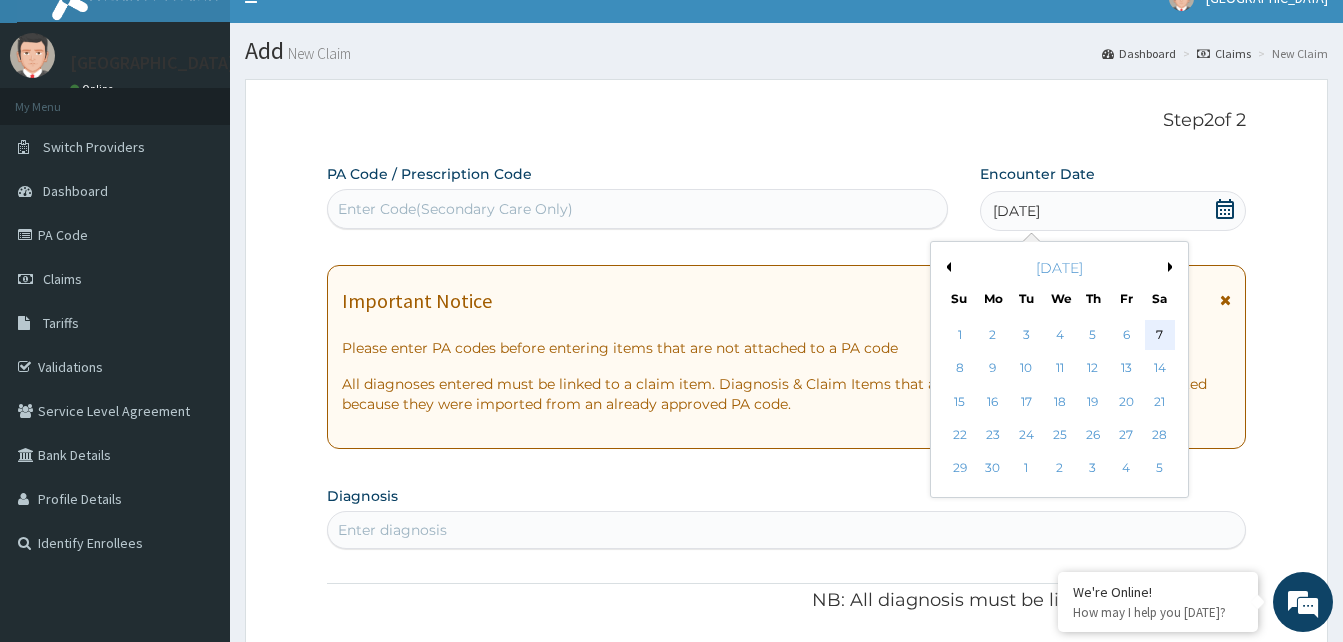 click on "7" at bounding box center [1159, 335] 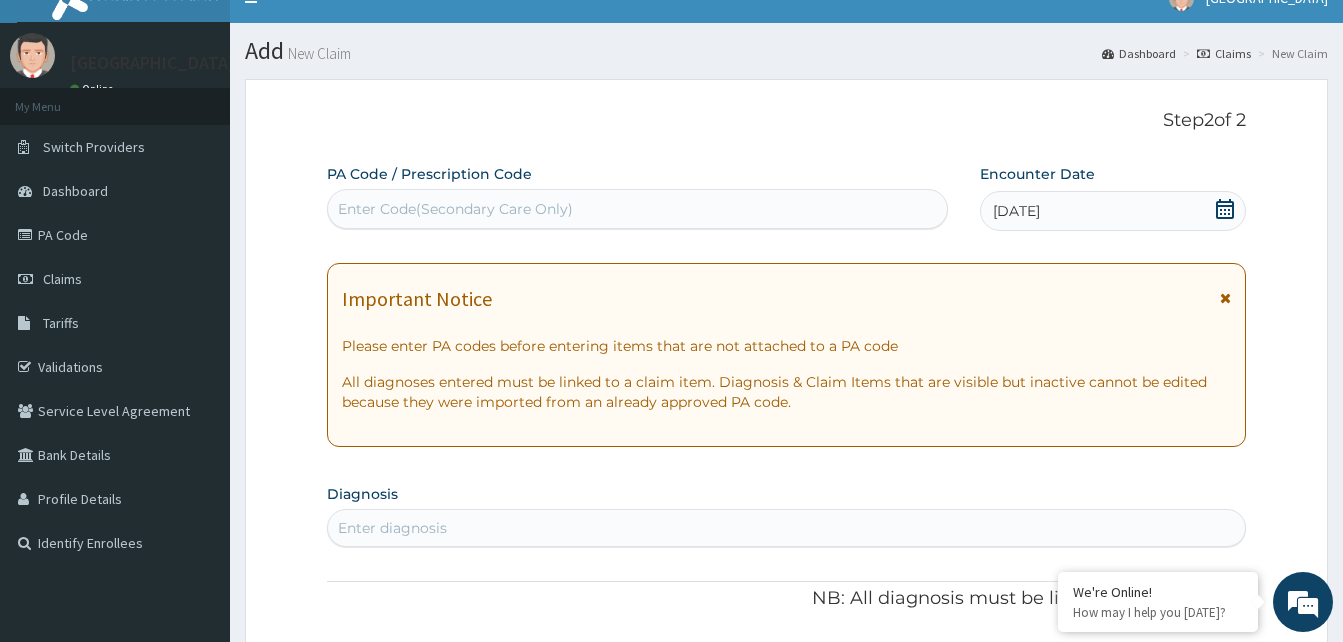 click on "Enter diagnosis" at bounding box center (392, 528) 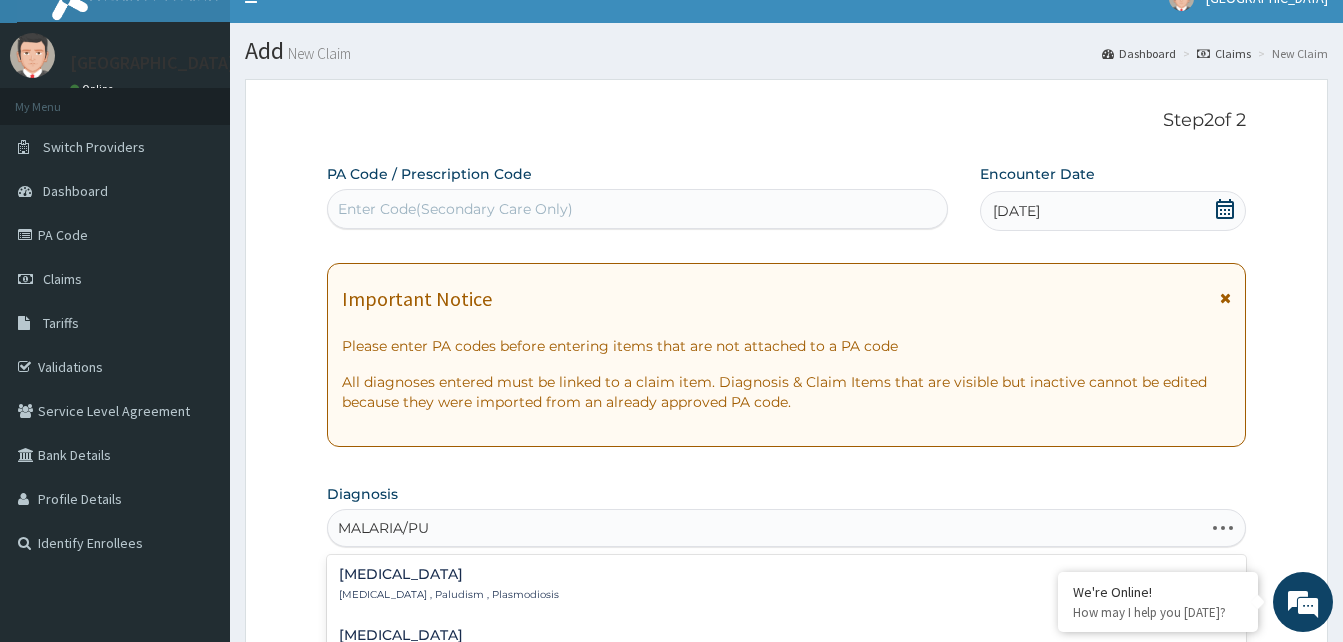 type on "MALARIA/PUD" 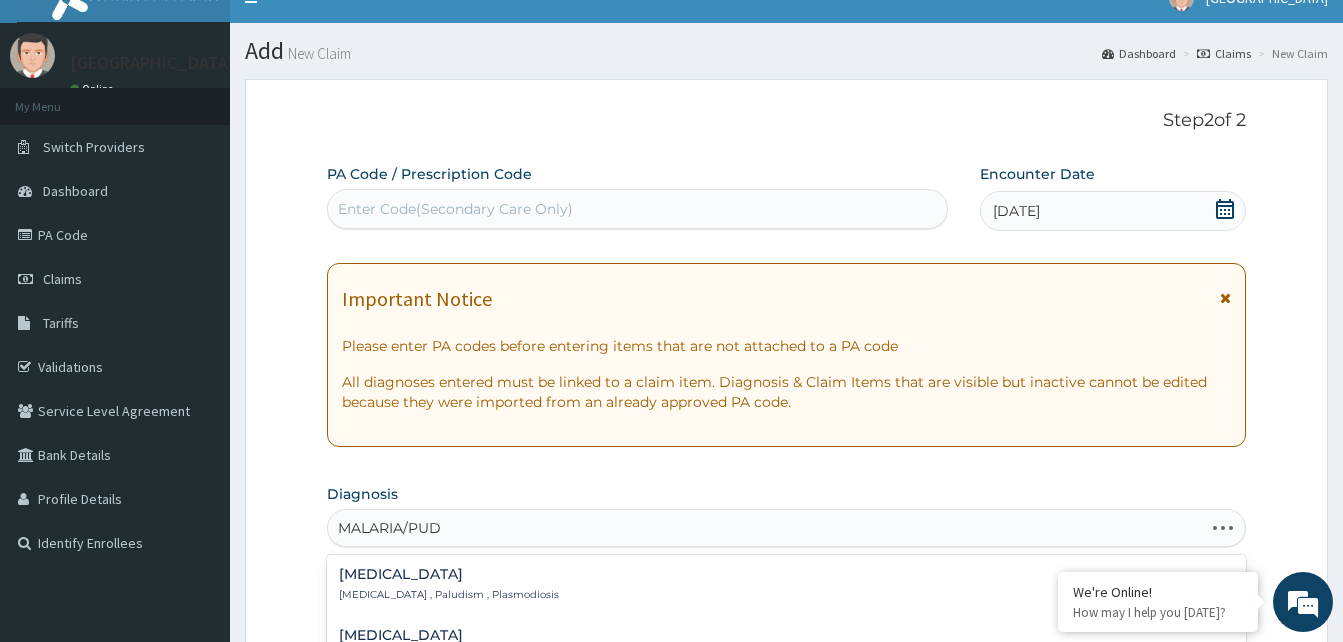 click on "Malaria Malaria , Paludism , Plasmodiosis" at bounding box center [449, 584] 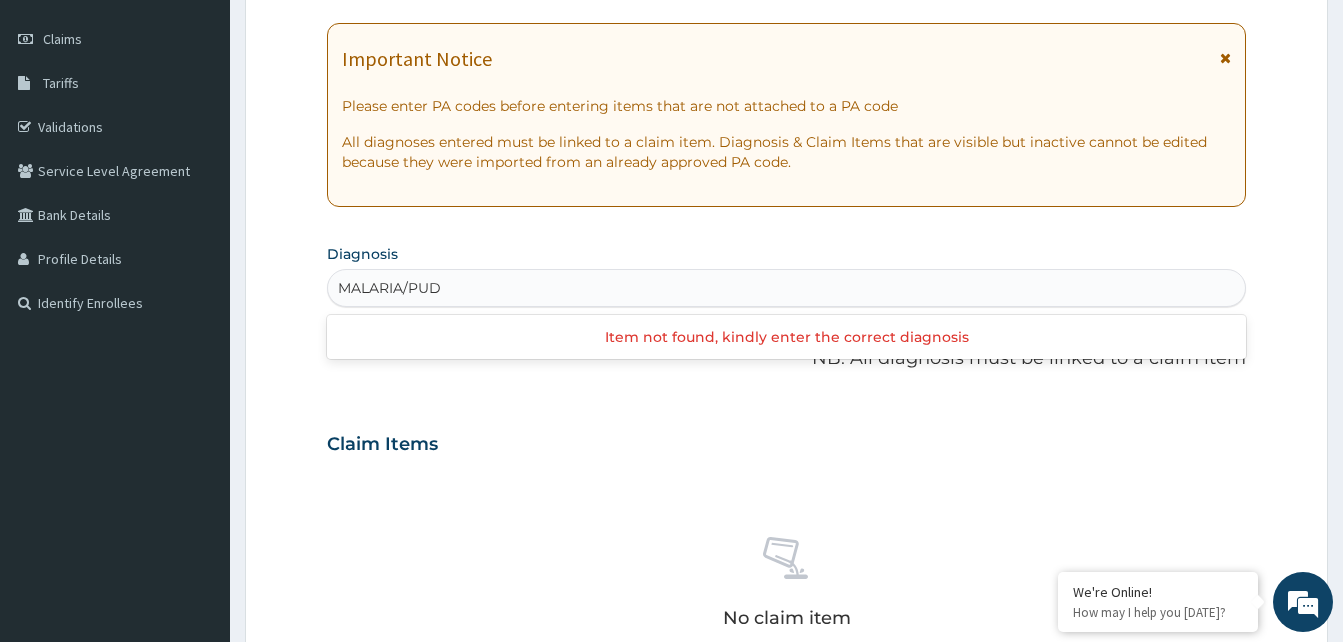 scroll, scrollTop: 307, scrollLeft: 0, axis: vertical 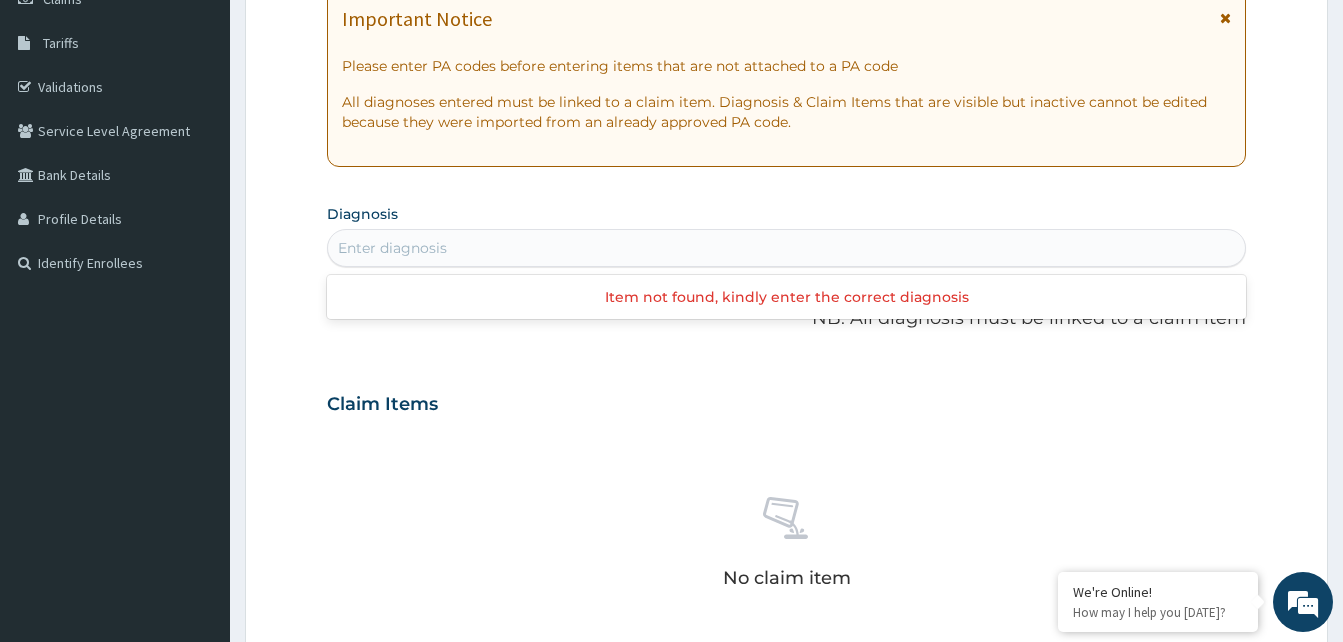 click on "Enter diagnosis" at bounding box center [786, 248] 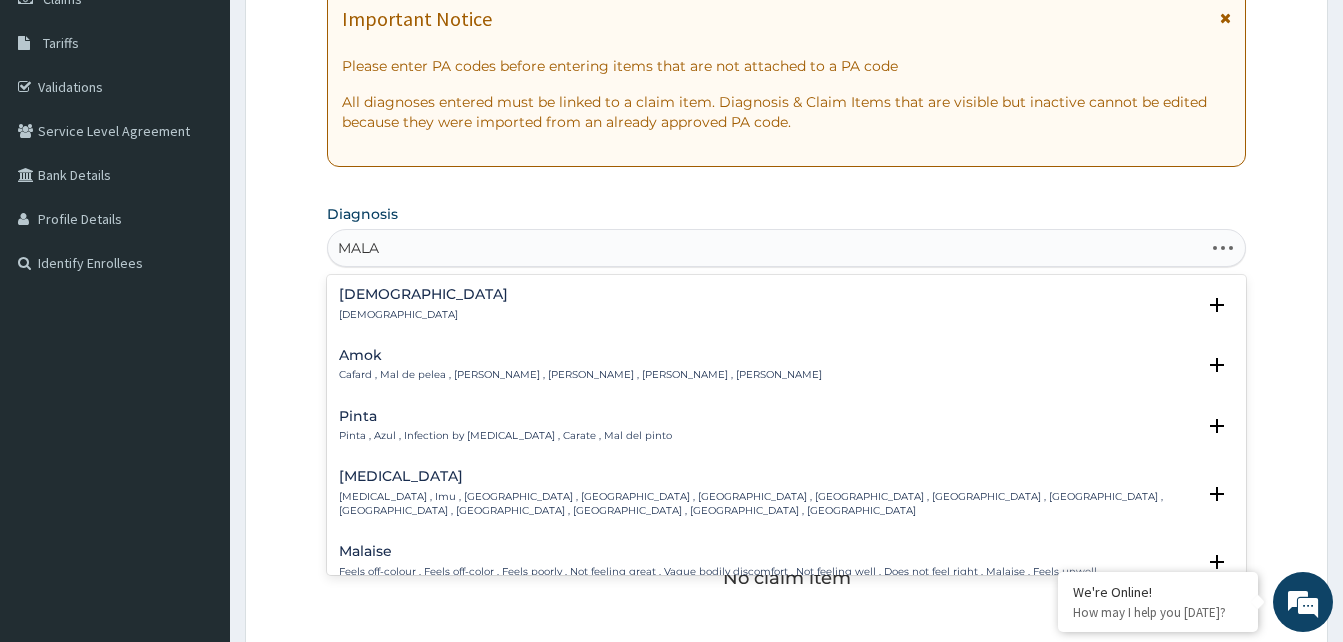 type on "MALAR" 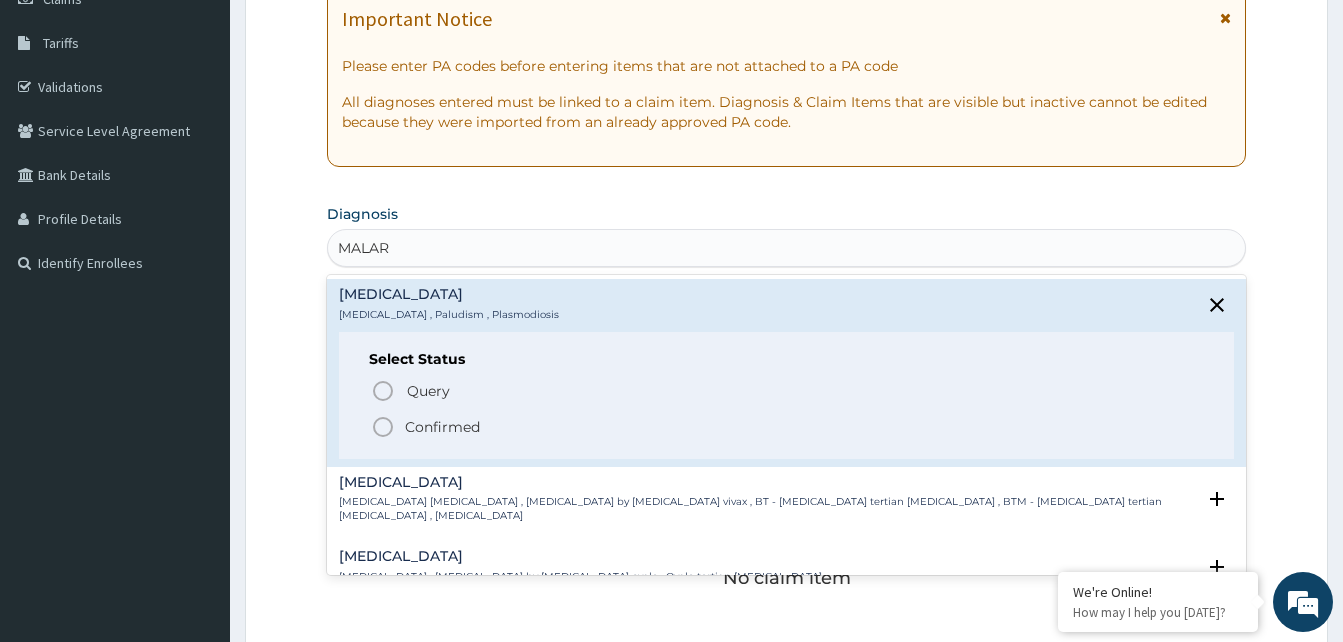 click 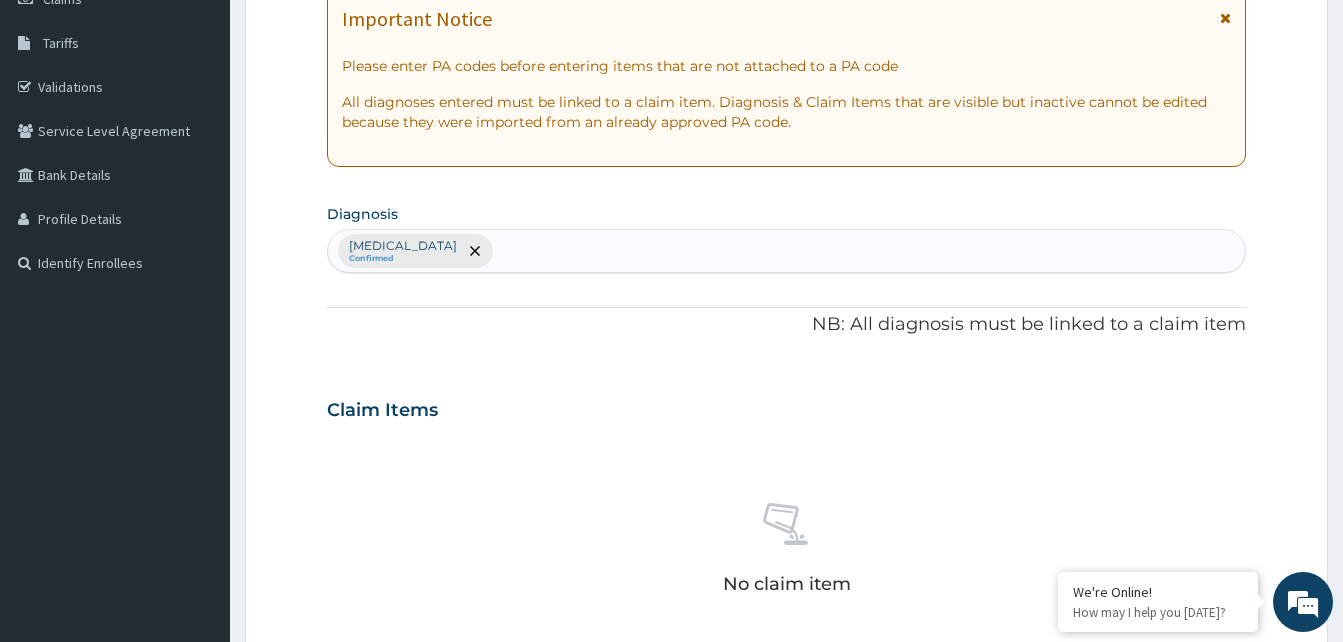 click on "Malaria Confirmed" at bounding box center (786, 251) 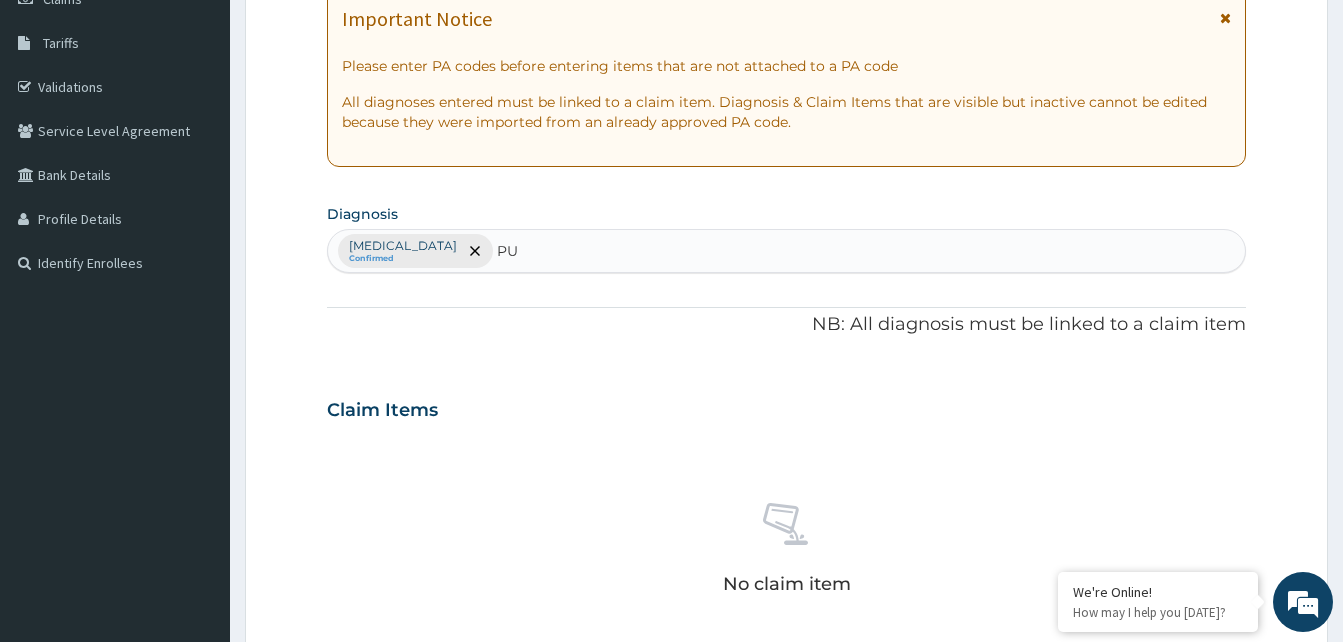 type on "PUD" 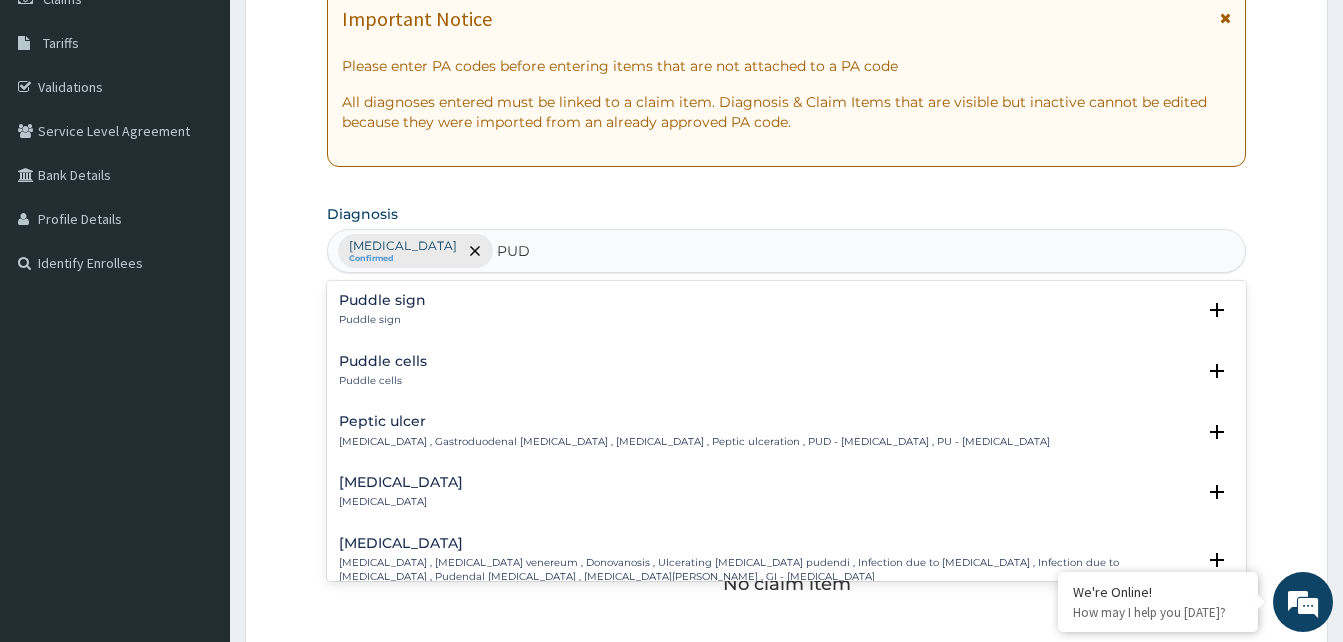 click on "Peptic ulcer" at bounding box center (694, 421) 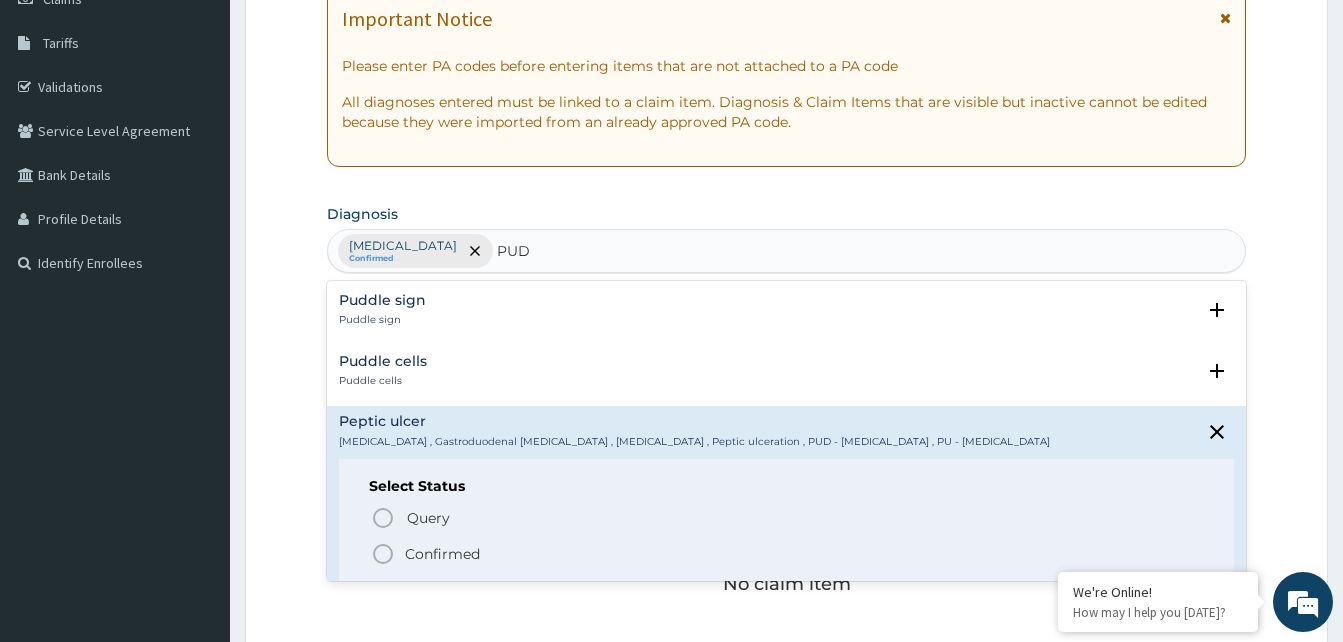 click 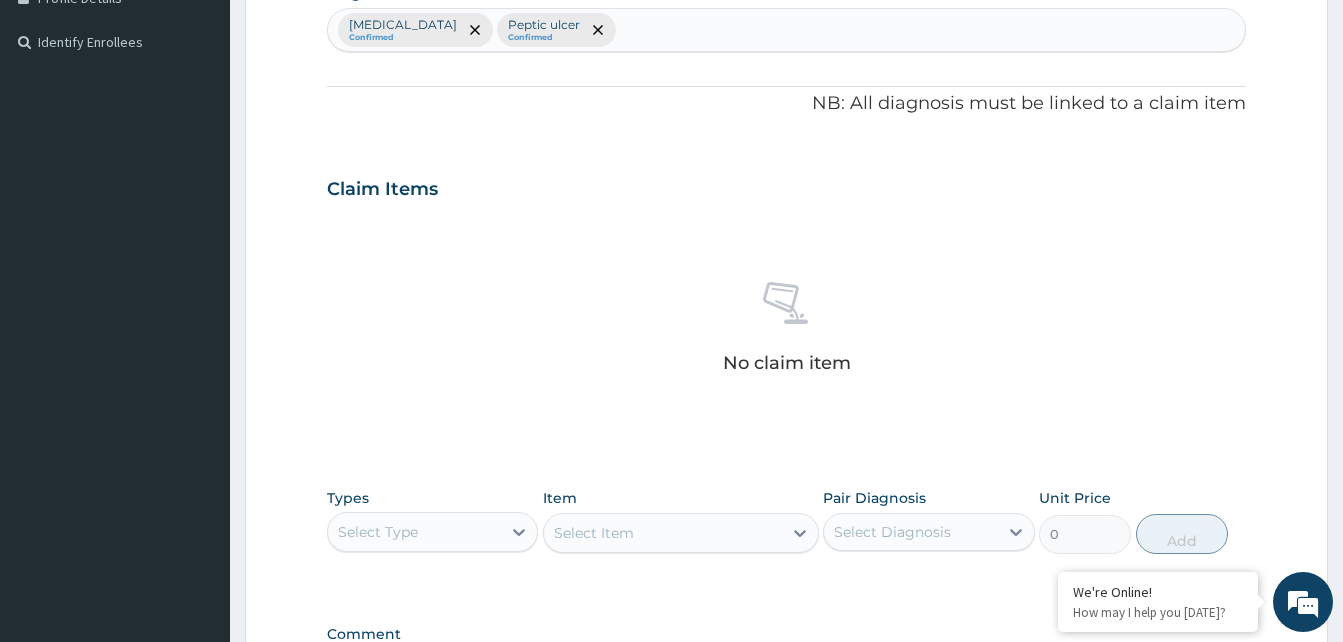 scroll, scrollTop: 547, scrollLeft: 0, axis: vertical 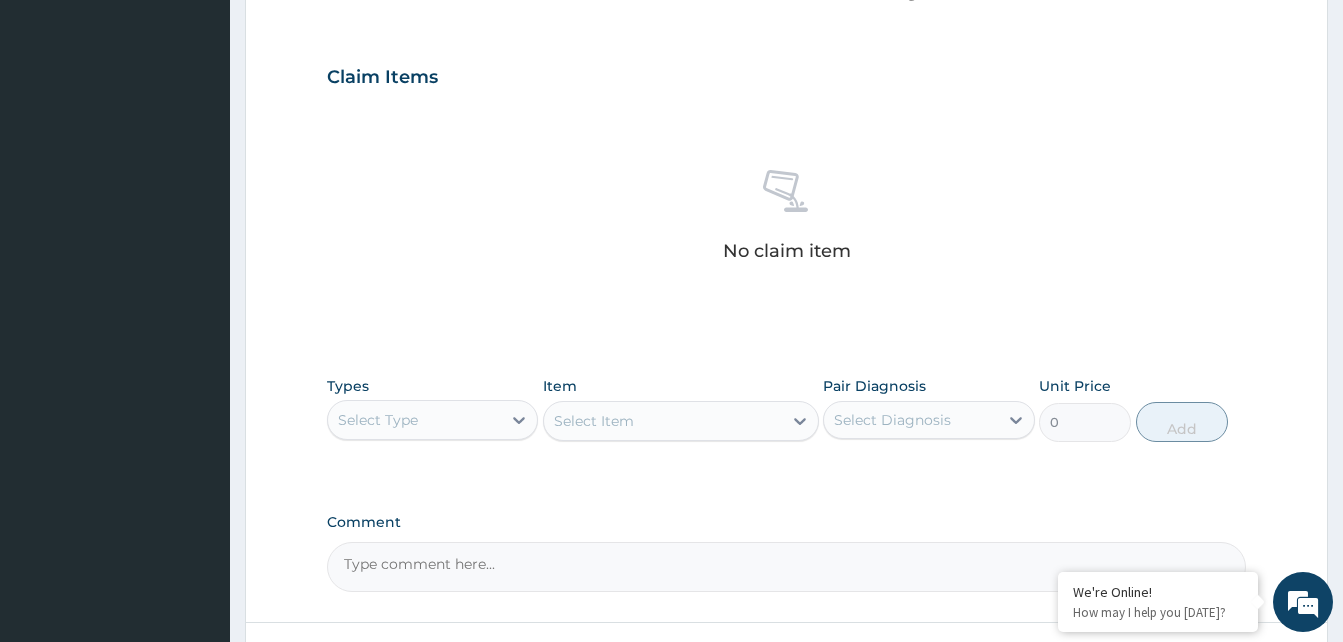 click on "Claim Items" at bounding box center [382, 78] 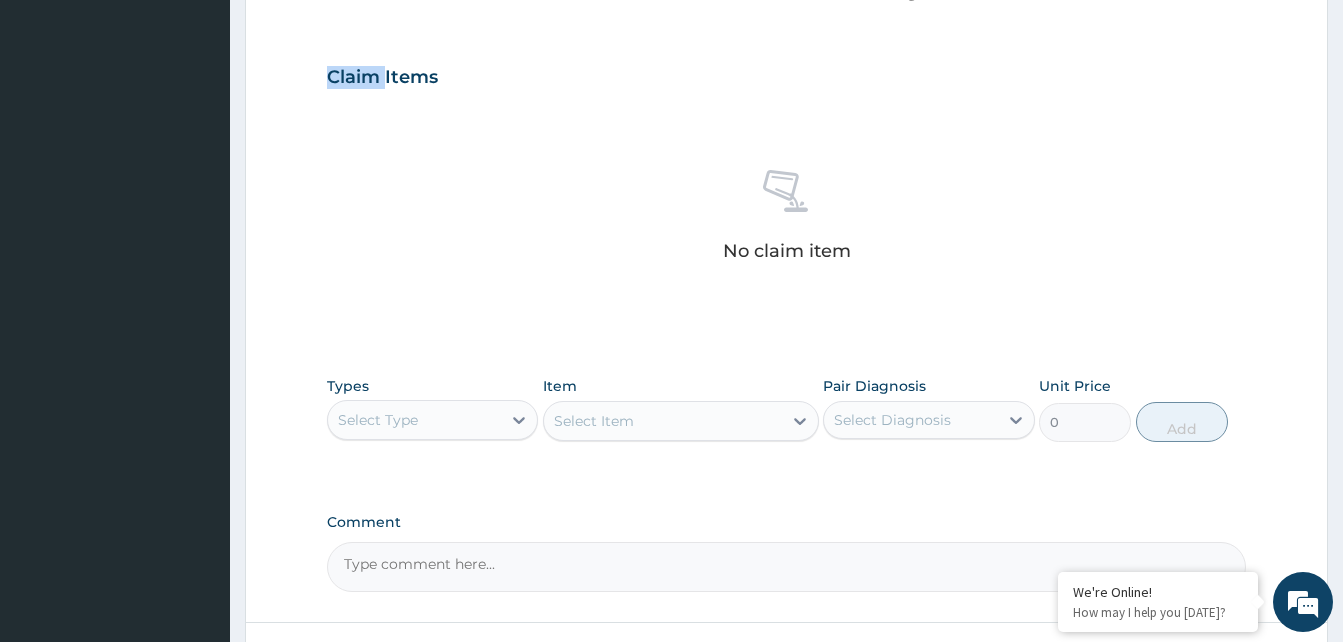 click on "Claim Items" at bounding box center [382, 78] 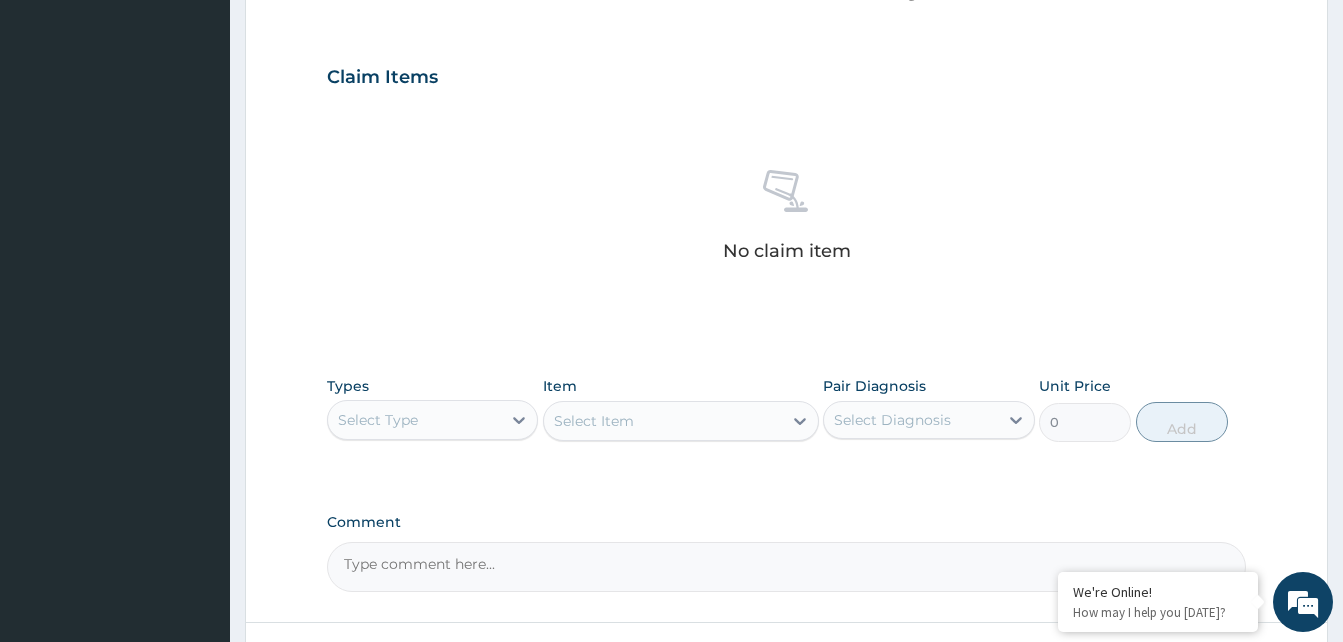 click on "Select Item" at bounding box center (681, 421) 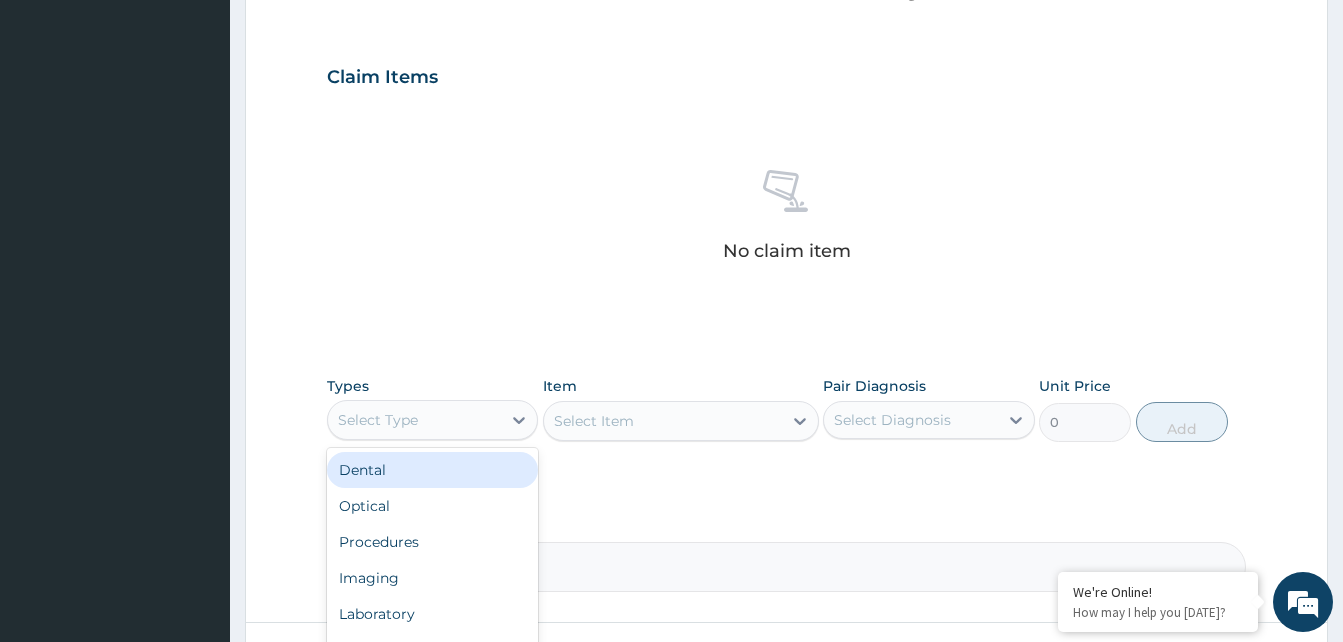 click on "Select Type" at bounding box center [378, 420] 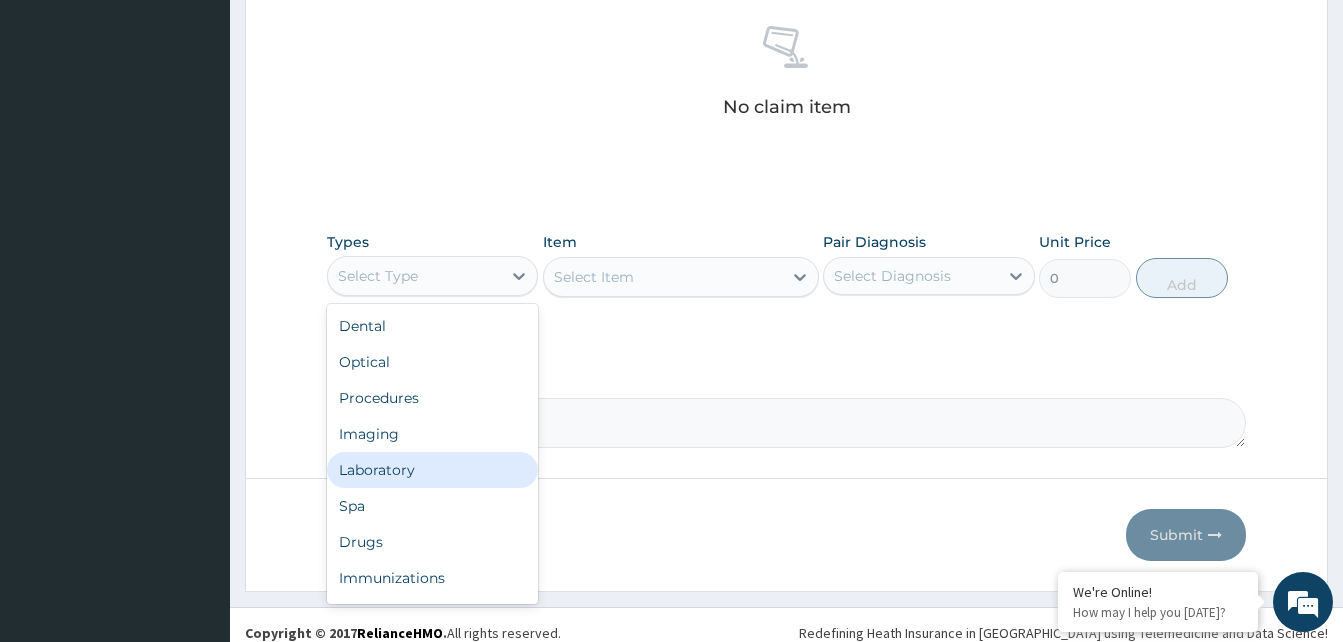scroll, scrollTop: 800, scrollLeft: 0, axis: vertical 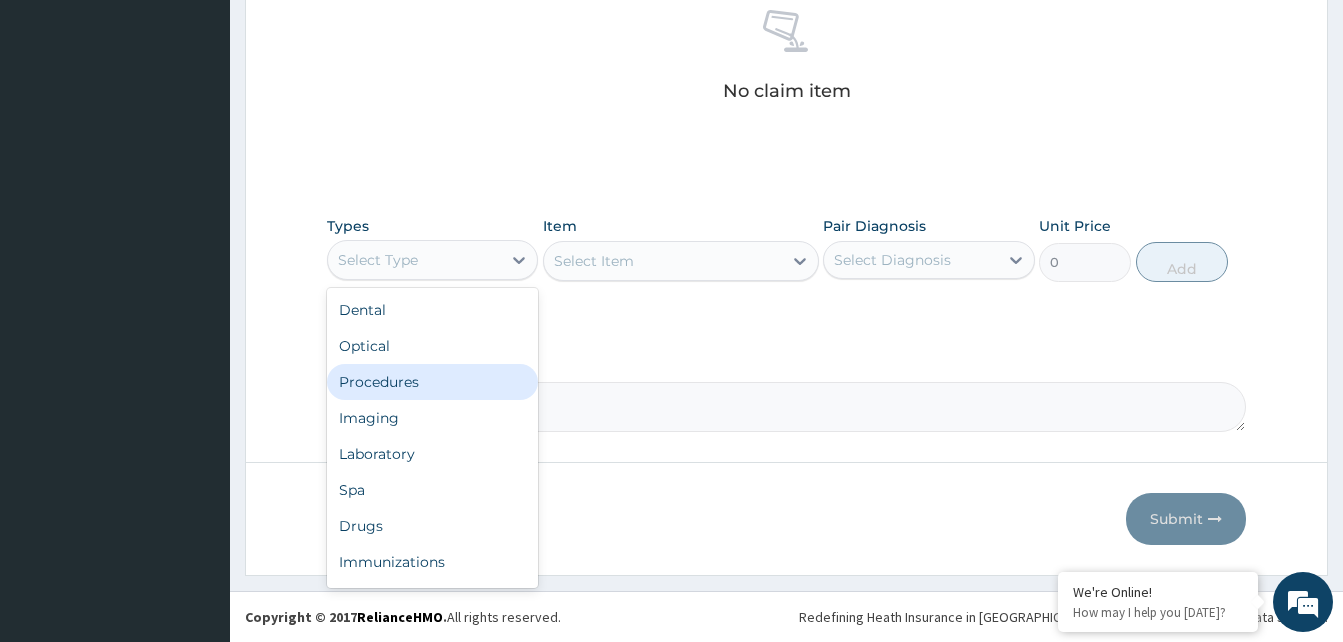 click on "Procedures" at bounding box center (432, 382) 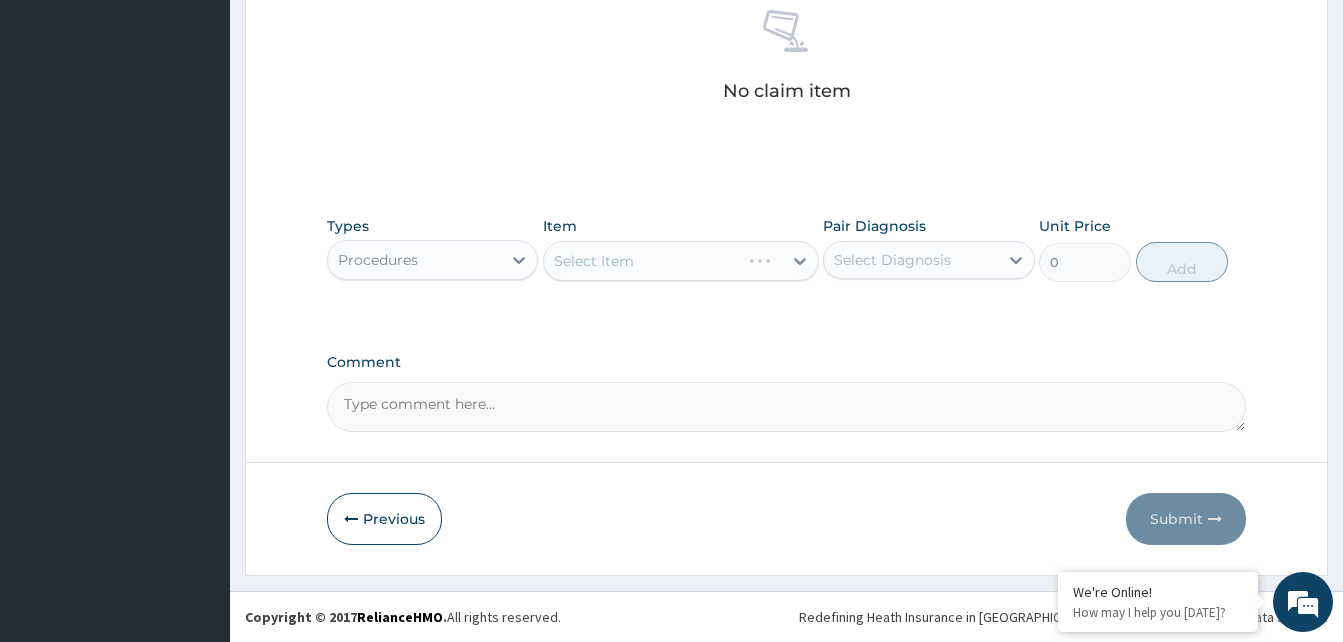 click on "Select Item" at bounding box center [681, 261] 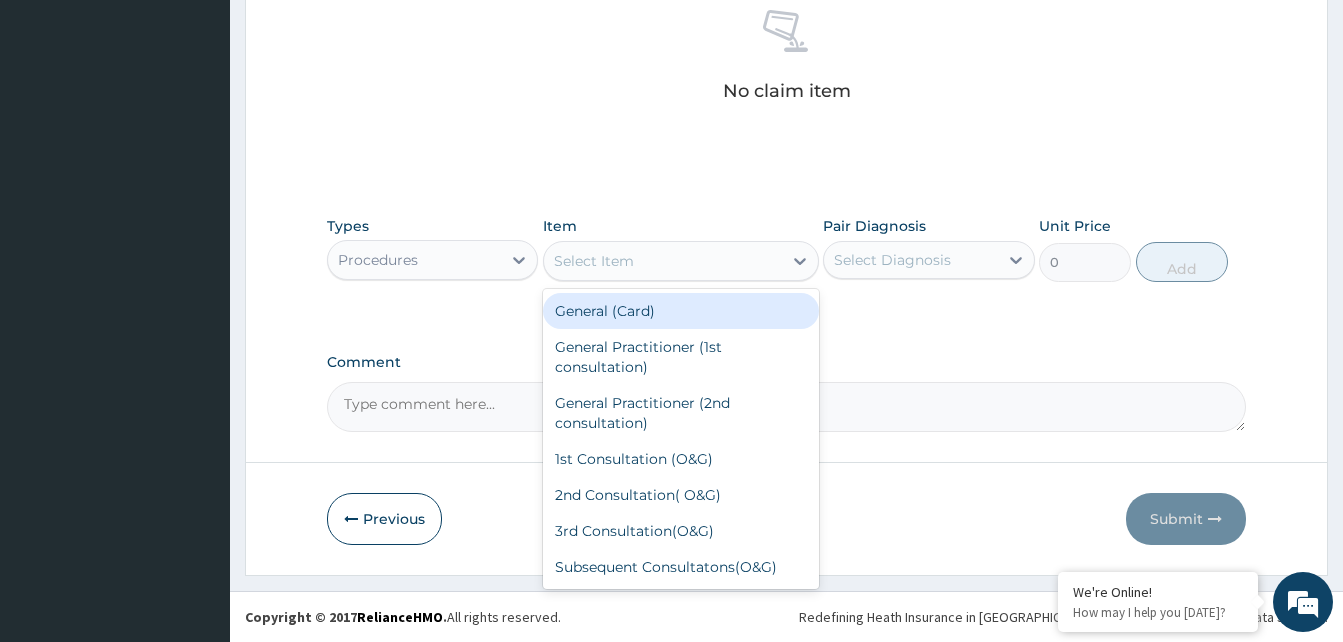 click on "Select Item" at bounding box center (594, 261) 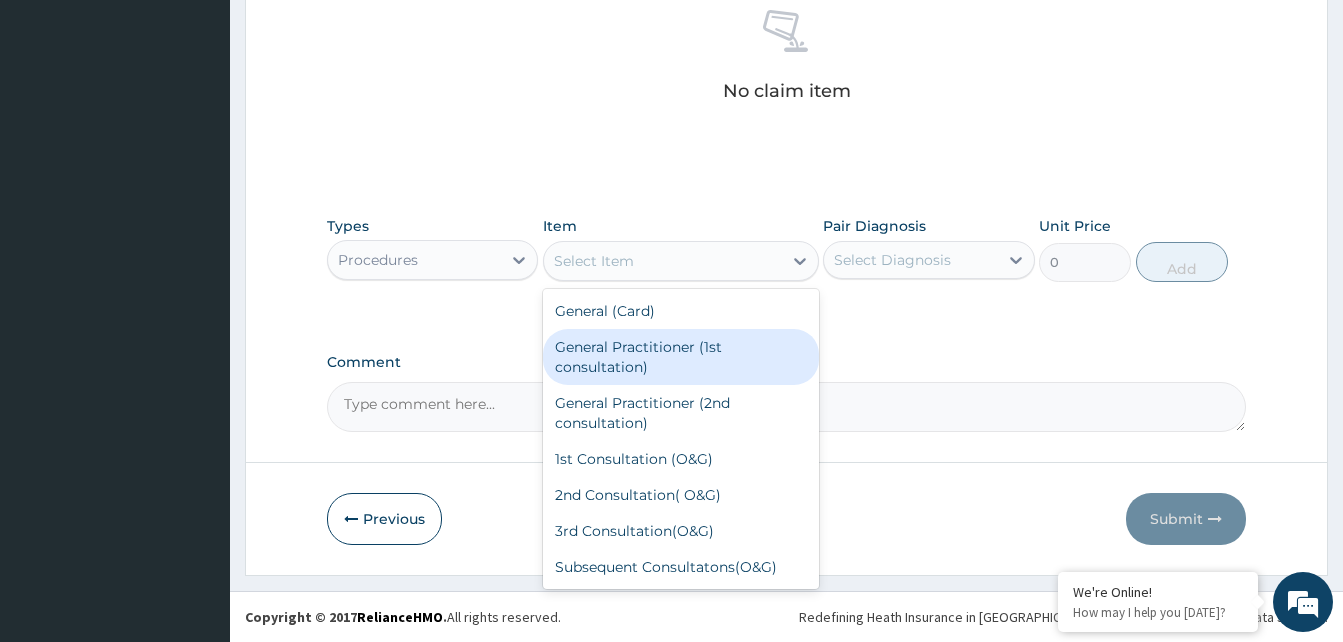 click on "General Practitioner (1st consultation)" at bounding box center (681, 357) 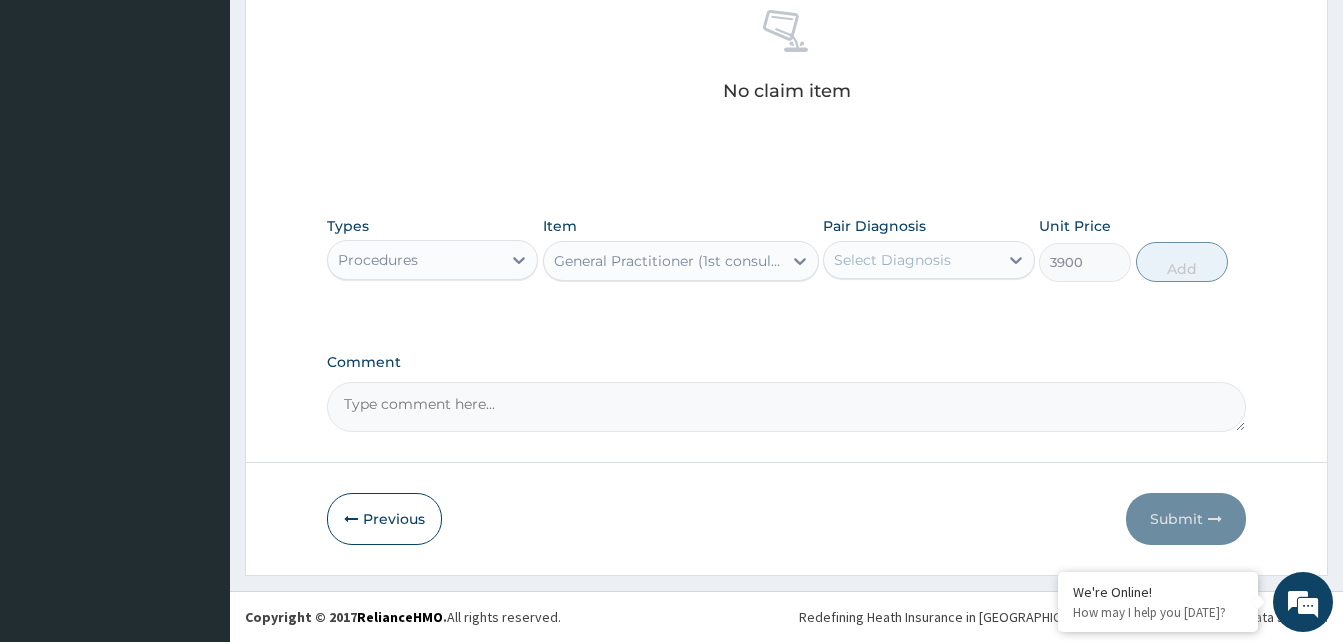 click on "General Practitioner (1st consultation)" at bounding box center [669, 261] 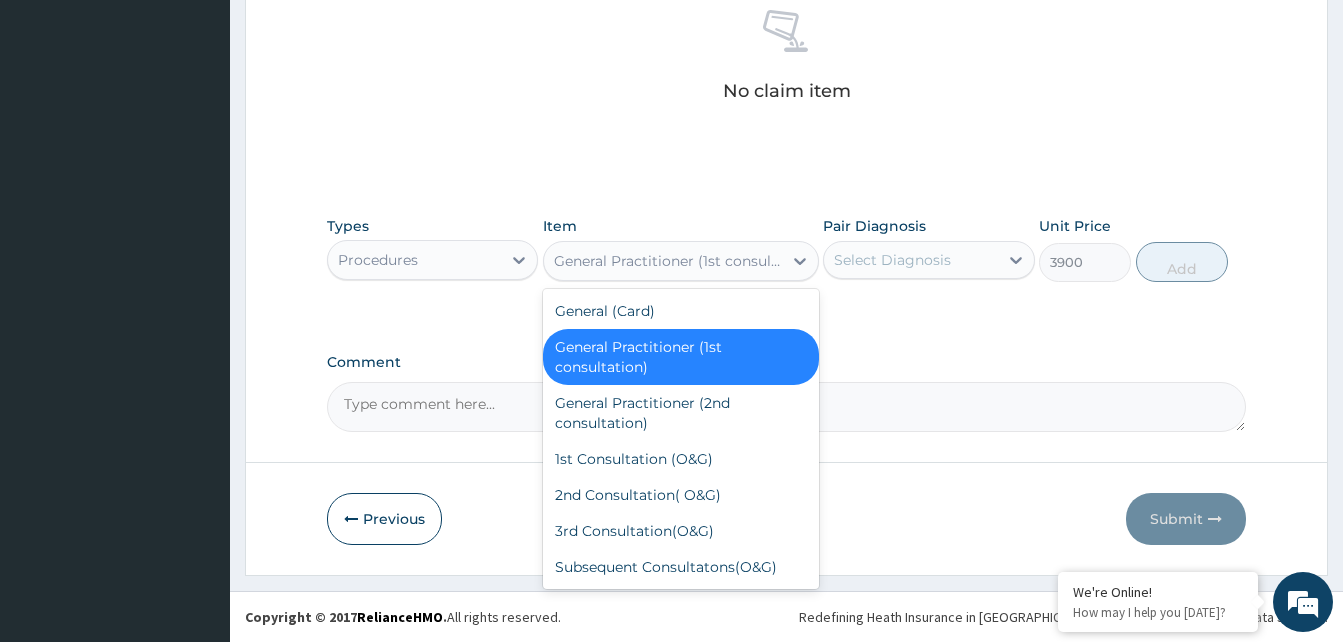 click on "Select Diagnosis" at bounding box center (910, 260) 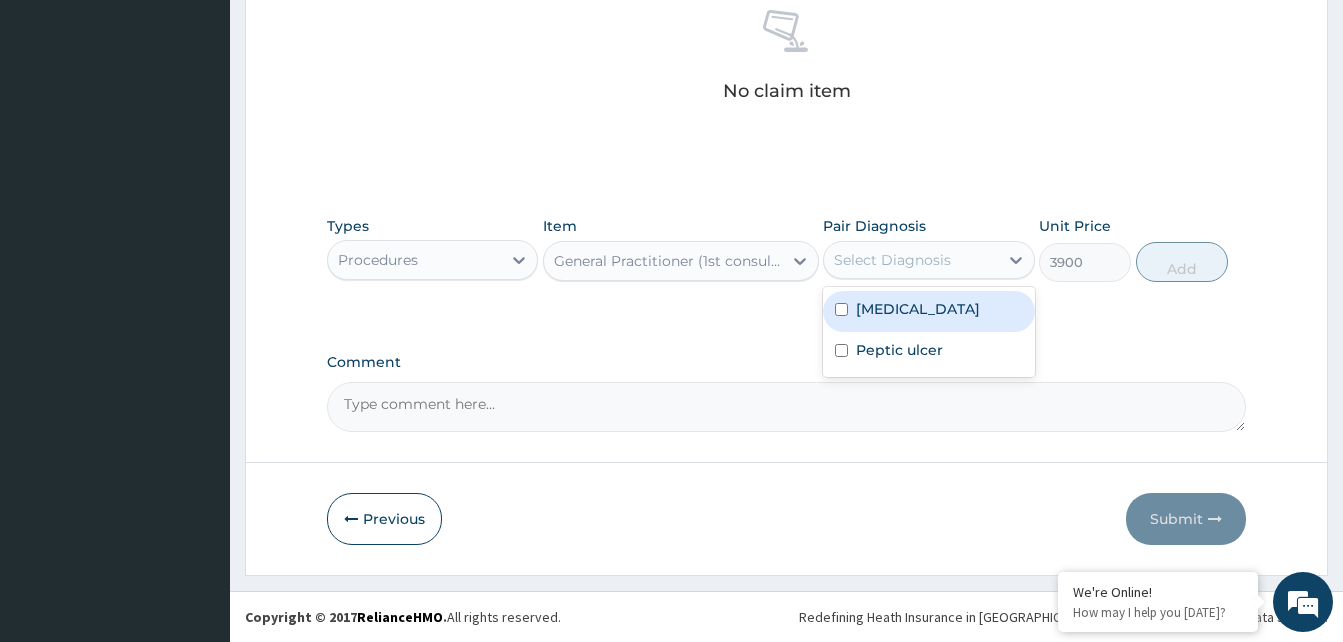click at bounding box center (841, 309) 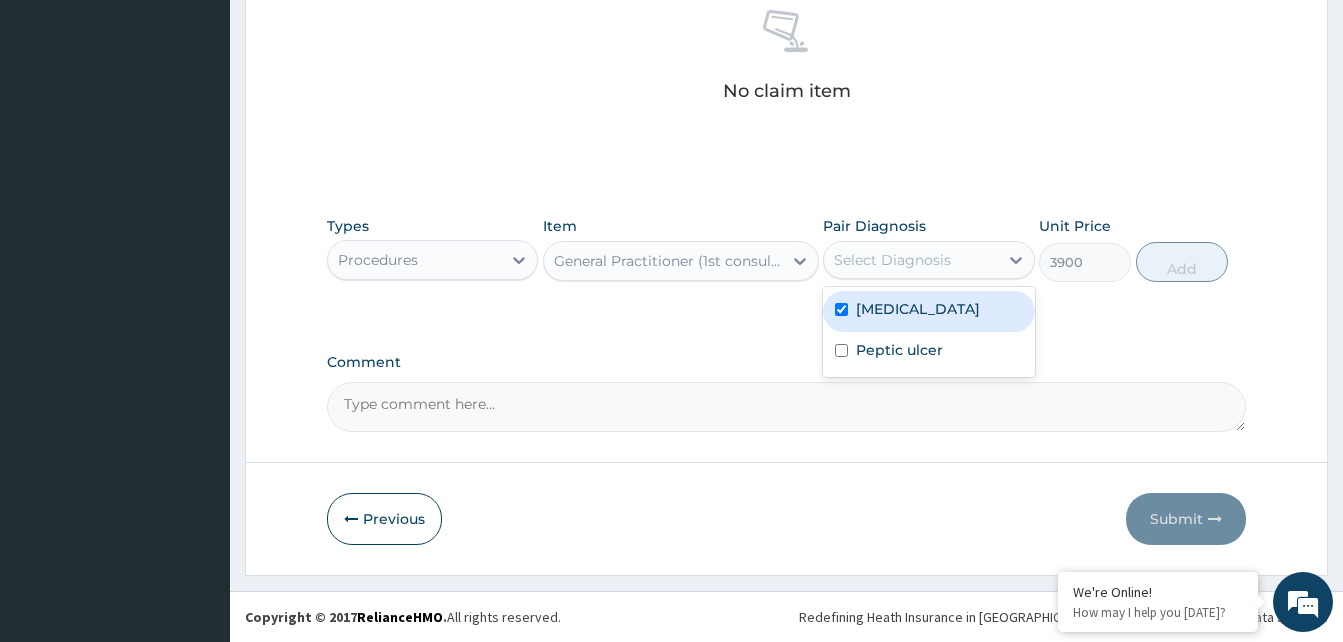 checkbox on "true" 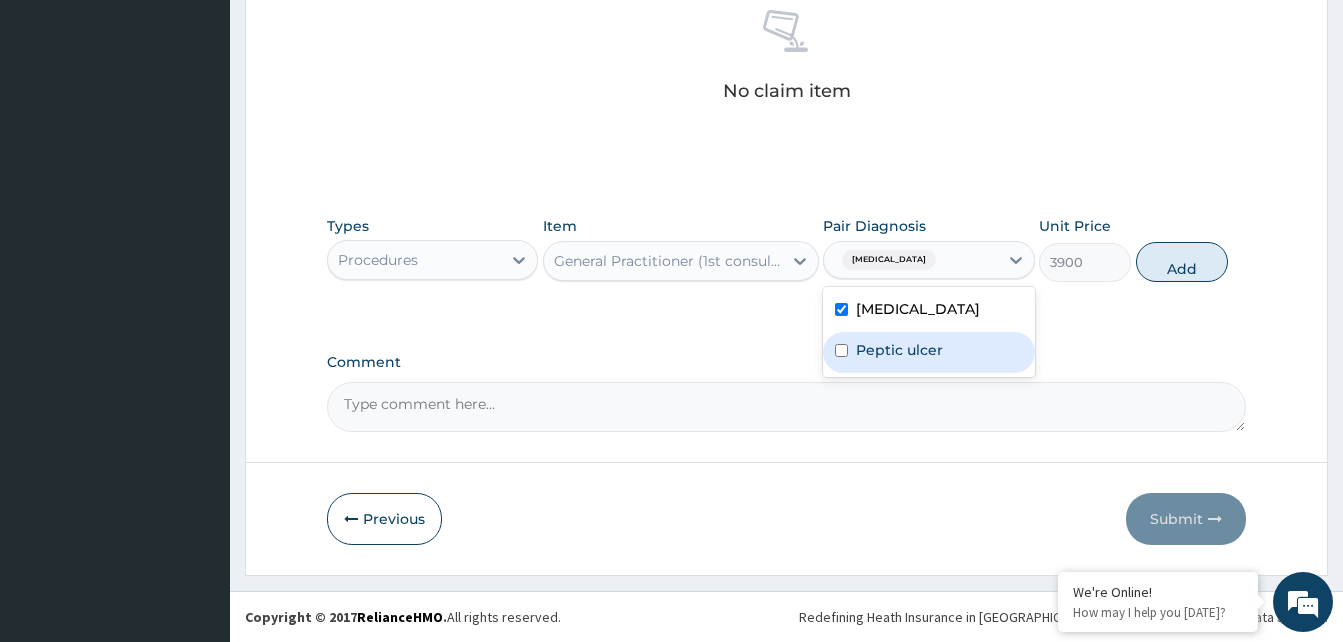 click at bounding box center (841, 350) 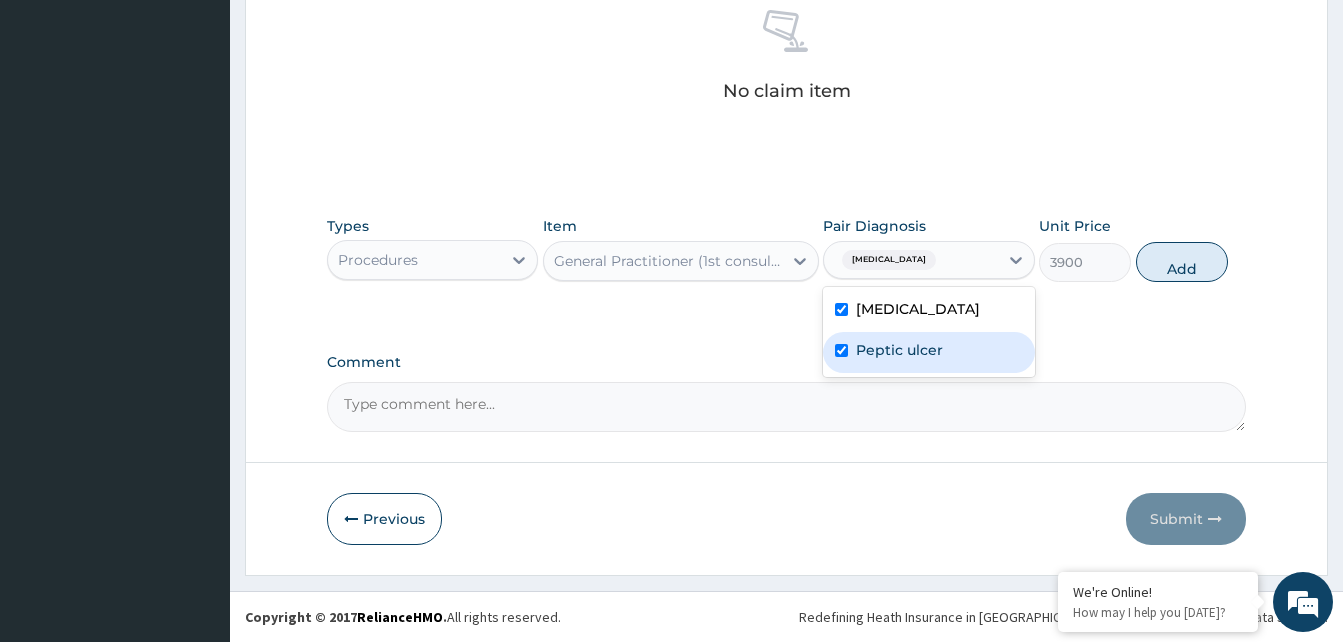 checkbox on "true" 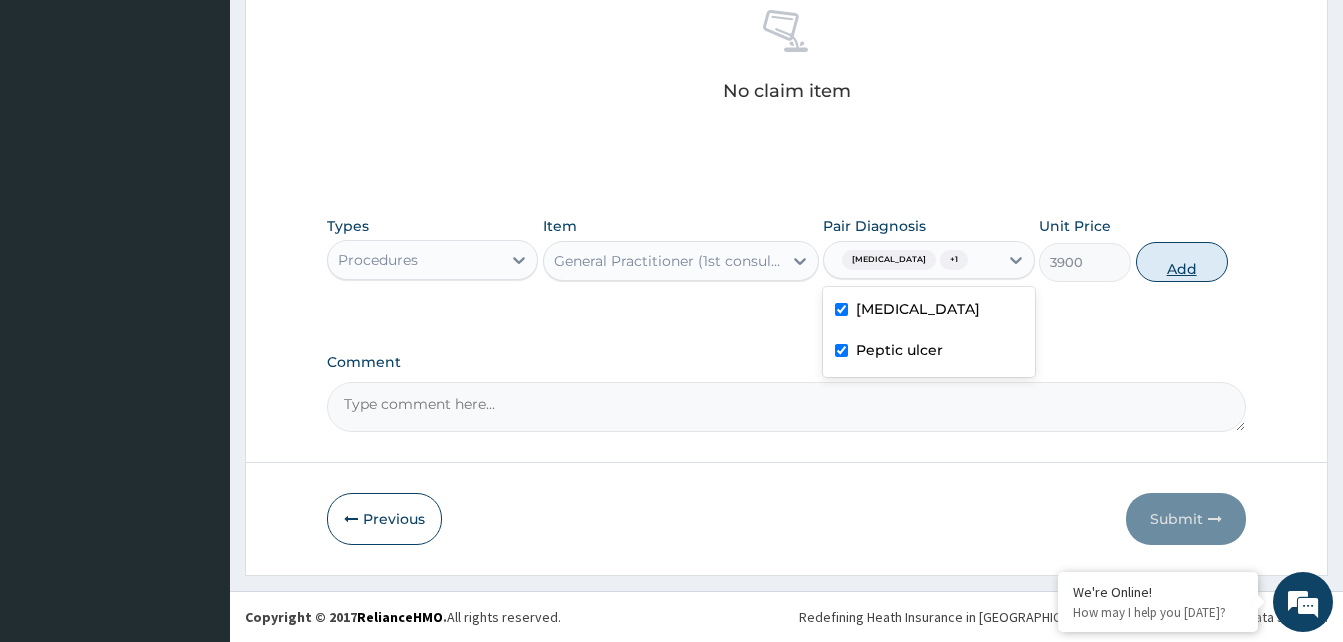 click on "Add" at bounding box center [1182, 262] 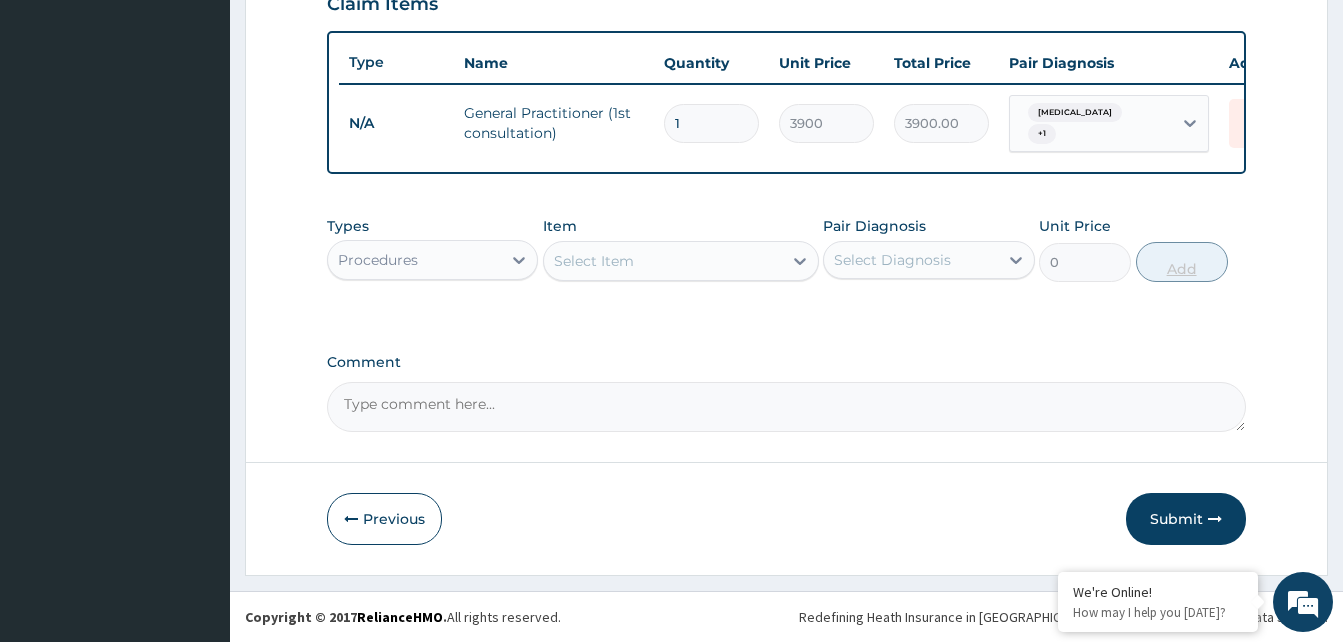 scroll, scrollTop: 720, scrollLeft: 0, axis: vertical 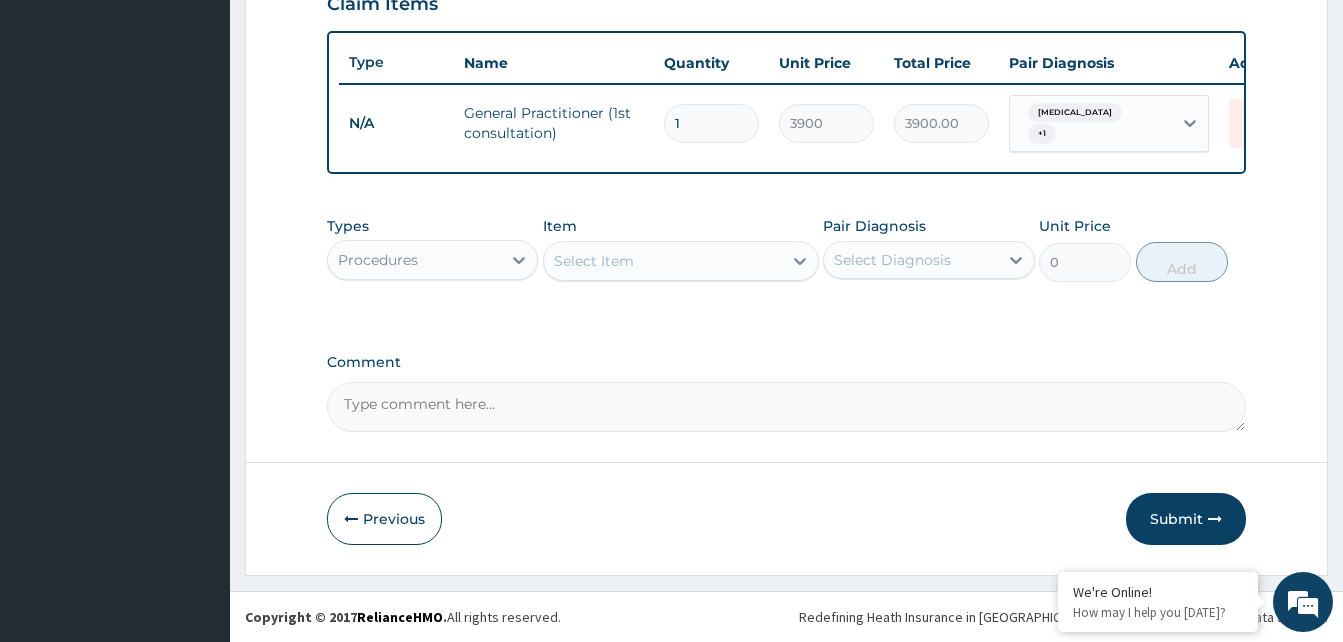 click on "Procedures" at bounding box center [378, 260] 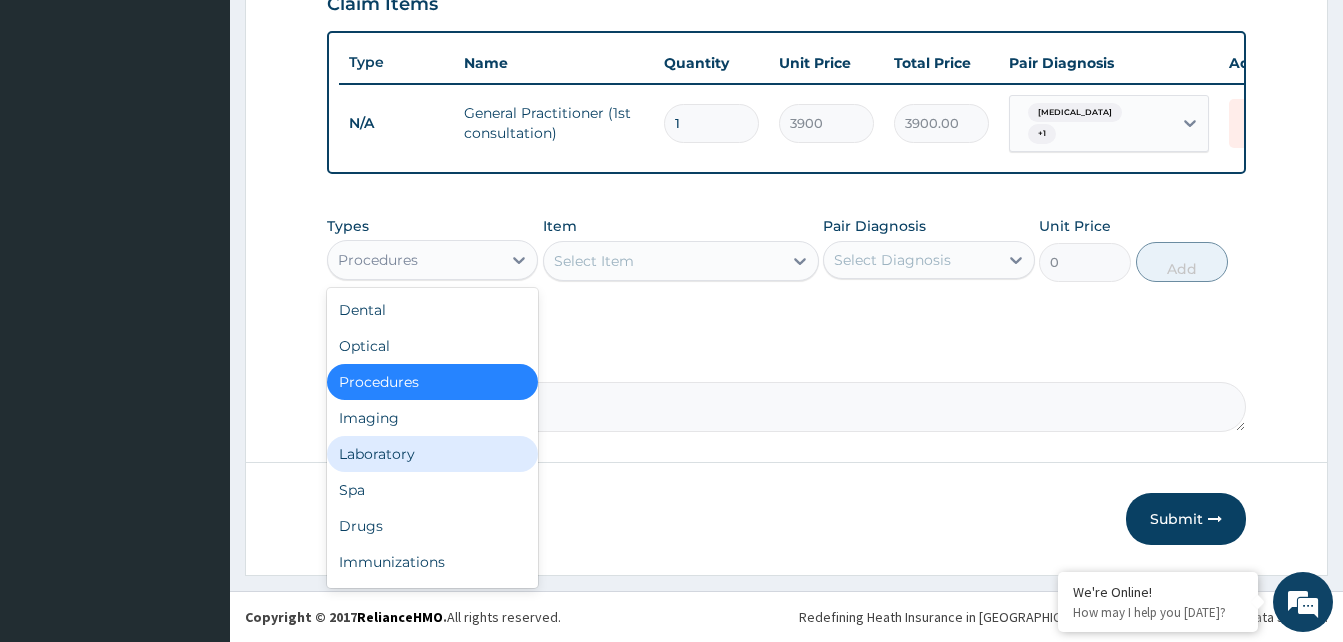 click on "Laboratory" at bounding box center (432, 454) 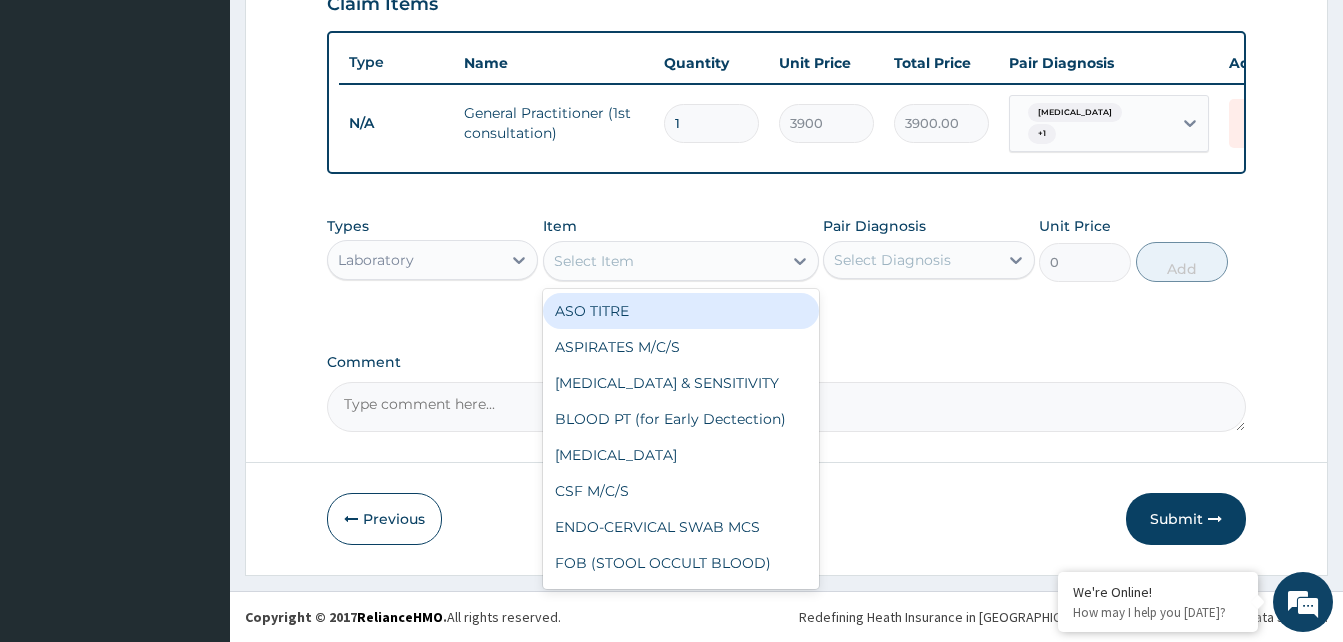 click on "Select Item" at bounding box center [594, 261] 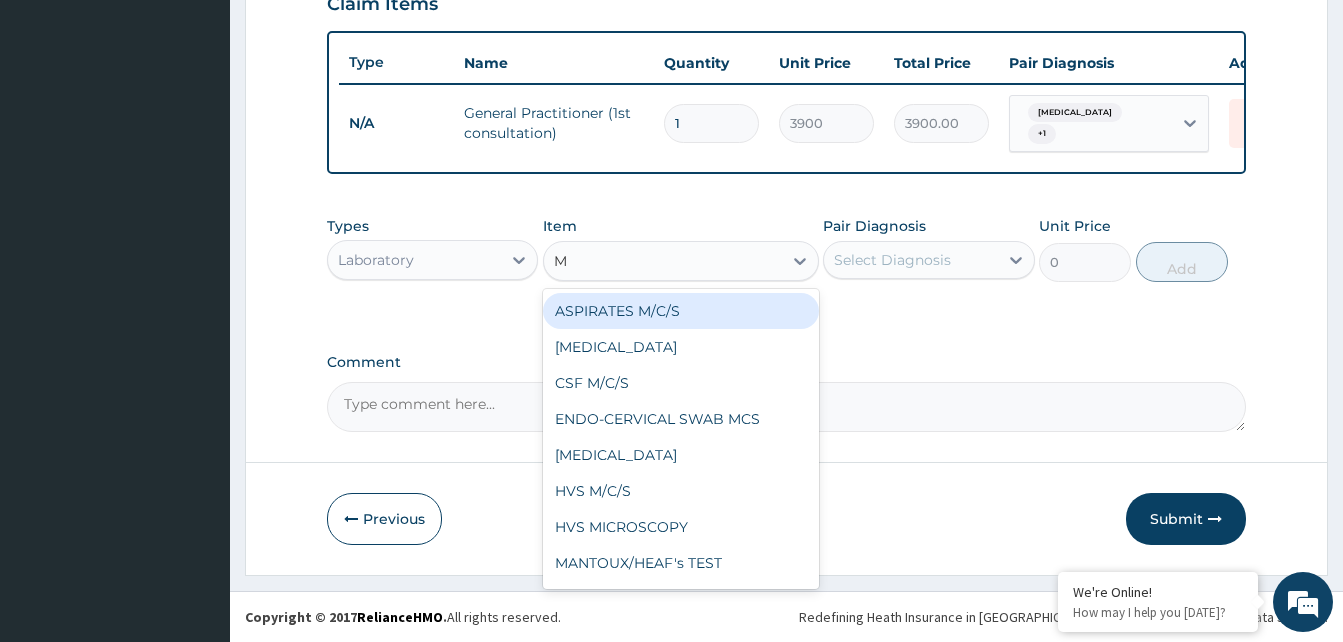 type on "MP" 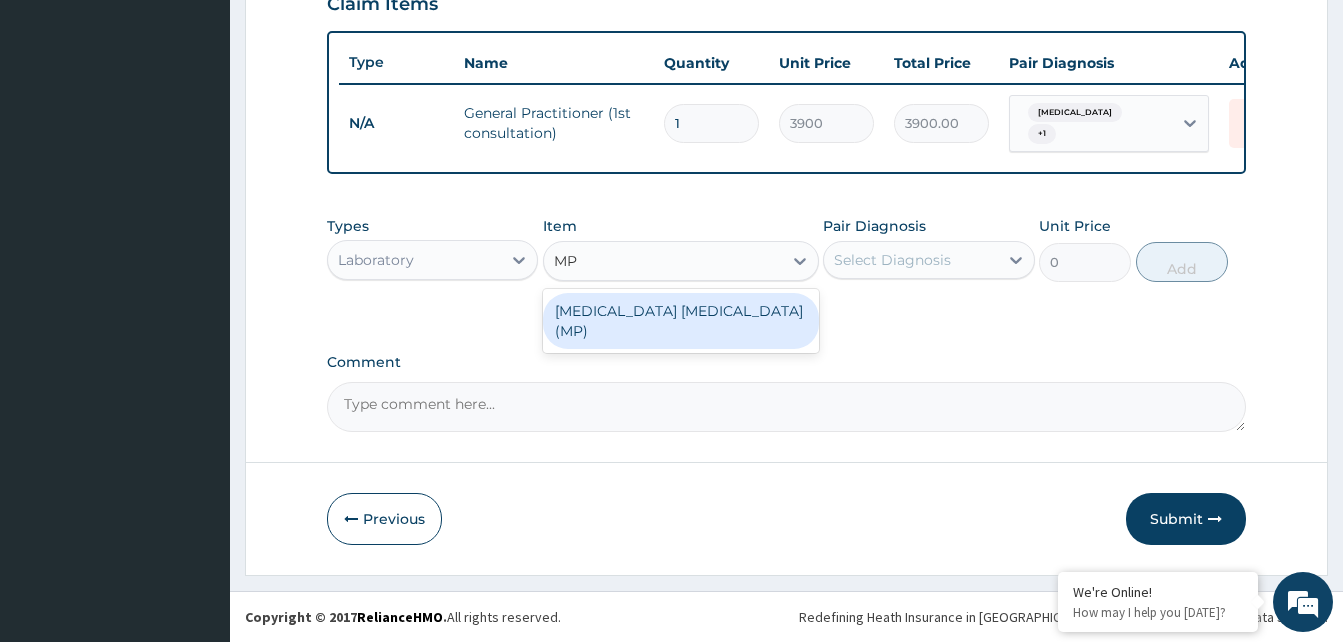 click on "MALARIA PARASITE (MP)" at bounding box center (681, 321) 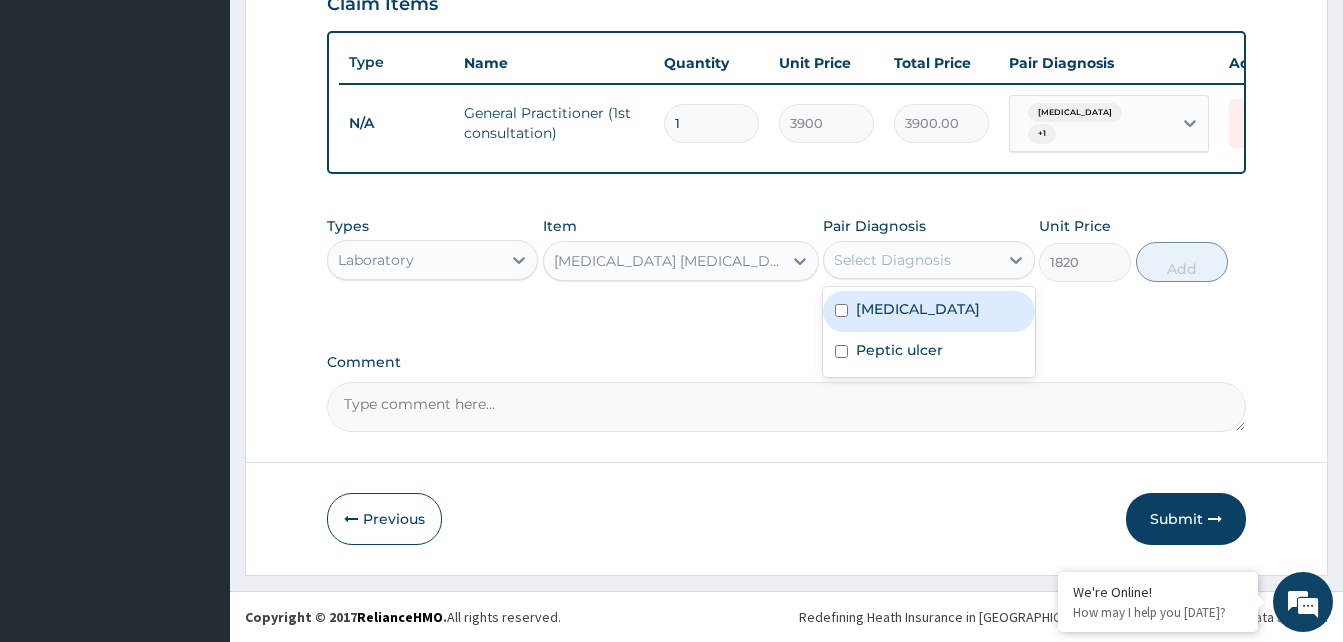 click on "Select Diagnosis" at bounding box center (892, 260) 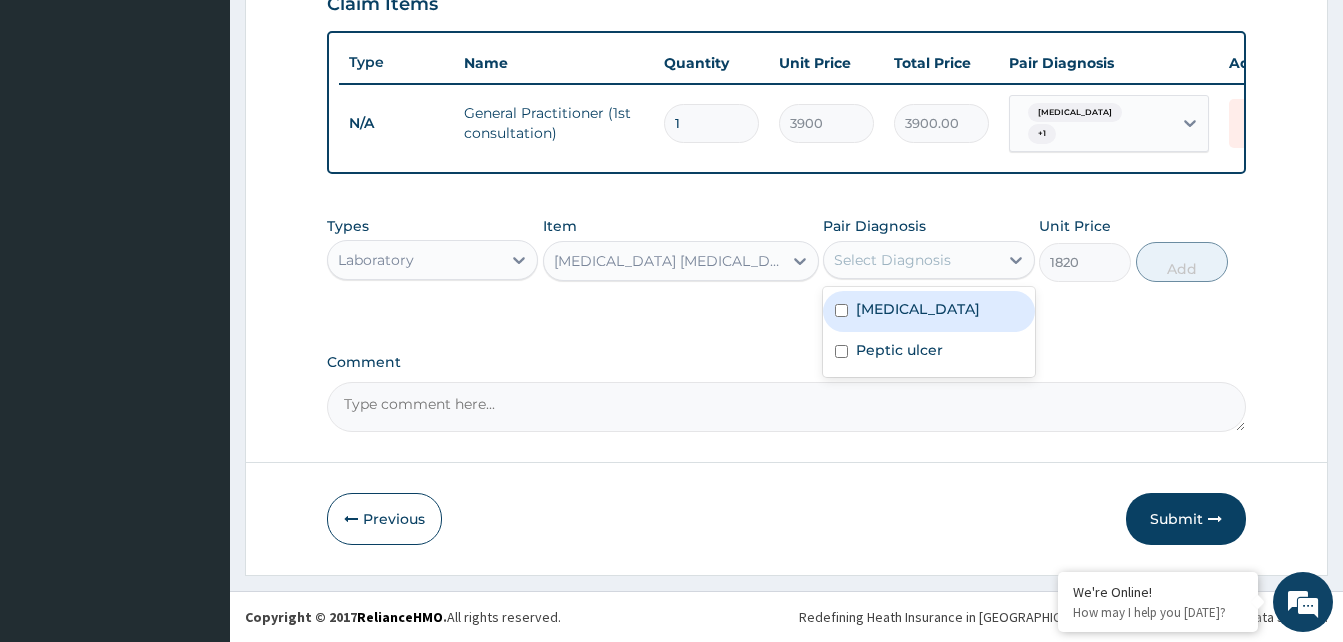 click at bounding box center (841, 310) 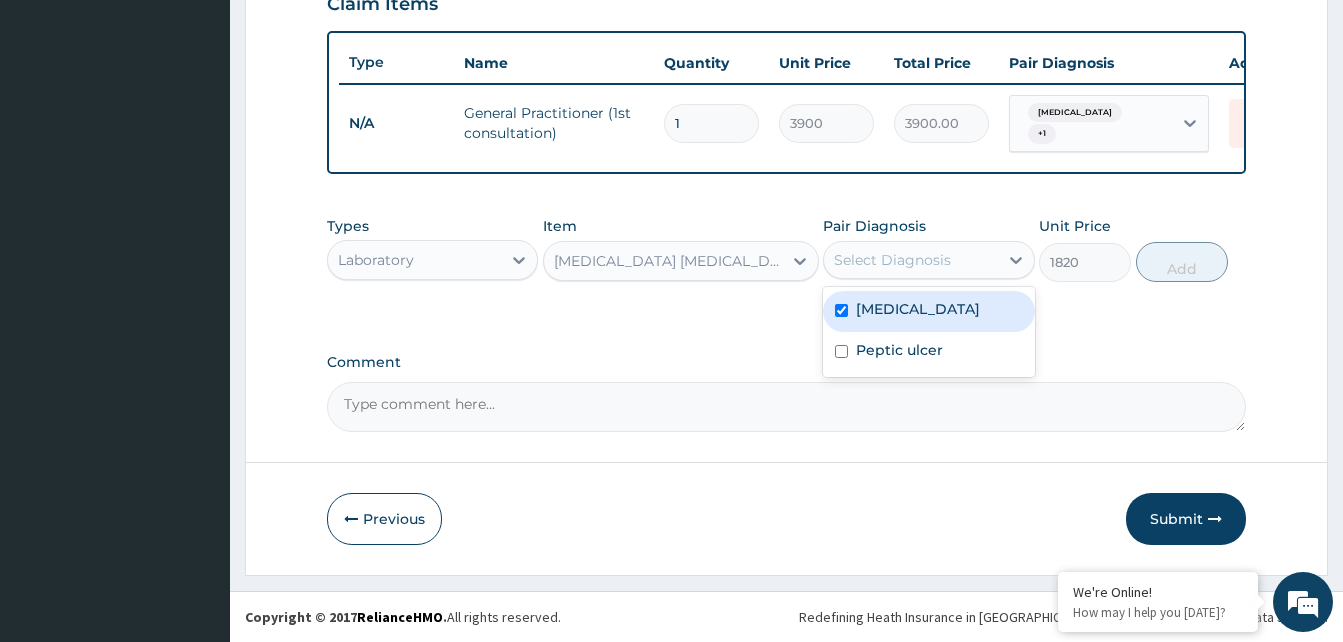 checkbox on "true" 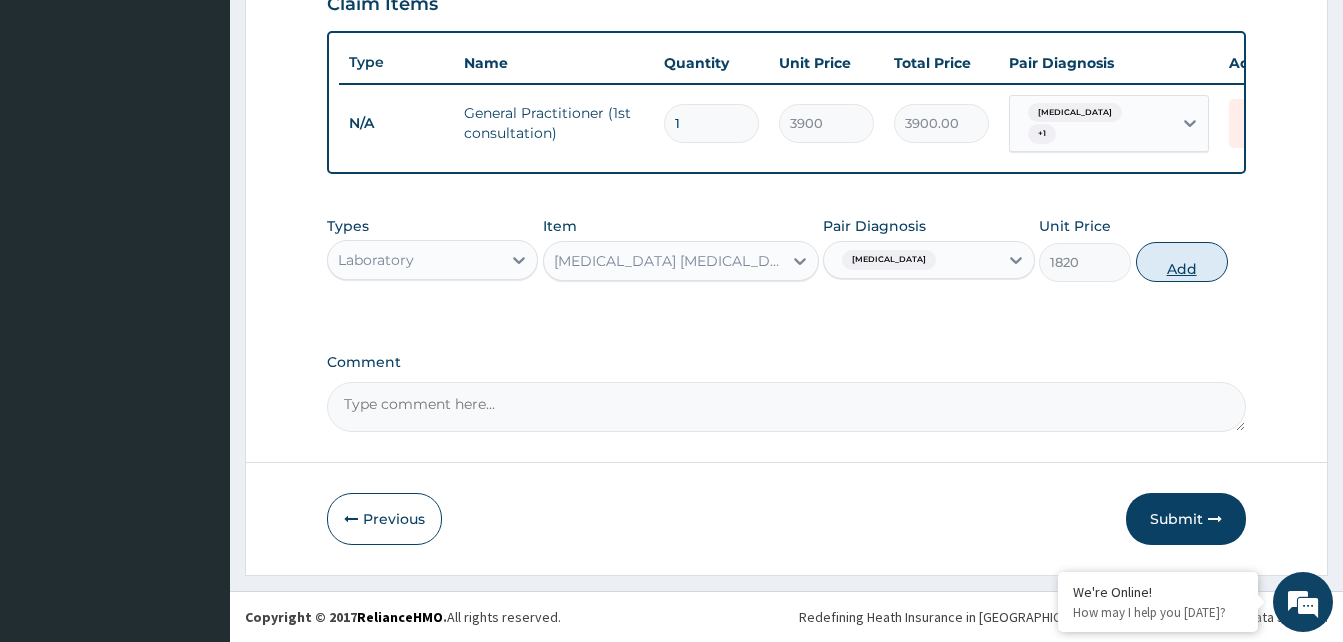 click on "Add" at bounding box center [1182, 262] 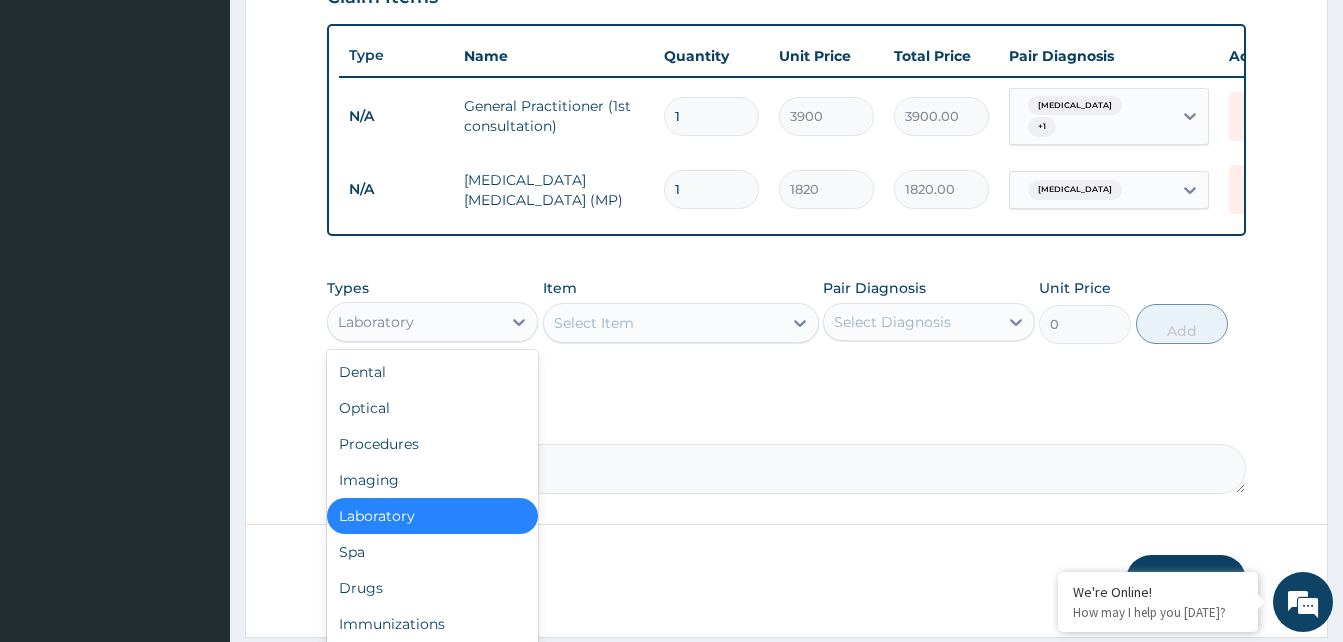 click on "Laboratory" at bounding box center [414, 322] 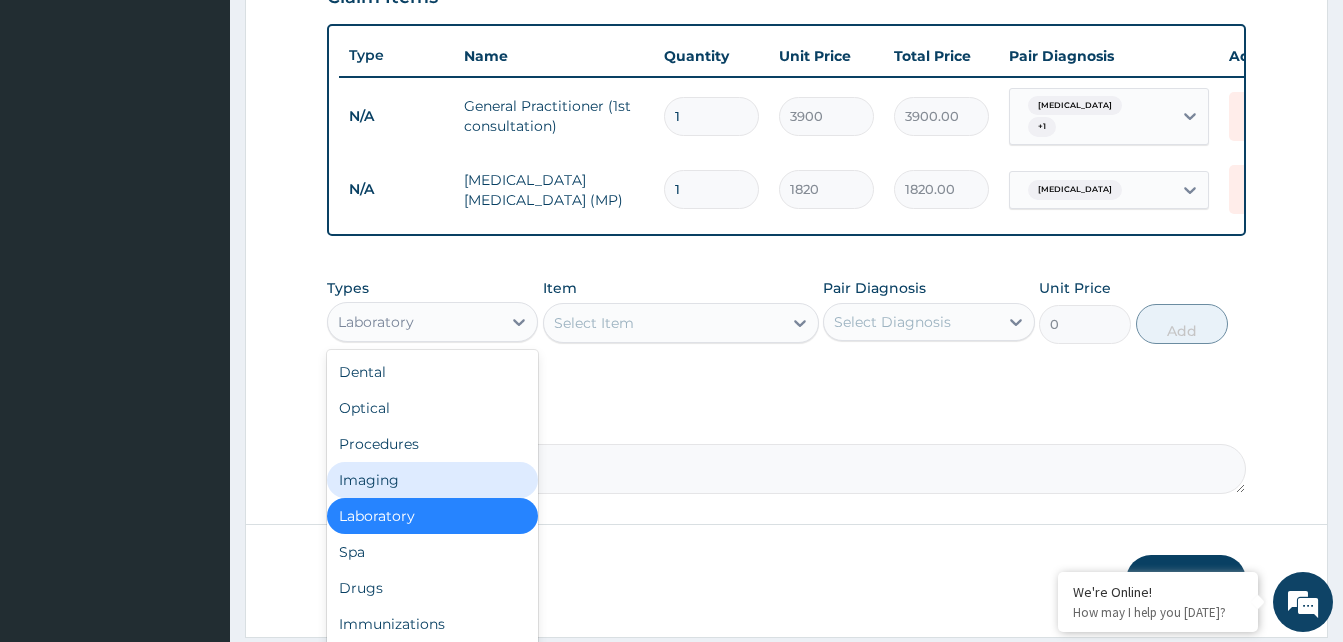 click on "Imaging" at bounding box center [432, 480] 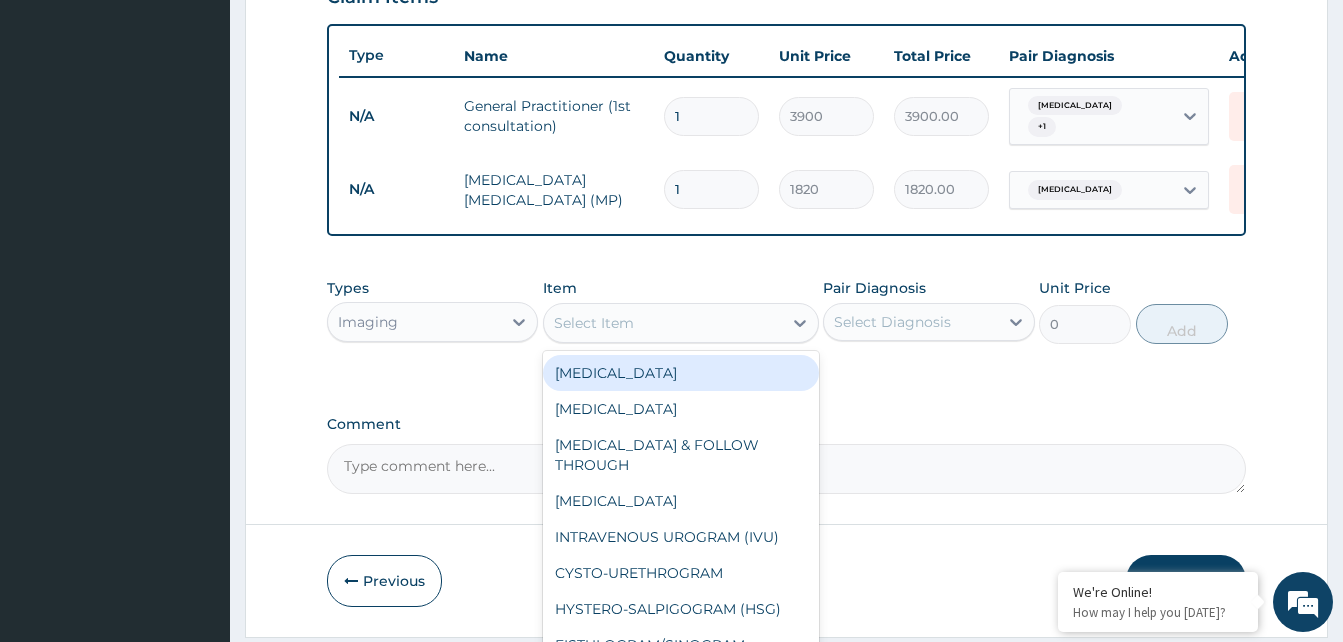 click on "Select Item" at bounding box center [663, 323] 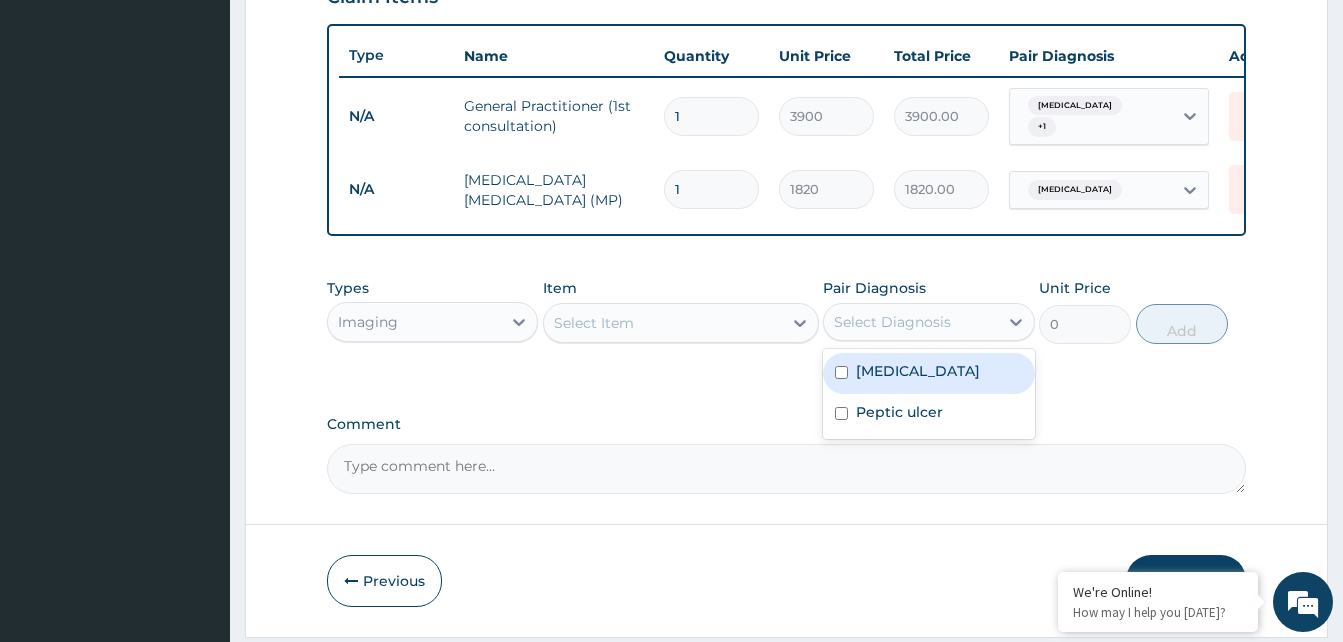 click on "Select Diagnosis" at bounding box center (892, 322) 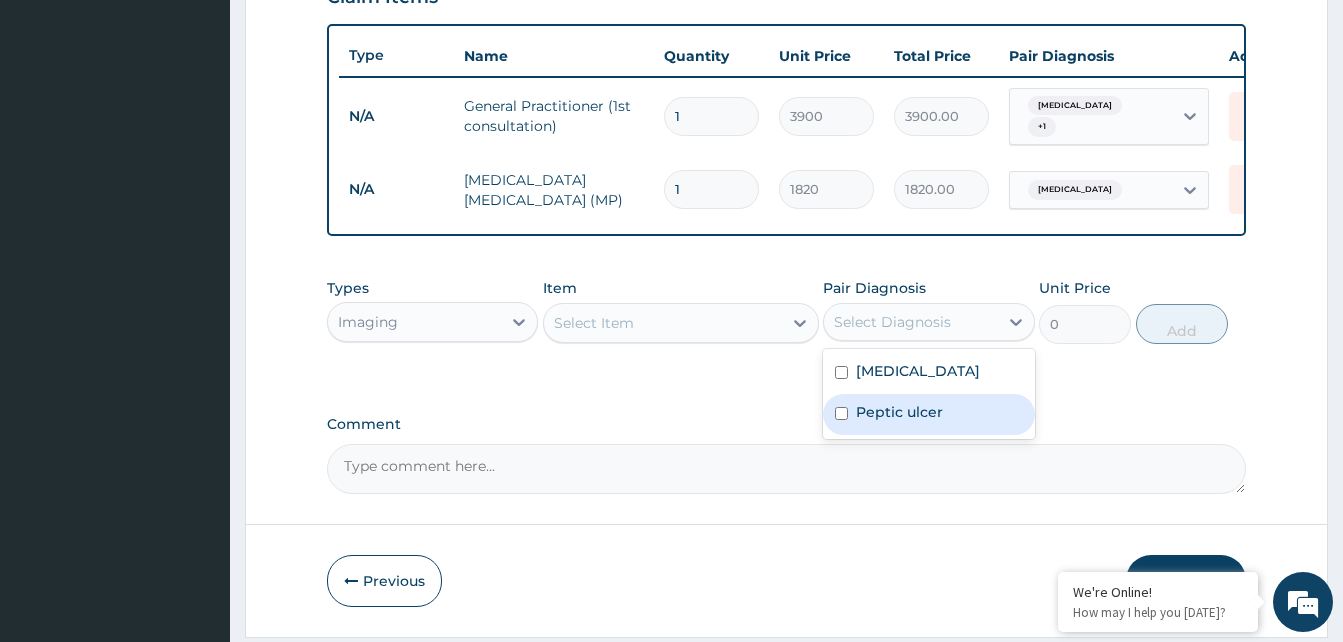 click at bounding box center [841, 413] 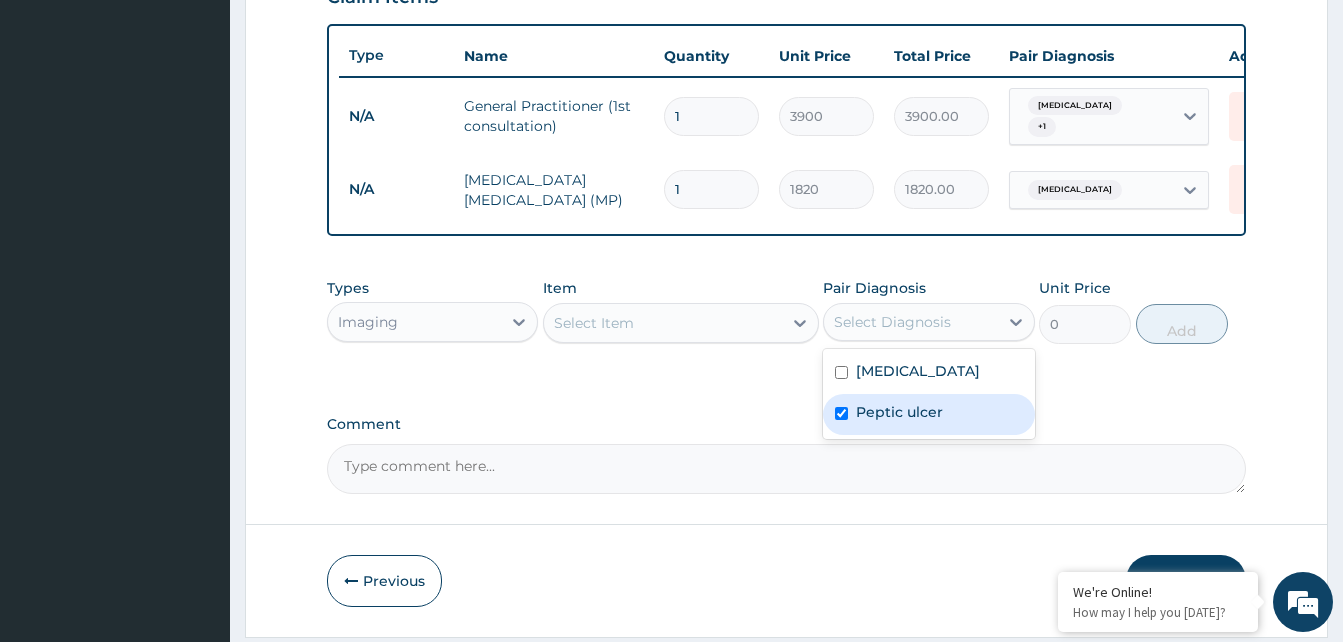 checkbox on "true" 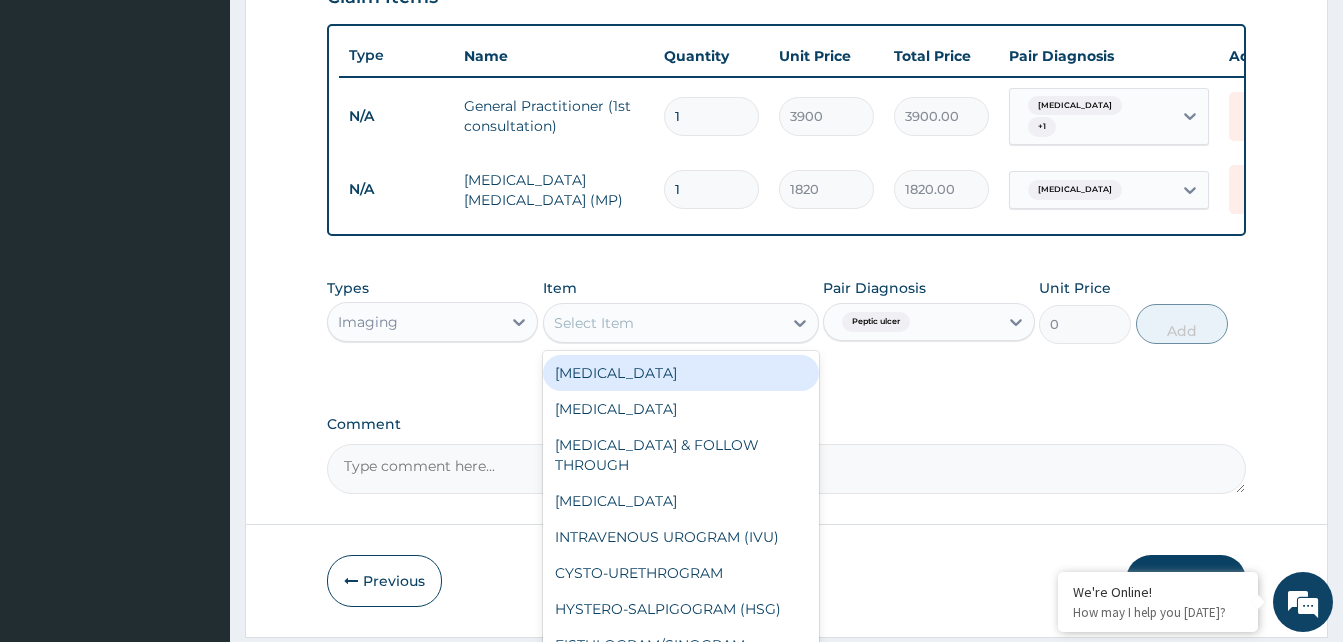 click on "Select Item" at bounding box center (594, 323) 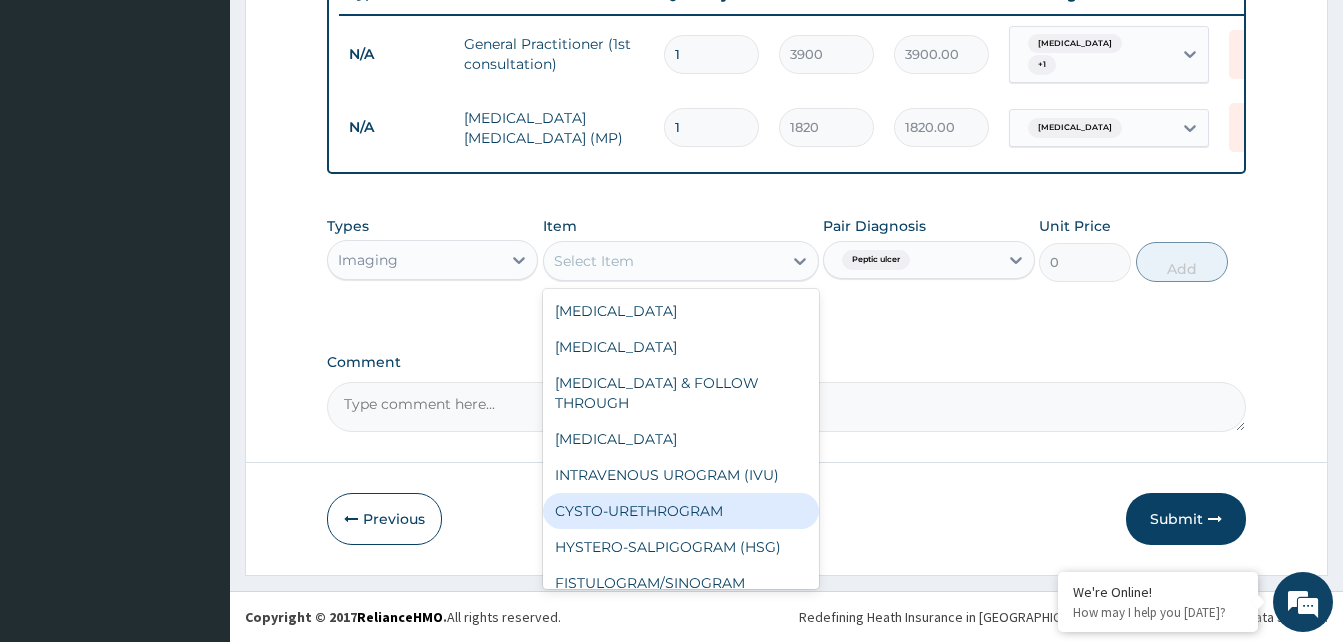 scroll, scrollTop: 789, scrollLeft: 0, axis: vertical 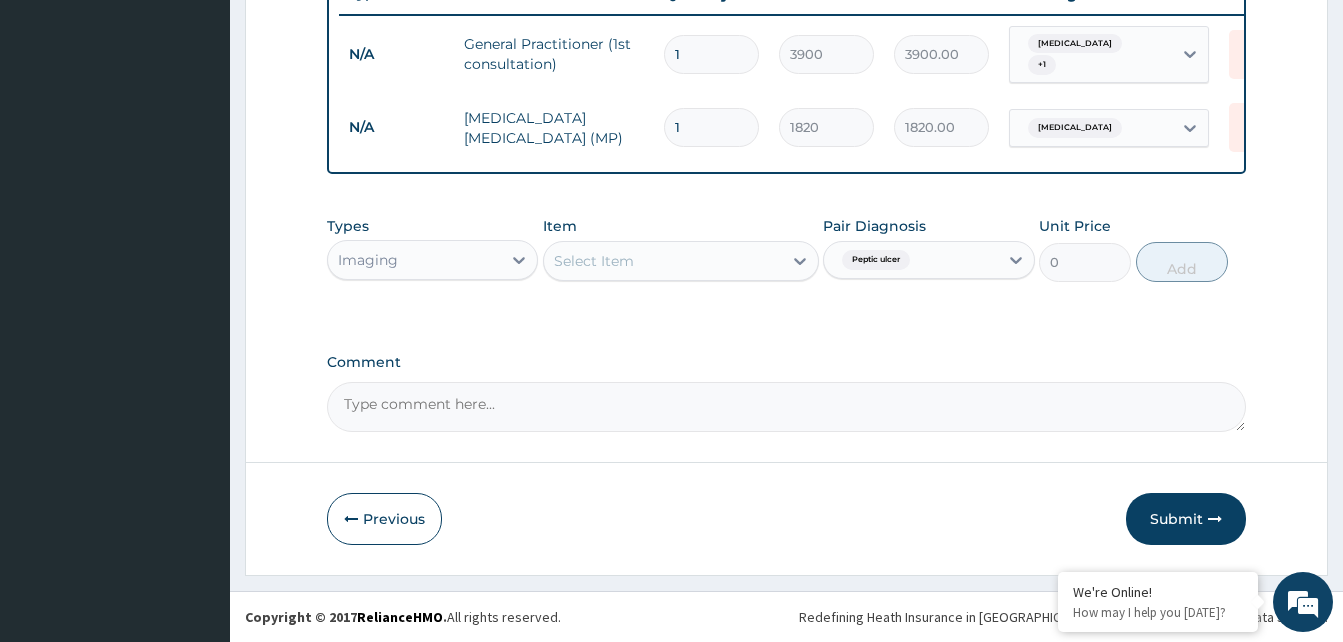 click on "Select Item" at bounding box center [594, 261] 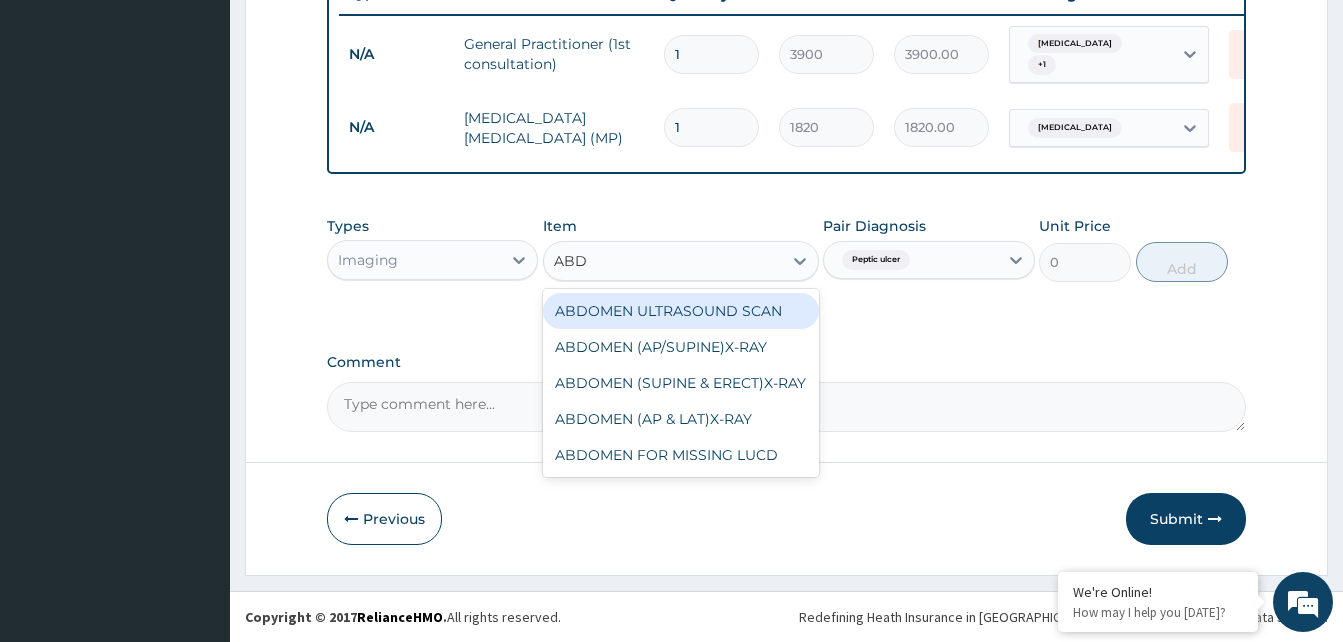 type on "ABDO" 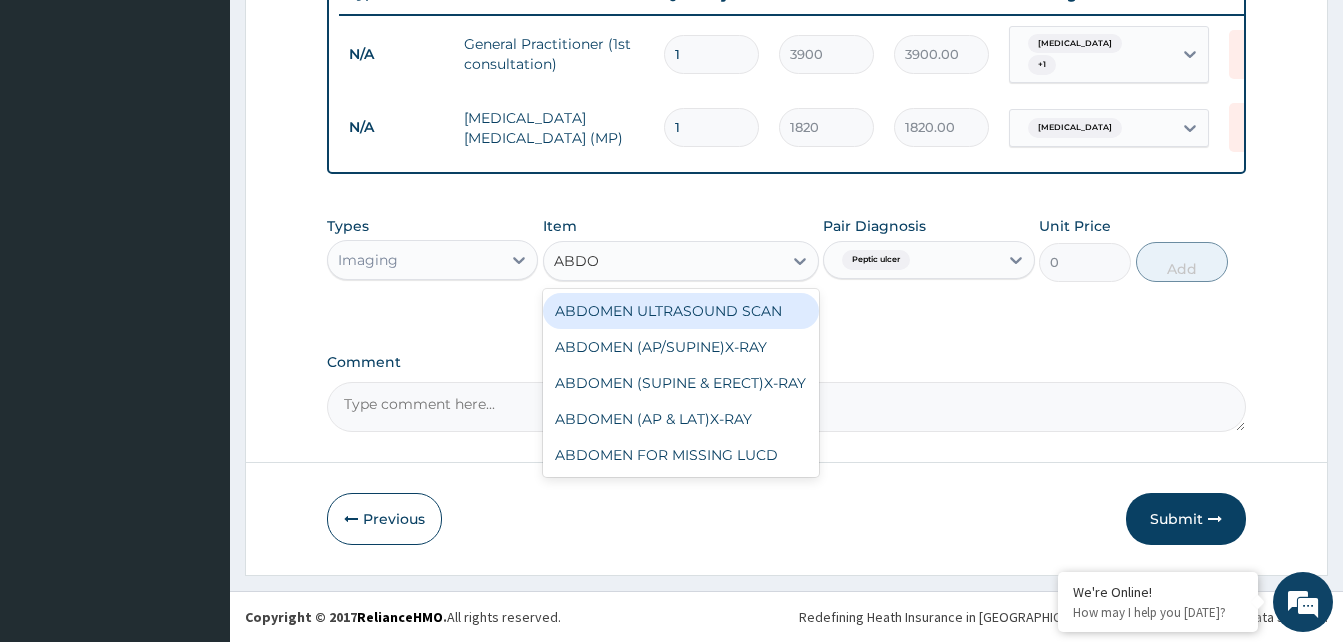 click on "ABDOMEN ULTRASOUND SCAN" at bounding box center (681, 311) 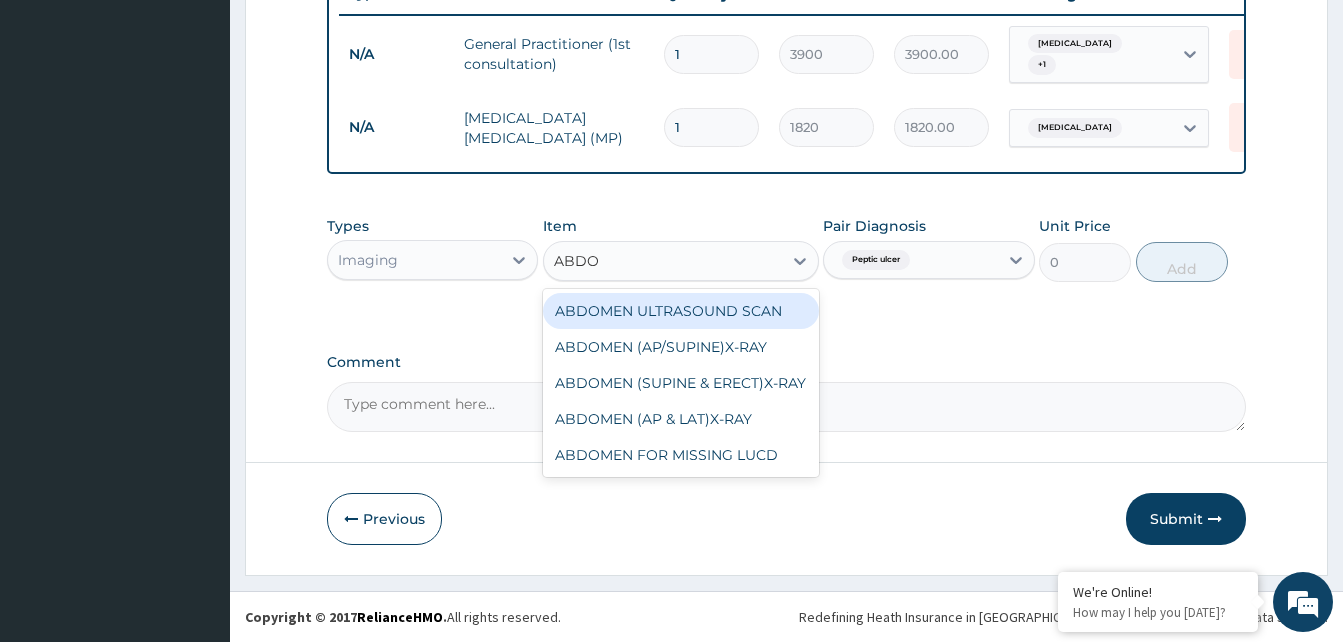 type 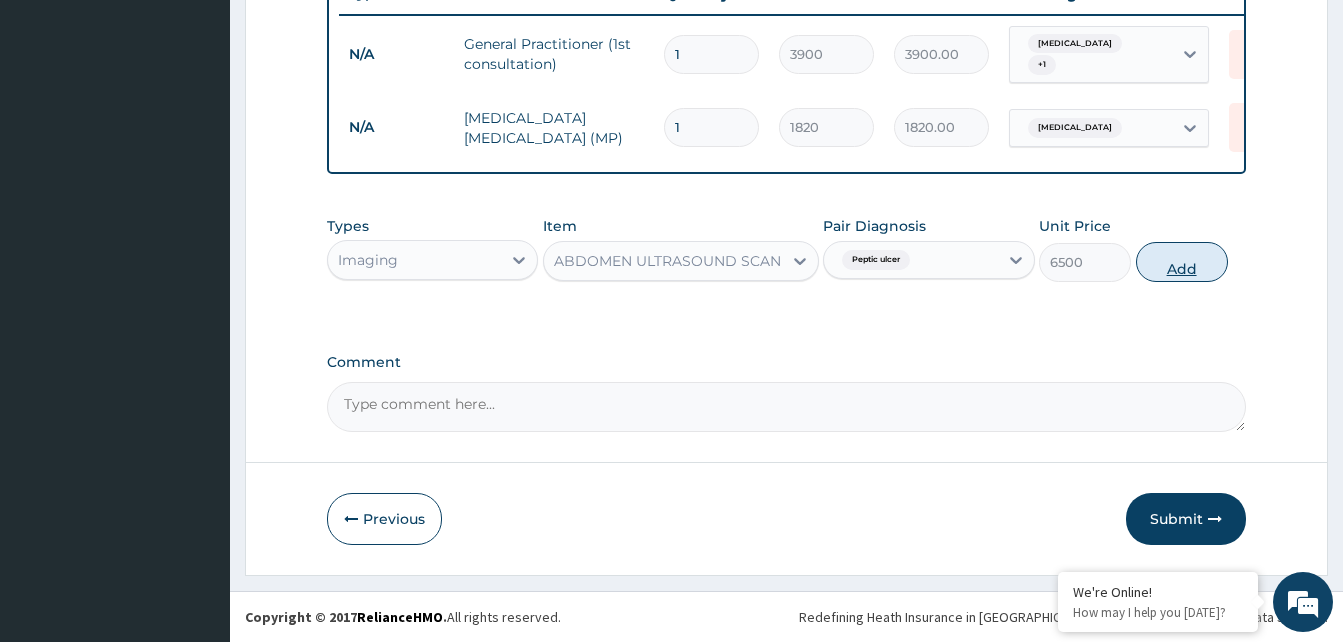 click on "Add" at bounding box center (1182, 262) 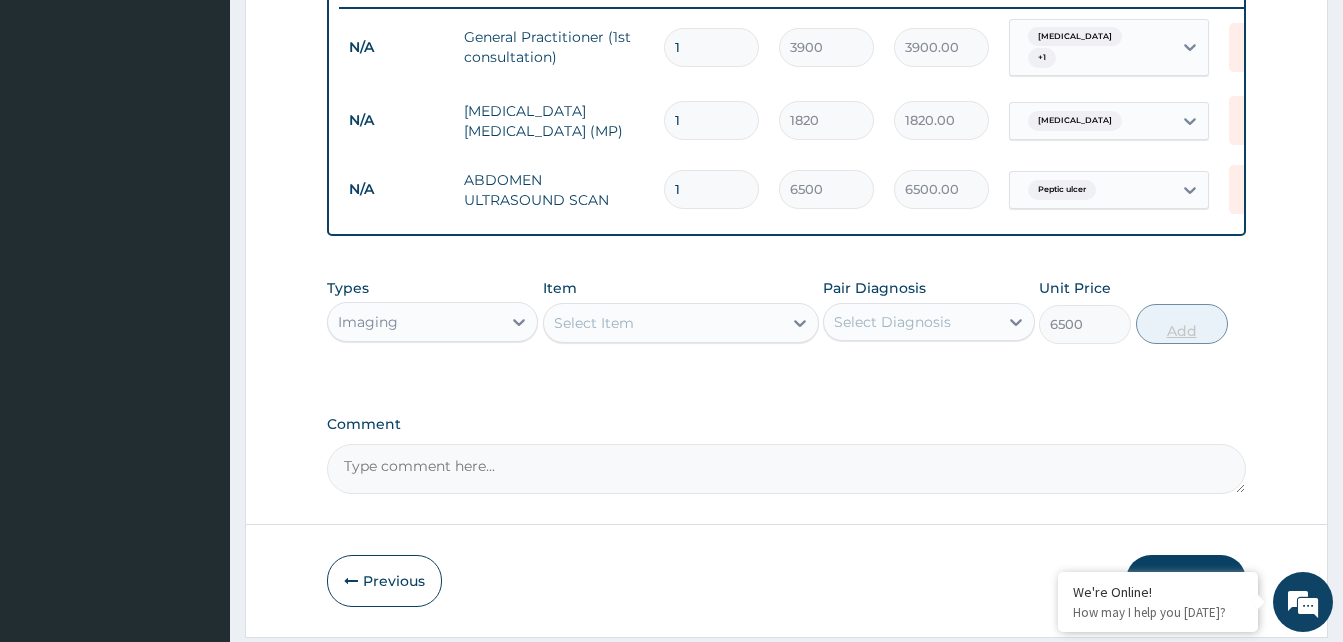 type on "0" 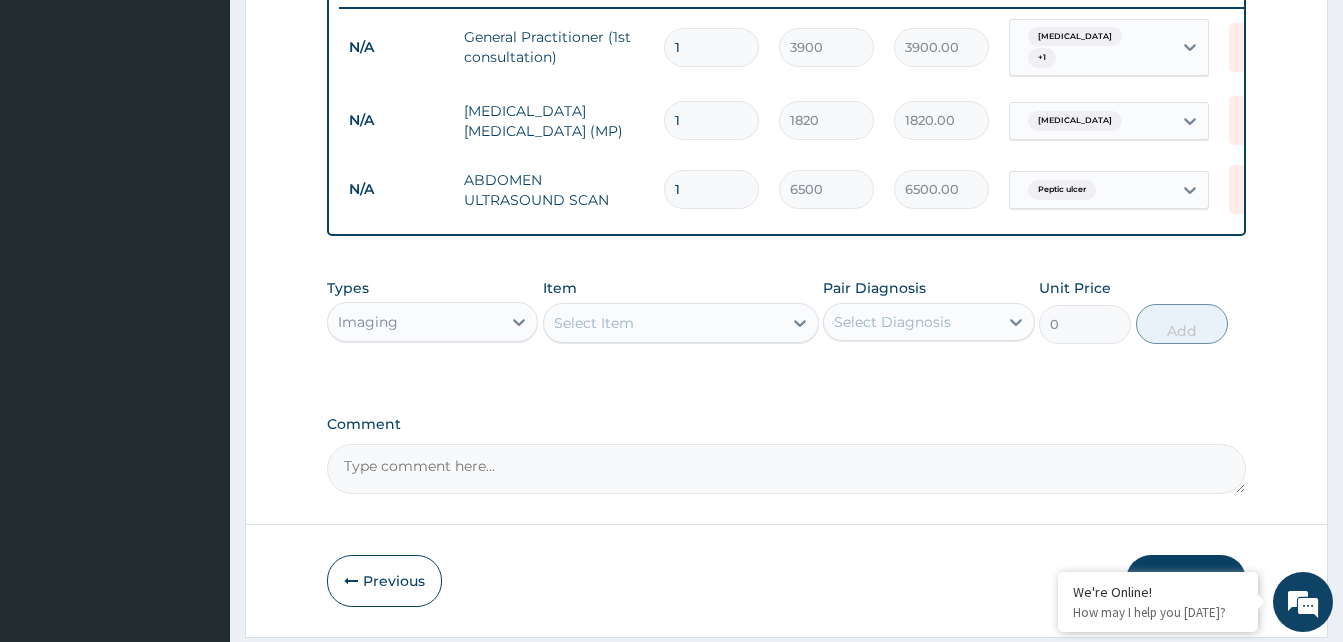 click on "Imaging" at bounding box center [414, 322] 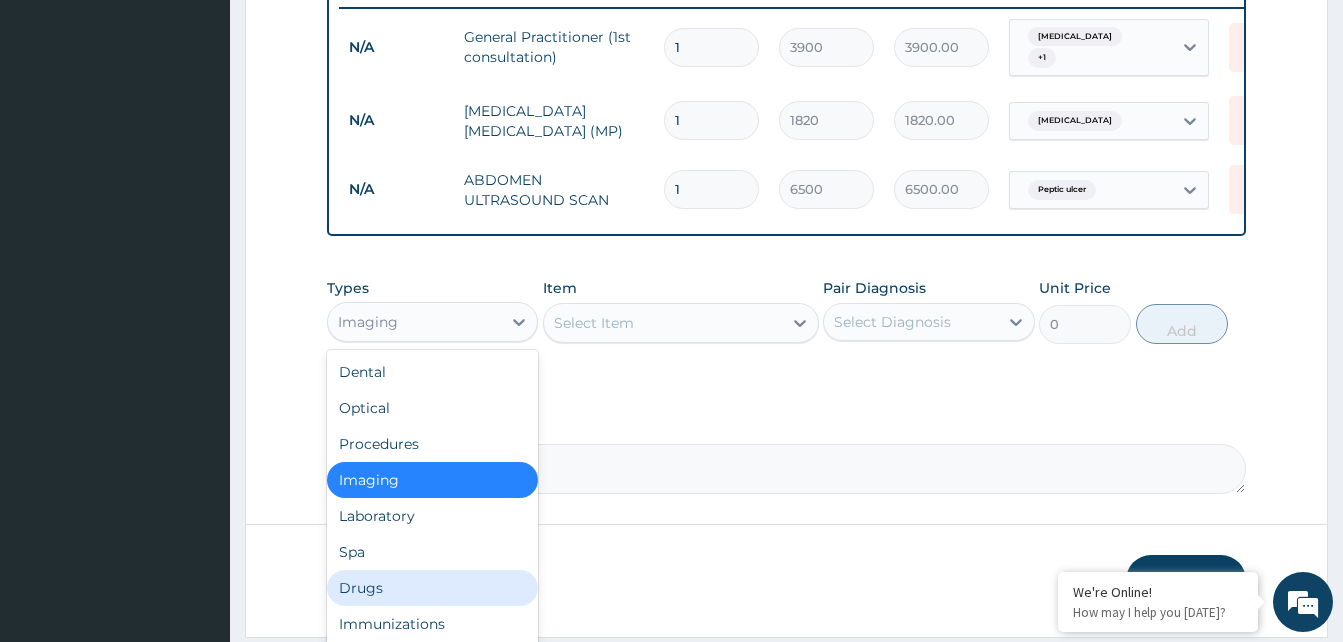 click on "Drugs" at bounding box center [432, 588] 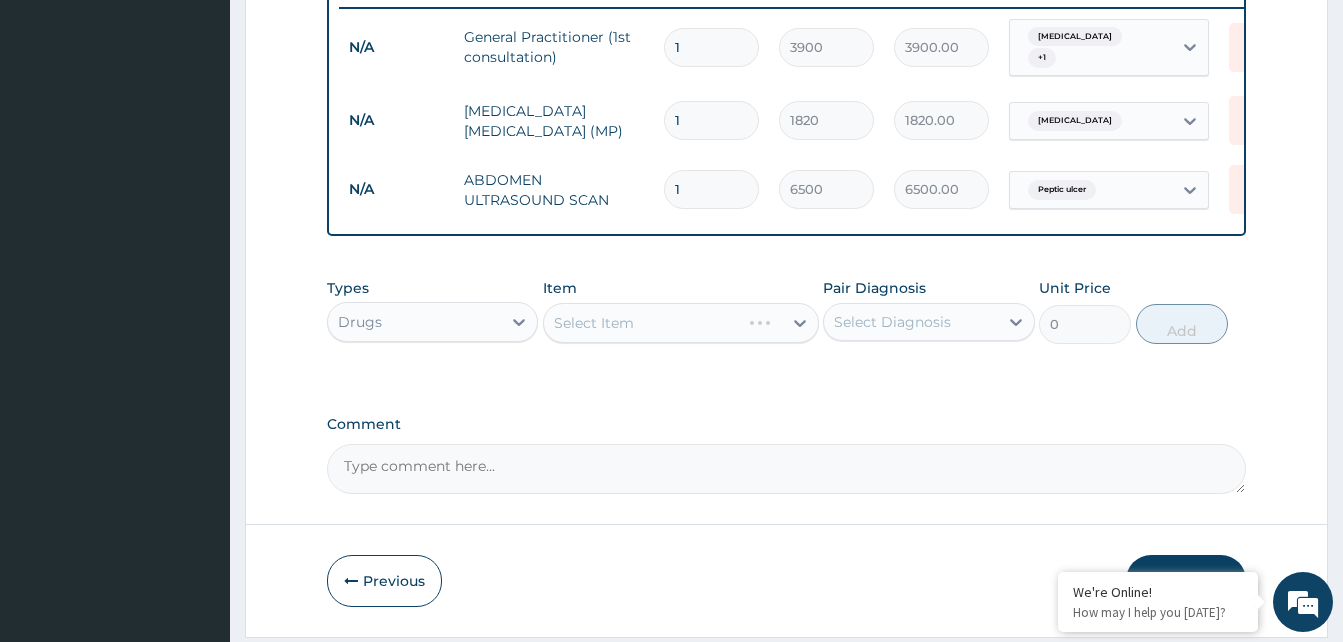 click on "Select Item" at bounding box center (681, 323) 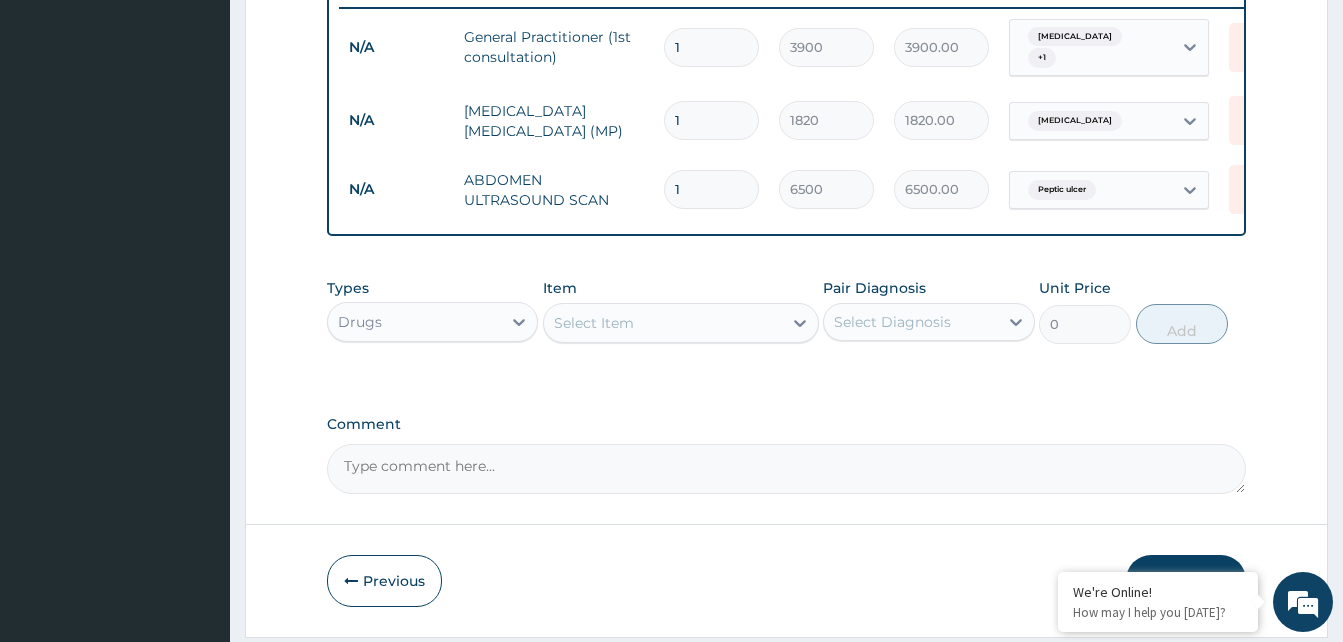 click on "Select Item" at bounding box center (594, 323) 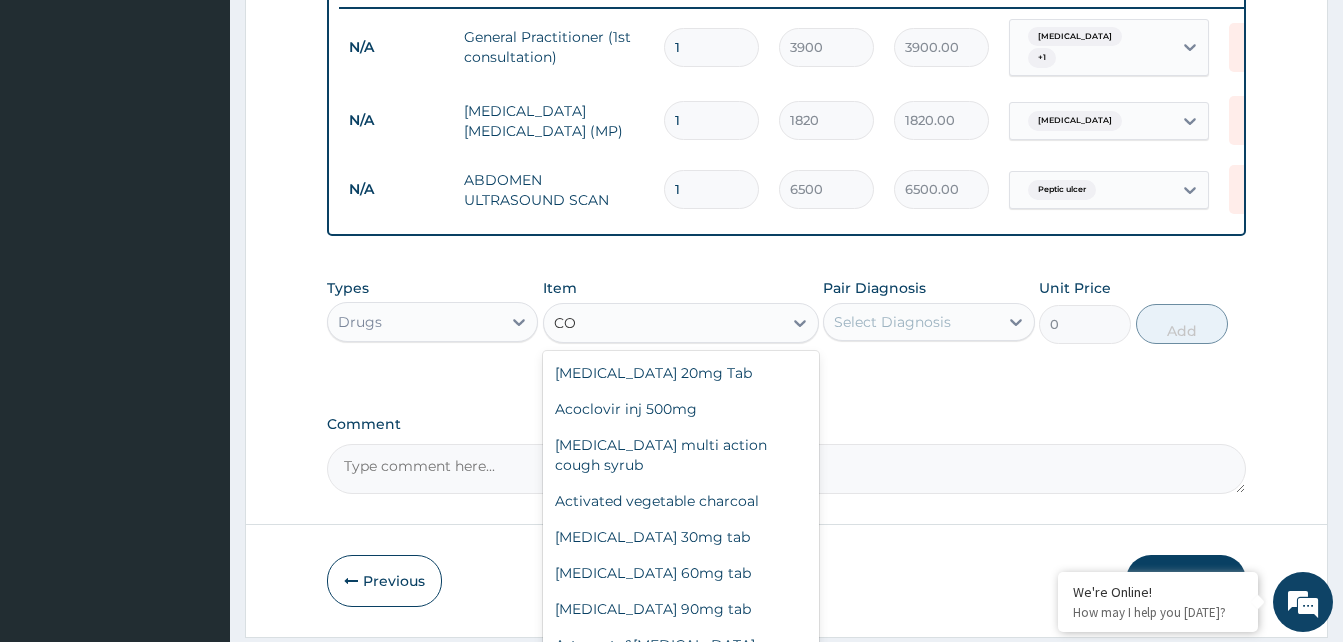 type on "C" 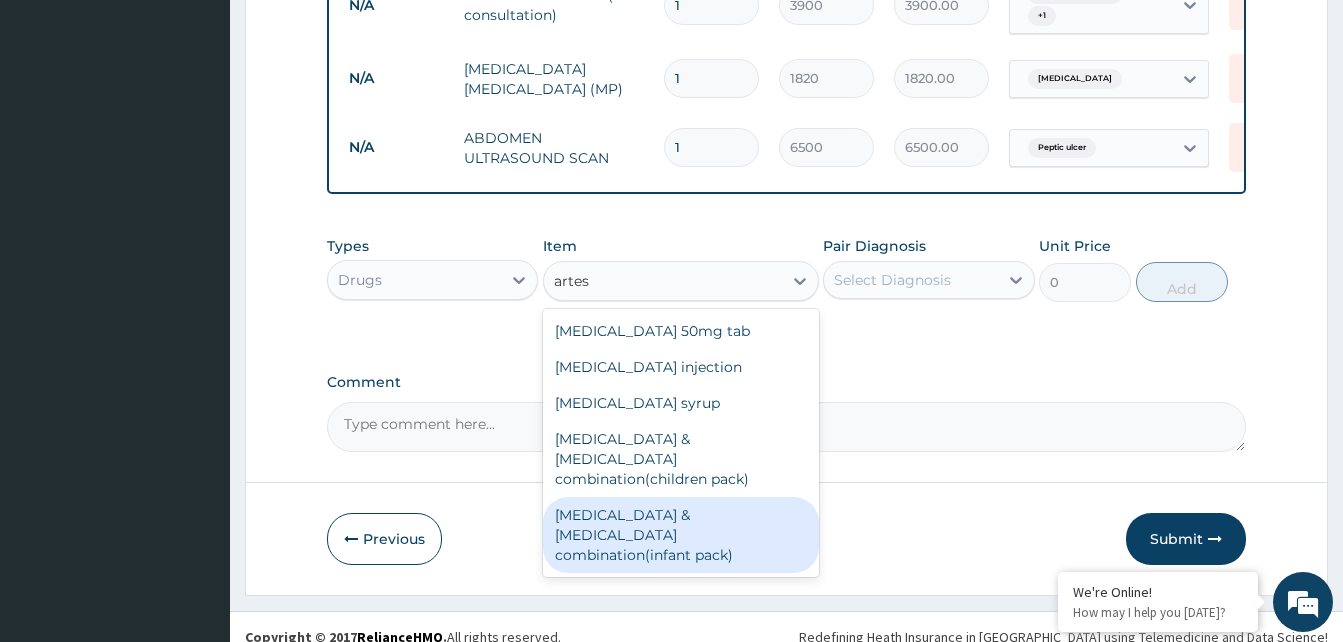 scroll, scrollTop: 858, scrollLeft: 0, axis: vertical 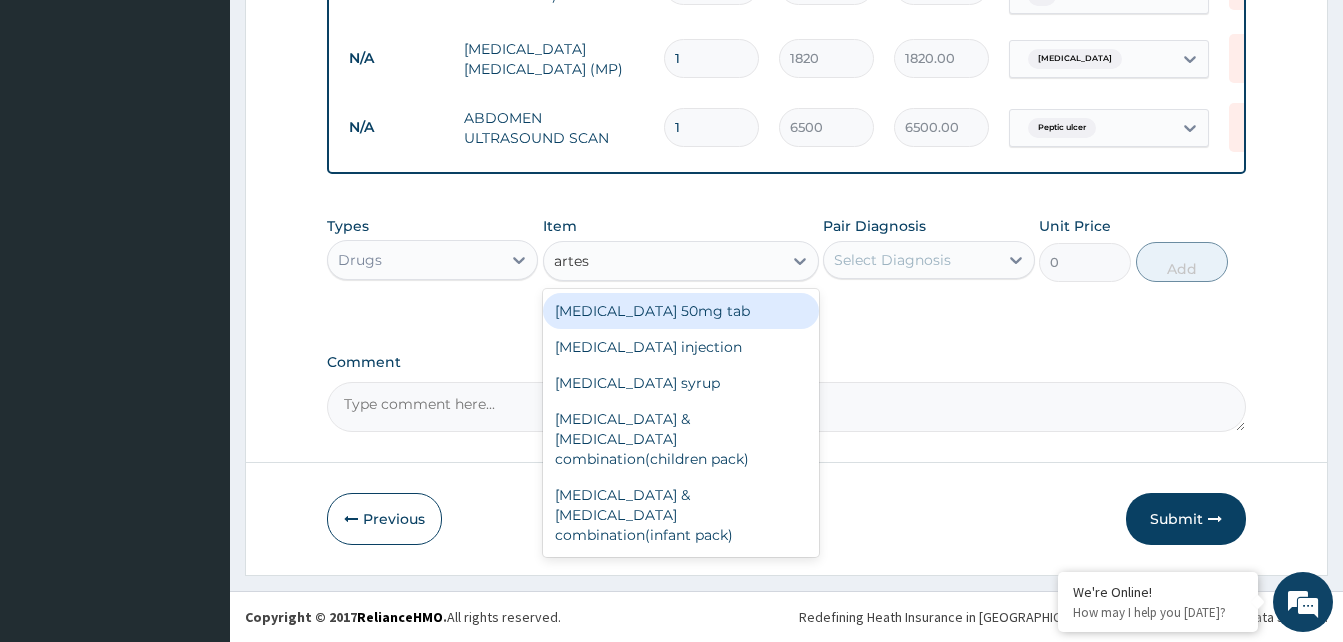 click on "artes" at bounding box center (572, 261) 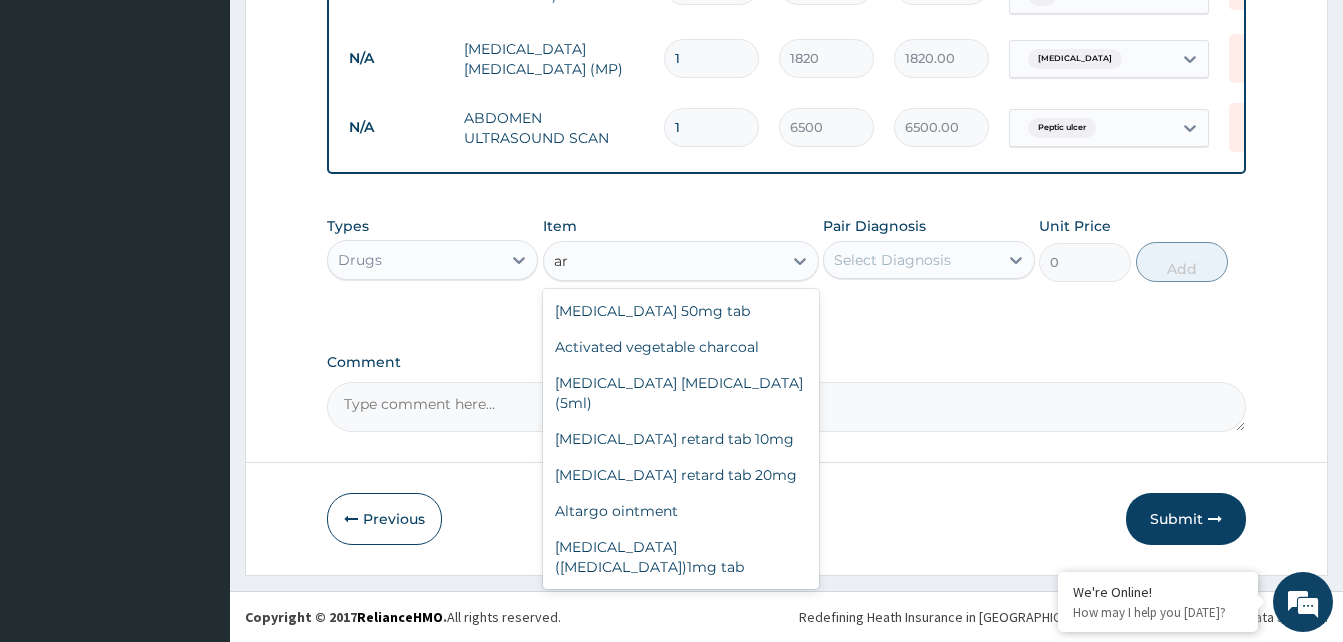 type on "a" 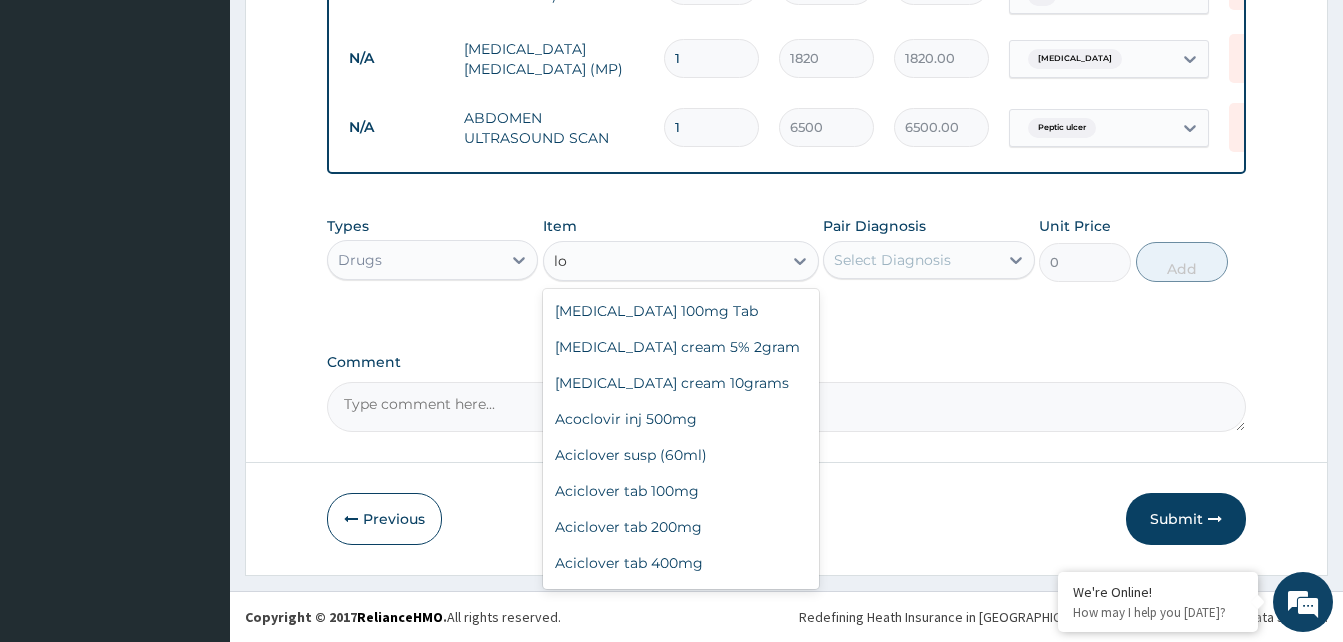 type on "l" 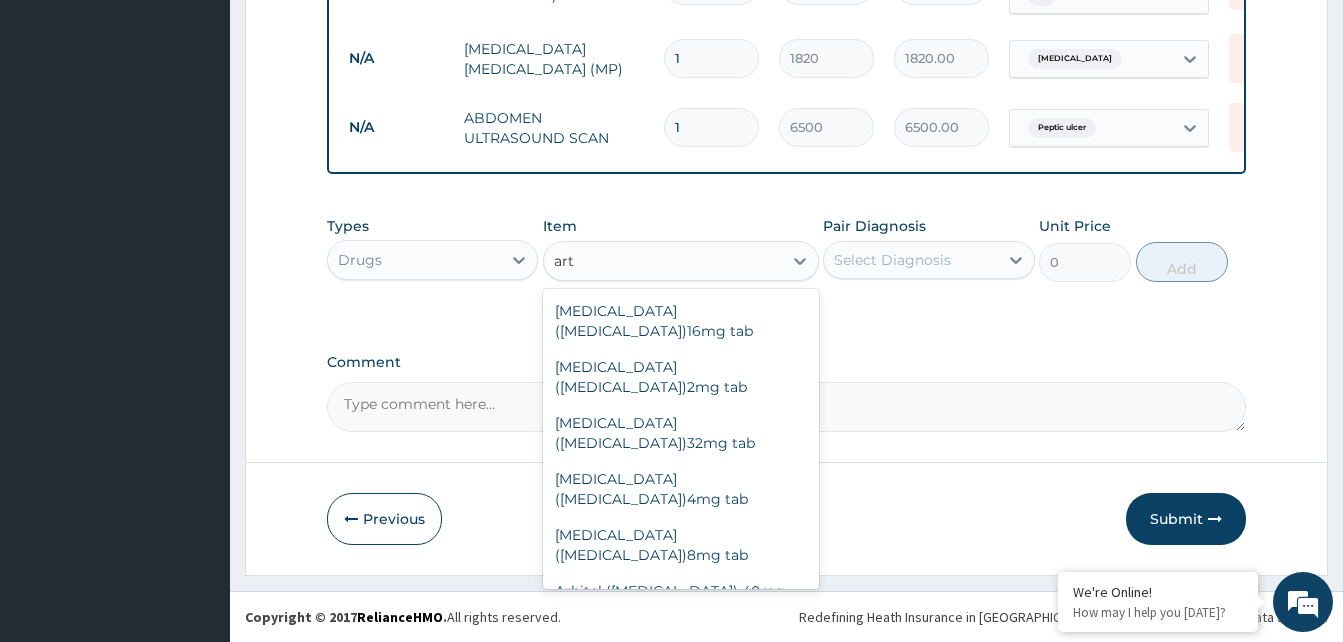 type on "arte" 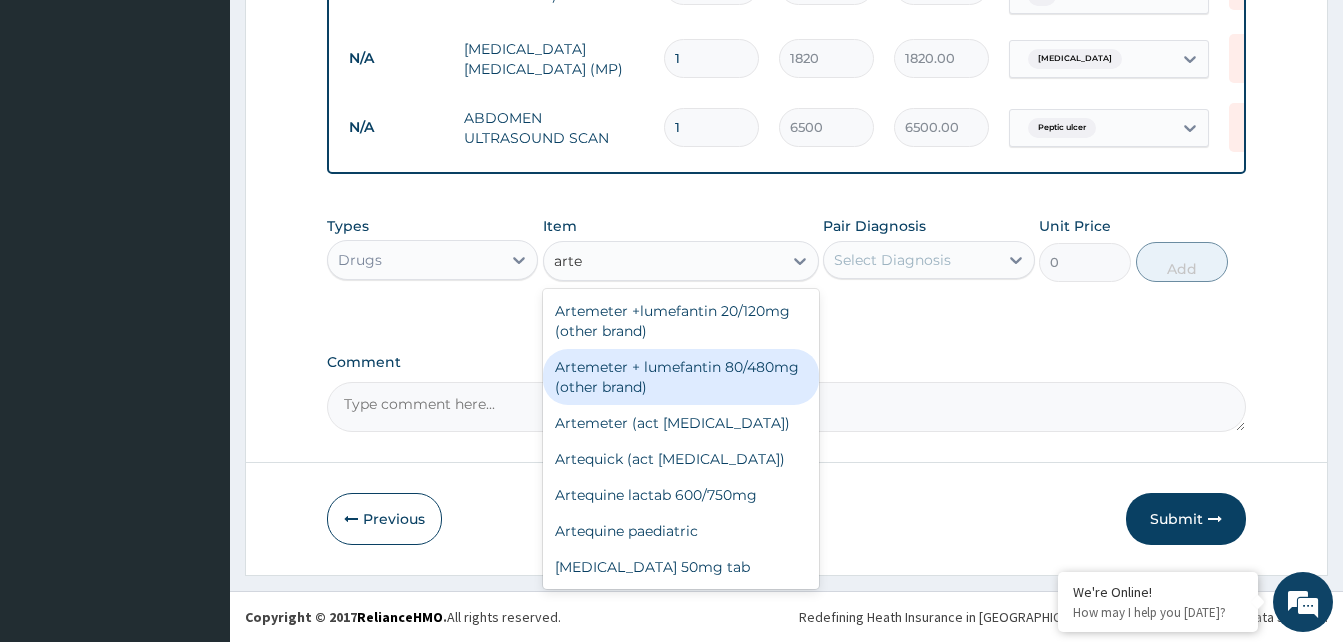 click on "Artemeter + lumefantin 80/480mg (other brand)" at bounding box center [681, 377] 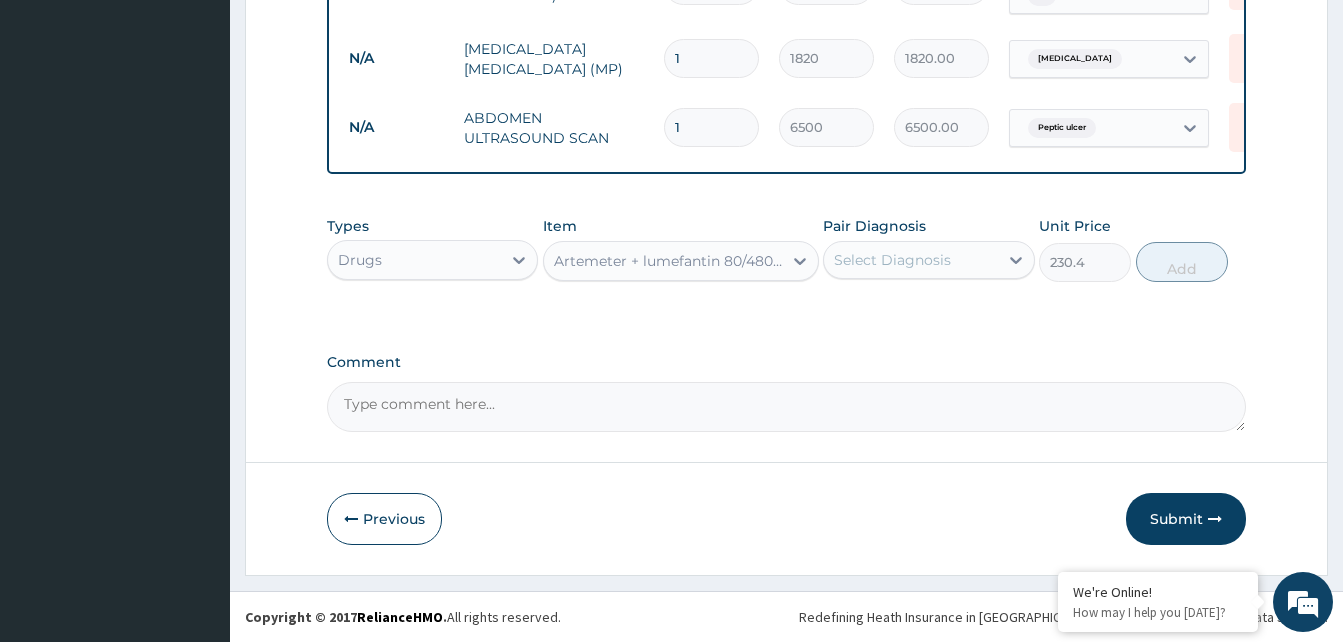 click on "Select Diagnosis" at bounding box center [892, 260] 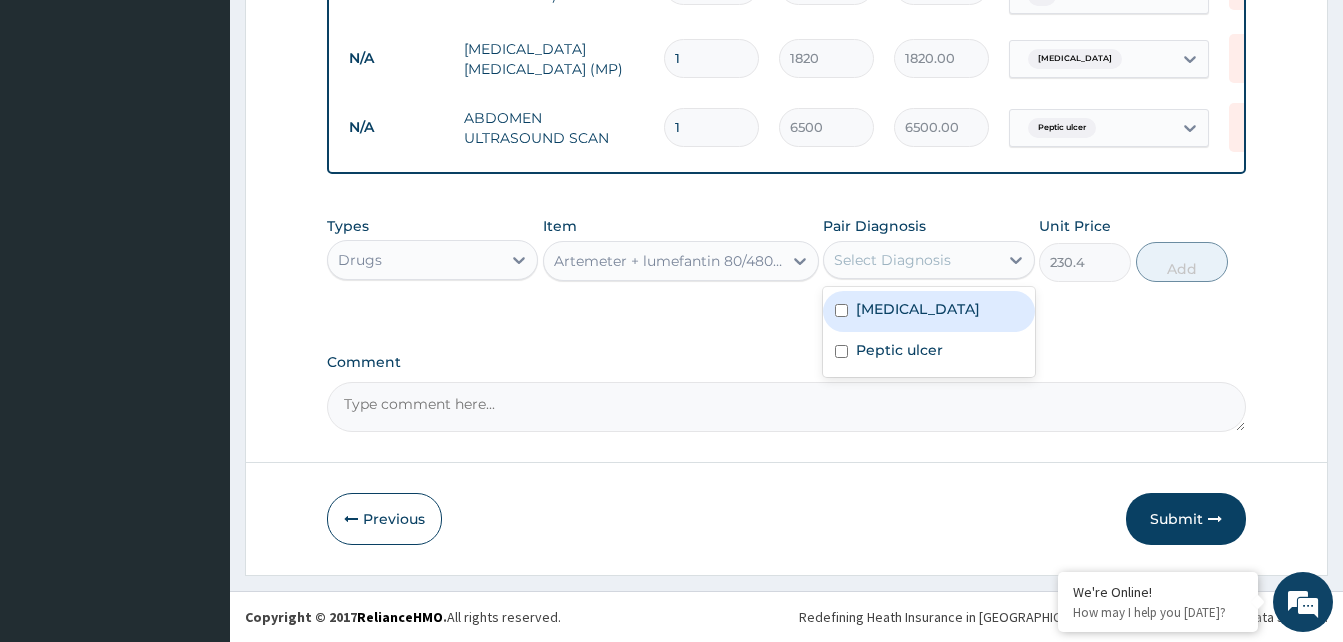 click at bounding box center [841, 310] 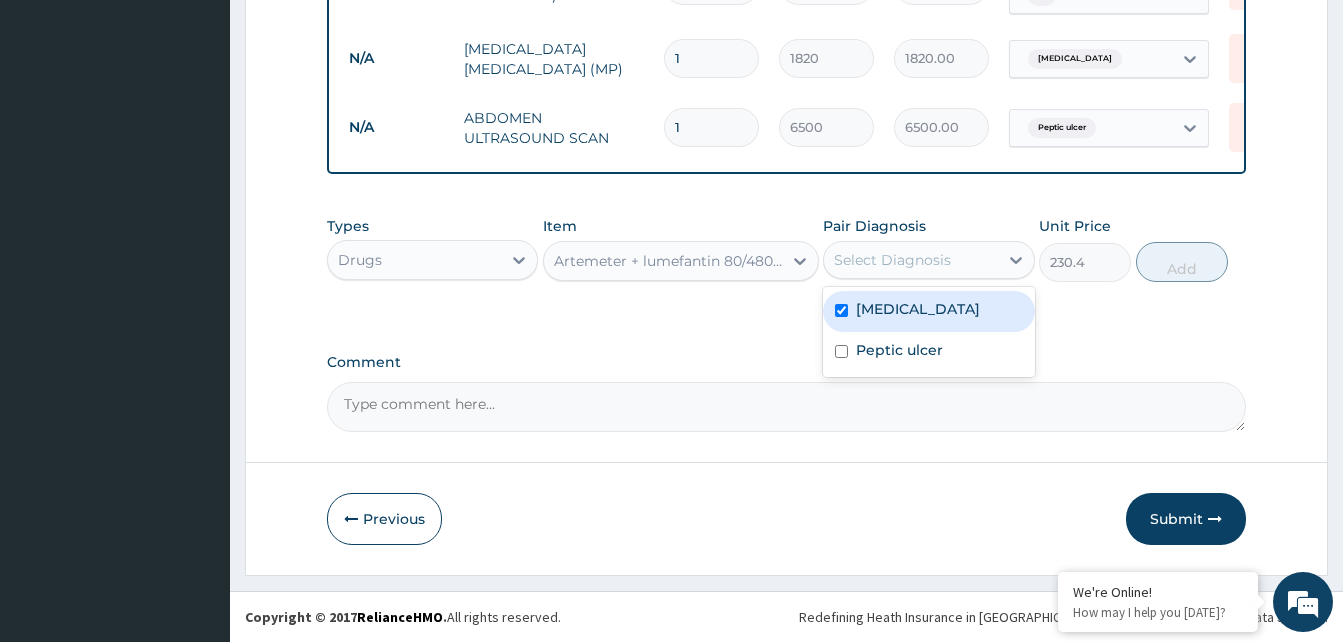 checkbox on "true" 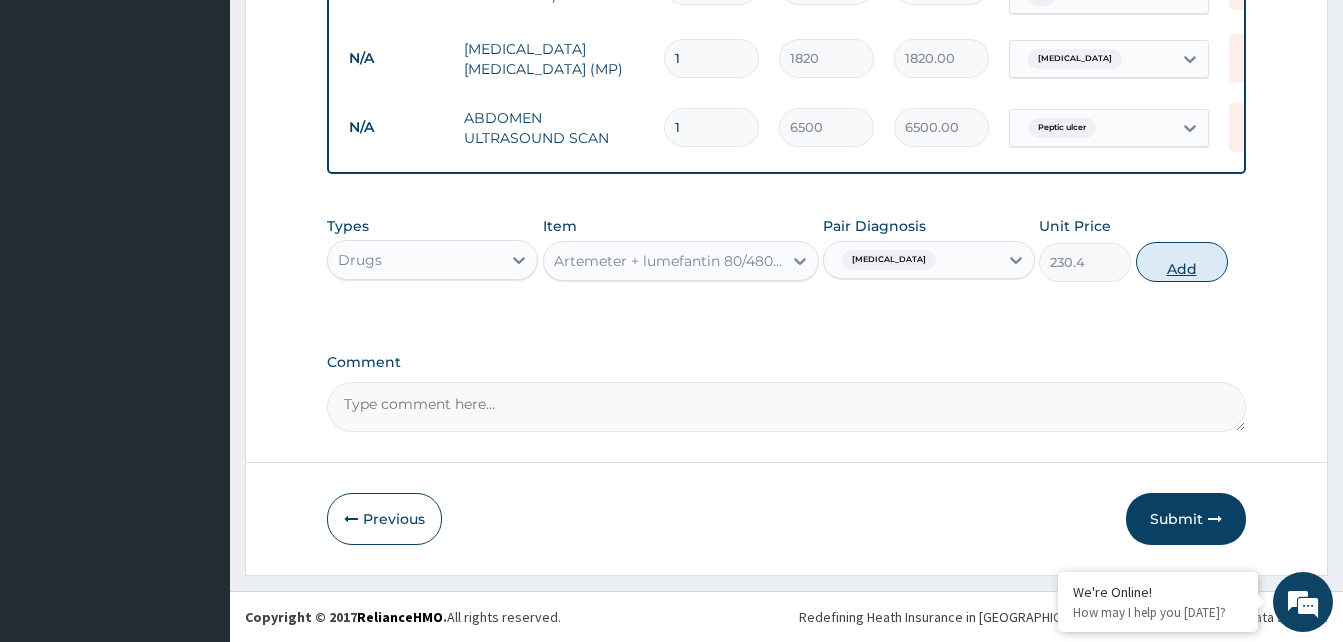 click on "Add" at bounding box center [1182, 262] 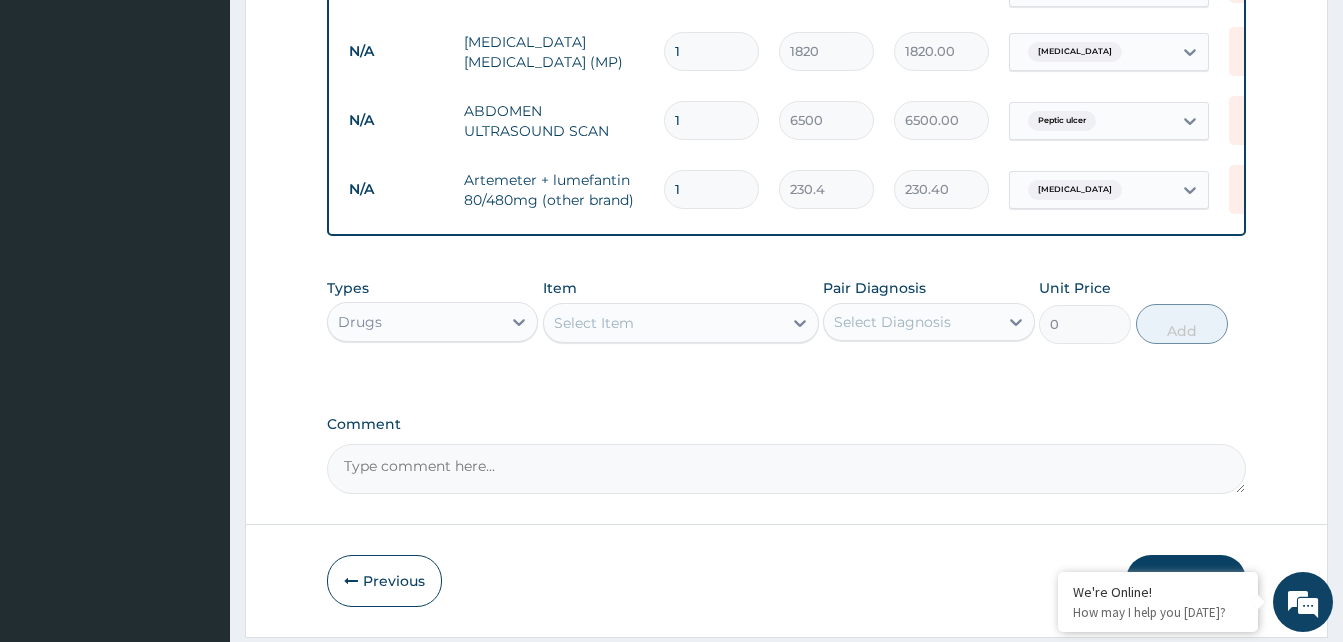 type 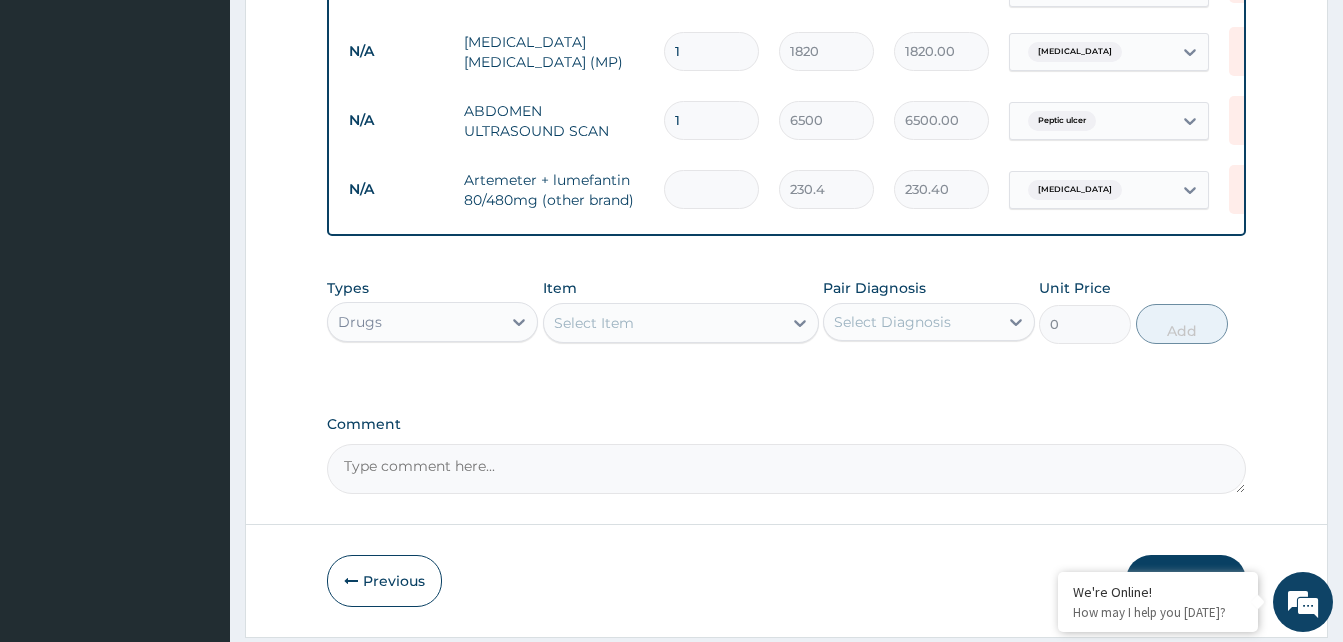 type on "0.00" 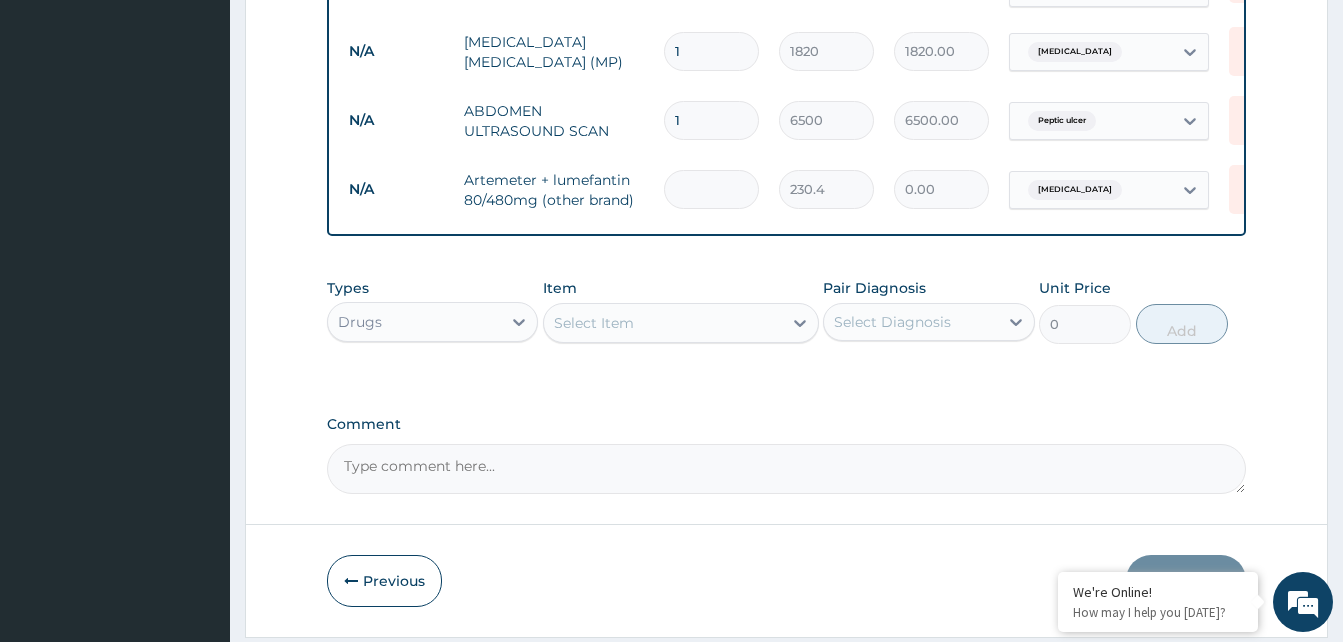 type on "6" 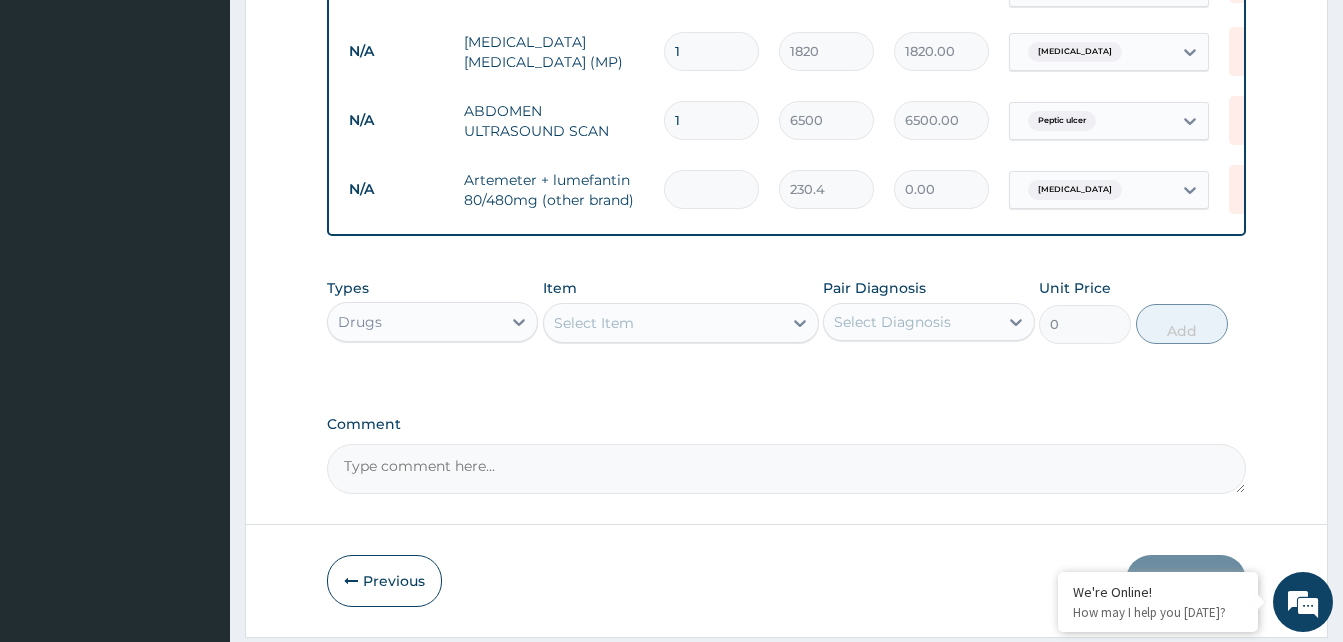 type on "1382.40" 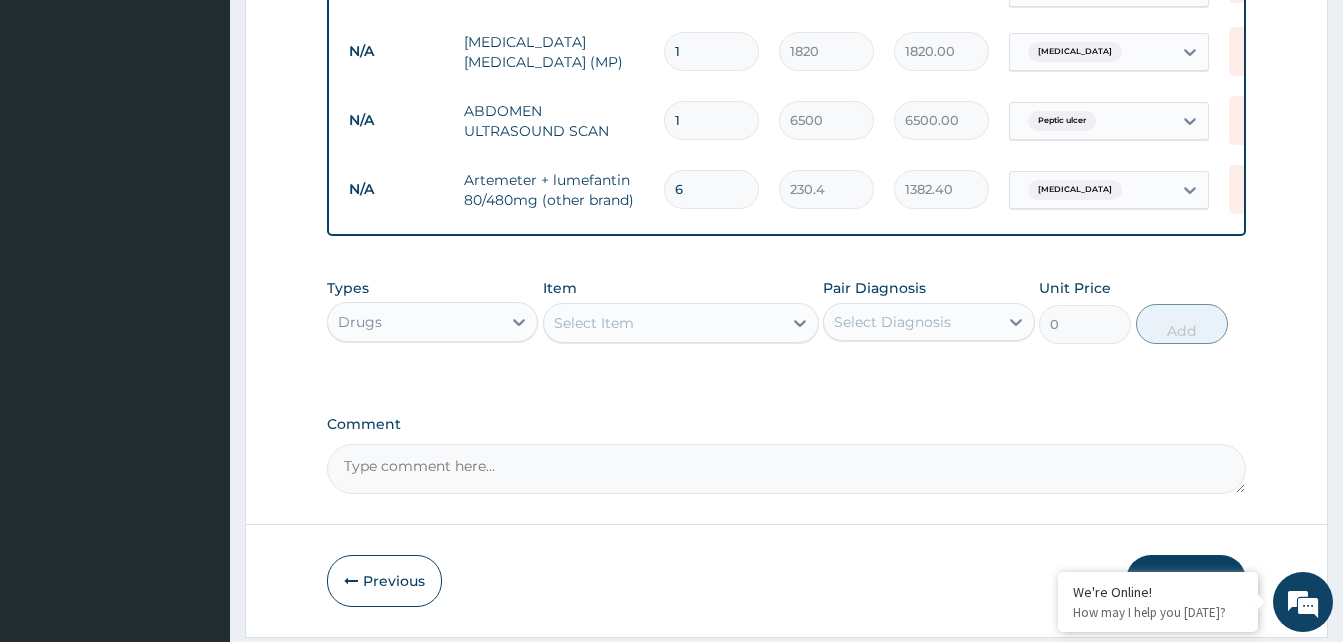 type on "6" 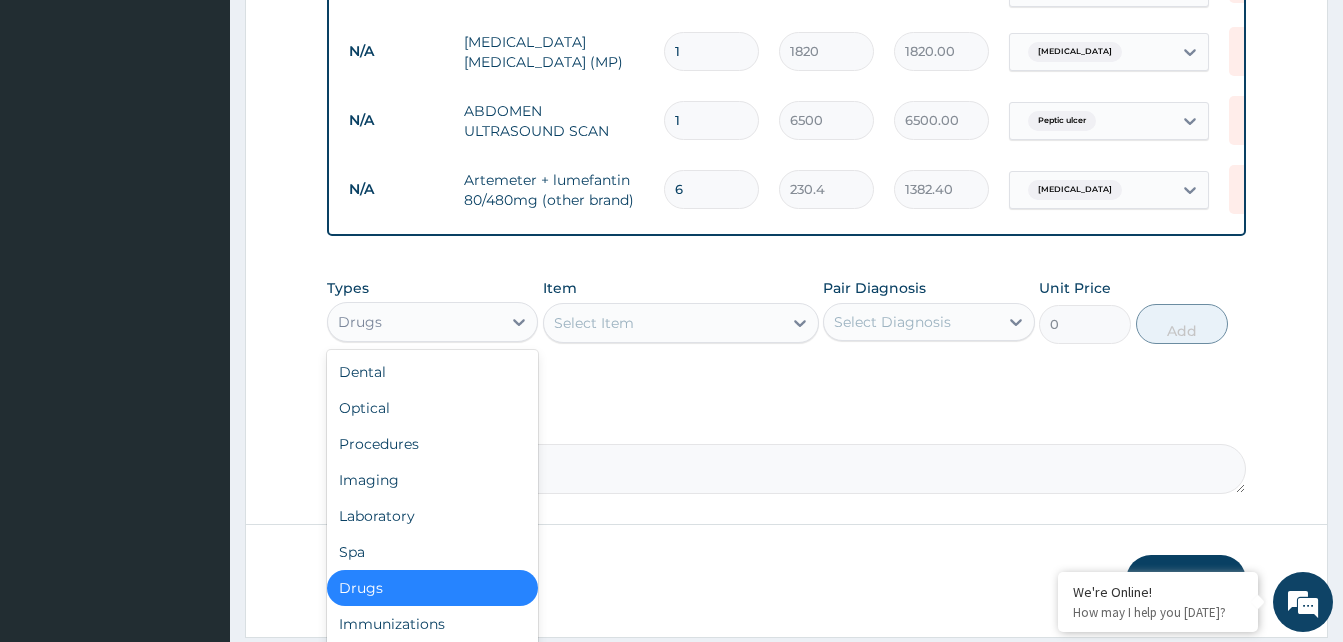 click on "Drugs" at bounding box center (414, 322) 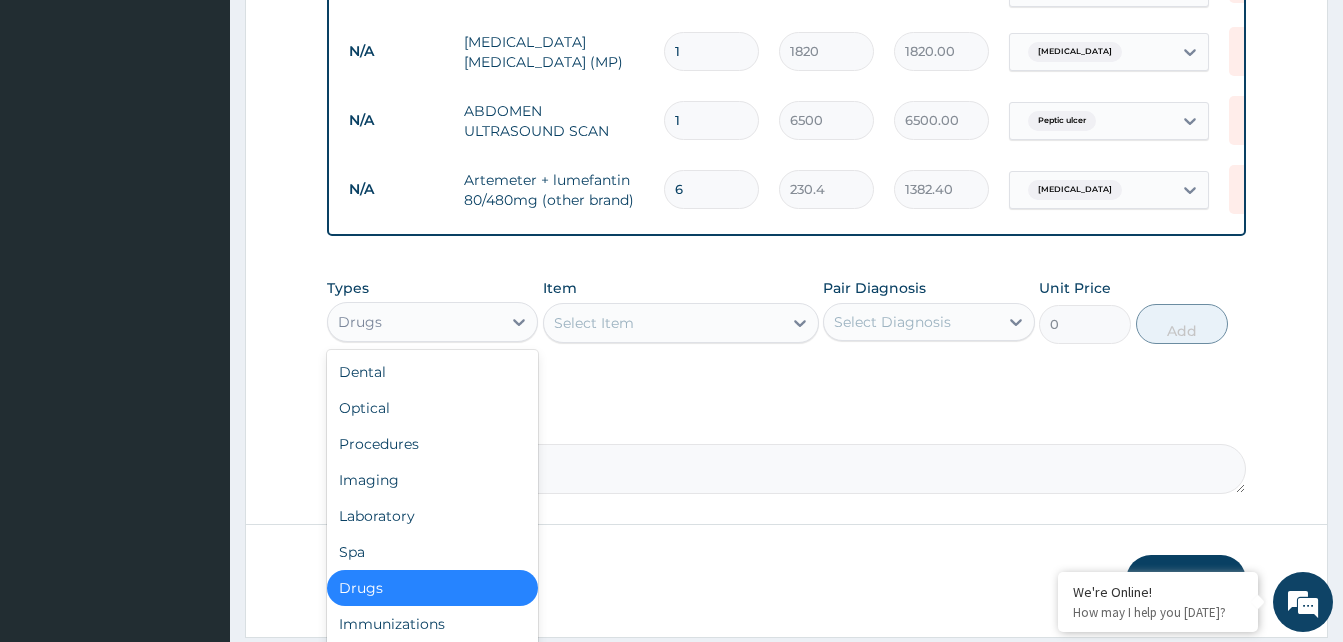 click on "Select Item" at bounding box center [594, 323] 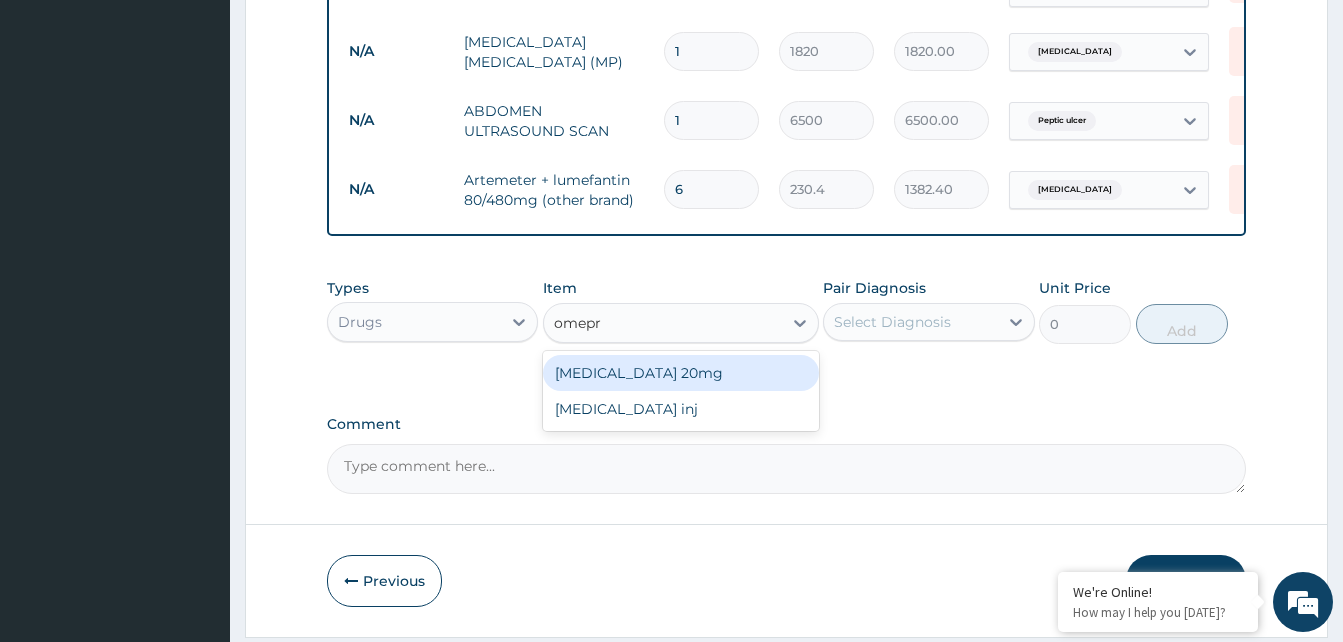 type on "omepra" 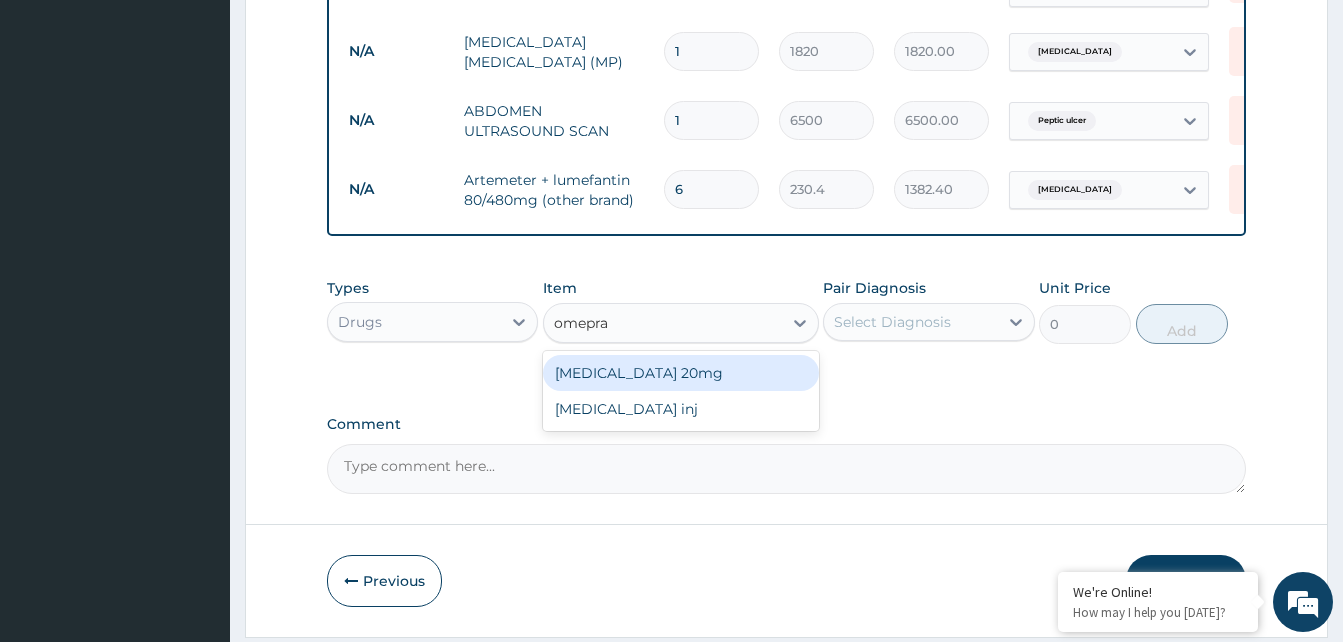 click on "[MEDICAL_DATA] 20mg" at bounding box center [681, 373] 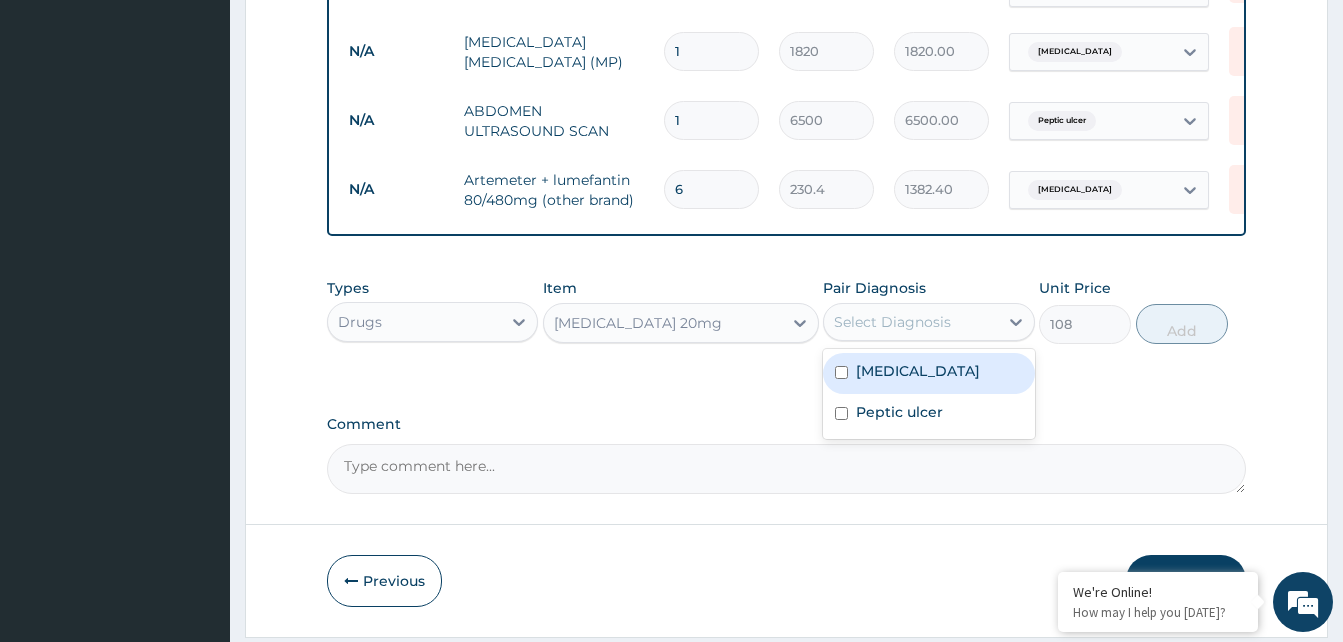 click on "Select Diagnosis" at bounding box center [892, 322] 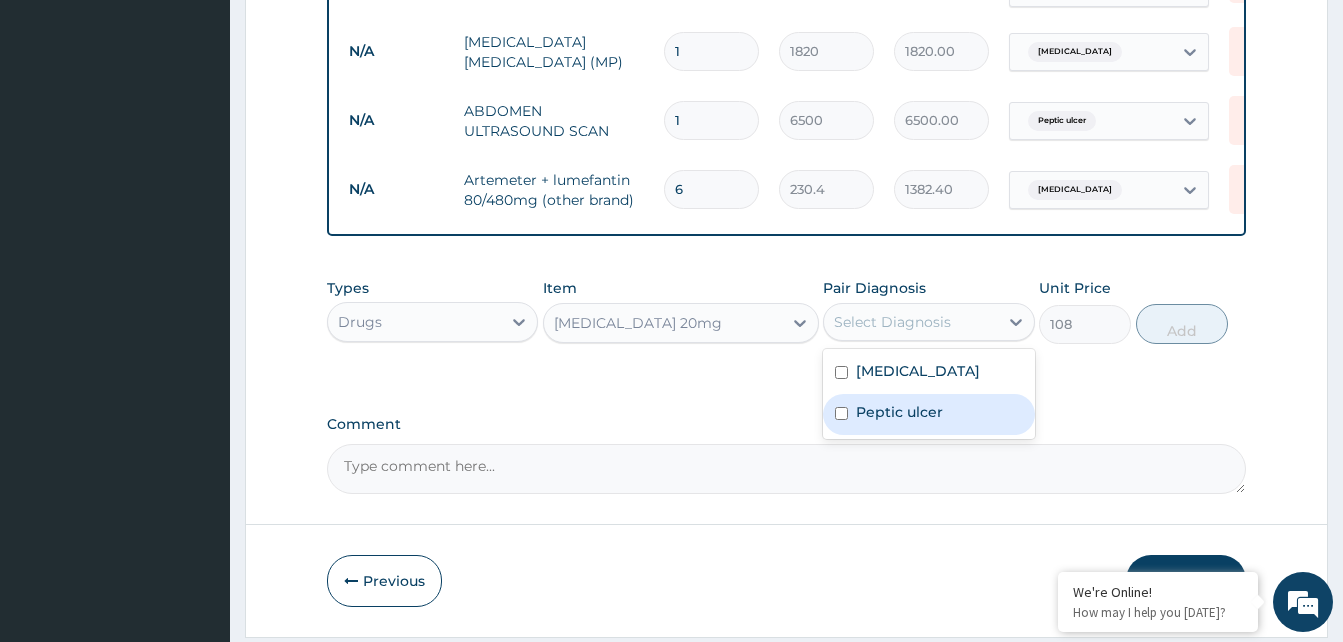 click at bounding box center [841, 413] 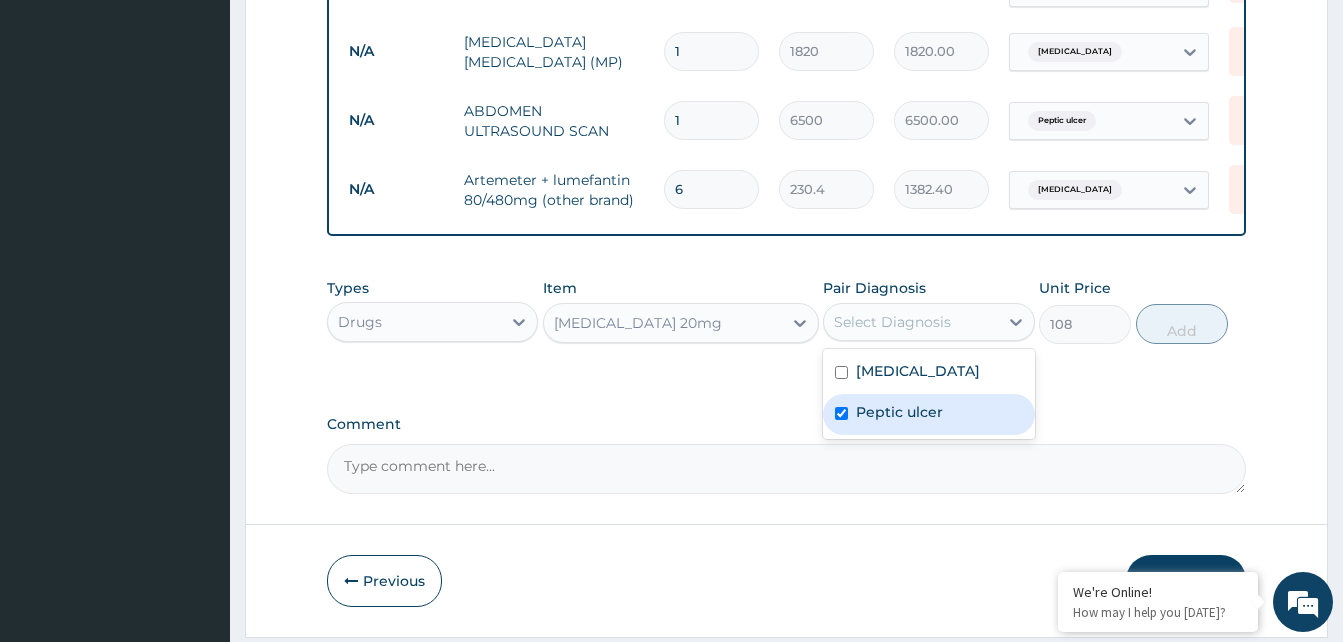 checkbox on "true" 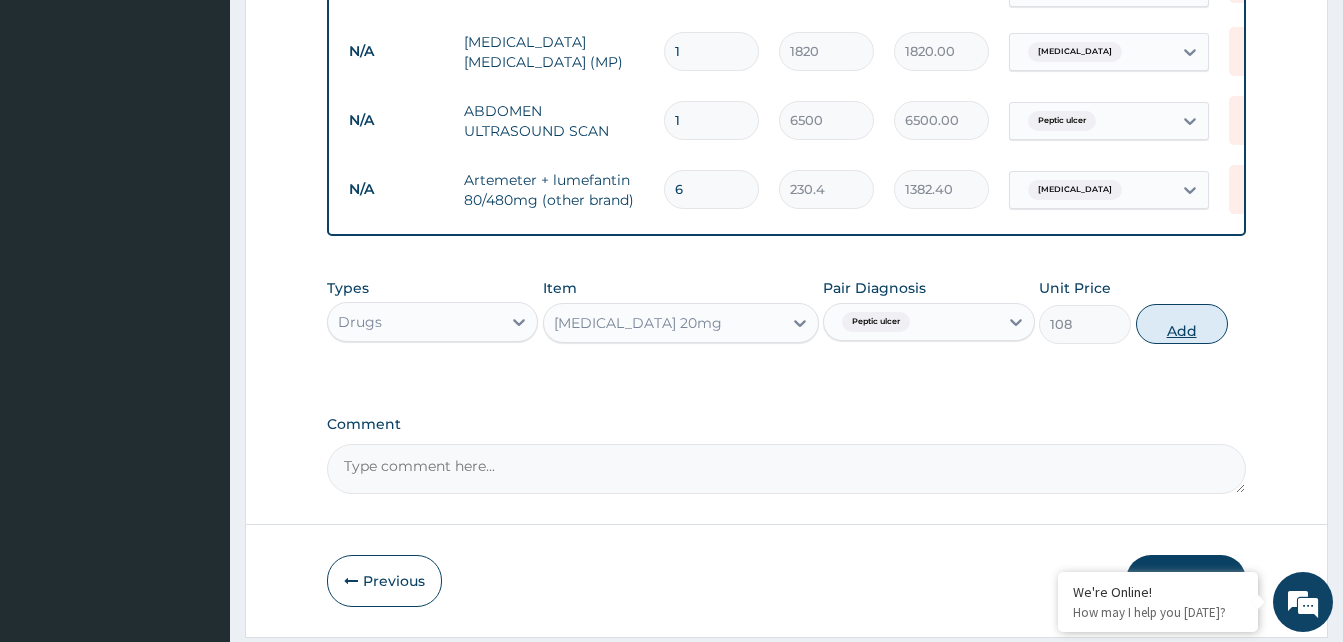 click on "Add" at bounding box center [1182, 324] 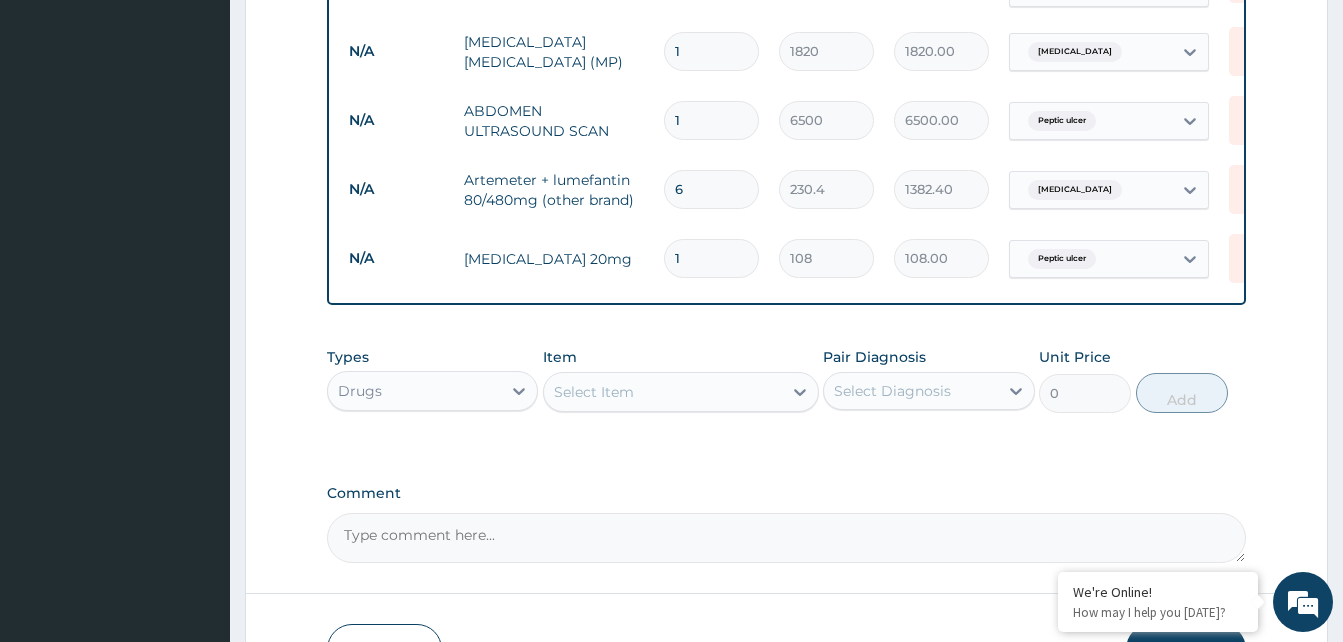click on "1" at bounding box center [711, 258] 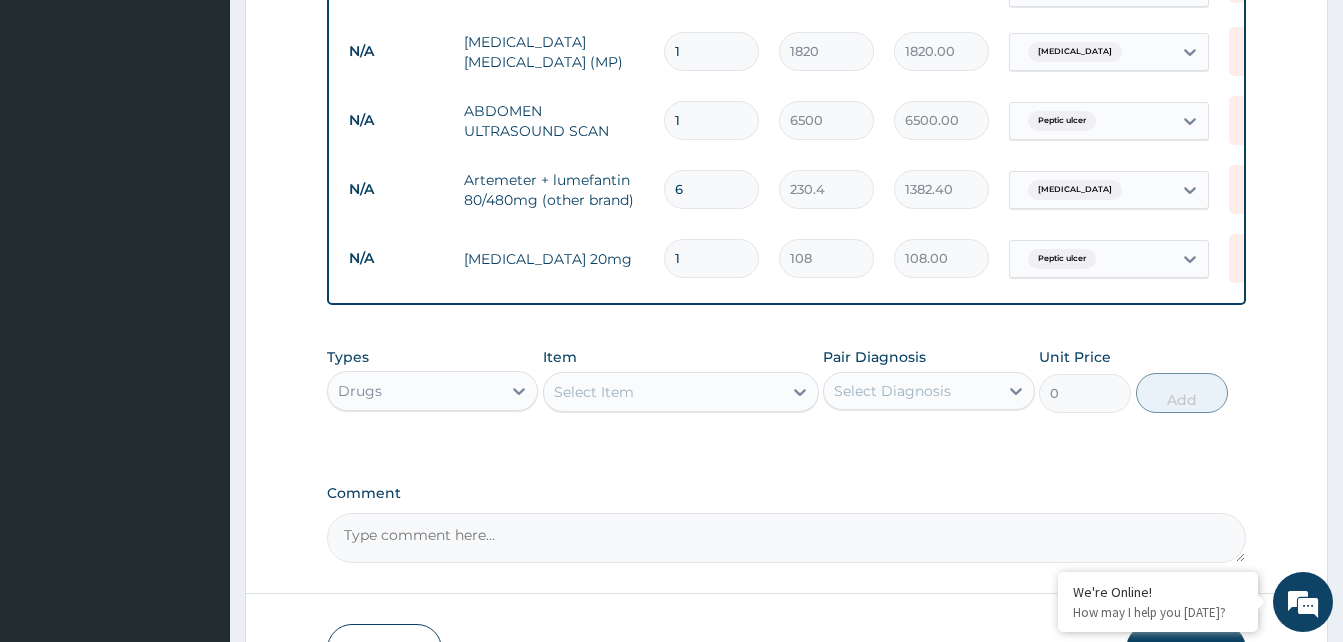 type 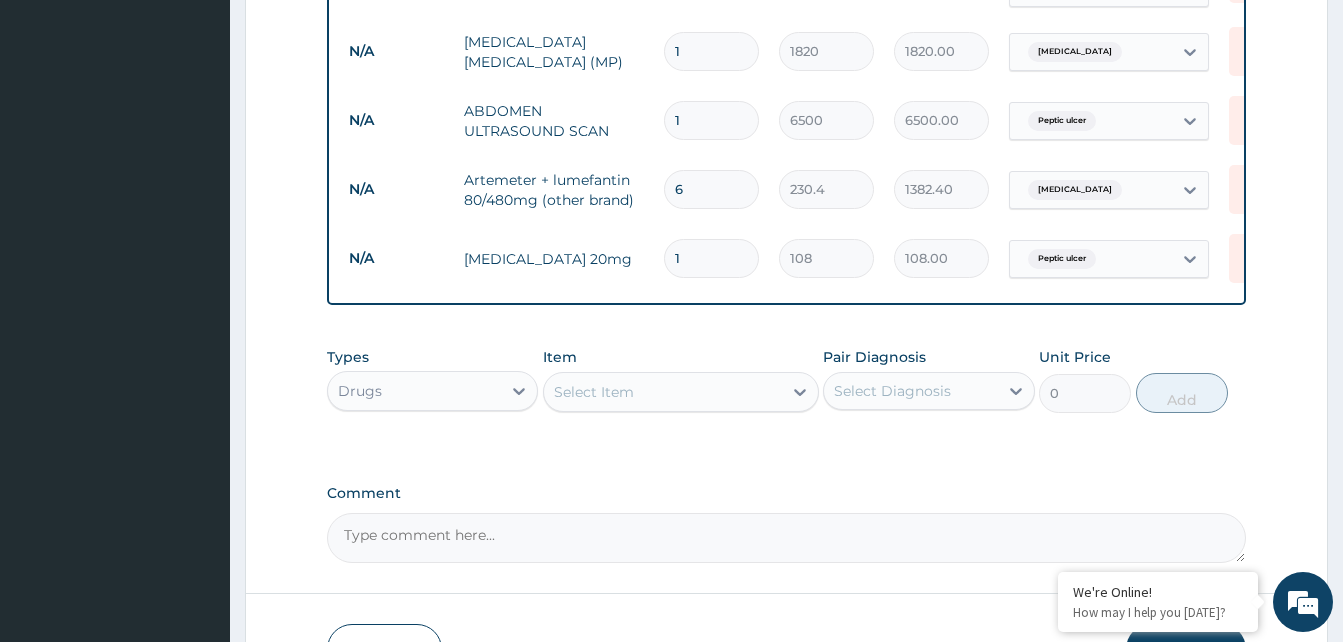 type on "0.00" 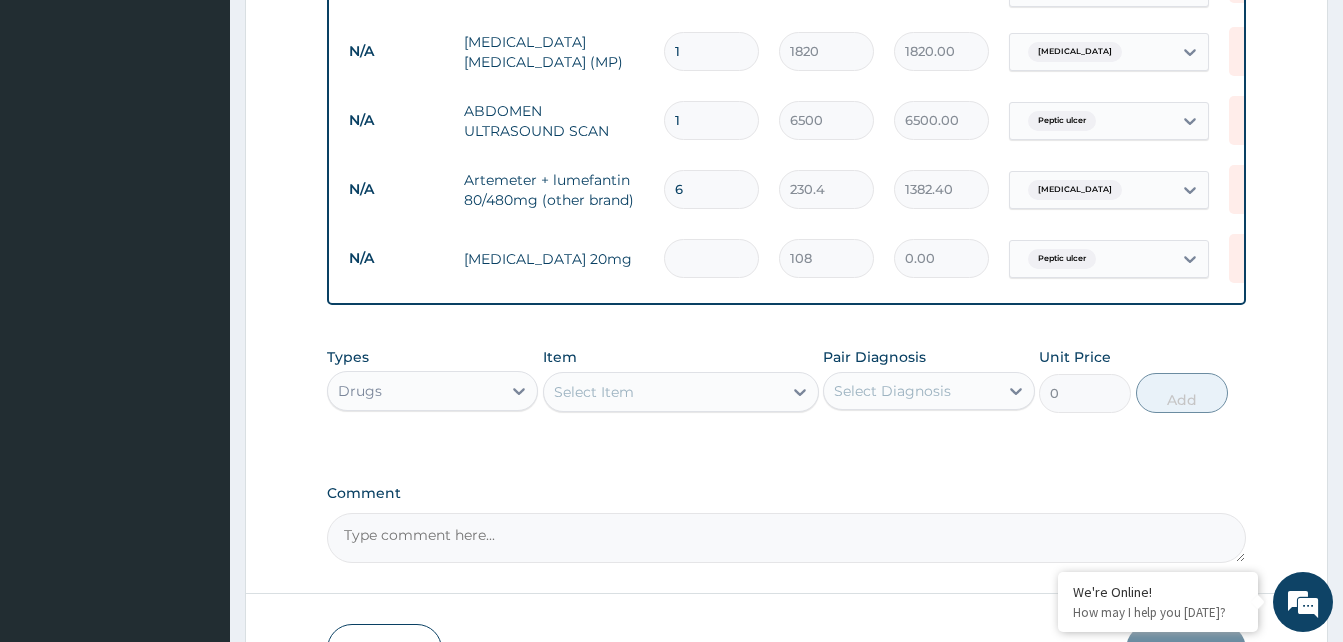 type on "1" 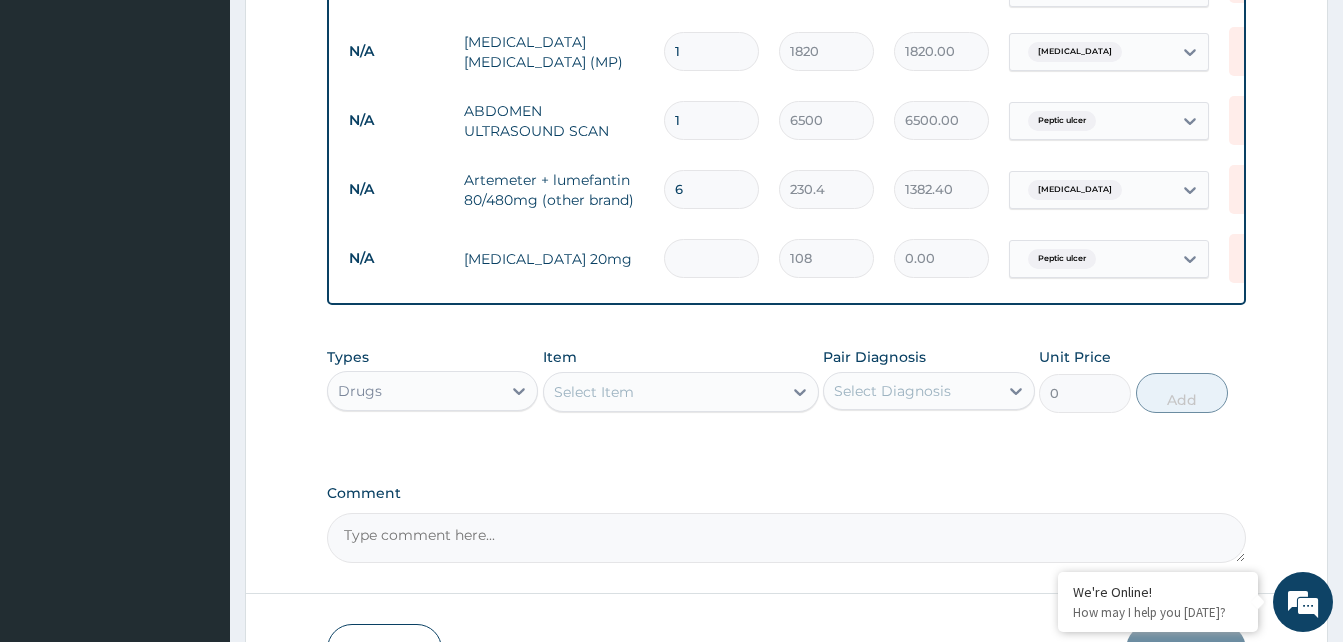 type on "108.00" 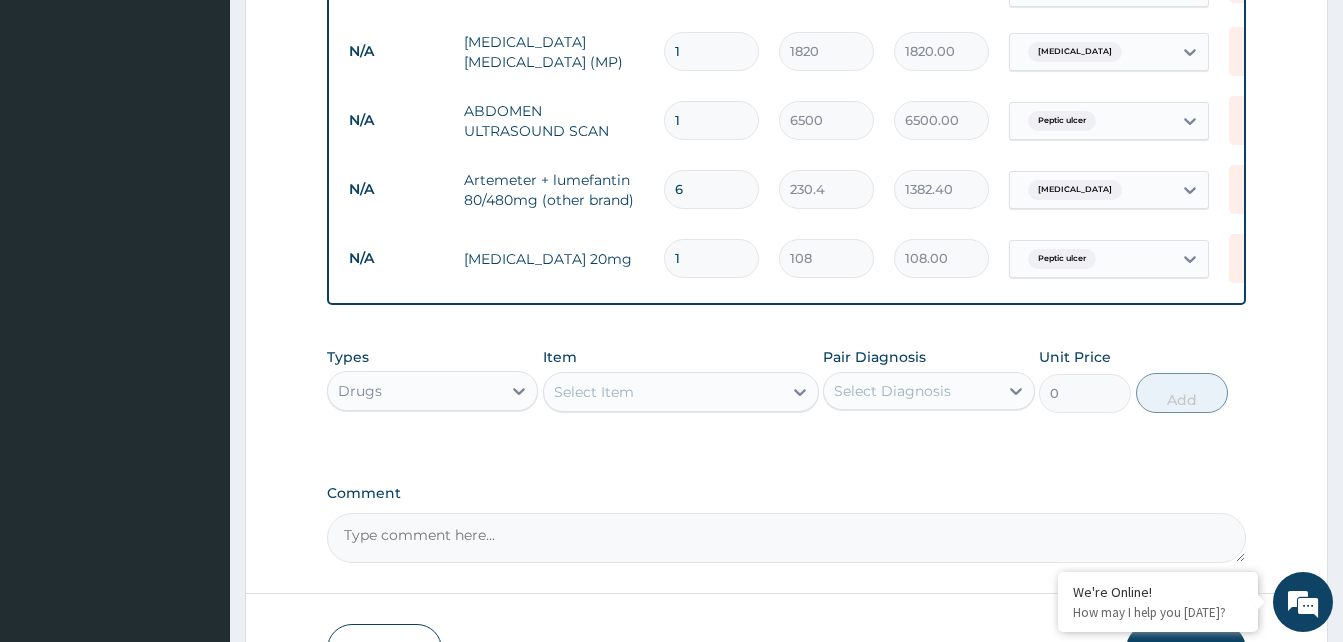 type on "14" 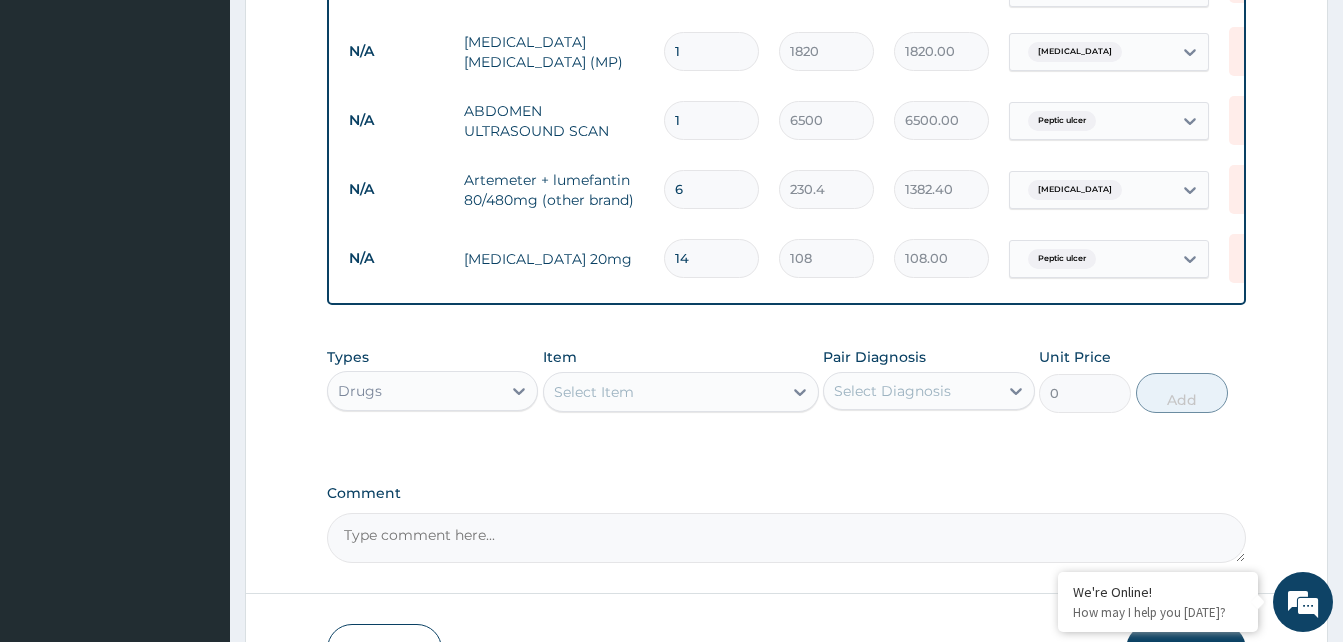 type on "1512.00" 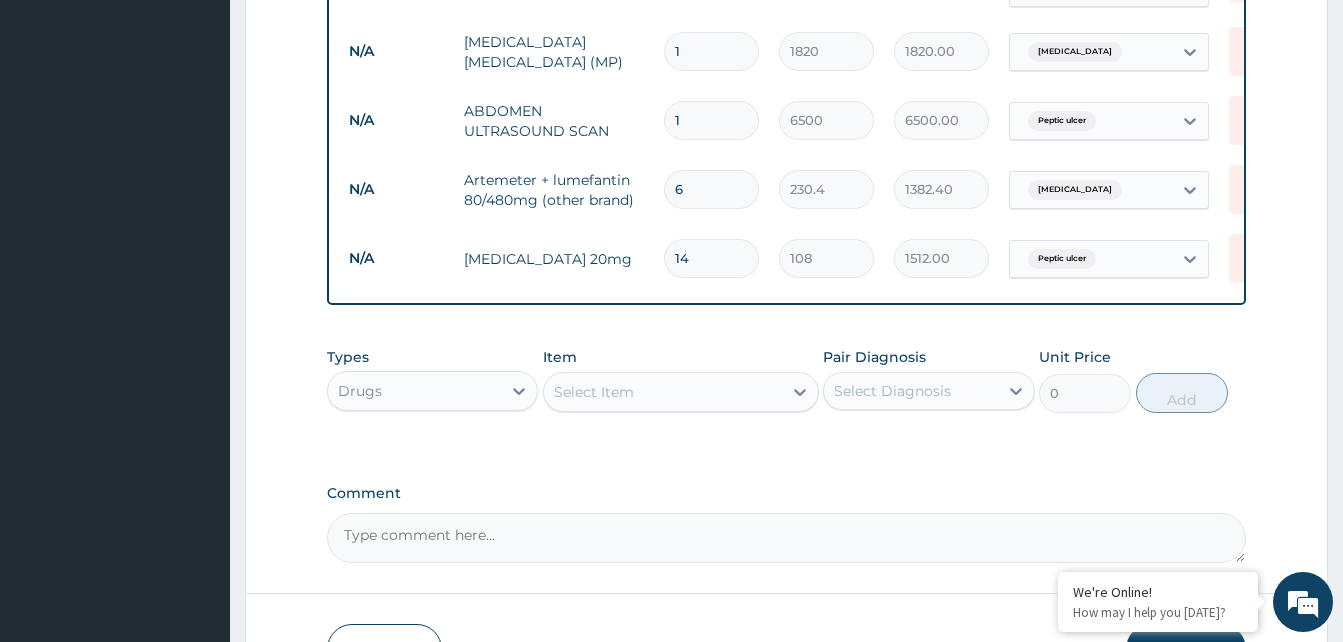 type on "14" 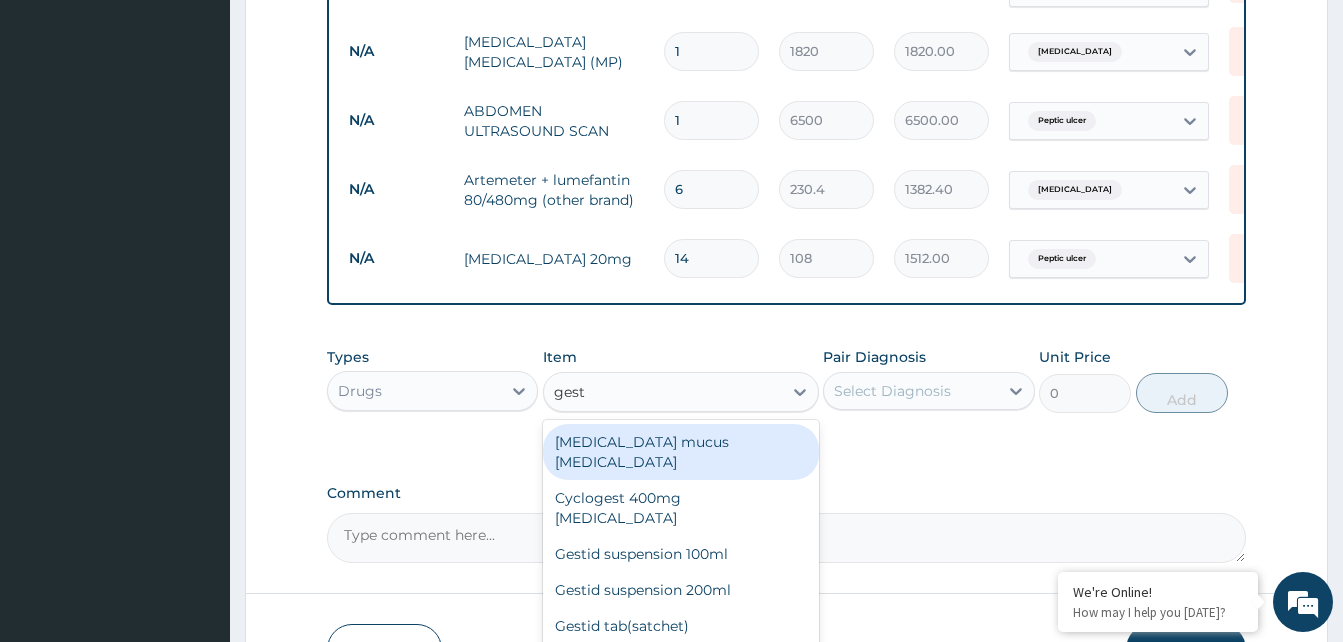 type on "gesti" 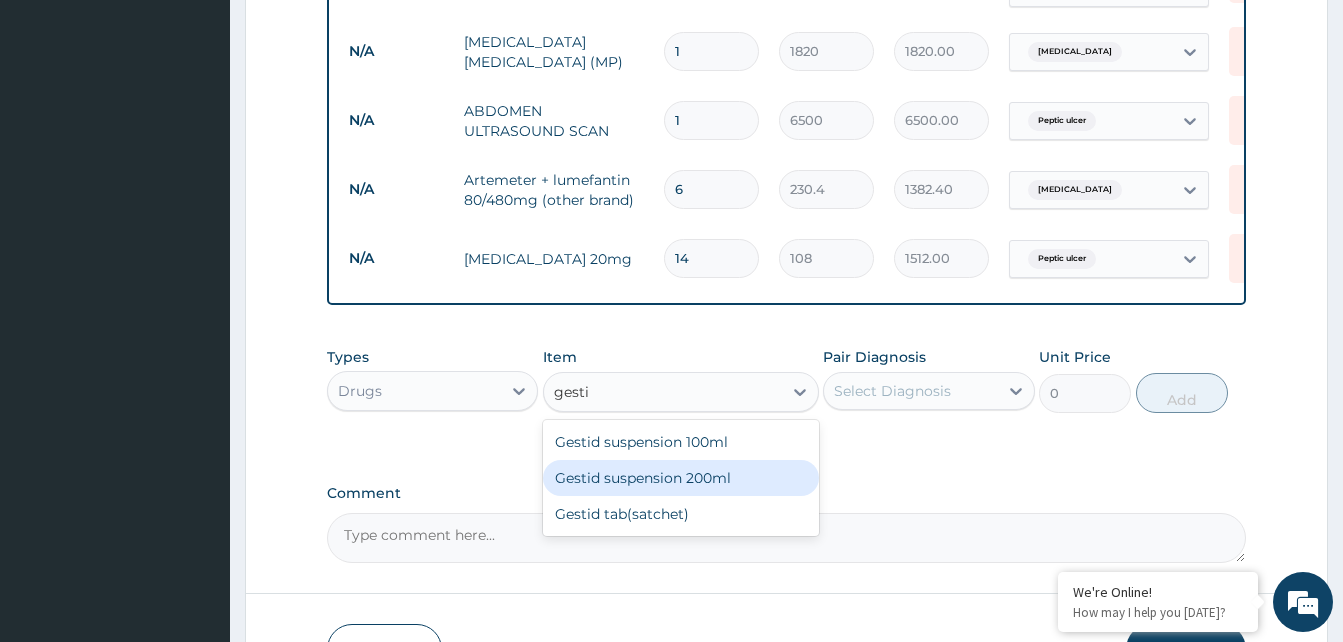 click on "Gestid suspension 200ml" at bounding box center [681, 478] 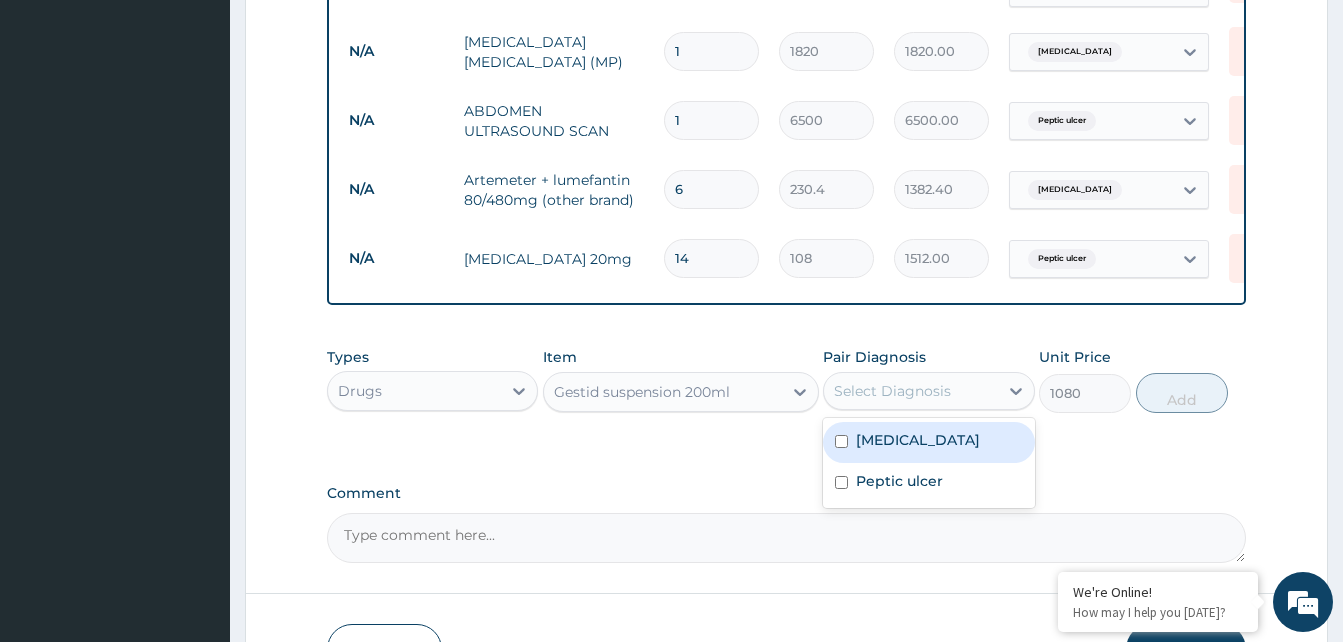 click on "Select Diagnosis" at bounding box center (892, 391) 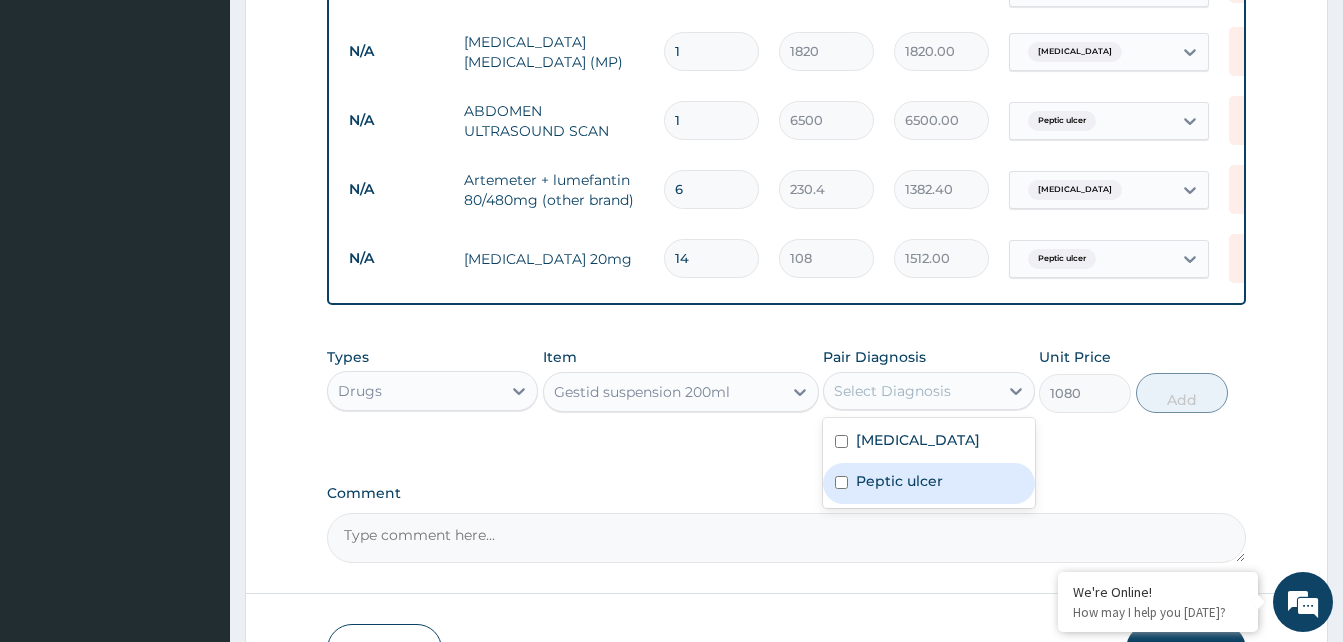 click at bounding box center [841, 482] 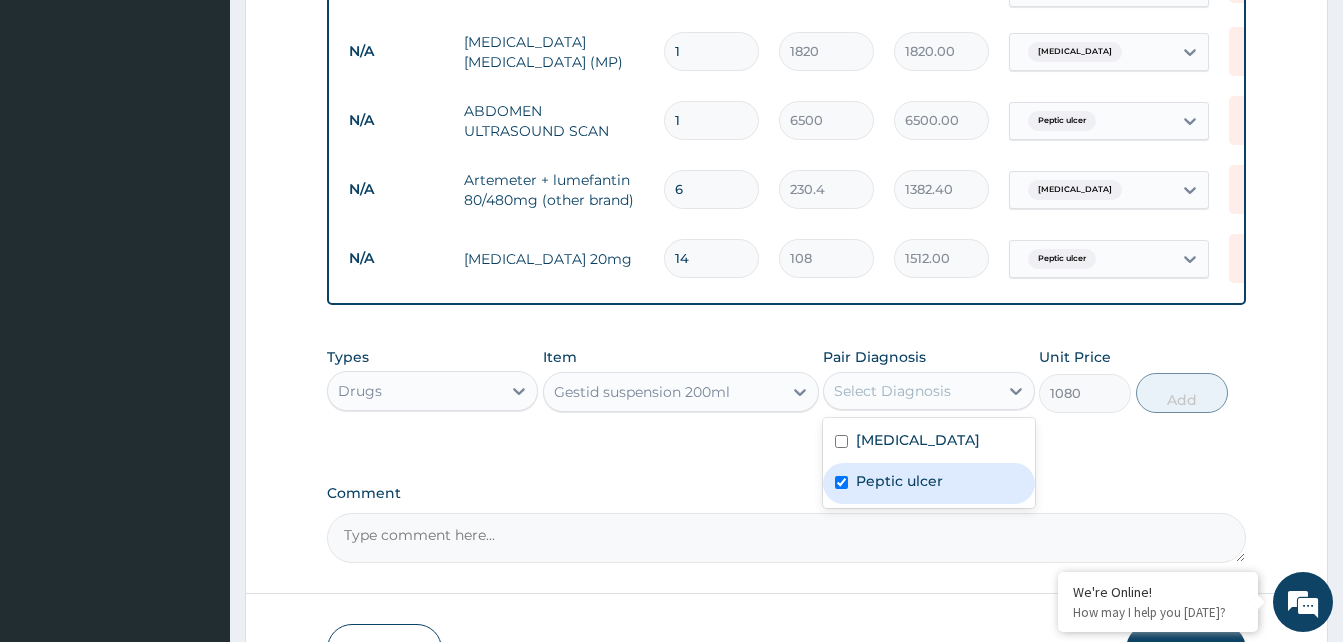 checkbox on "true" 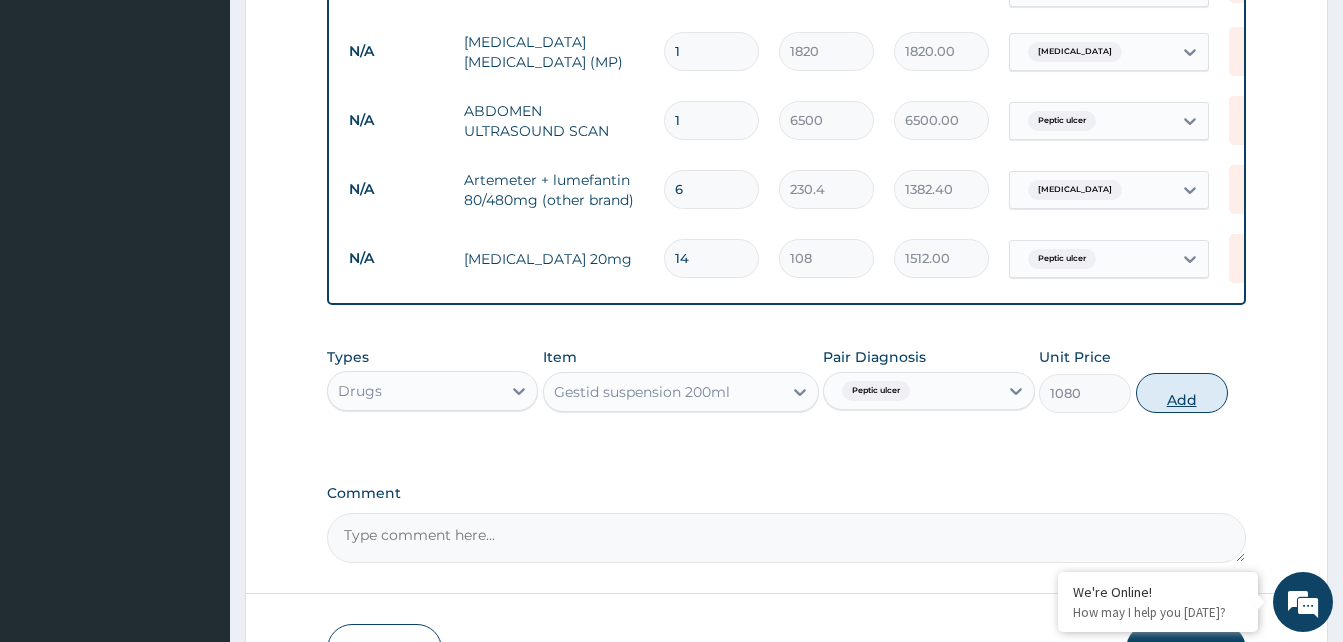 click on "Add" at bounding box center (1182, 393) 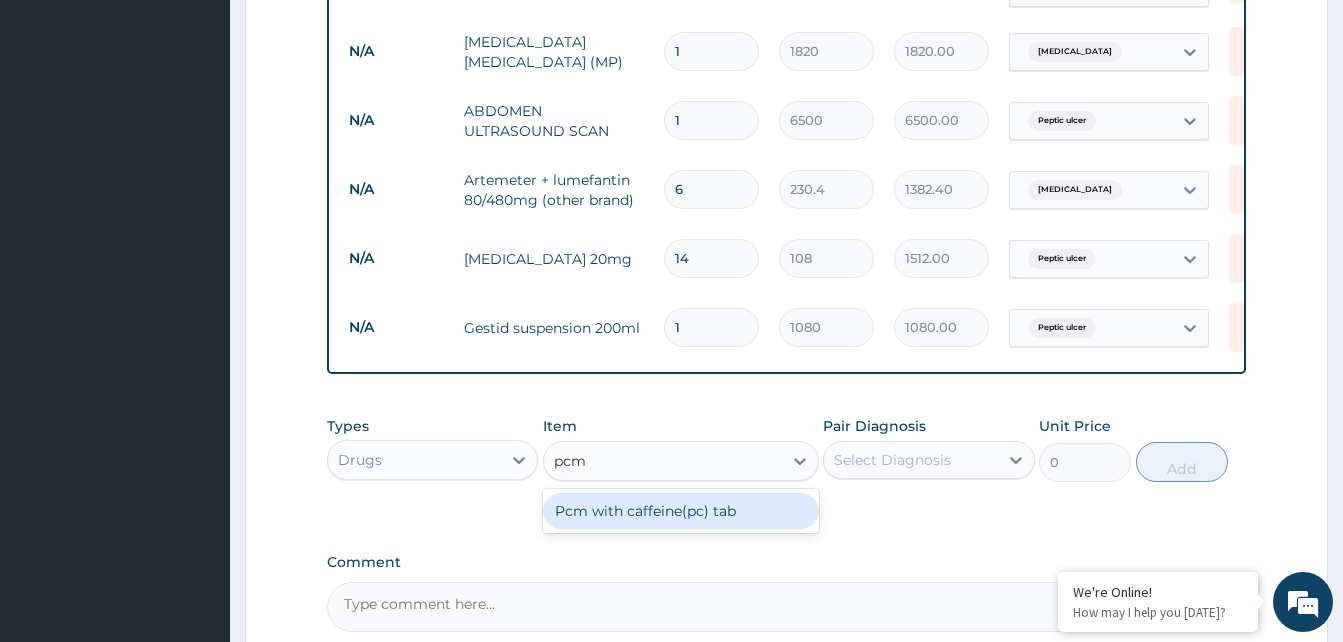 click on "Pcm with caffeine(pc) tab" at bounding box center (681, 511) 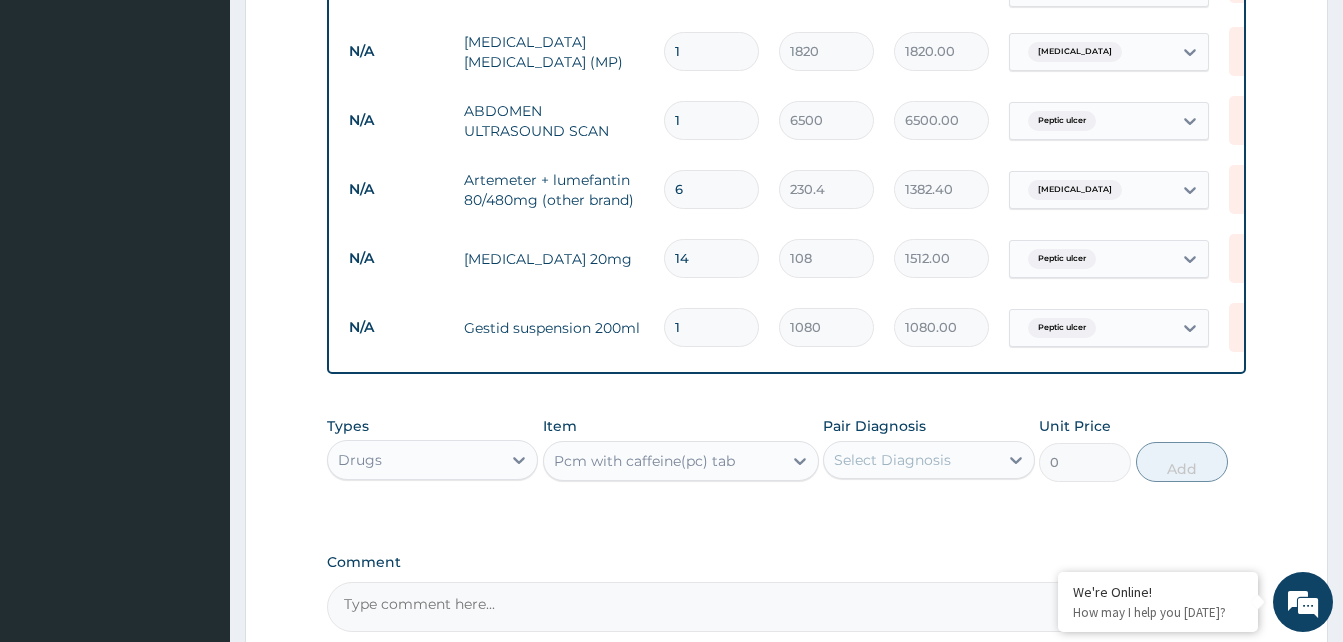 type 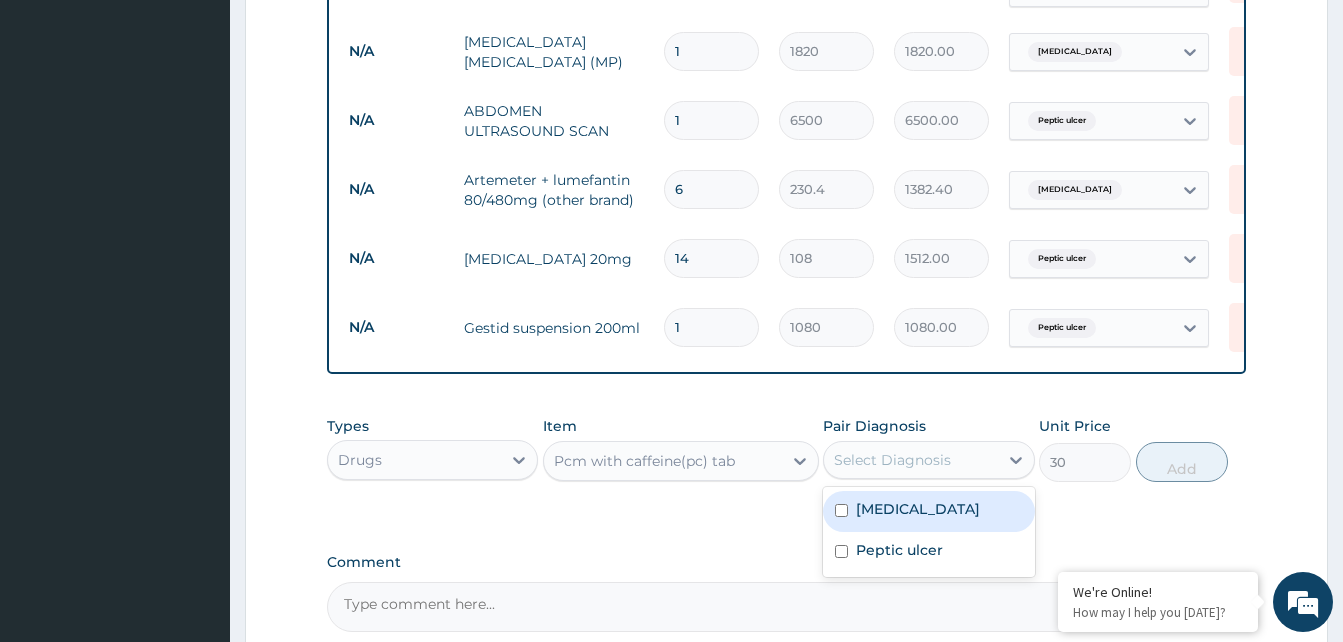 click on "Select Diagnosis" at bounding box center (892, 460) 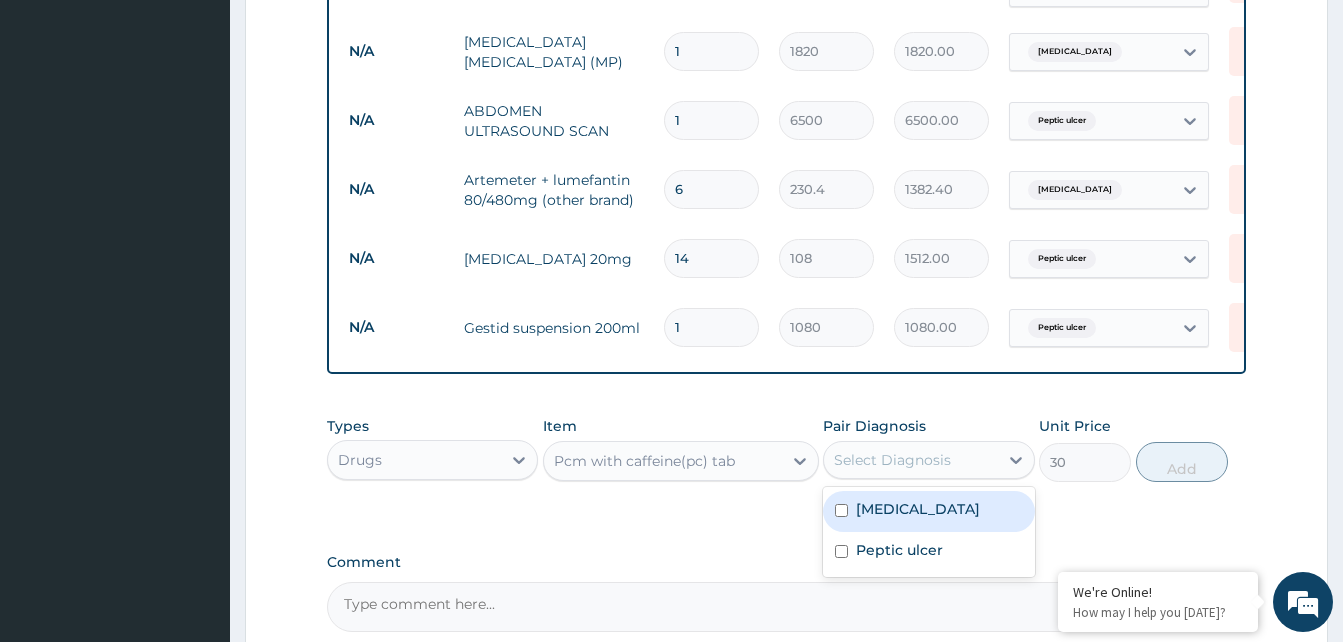 click at bounding box center (841, 510) 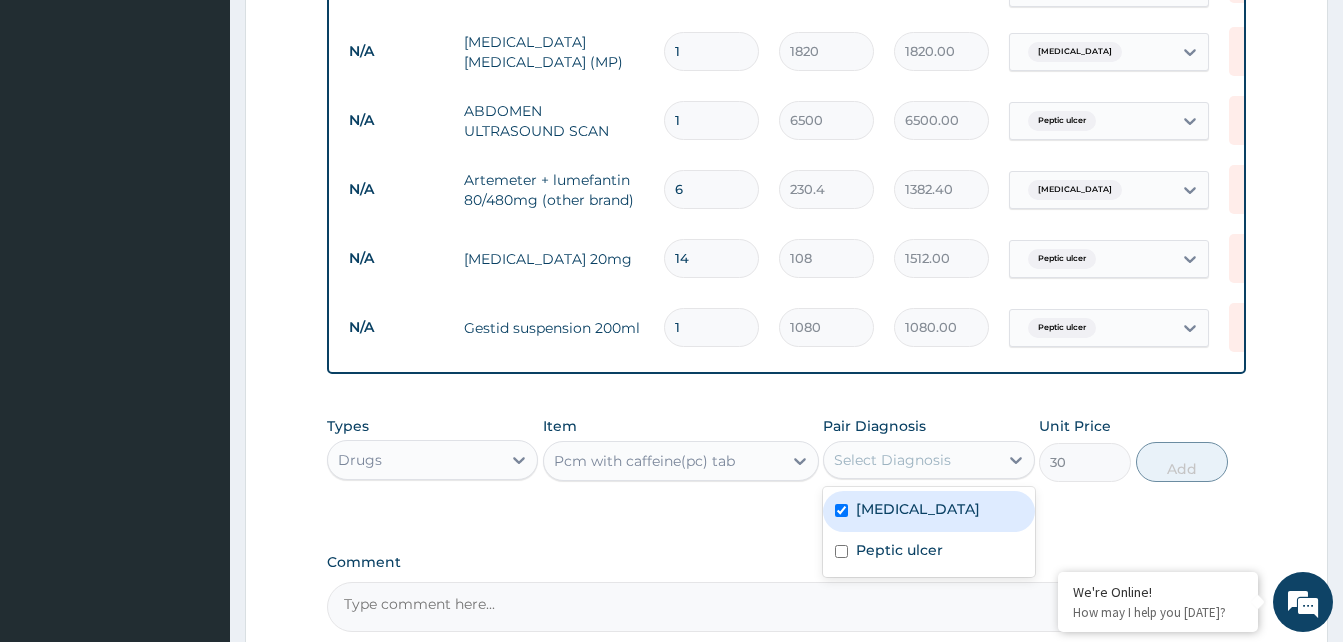 checkbox on "true" 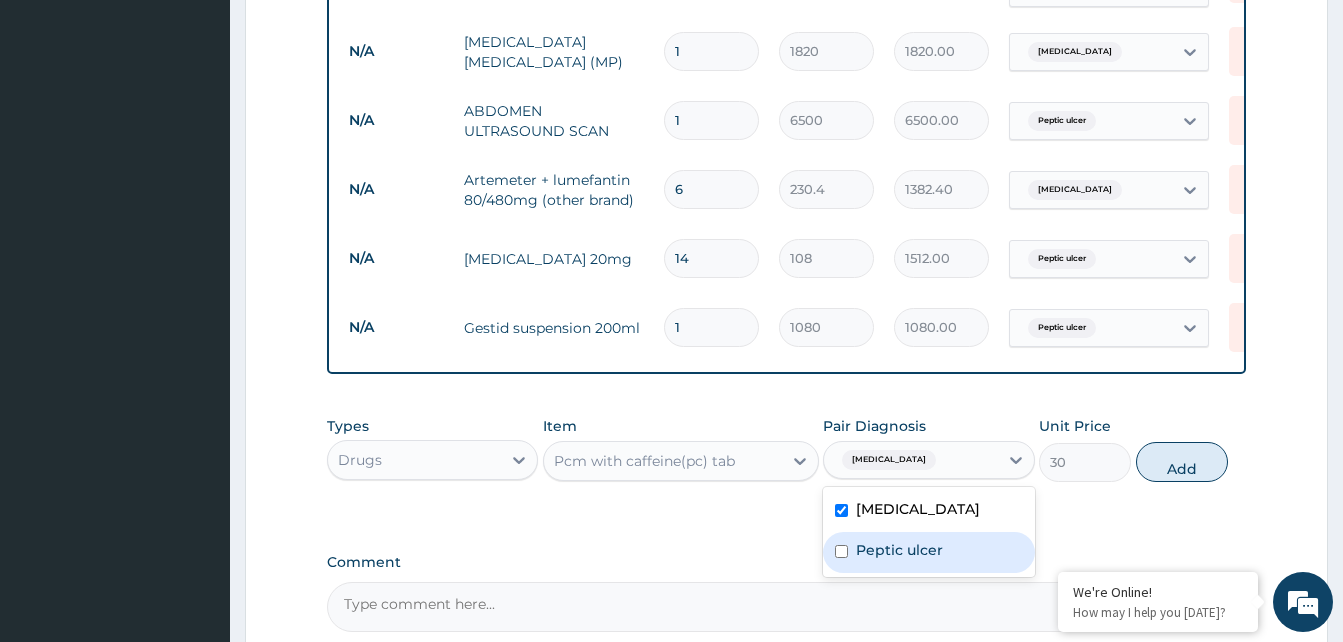 click at bounding box center [841, 551] 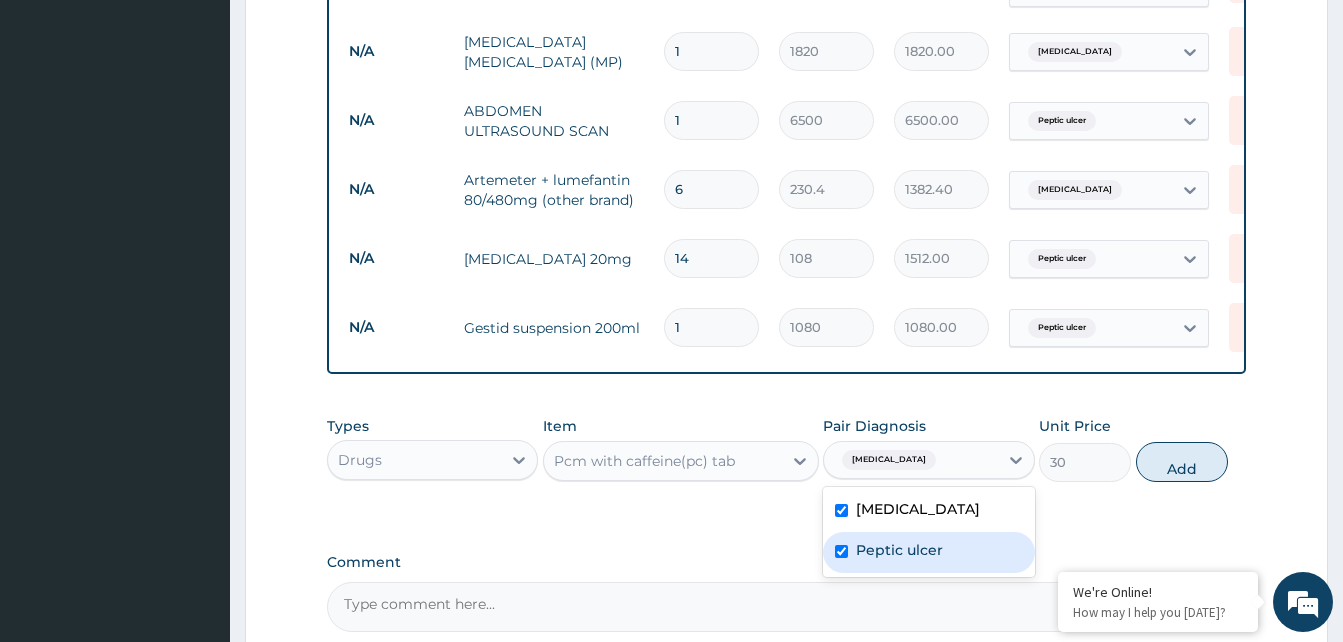 checkbox on "true" 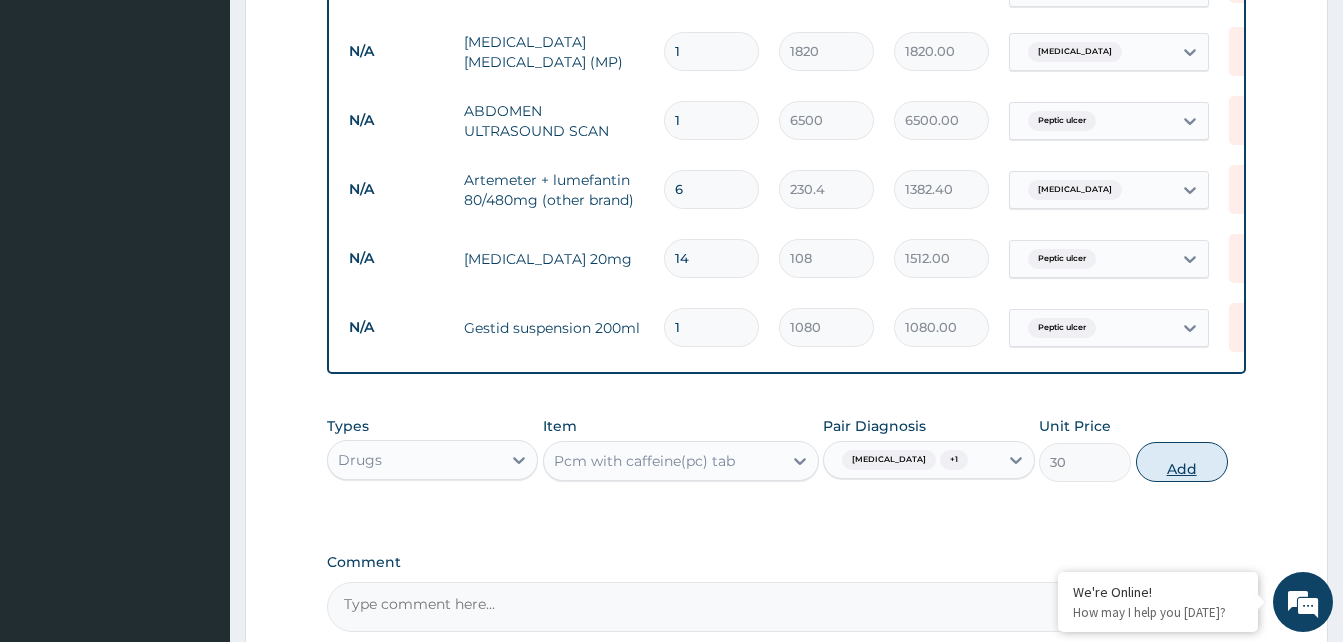 click on "Add" at bounding box center [1182, 462] 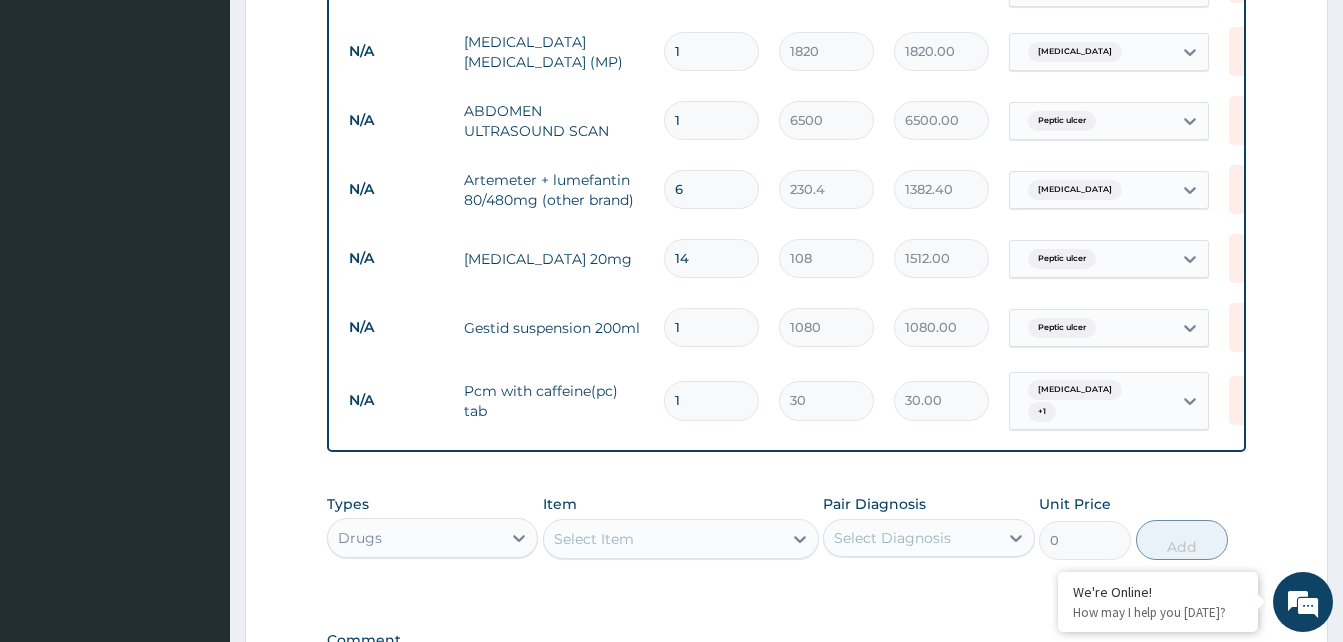 click on "1" at bounding box center [711, 400] 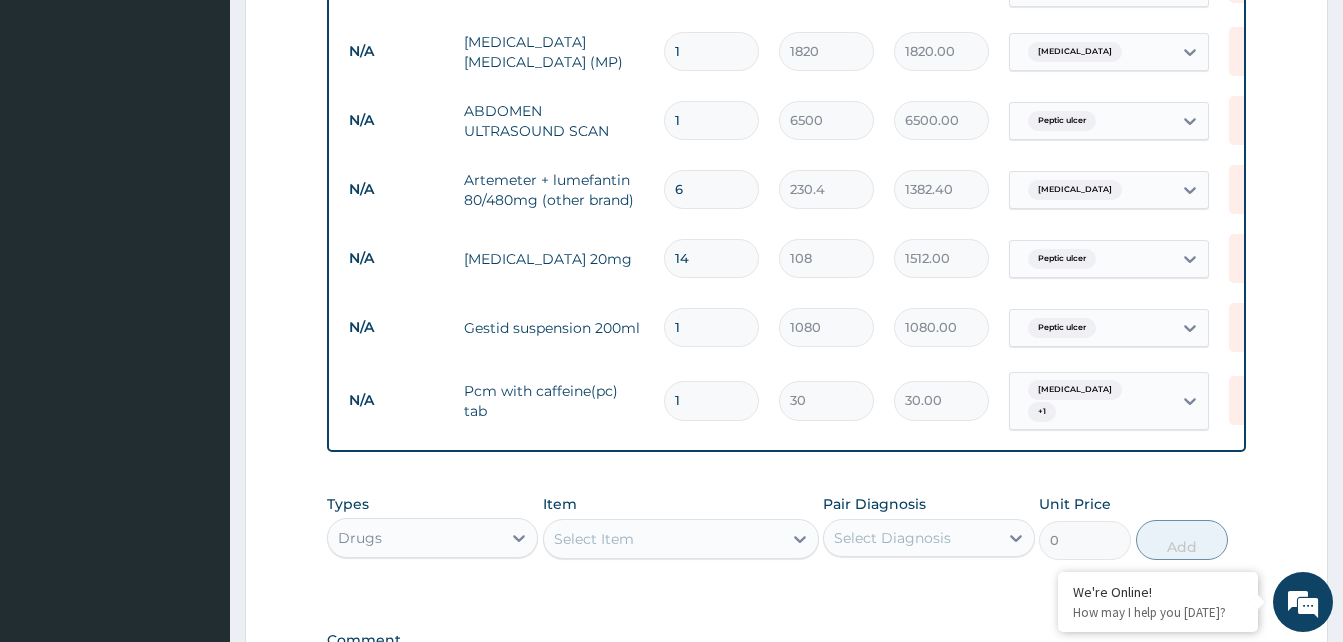 type 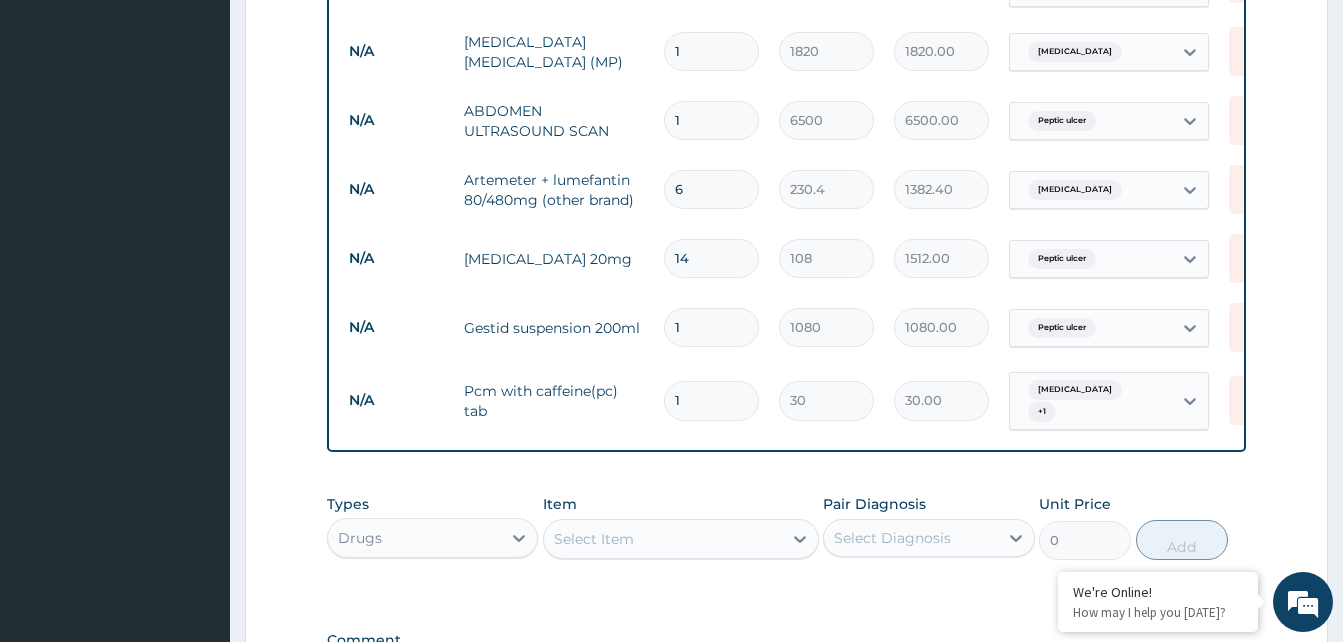 type on "0.00" 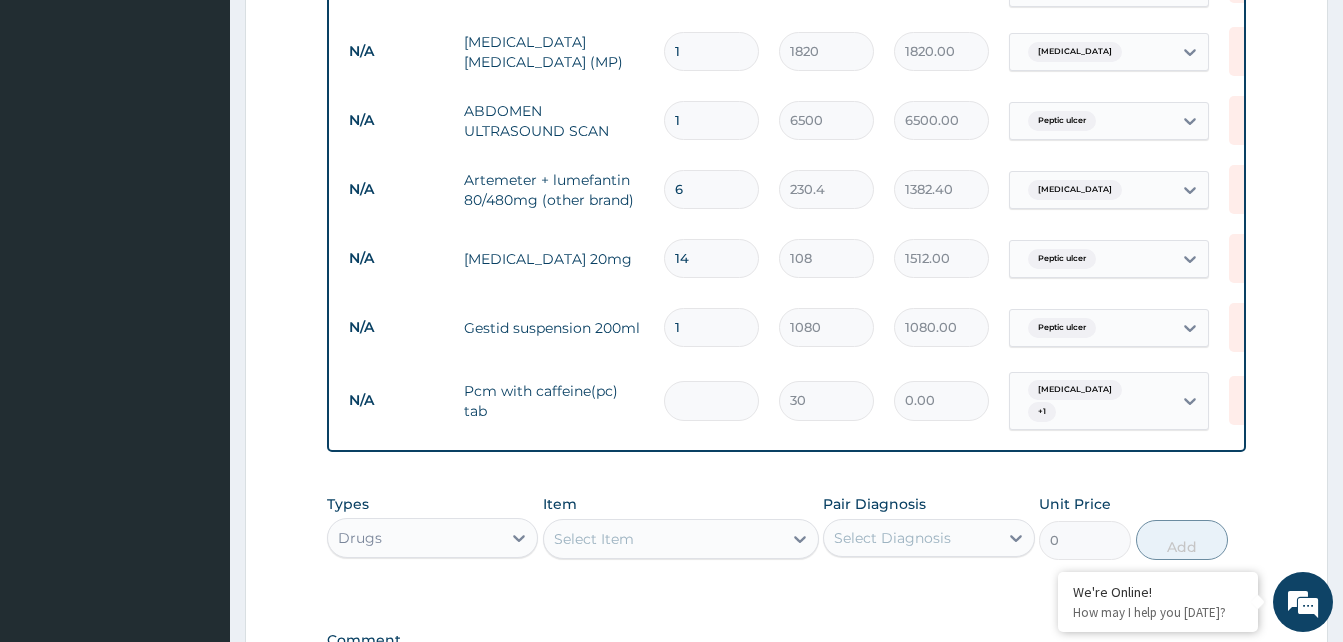 type on "1" 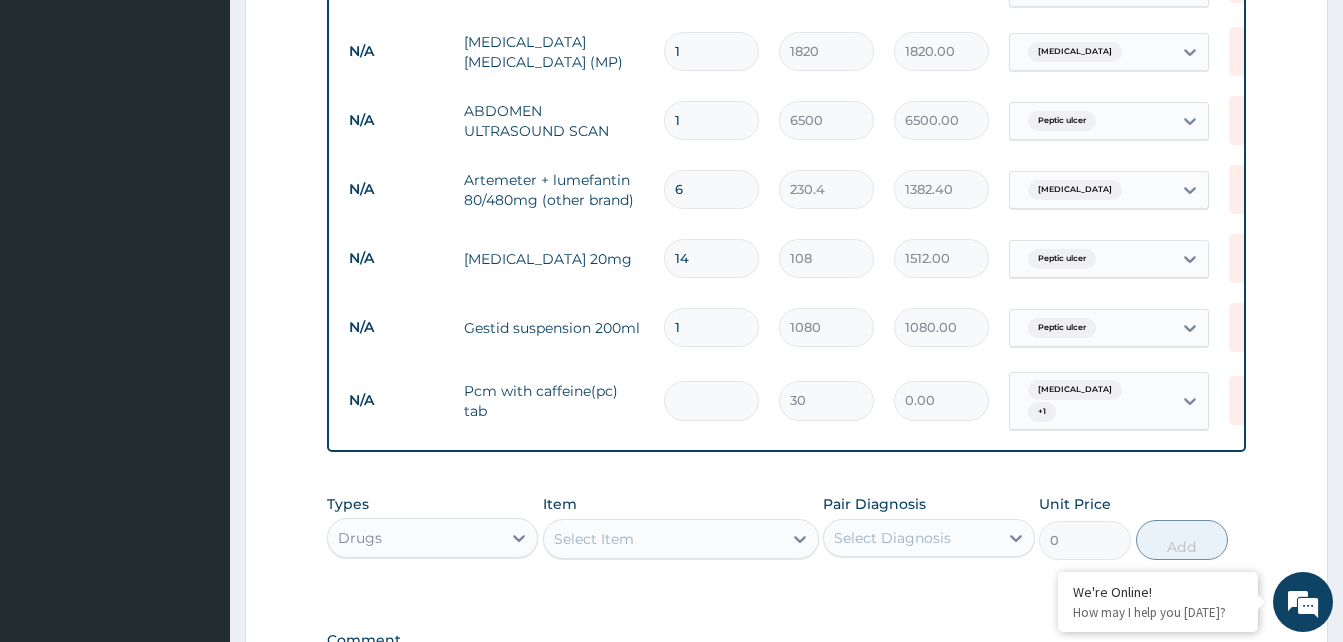 type on "30.00" 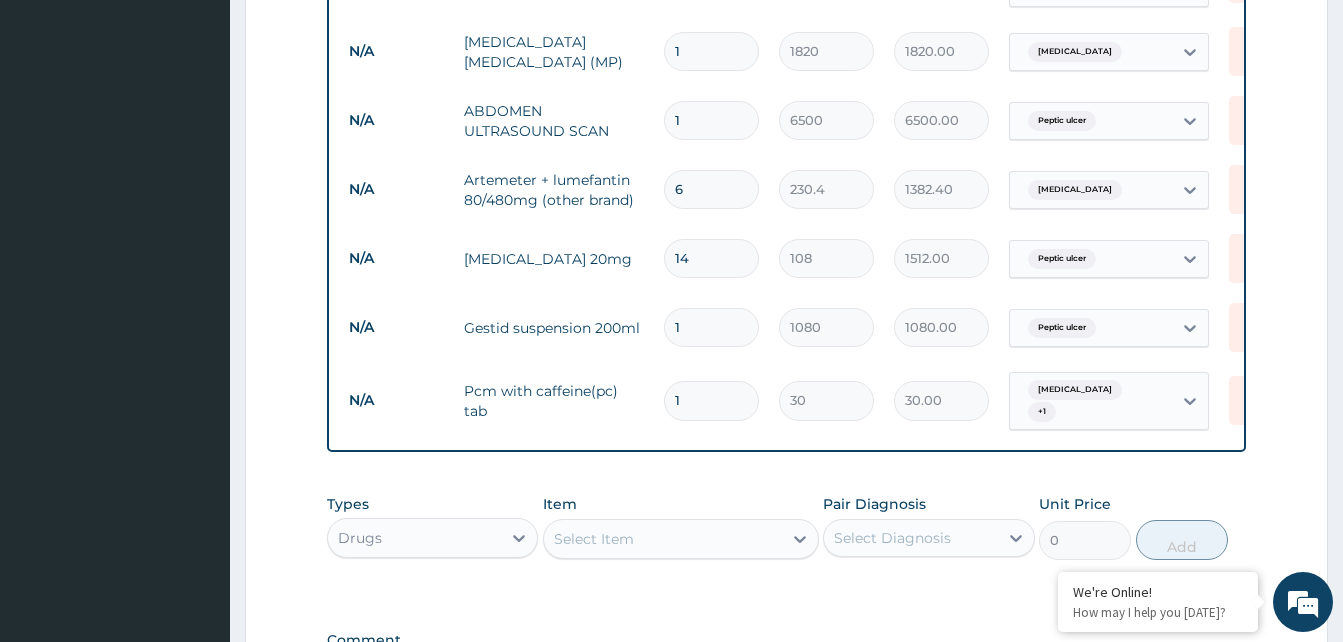 type on "18" 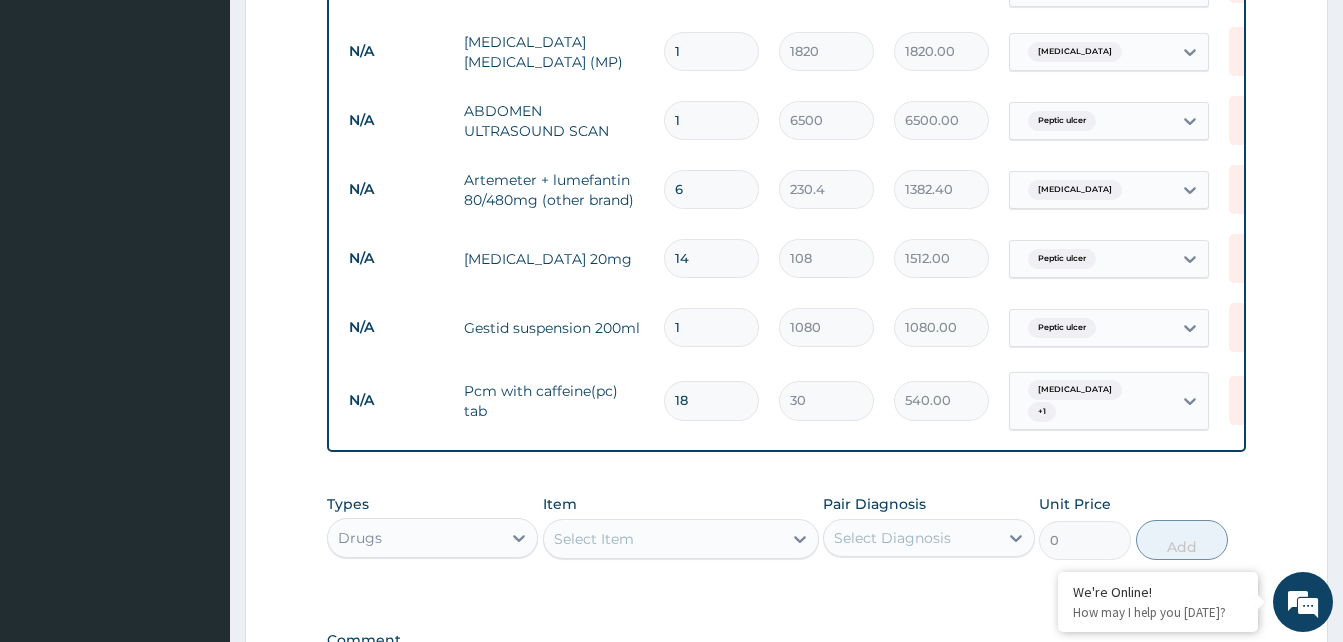 type on "18" 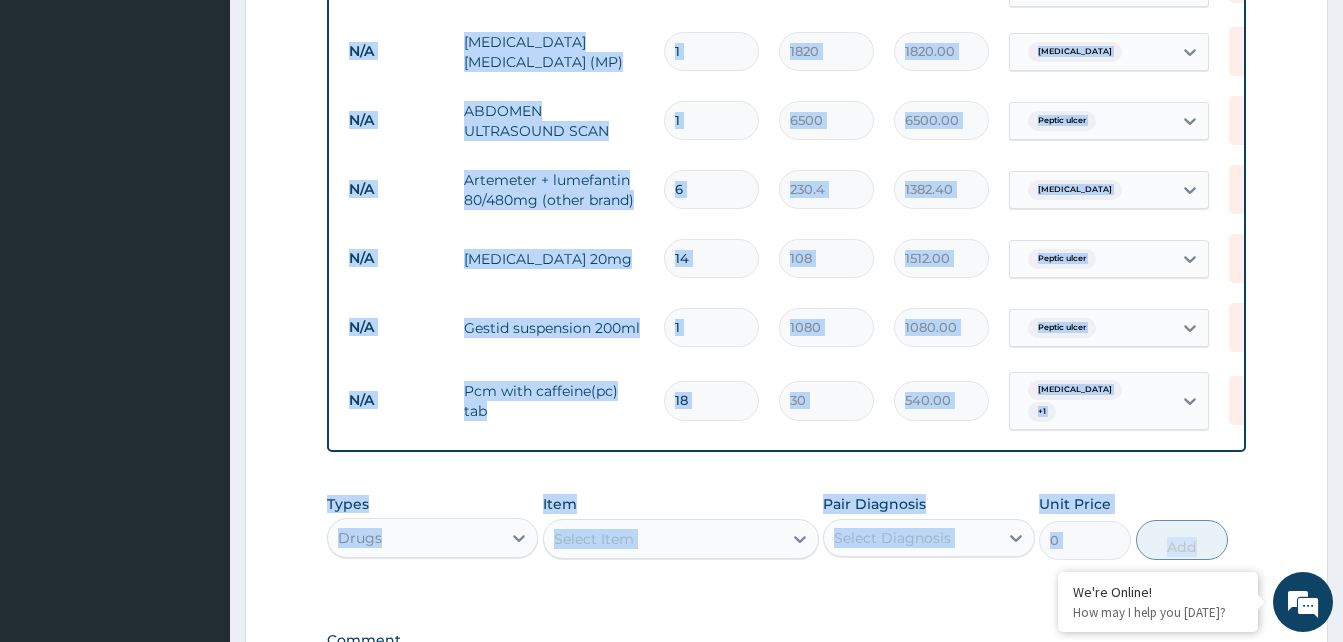 drag, startPoint x: 1279, startPoint y: 443, endPoint x: 1295, endPoint y: 499, distance: 58.24088 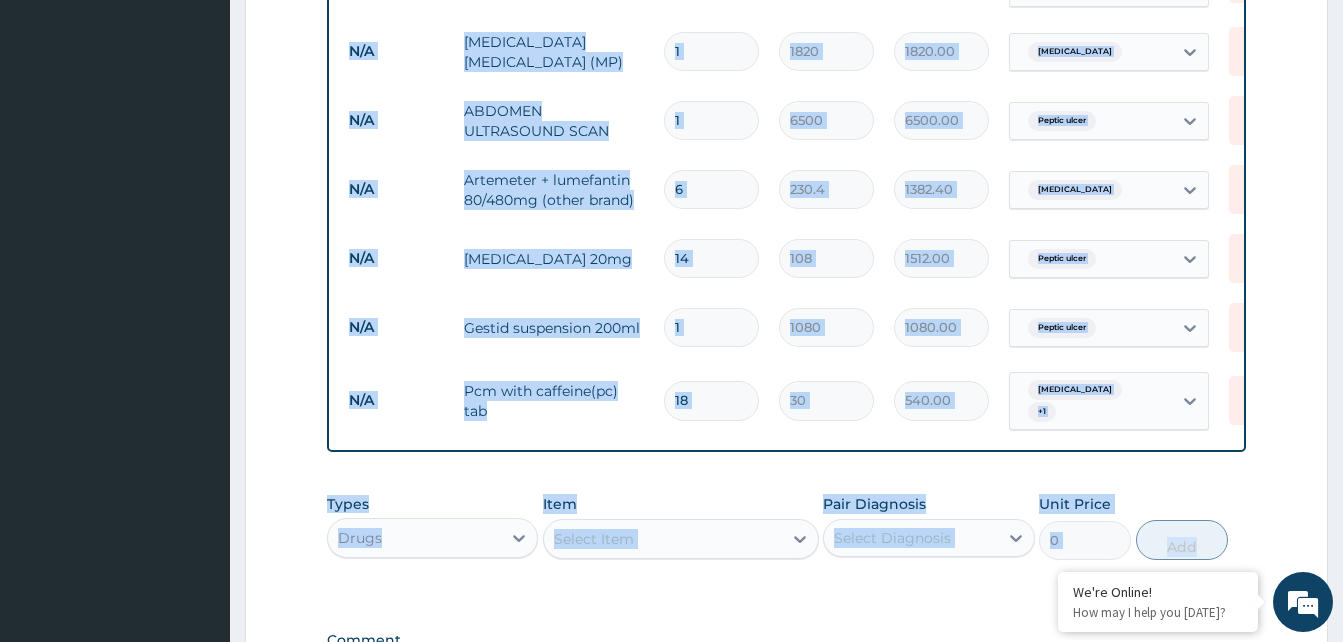 click on "Step  2  of 2 PA Code / Prescription Code Enter Code(Secondary Care Only) Encounter Date 07-06-2025 Important Notice Please enter PA codes before entering items that are not attached to a PA code   All diagnoses entered must be linked to a claim item. Diagnosis & Claim Items that are visible but inactive cannot be edited because they were imported from an already approved PA code. Diagnosis Malaria Confirmed Peptic ulcer Confirmed NB: All diagnosis must be linked to a claim item Claim Items Type Name Quantity Unit Price Total Price Pair Diagnosis Actions N/A General Practitioner (1st consultation) 1 3900 3900.00 Malaria  + 1 Delete N/A MALARIA PARASITE (MP) 1 1820 1820.00 Malaria Delete N/A ABDOMEN ULTRASOUND SCAN 1 6500 6500.00 Peptic ulcer Delete N/A Artemeter + lumefantin 80/480mg (other brand) 6 230.4 1382.40 Malaria Delete N/A Omeprazole 20mg 14 108 1512.00 Peptic ulcer Delete N/A Gestid suspension 200ml 1 1080 1080.00 Peptic ulcer Delete N/A Pcm with caffeine(pc) tab 18 30 540.00 Malaria  + 1 Delete 0" at bounding box center (786, 50) 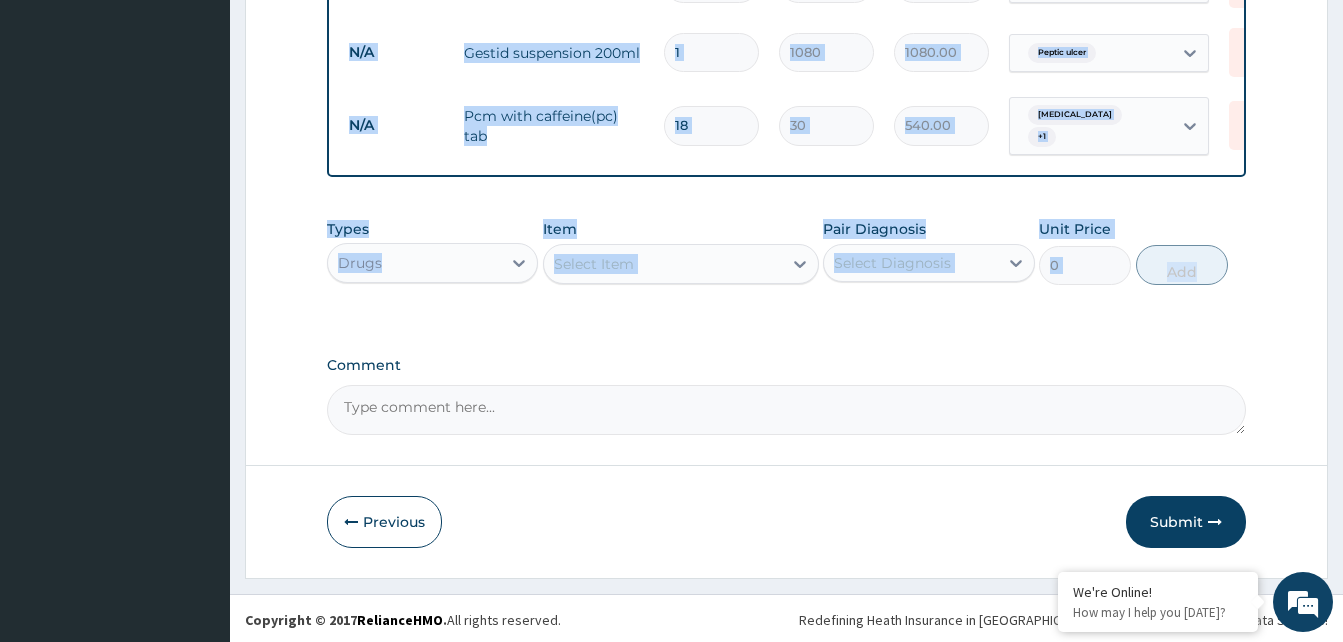scroll, scrollTop: 1134, scrollLeft: 0, axis: vertical 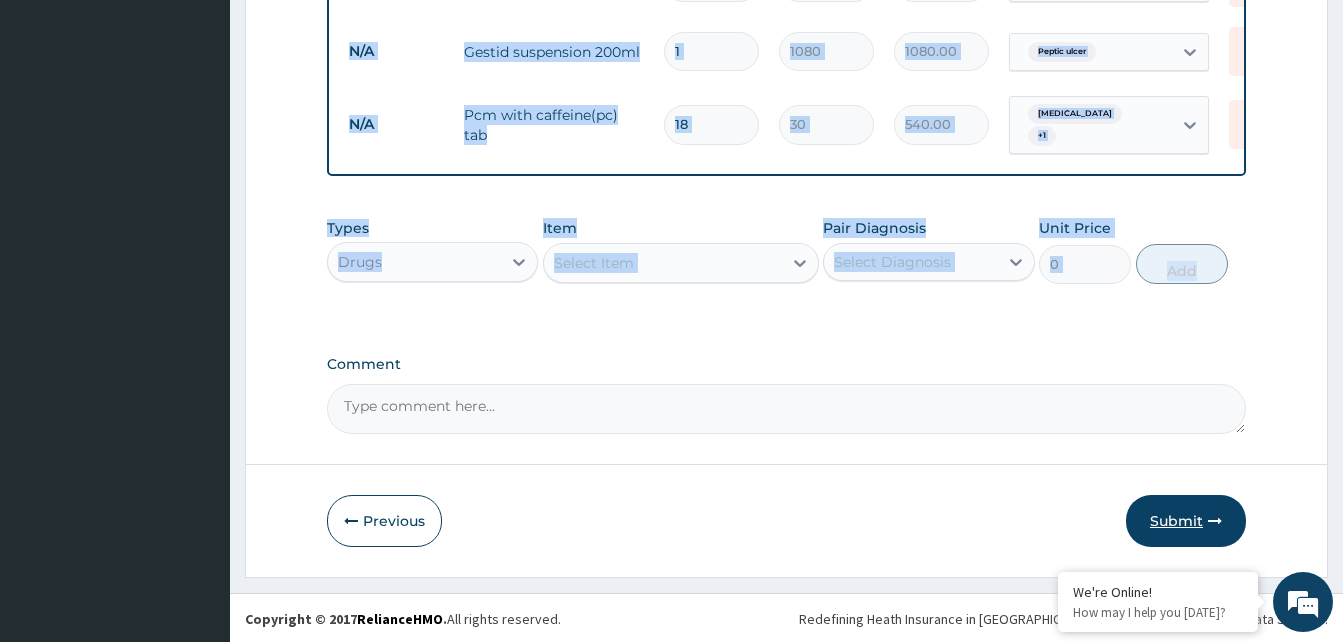 click on "Submit" at bounding box center [1186, 521] 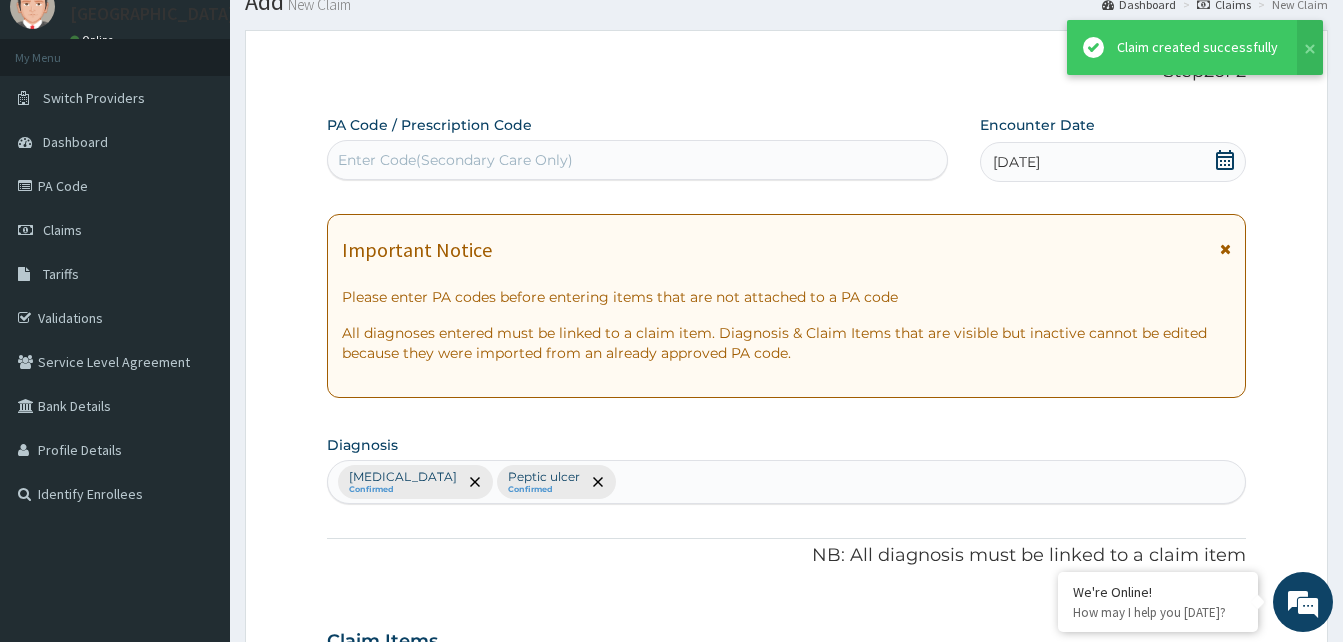 scroll, scrollTop: 1134, scrollLeft: 0, axis: vertical 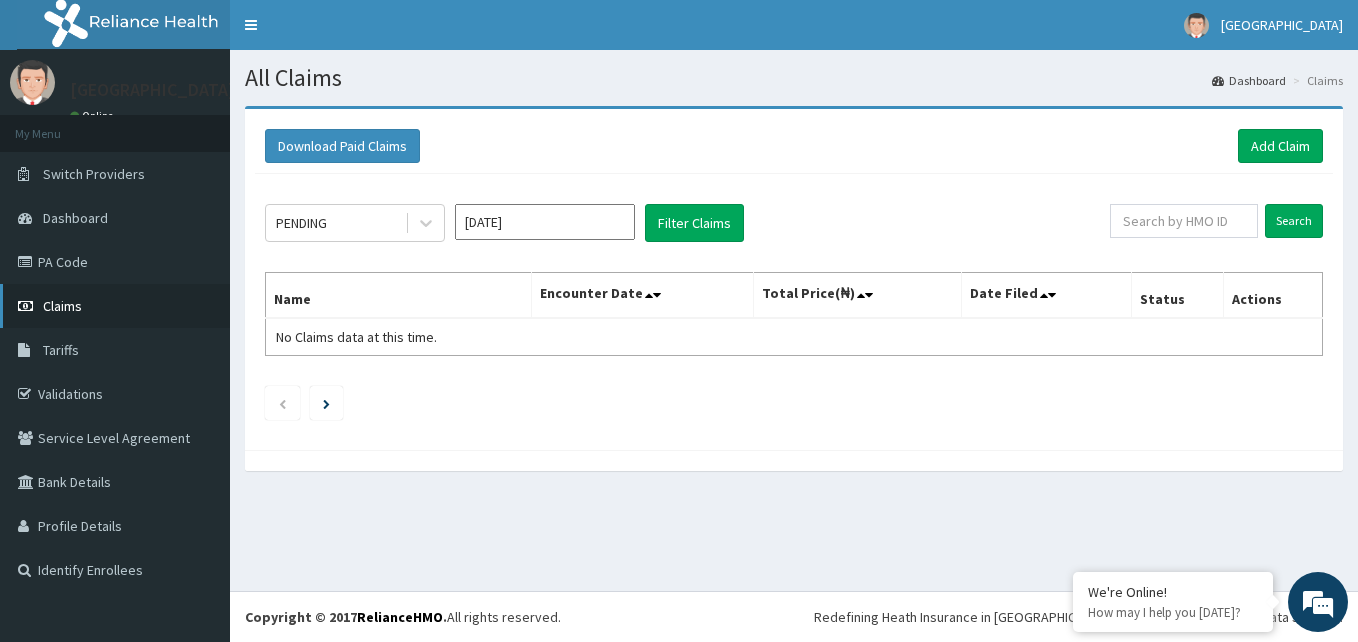 click on "Claims" at bounding box center [115, 306] 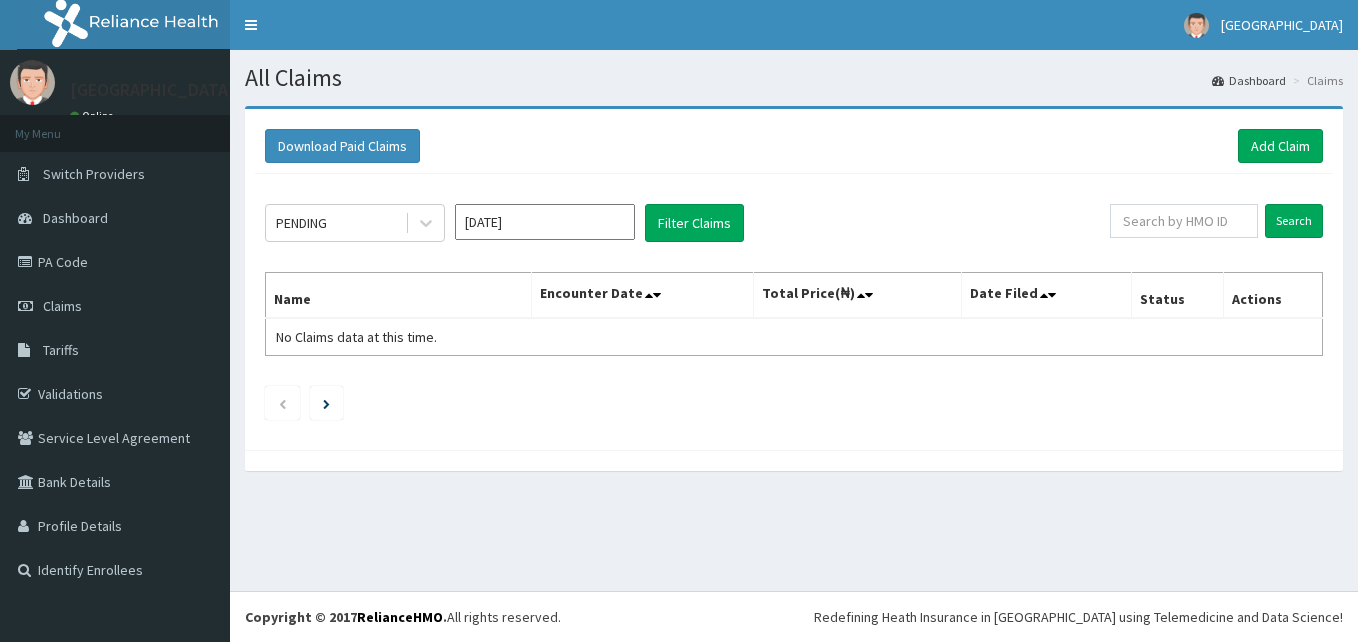 scroll, scrollTop: 0, scrollLeft: 0, axis: both 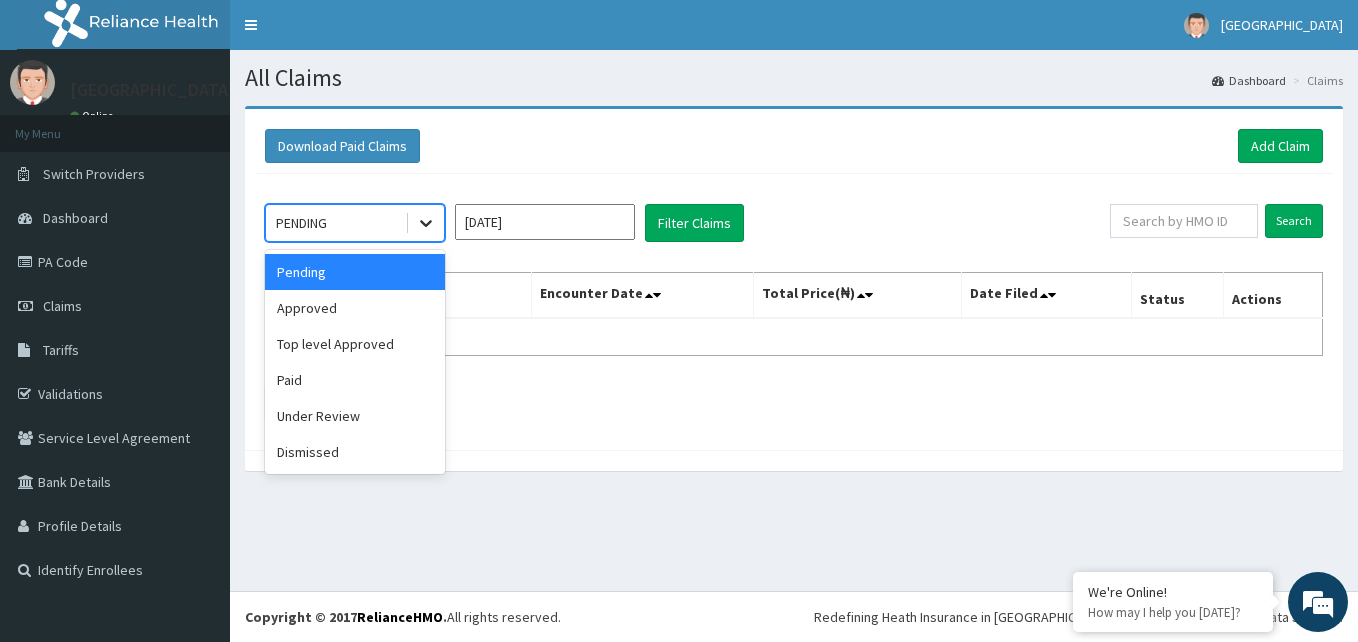 click 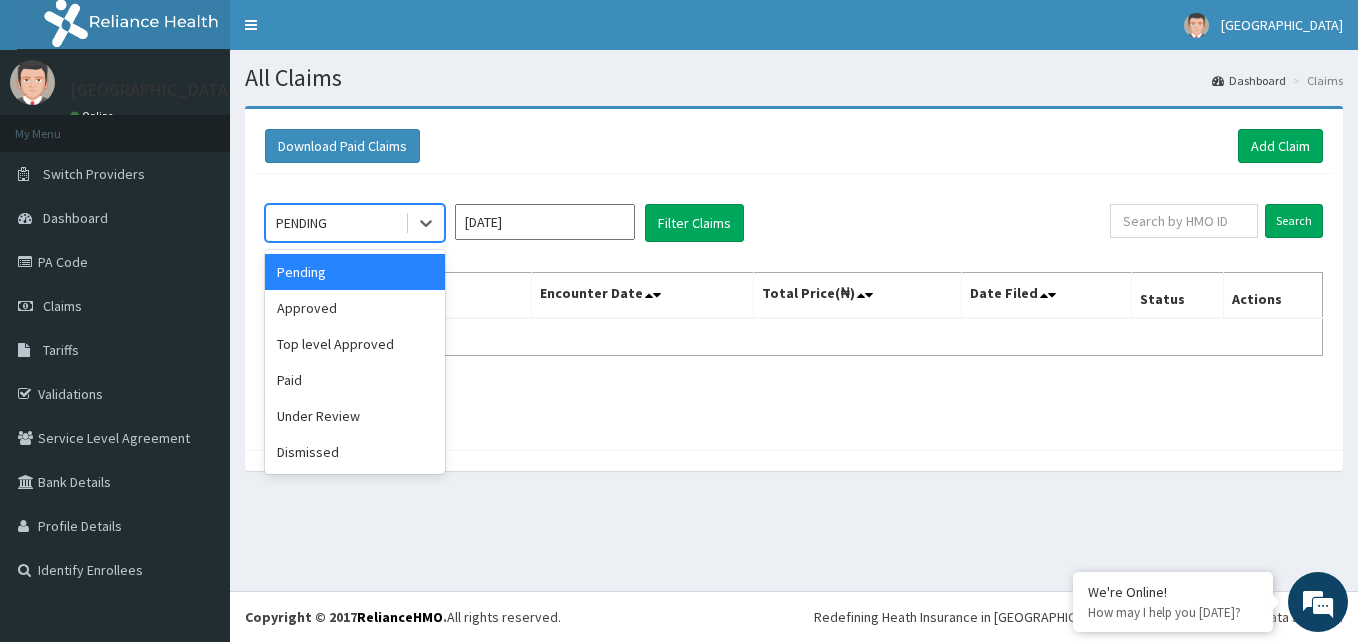 scroll, scrollTop: 0, scrollLeft: 0, axis: both 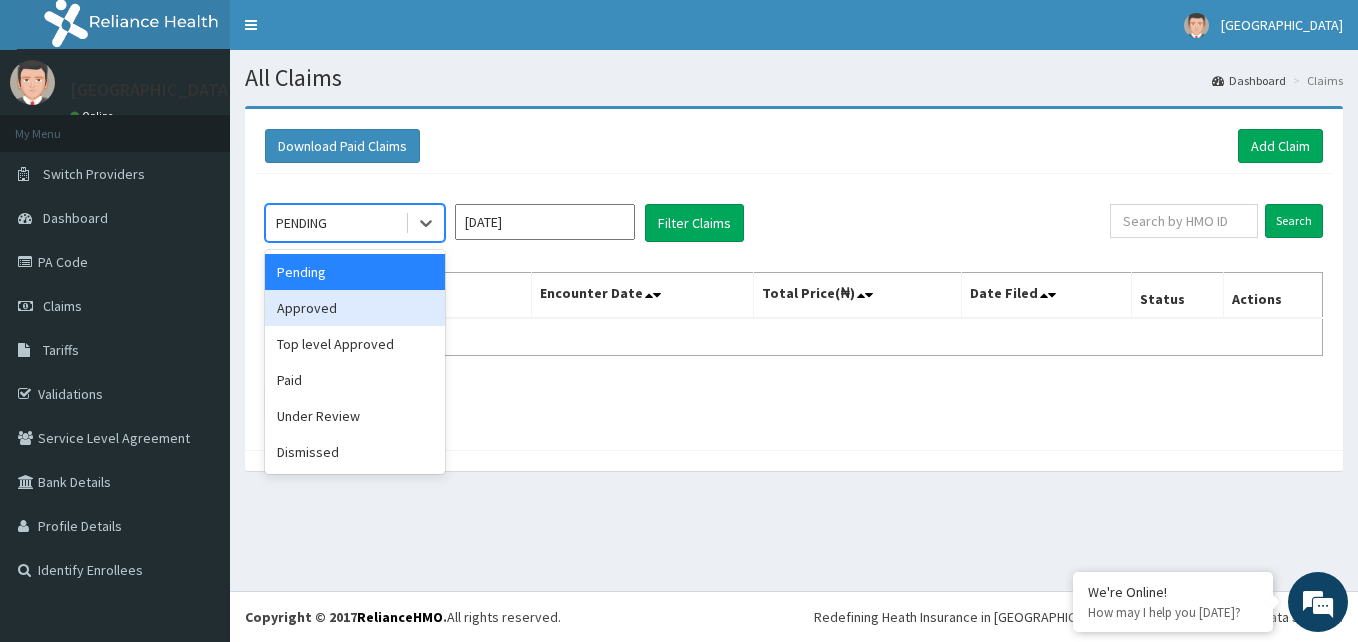 click on "Approved" at bounding box center [355, 308] 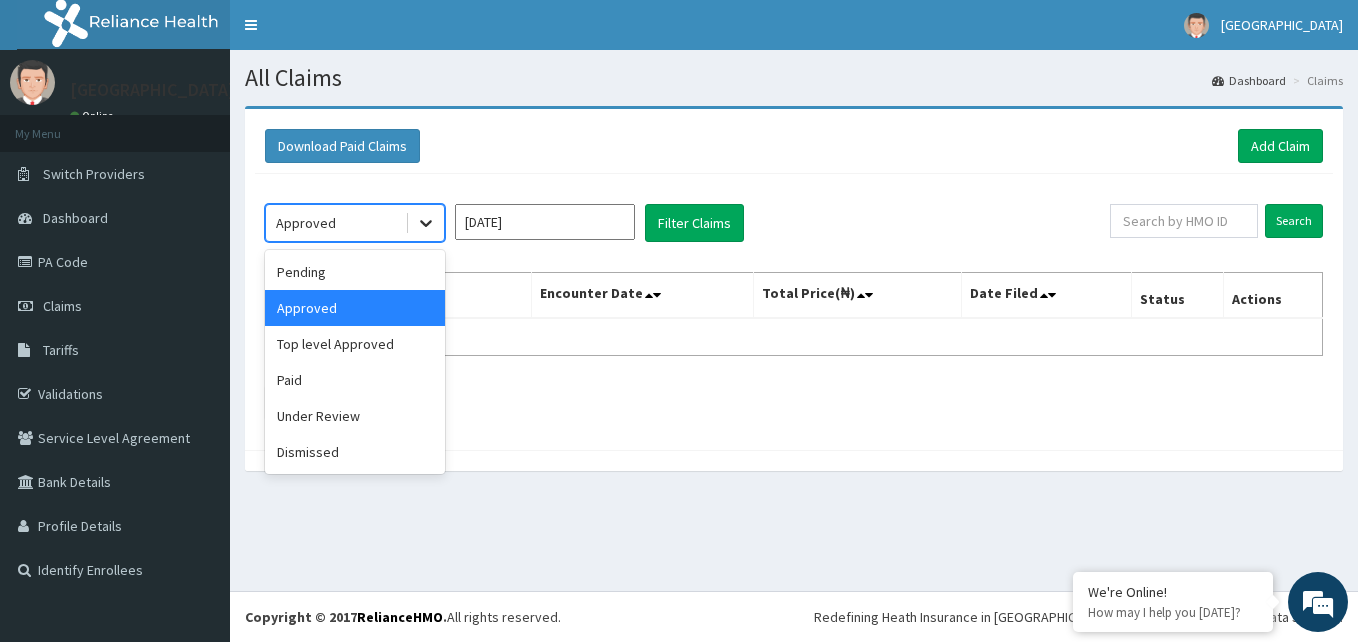 click 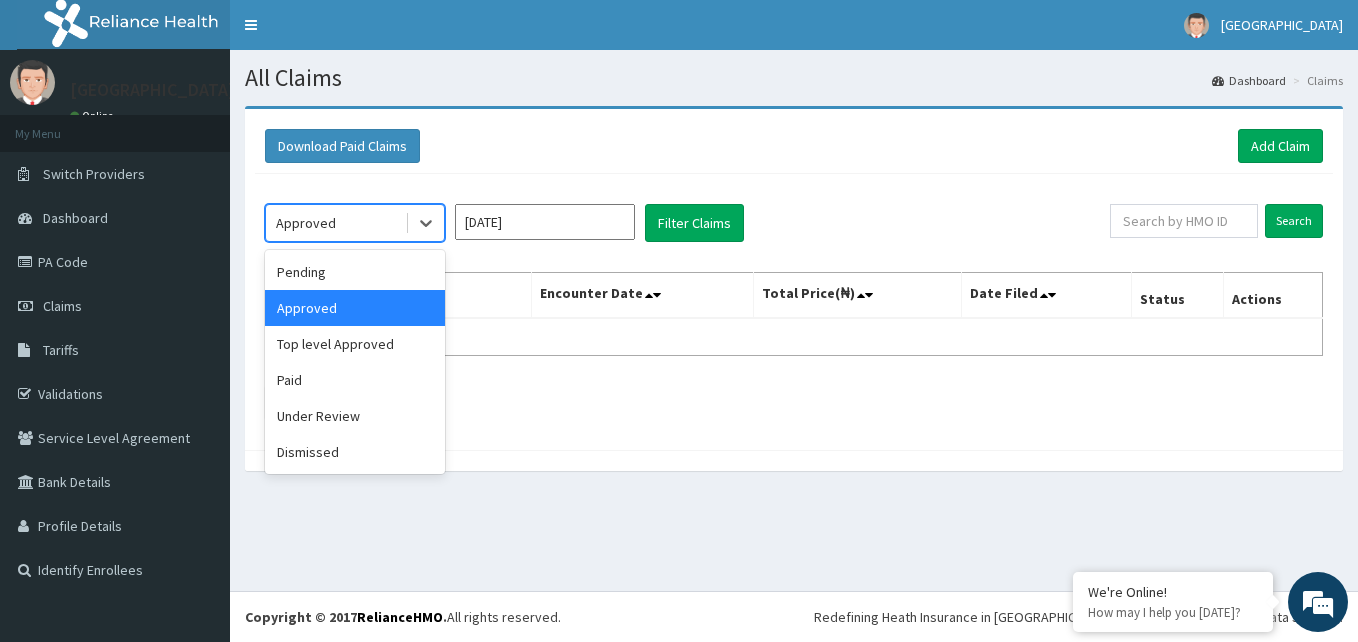 click on "Approved" at bounding box center (355, 308) 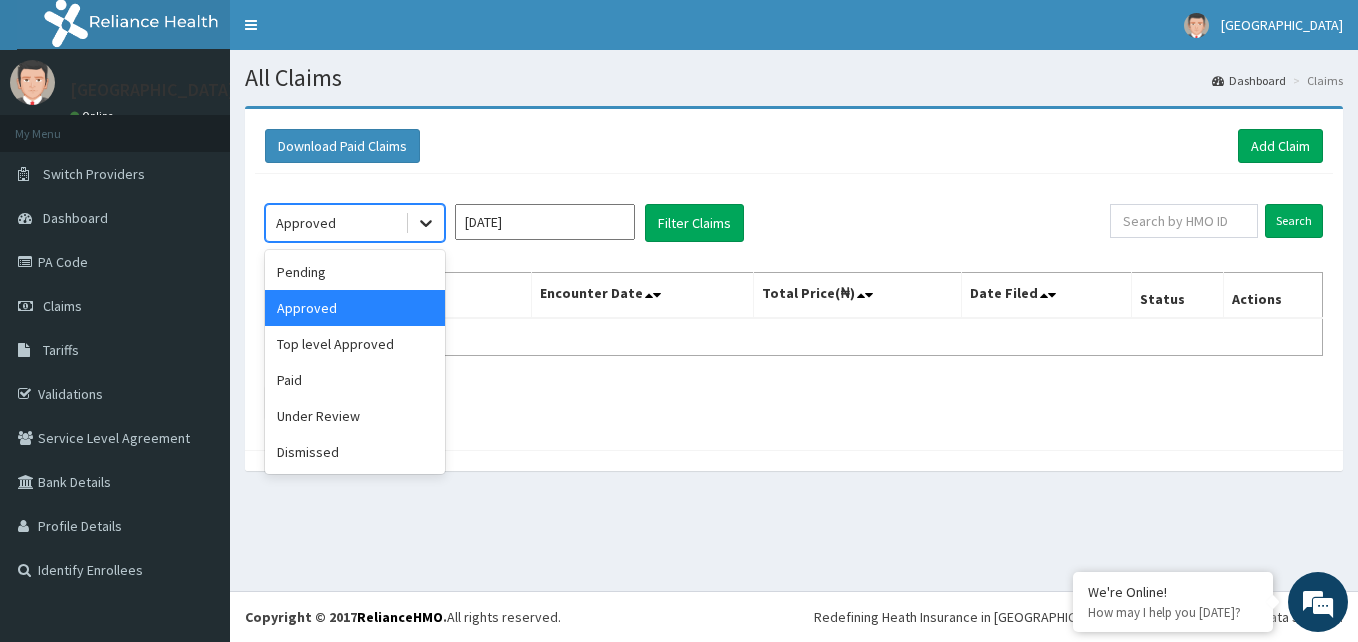 click 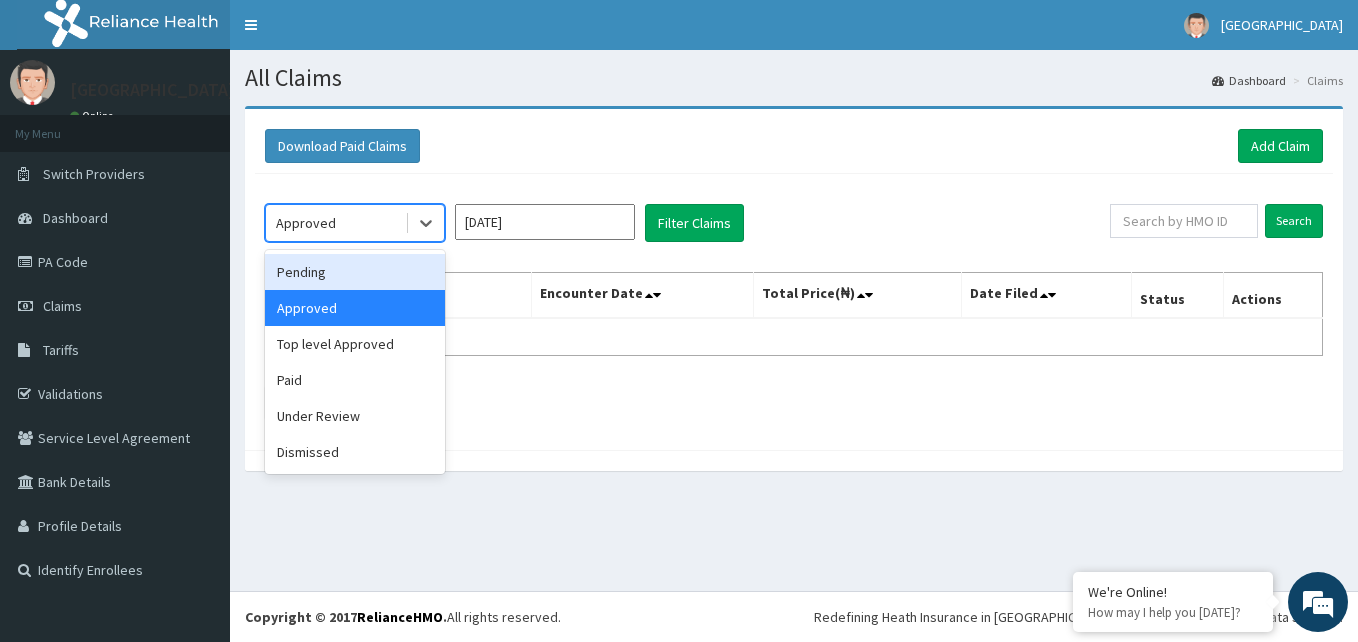 click on "Pending" at bounding box center [355, 272] 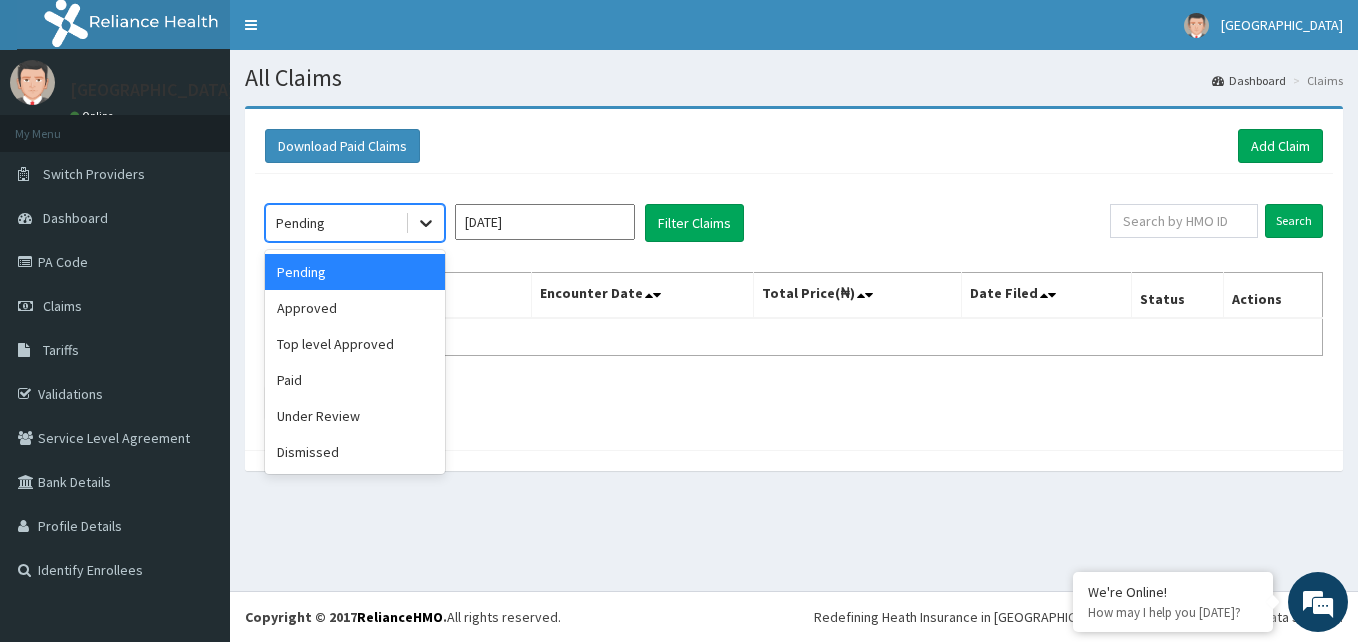click 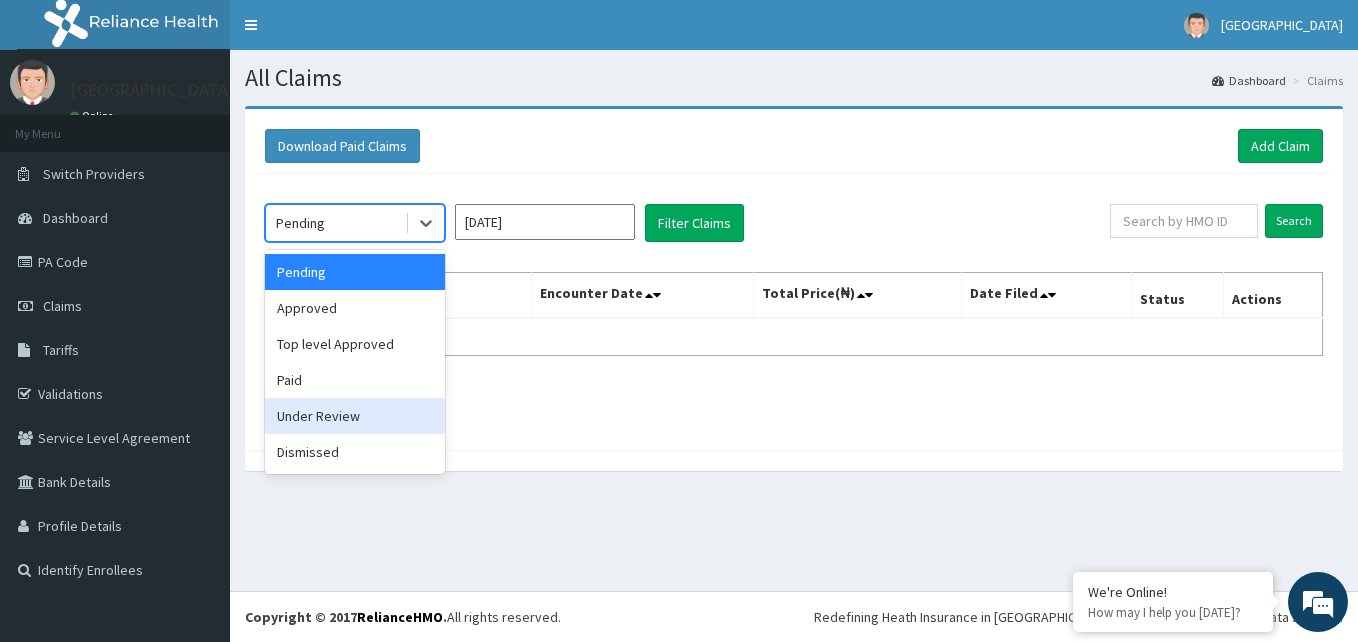click on "Under Review" at bounding box center (355, 416) 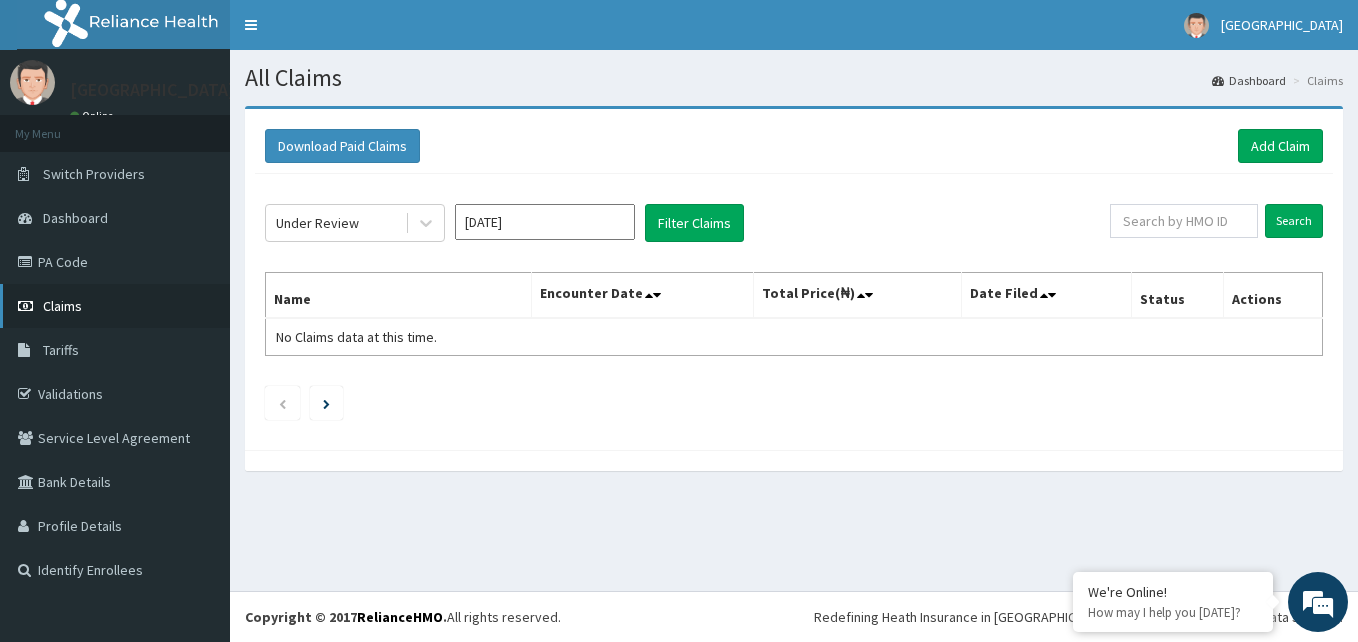 click on "Claims" at bounding box center (115, 306) 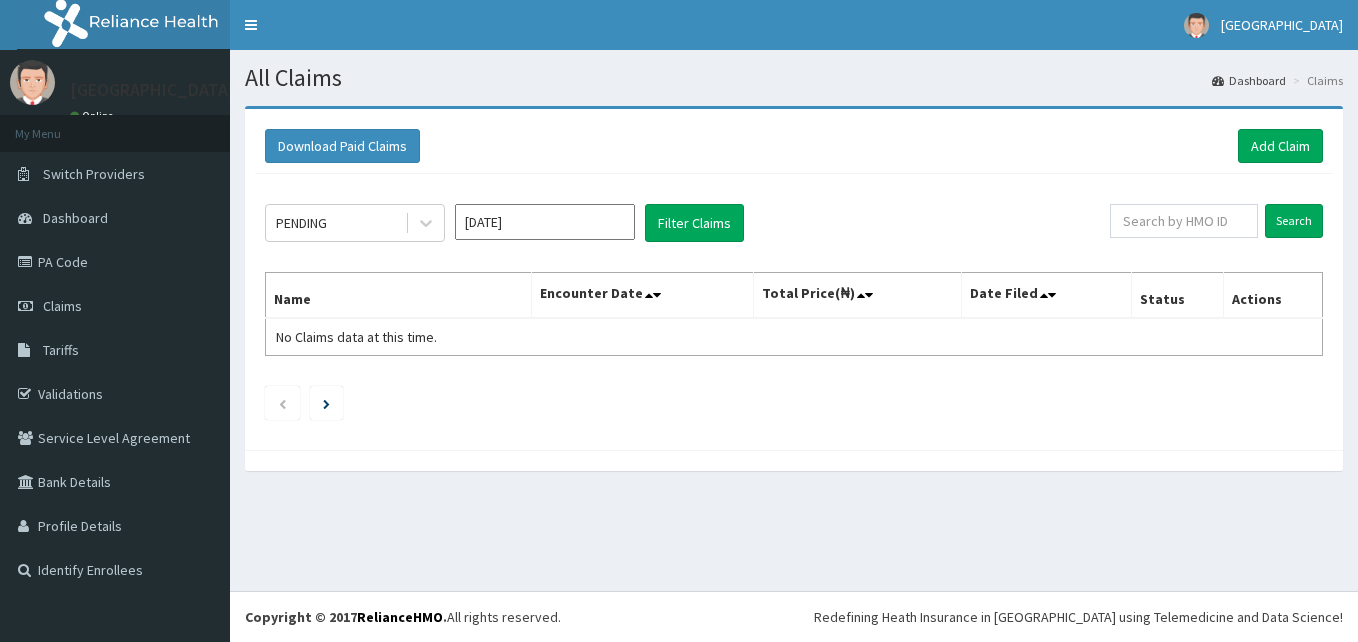 scroll, scrollTop: 0, scrollLeft: 0, axis: both 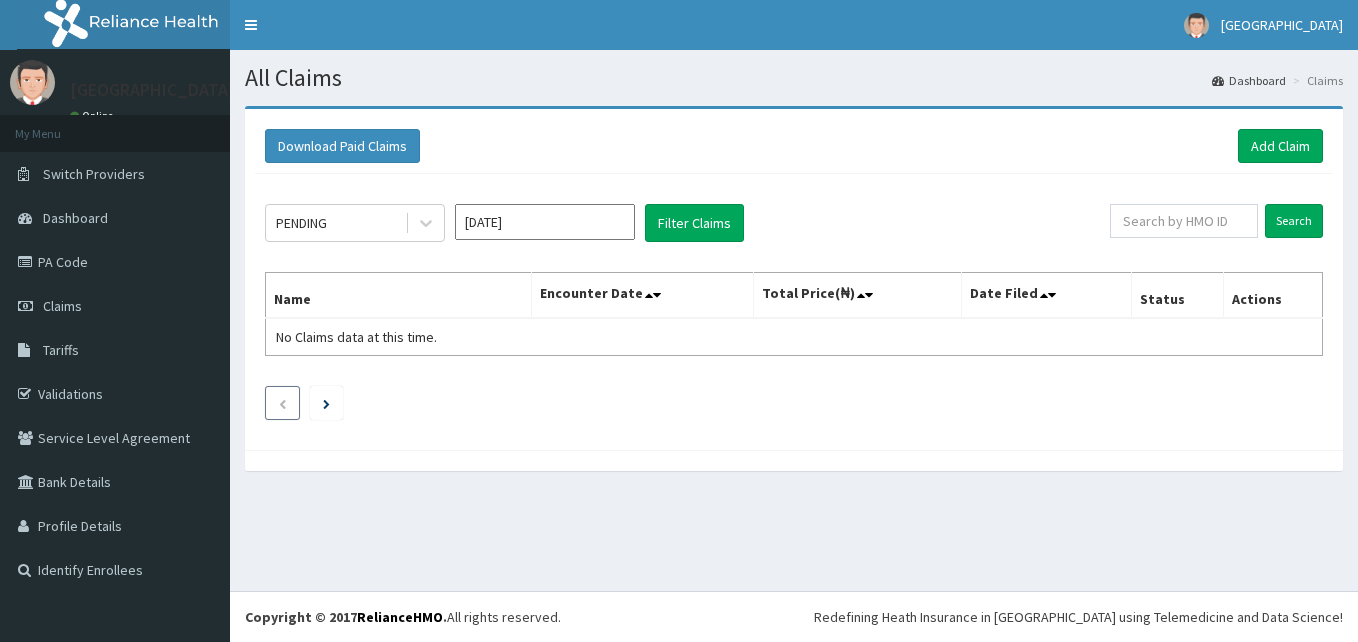 click at bounding box center (282, 403) 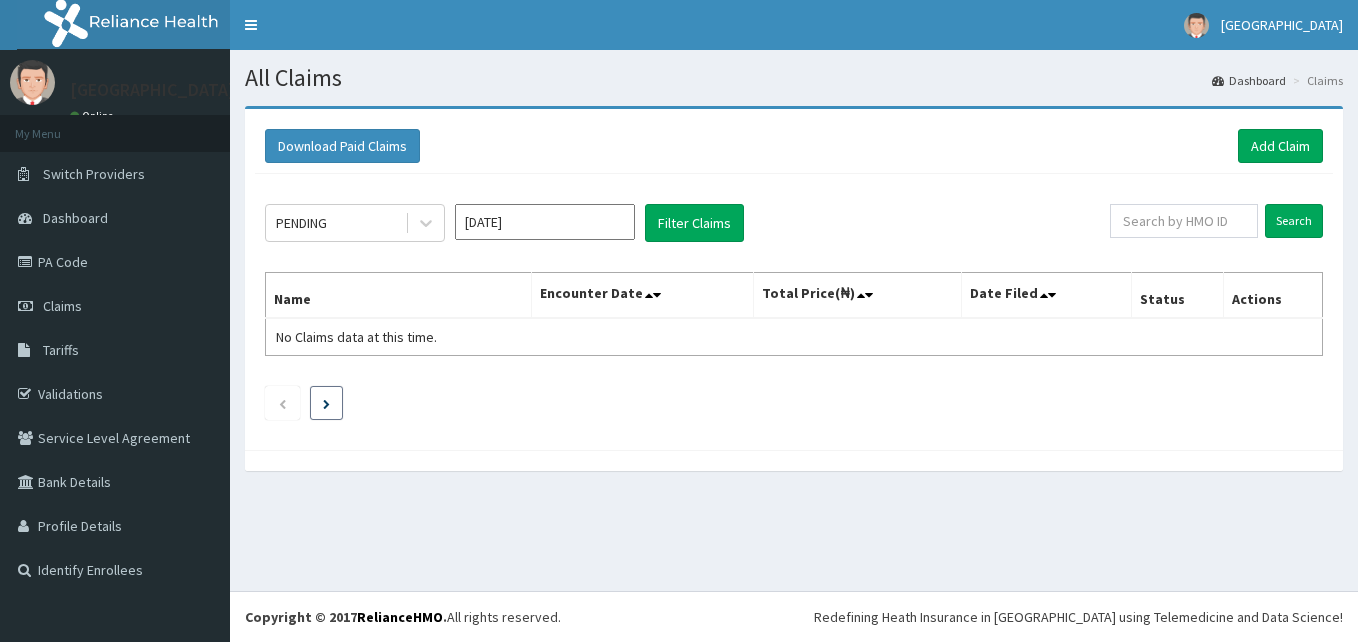 click at bounding box center [326, 403] 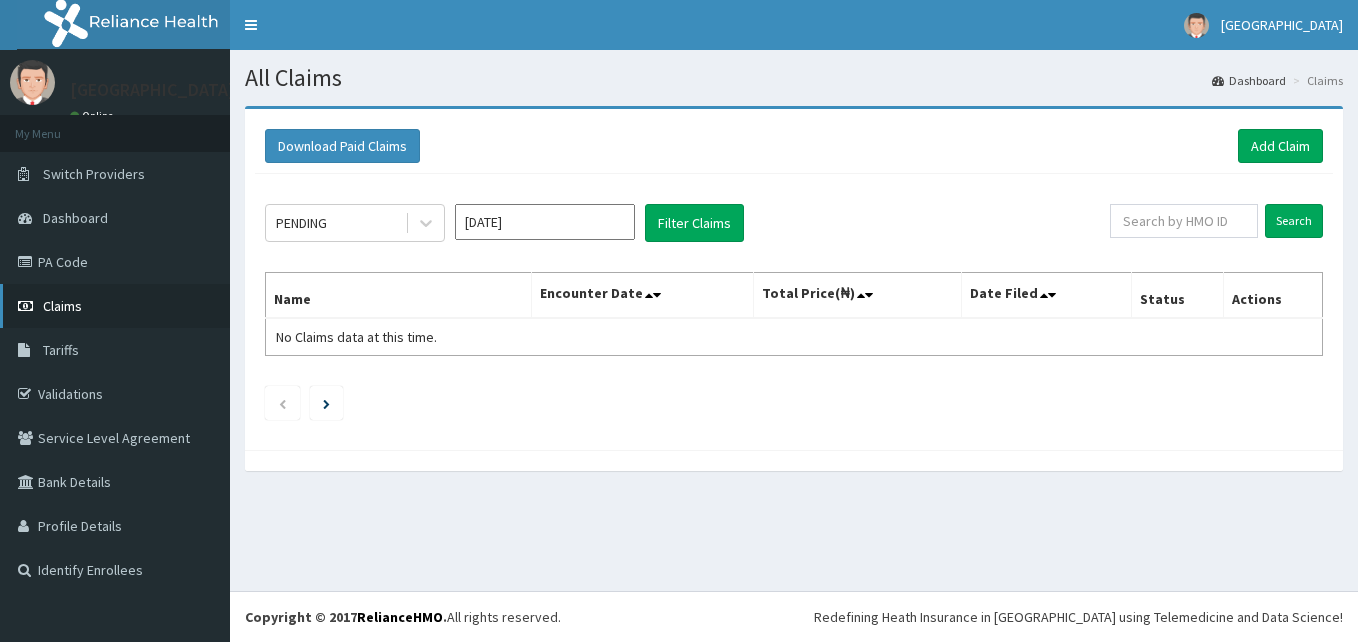 click on "Claims" at bounding box center [62, 306] 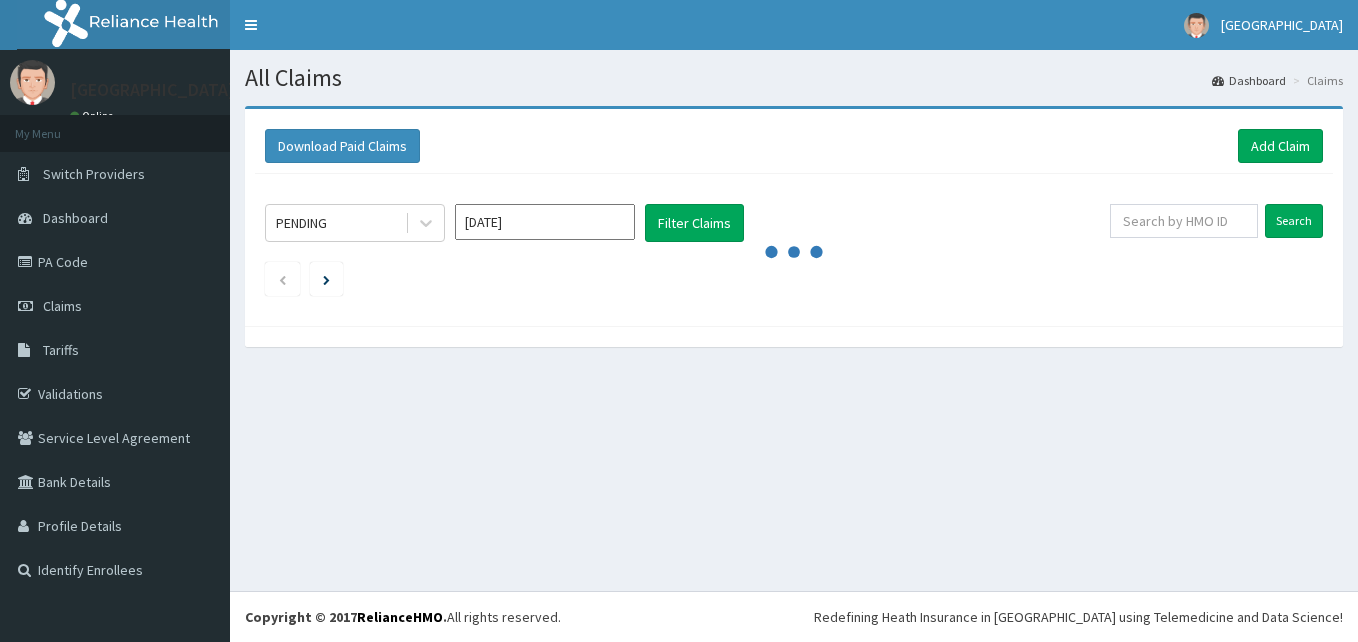 scroll, scrollTop: 0, scrollLeft: 0, axis: both 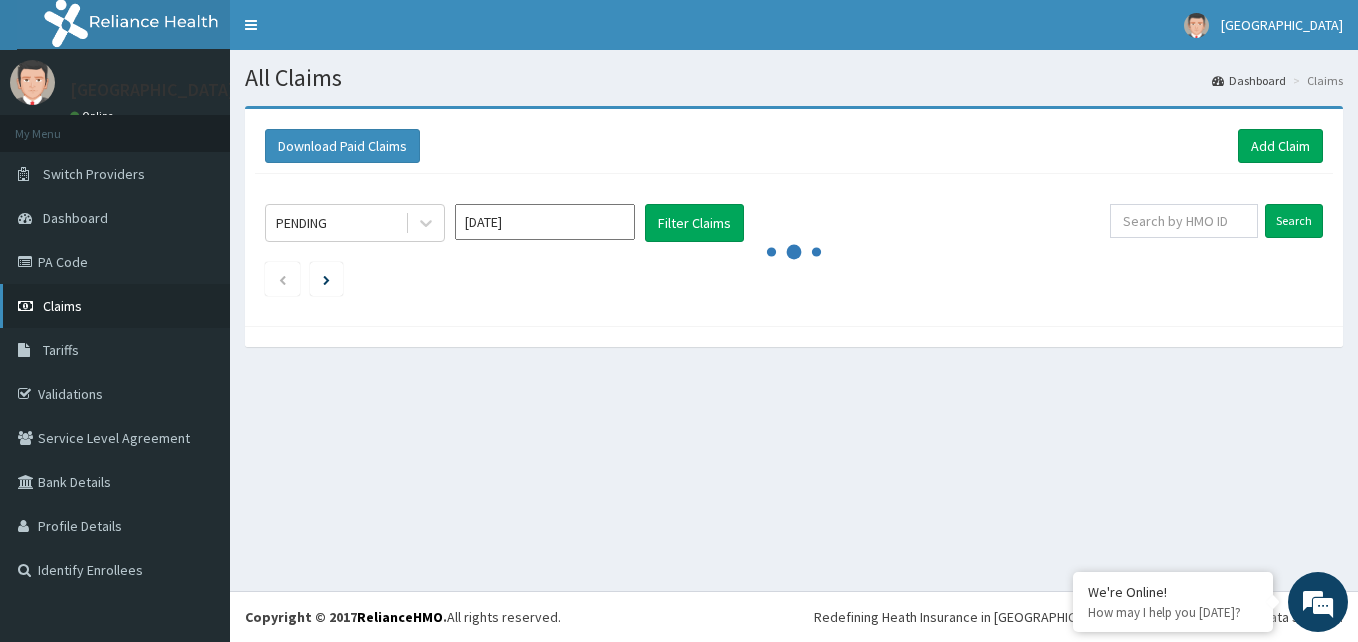 click on "Claims" at bounding box center (115, 306) 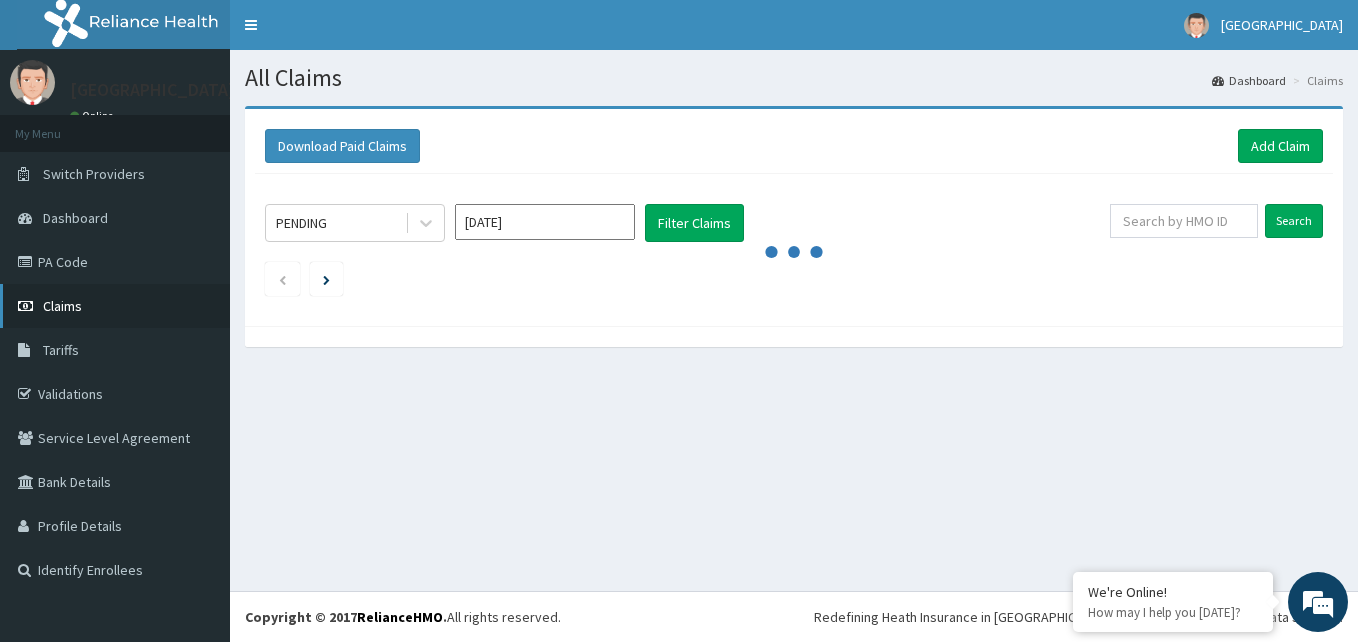 click on "Claims" at bounding box center (115, 306) 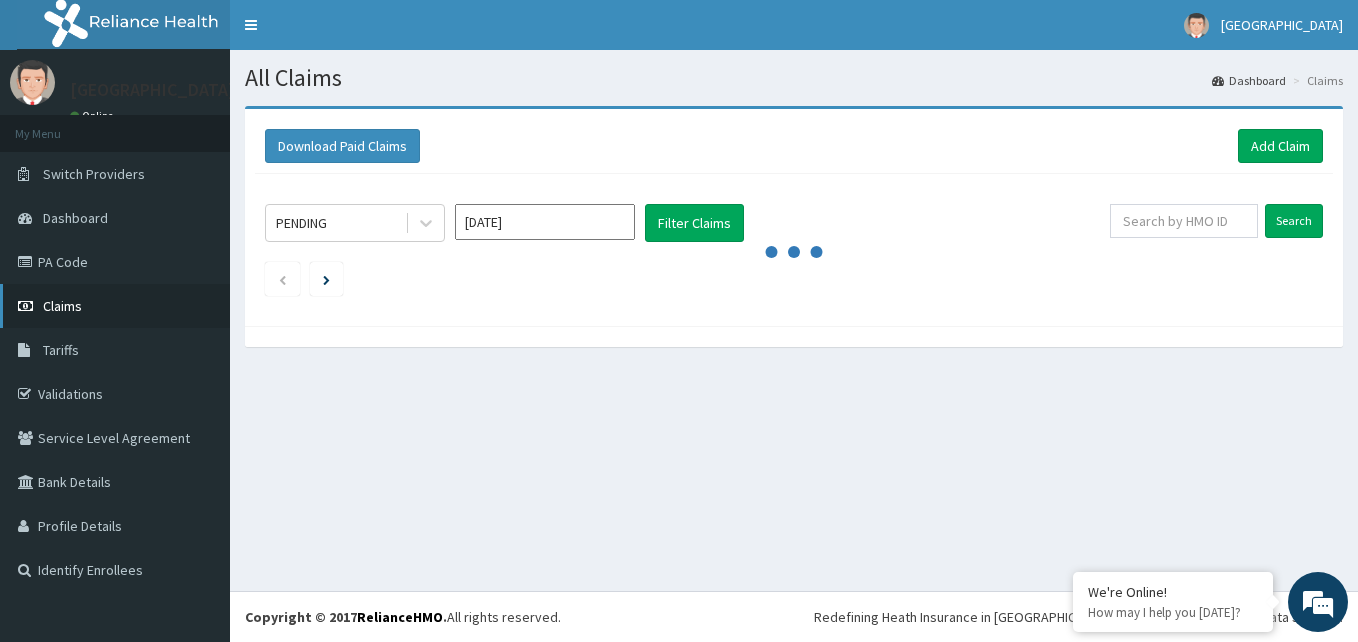 click on "Claims" at bounding box center (115, 306) 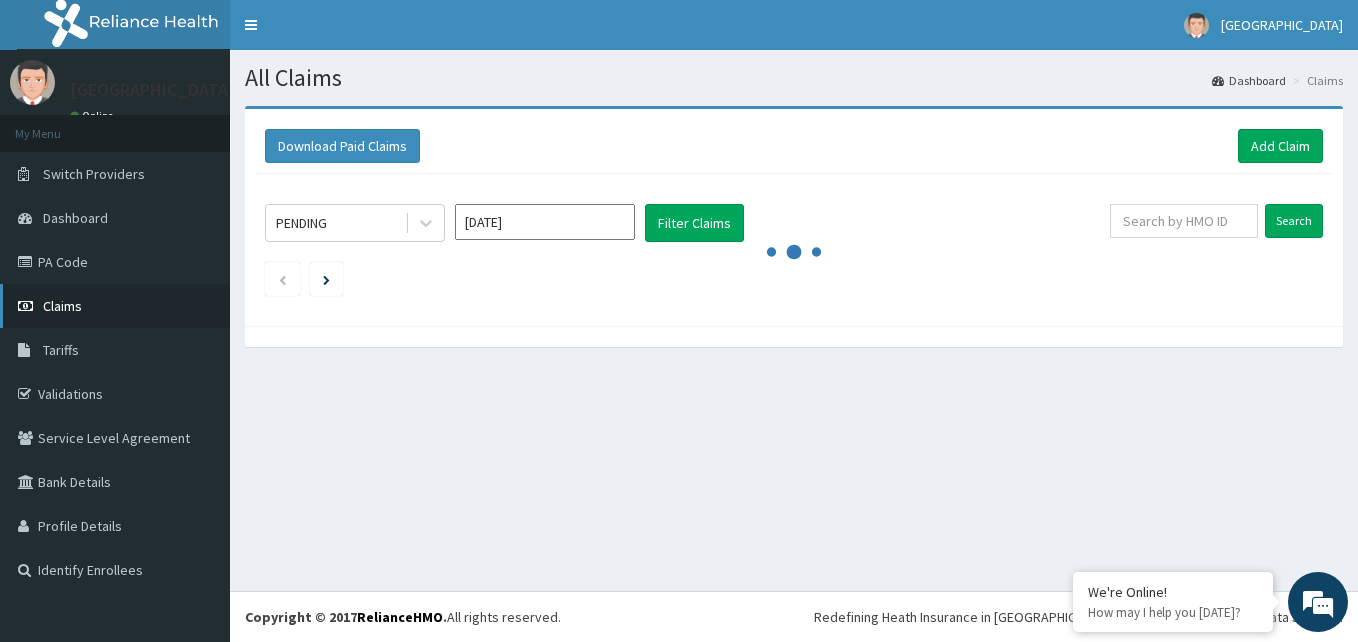 scroll, scrollTop: 0, scrollLeft: 0, axis: both 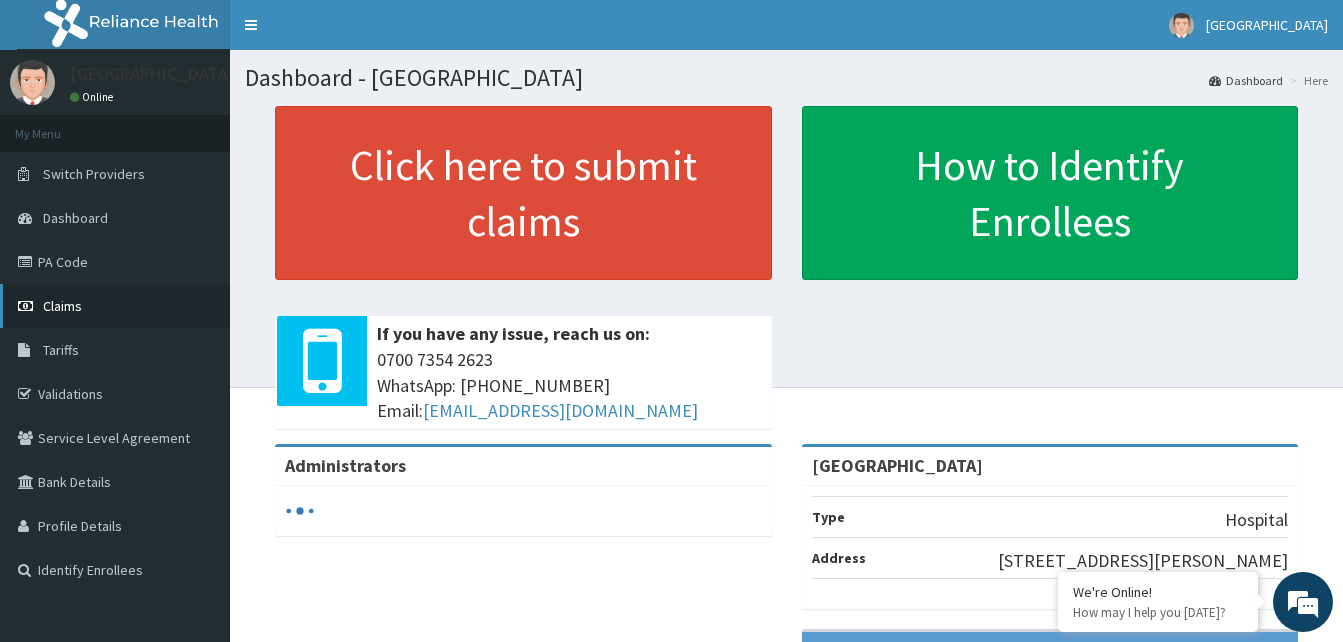 click on "Claims" at bounding box center (115, 306) 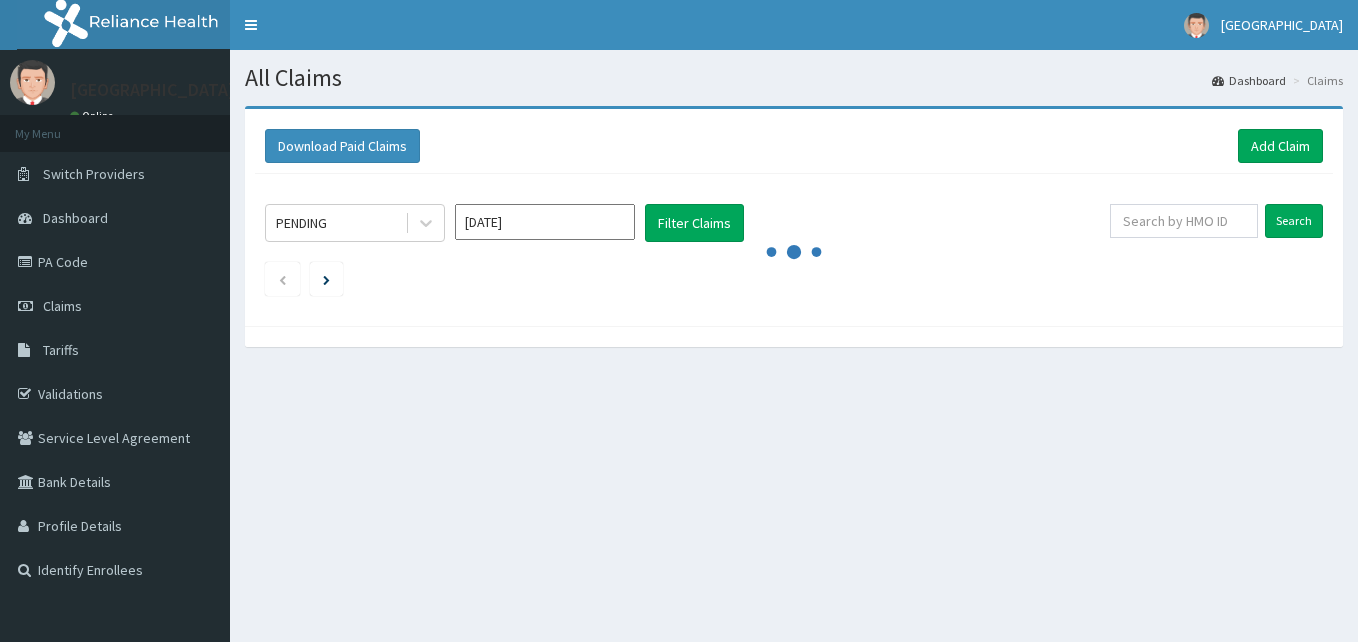 scroll, scrollTop: 0, scrollLeft: 0, axis: both 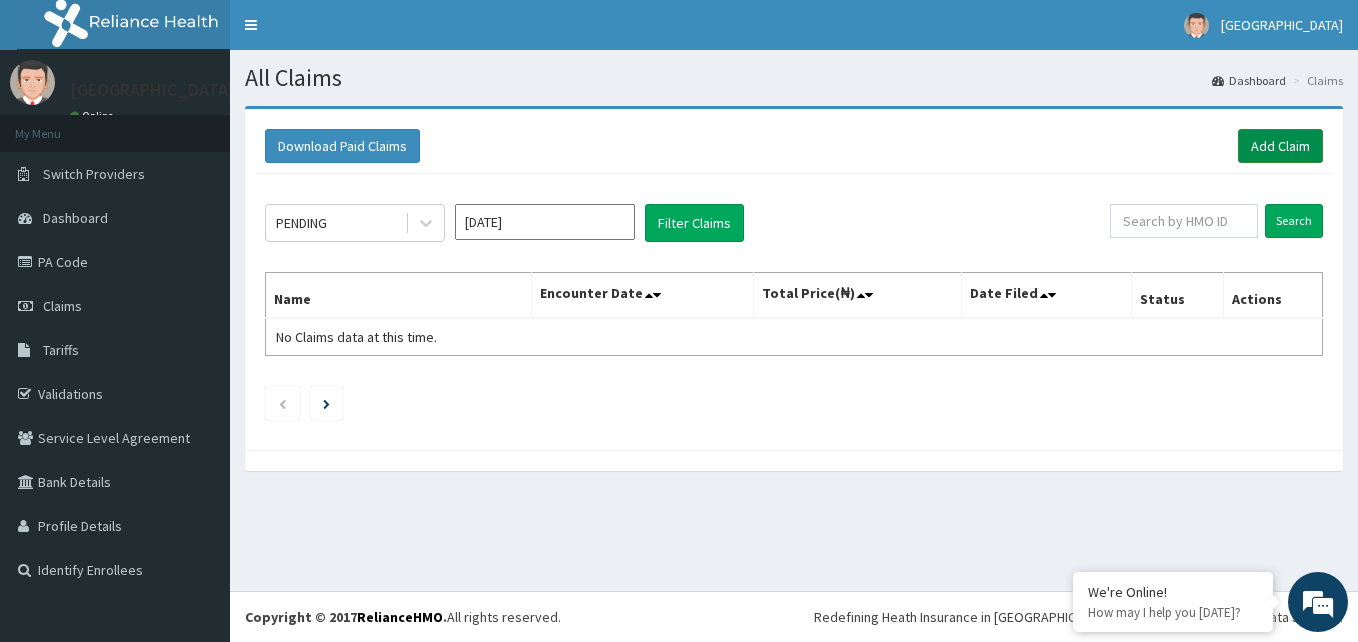 click on "Add Claim" at bounding box center [1280, 146] 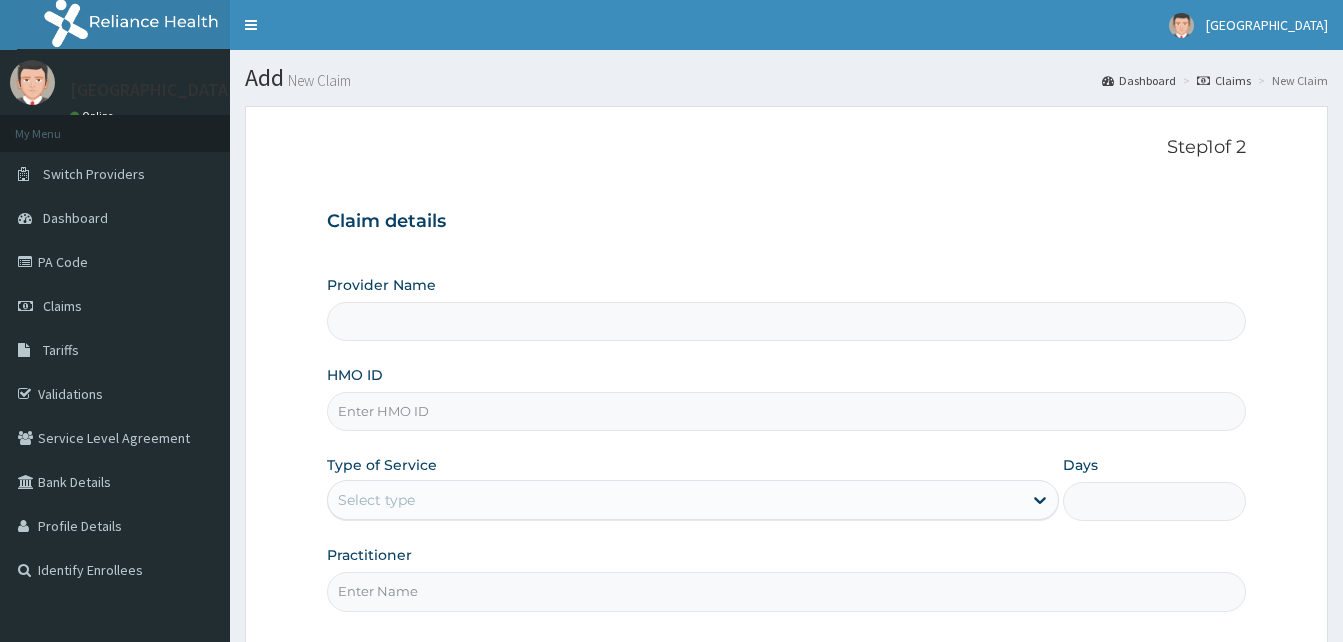 scroll, scrollTop: 0, scrollLeft: 0, axis: both 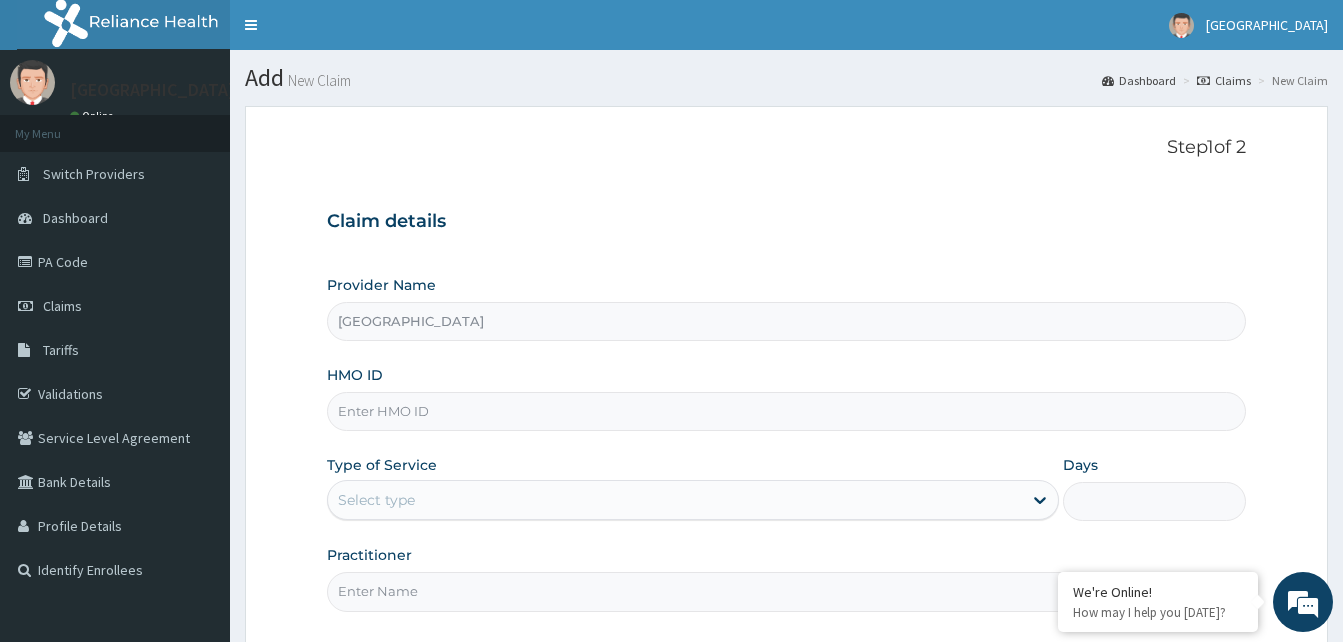 click on "HMO ID" at bounding box center (786, 411) 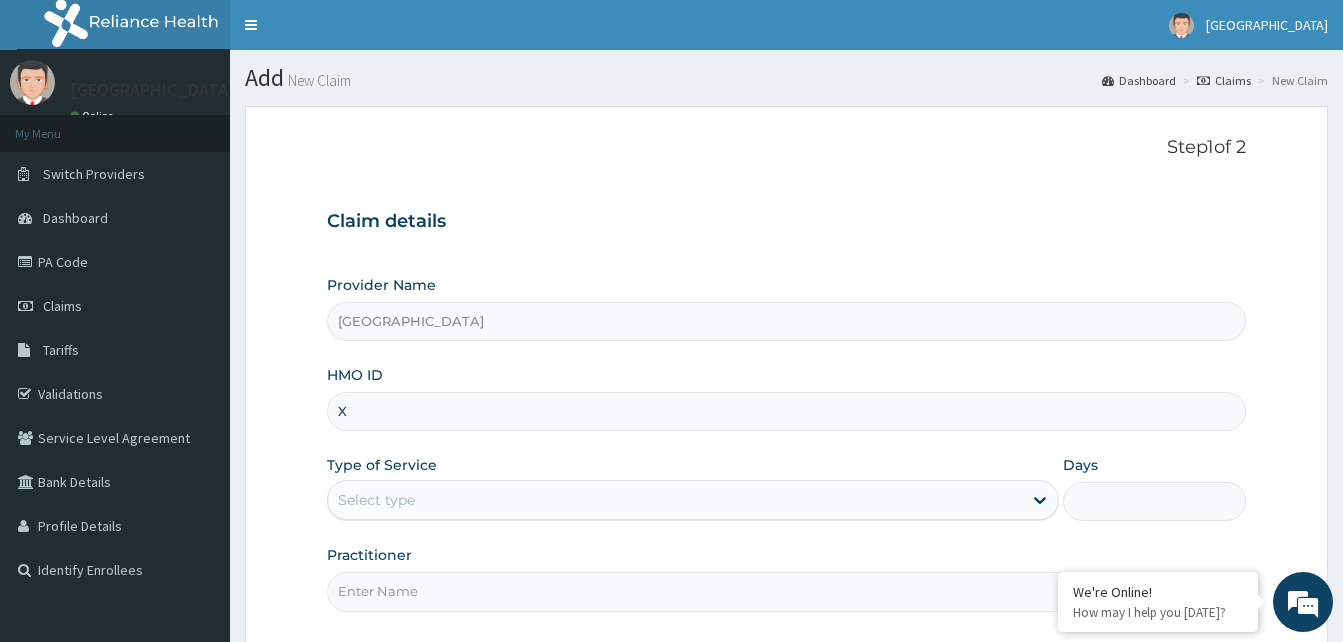 scroll, scrollTop: 0, scrollLeft: 0, axis: both 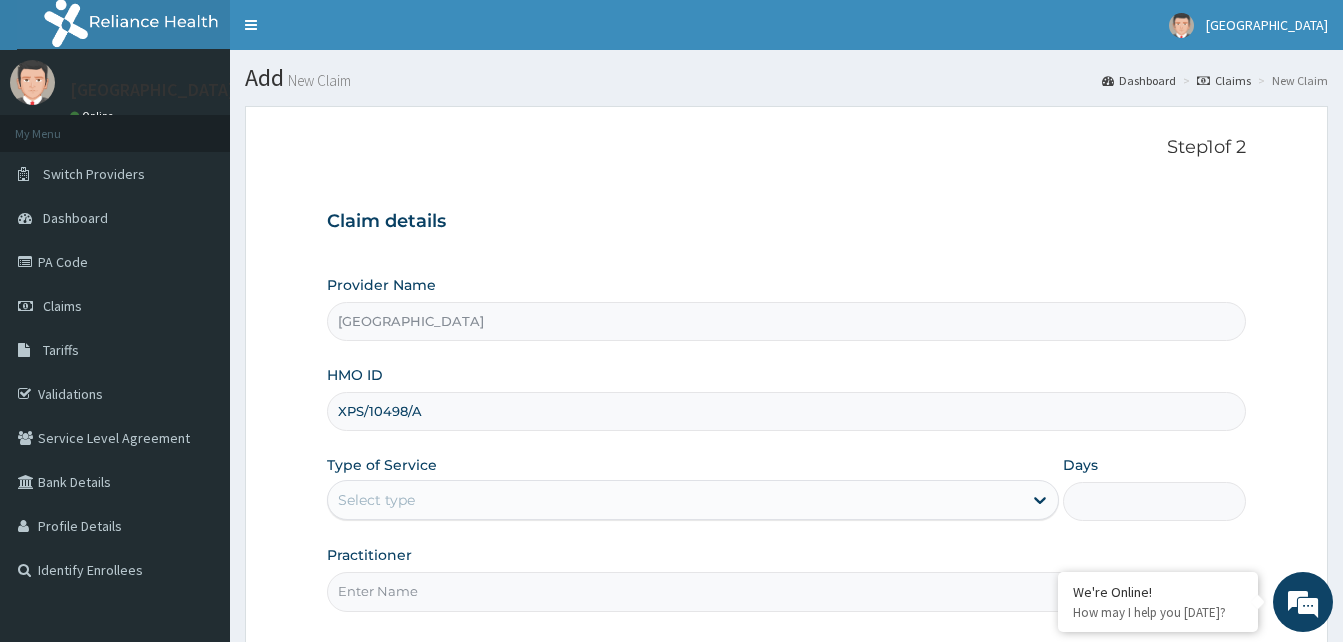 type on "XPS/10498/A" 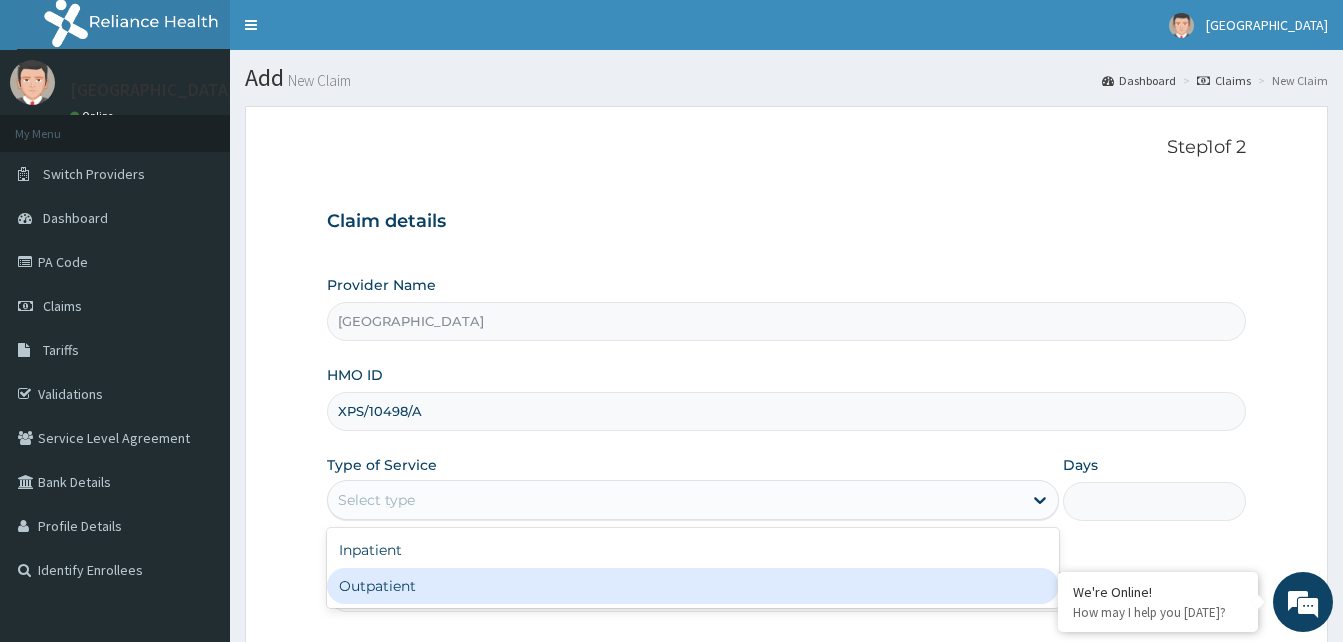 click on "Outpatient" at bounding box center [693, 586] 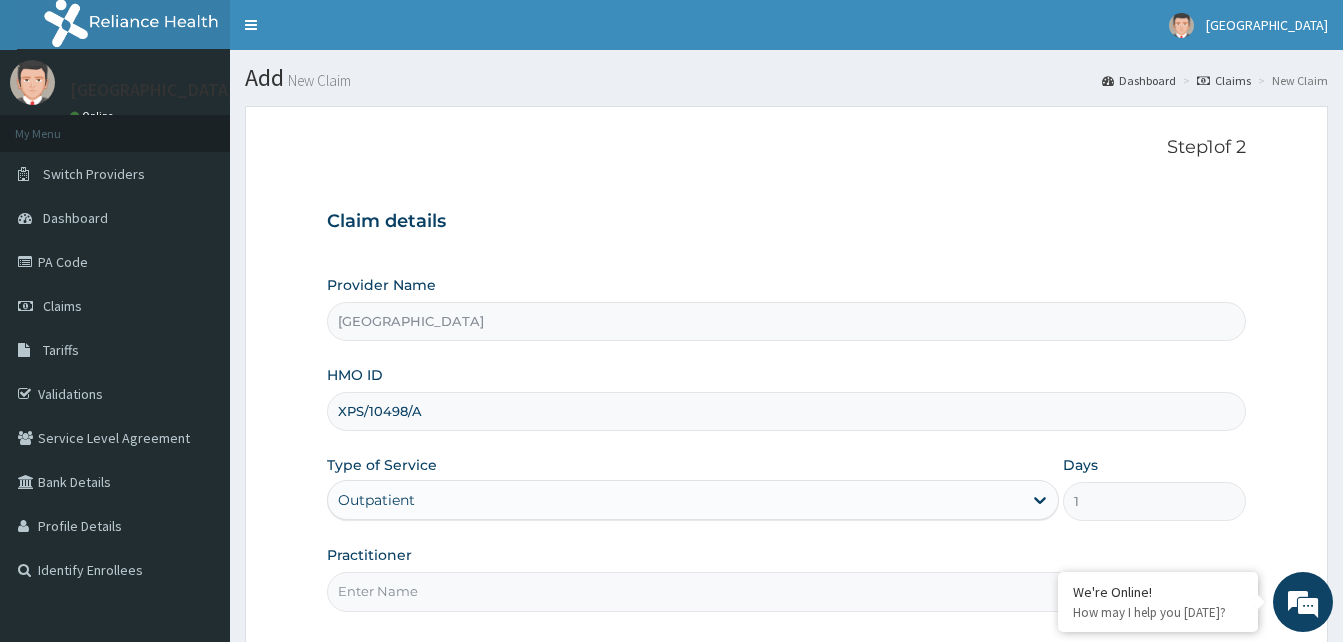 click on "Practitioner" at bounding box center [786, 591] 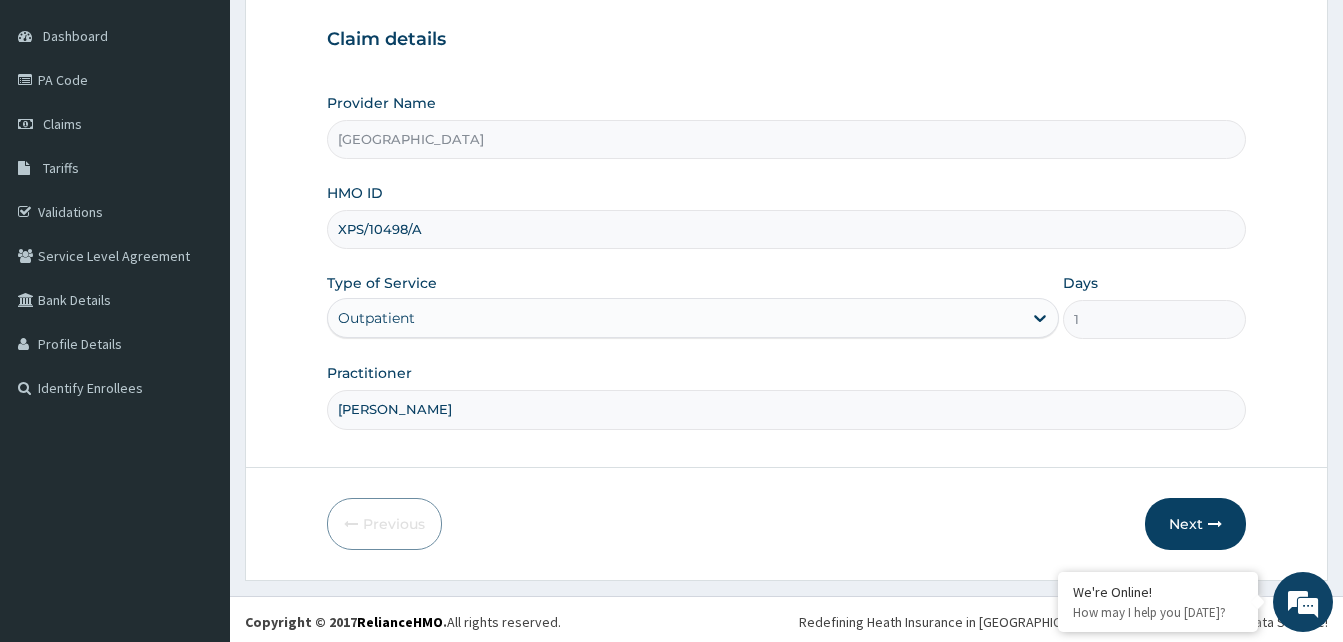 scroll, scrollTop: 187, scrollLeft: 0, axis: vertical 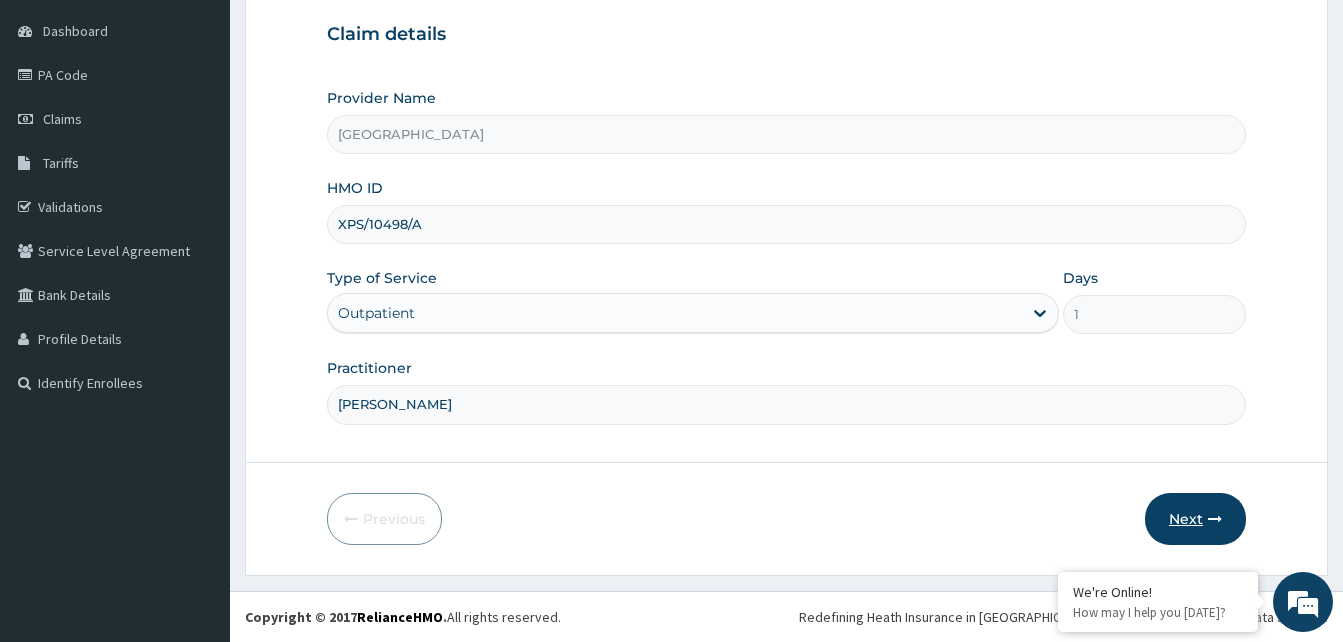 type on "[PERSON_NAME]" 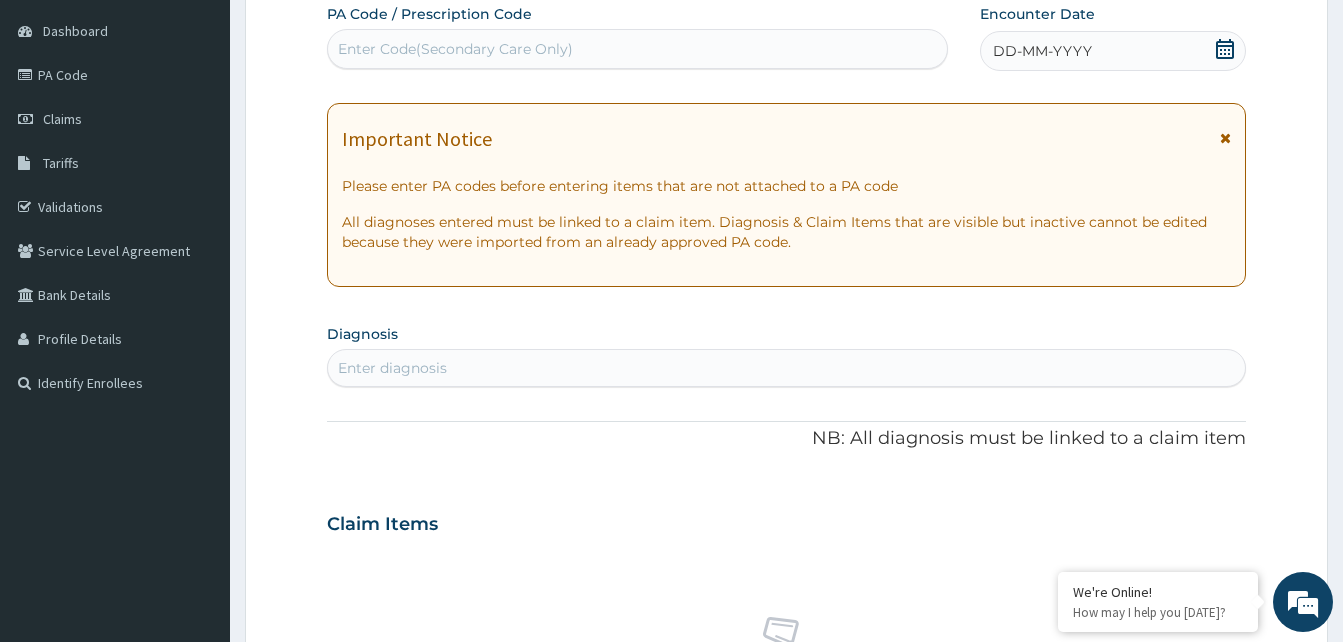 click on "DD-MM-YYYY" at bounding box center (1042, 51) 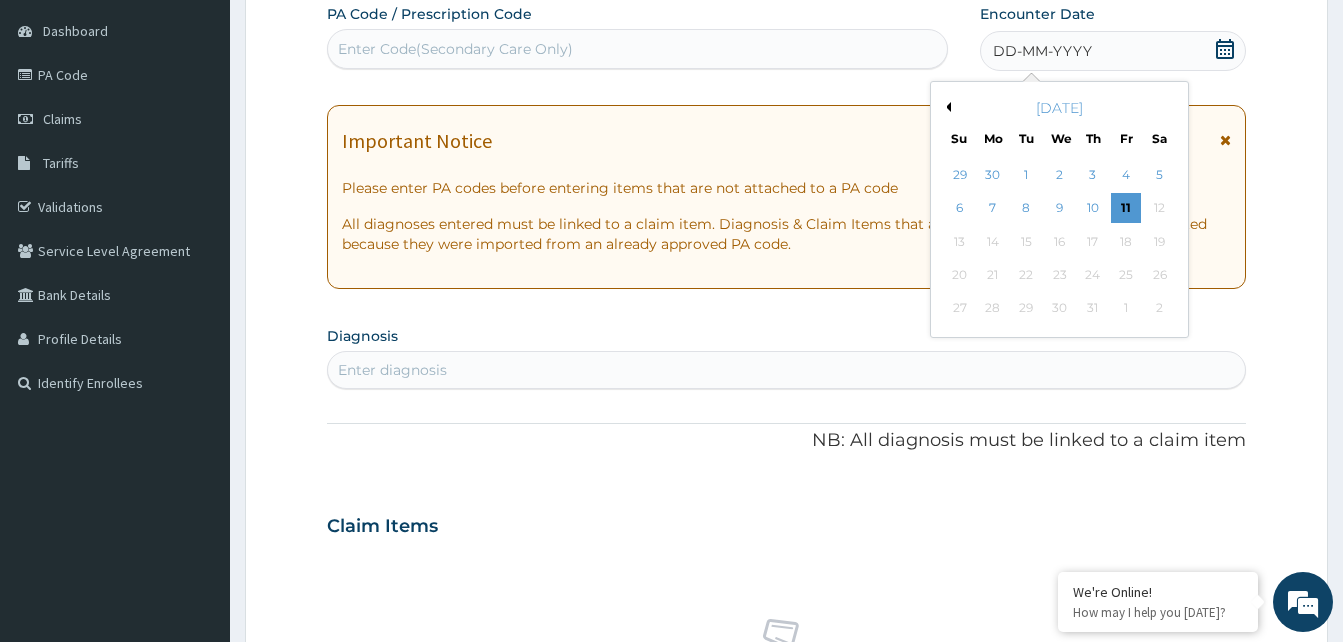 click on "[DATE]" at bounding box center (1059, 108) 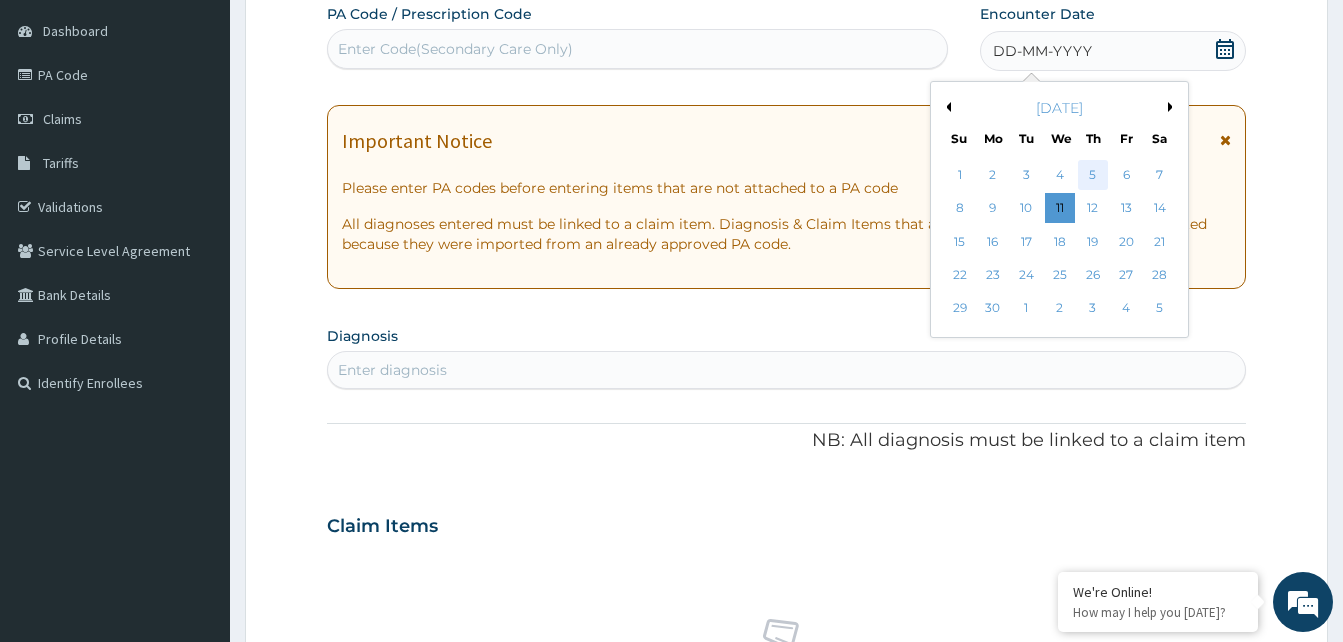 click on "5" at bounding box center [1093, 175] 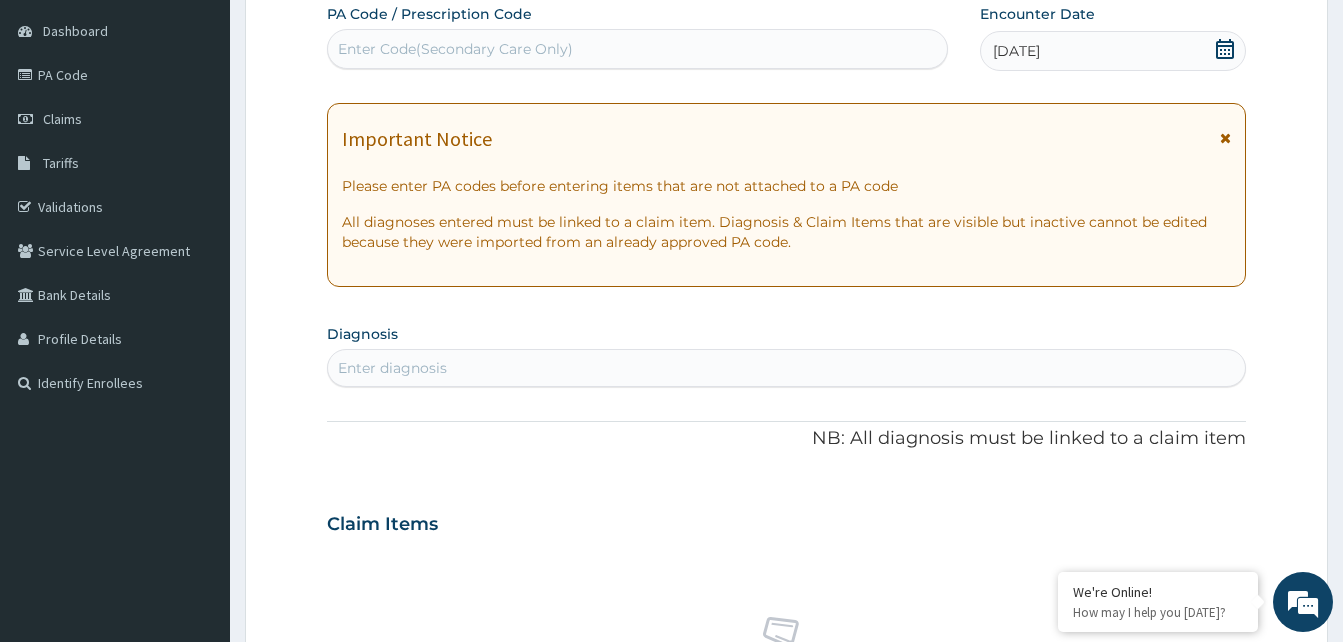 click on "Enter diagnosis" at bounding box center [392, 368] 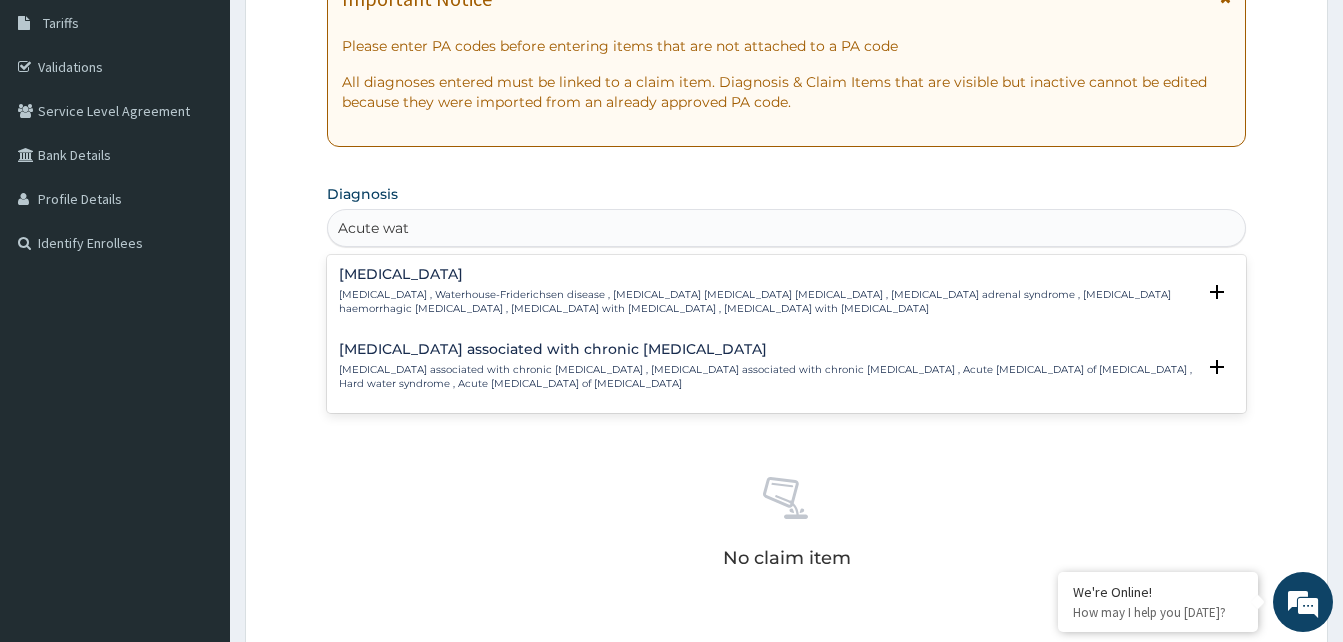 scroll, scrollTop: 347, scrollLeft: 0, axis: vertical 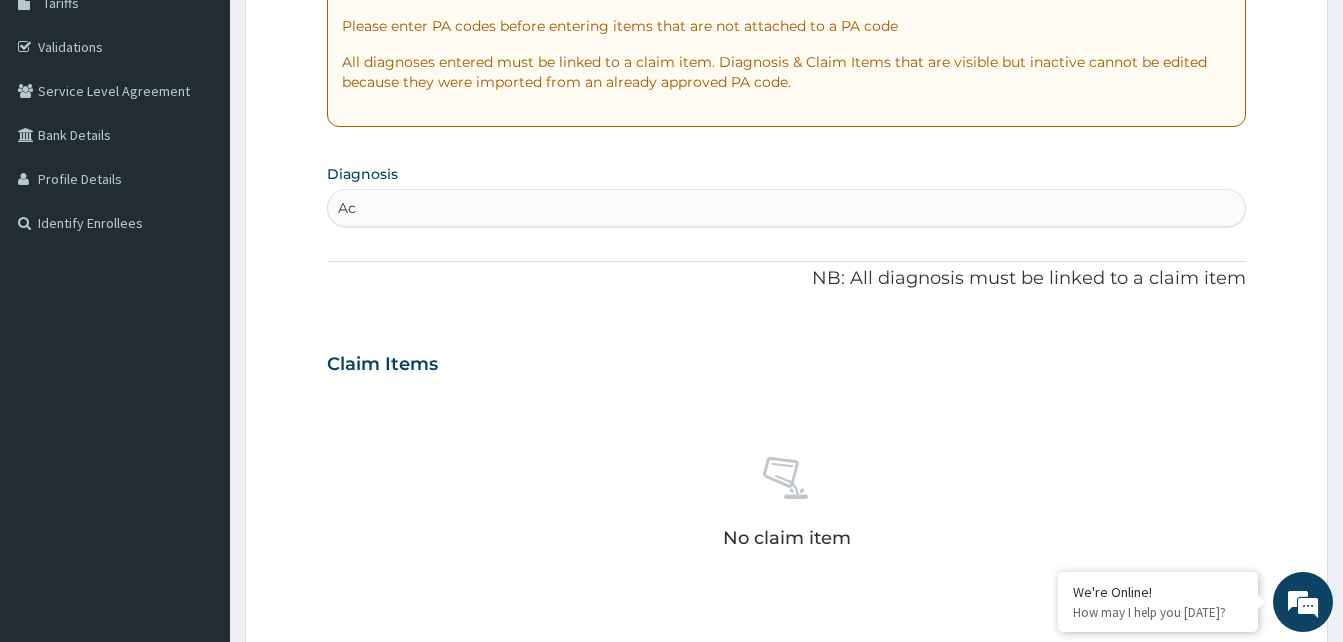 type on "A" 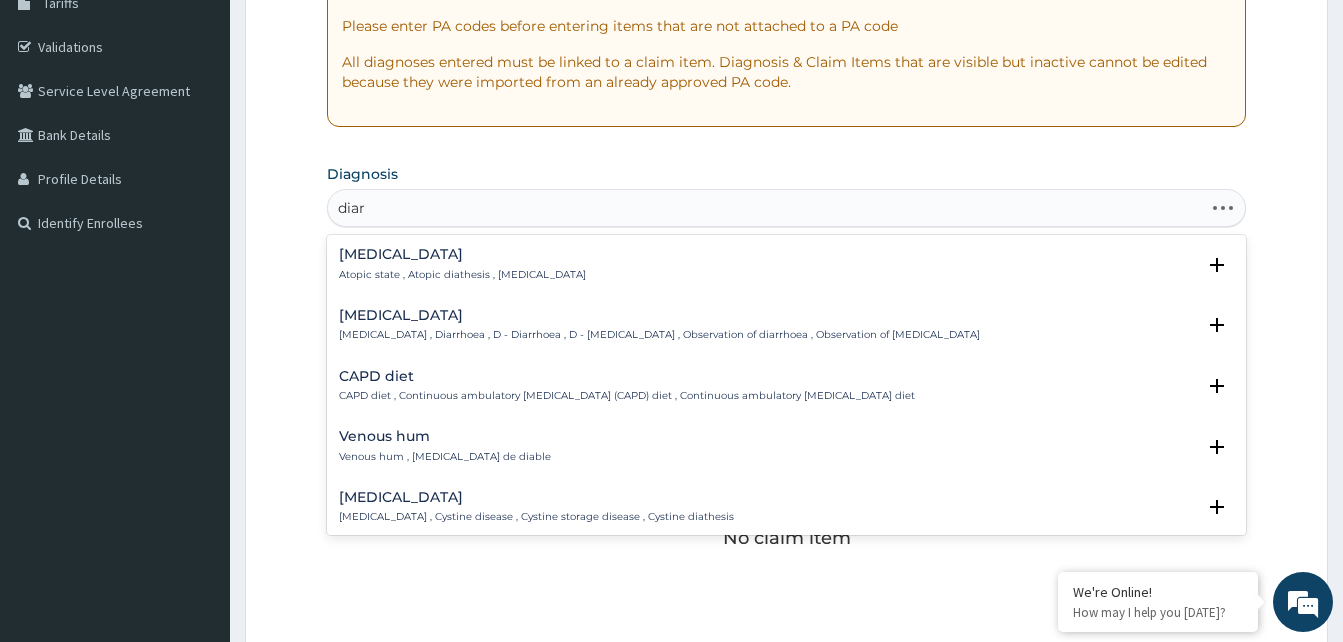 type on "diarr" 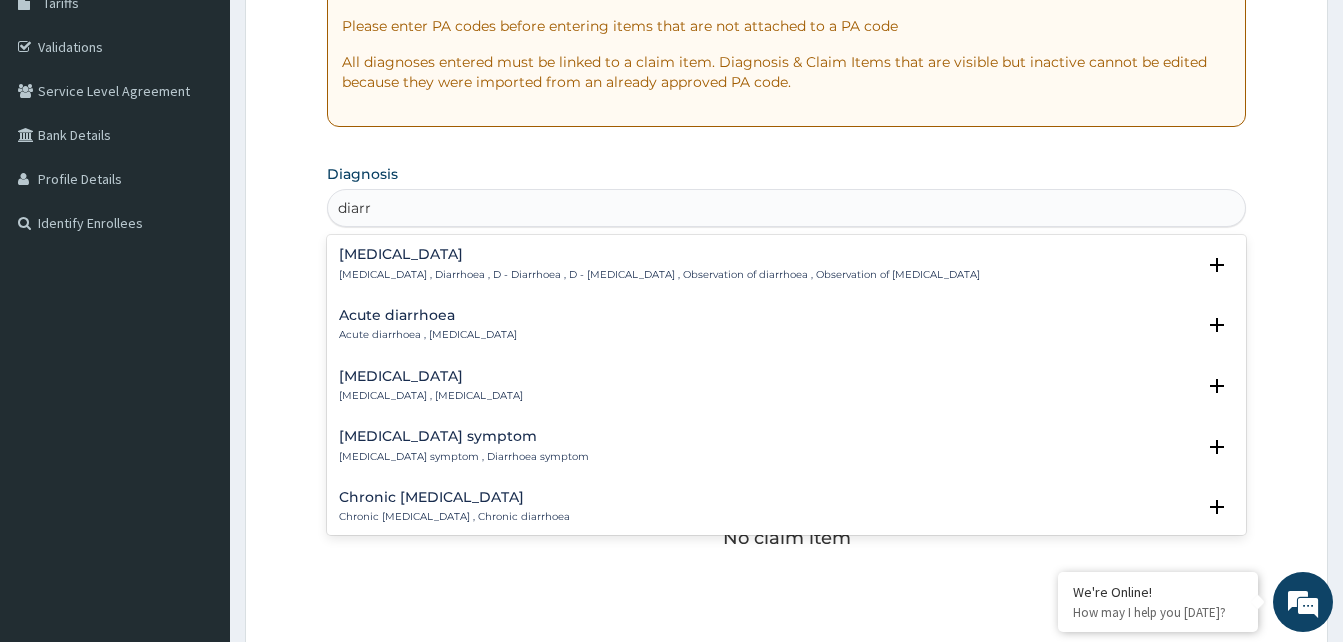 click on "Acute diarrhoea" at bounding box center (428, 315) 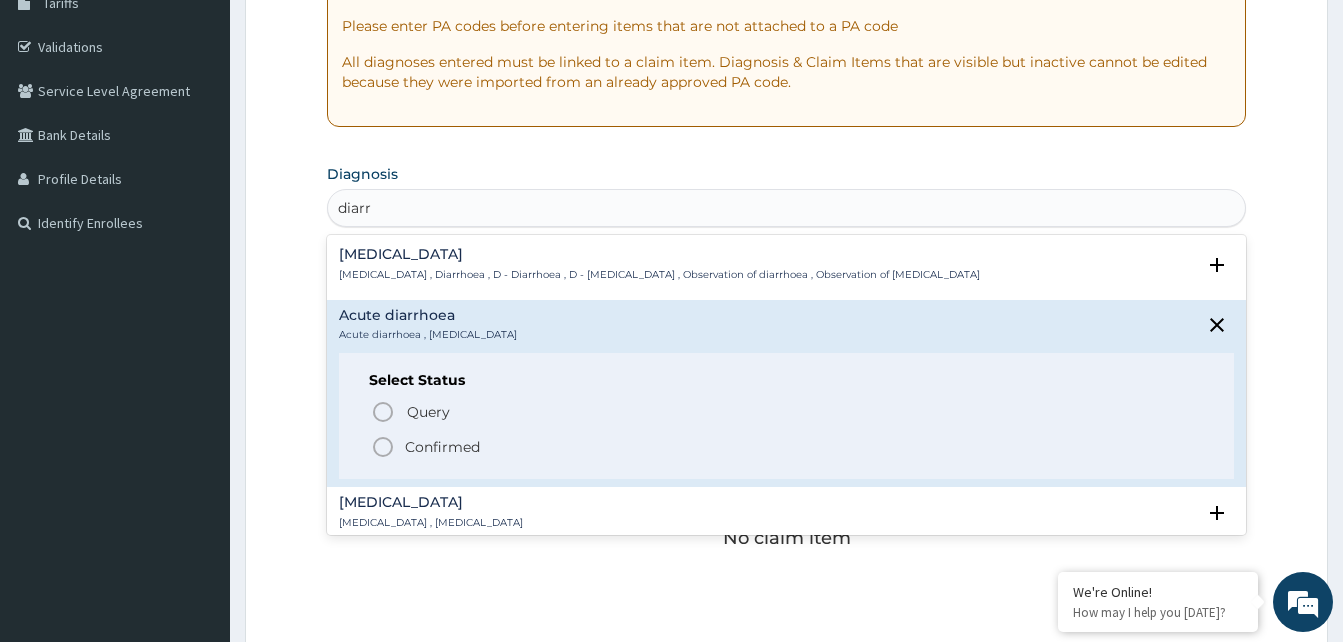 click 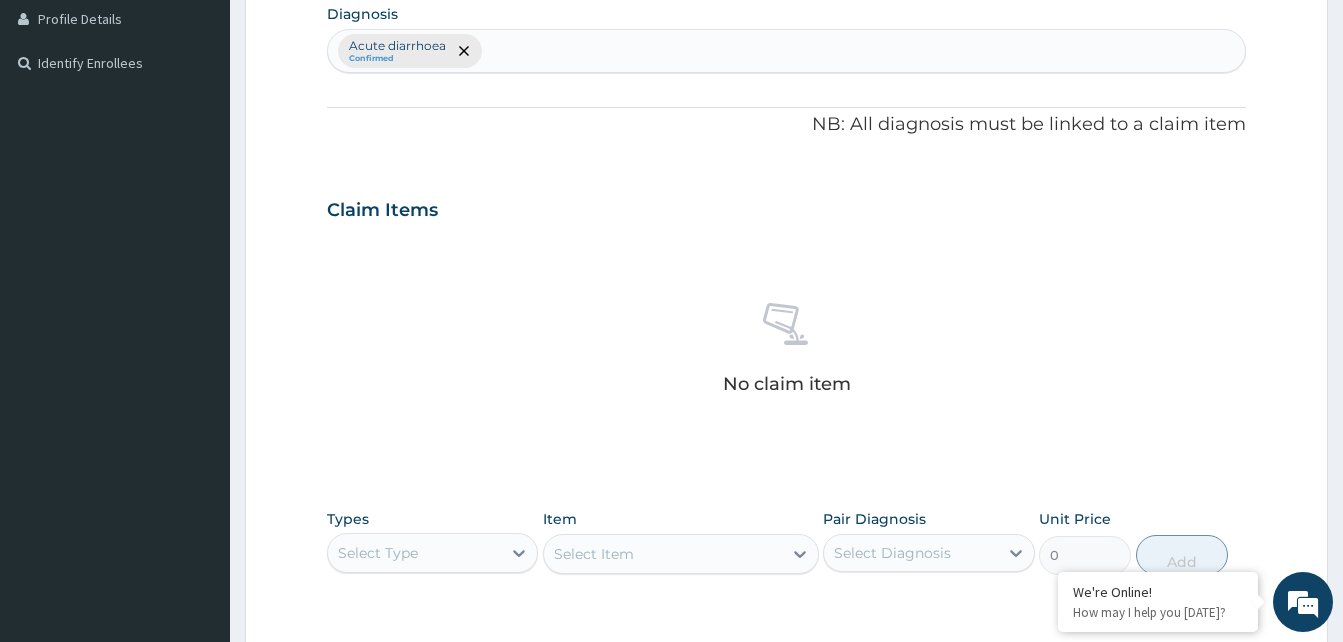 scroll, scrollTop: 547, scrollLeft: 0, axis: vertical 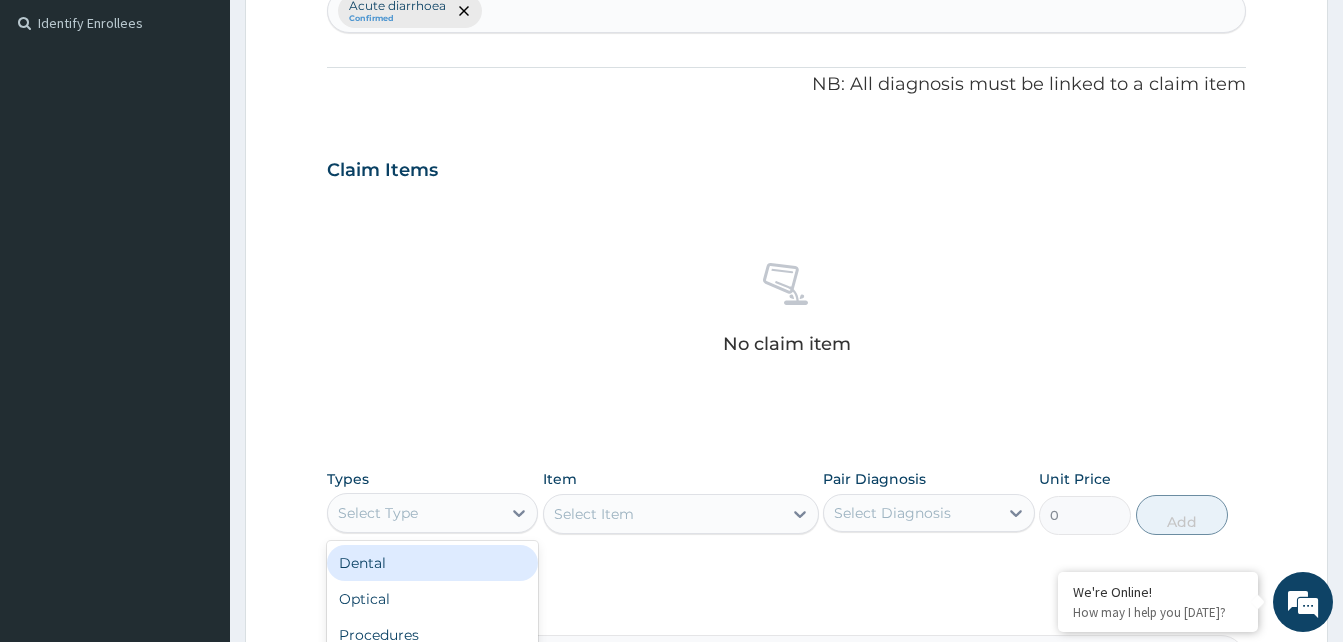 click on "Select Type" at bounding box center [378, 513] 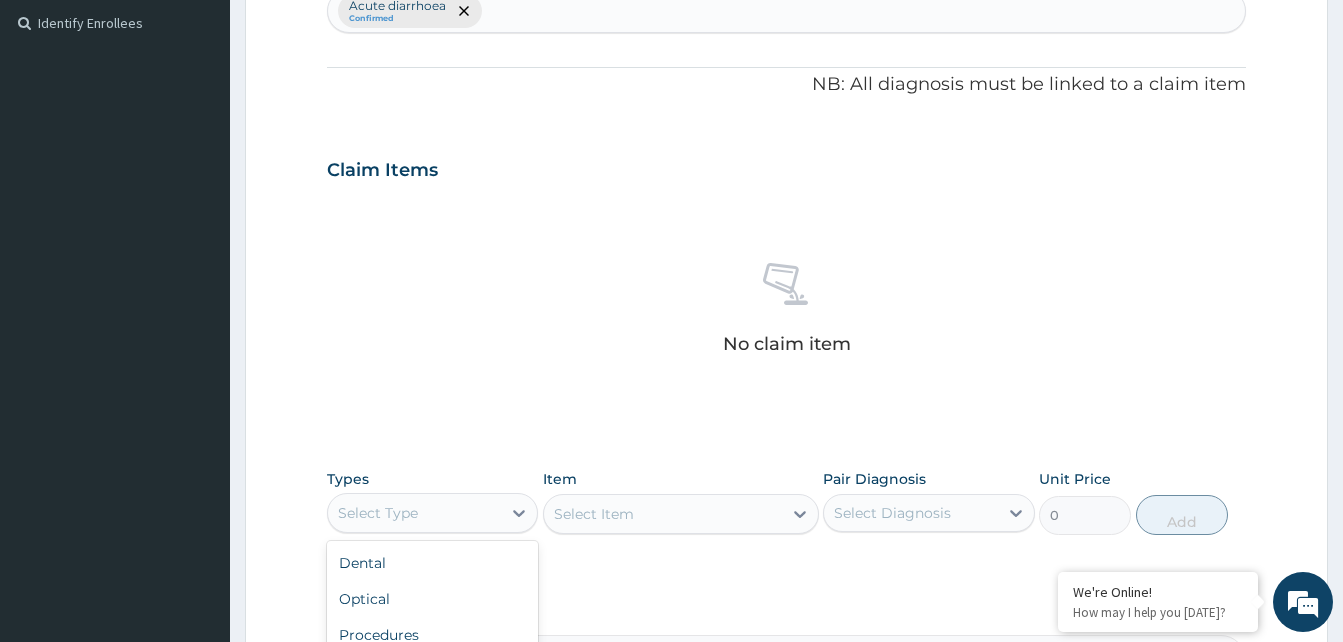 scroll, scrollTop: 68, scrollLeft: 0, axis: vertical 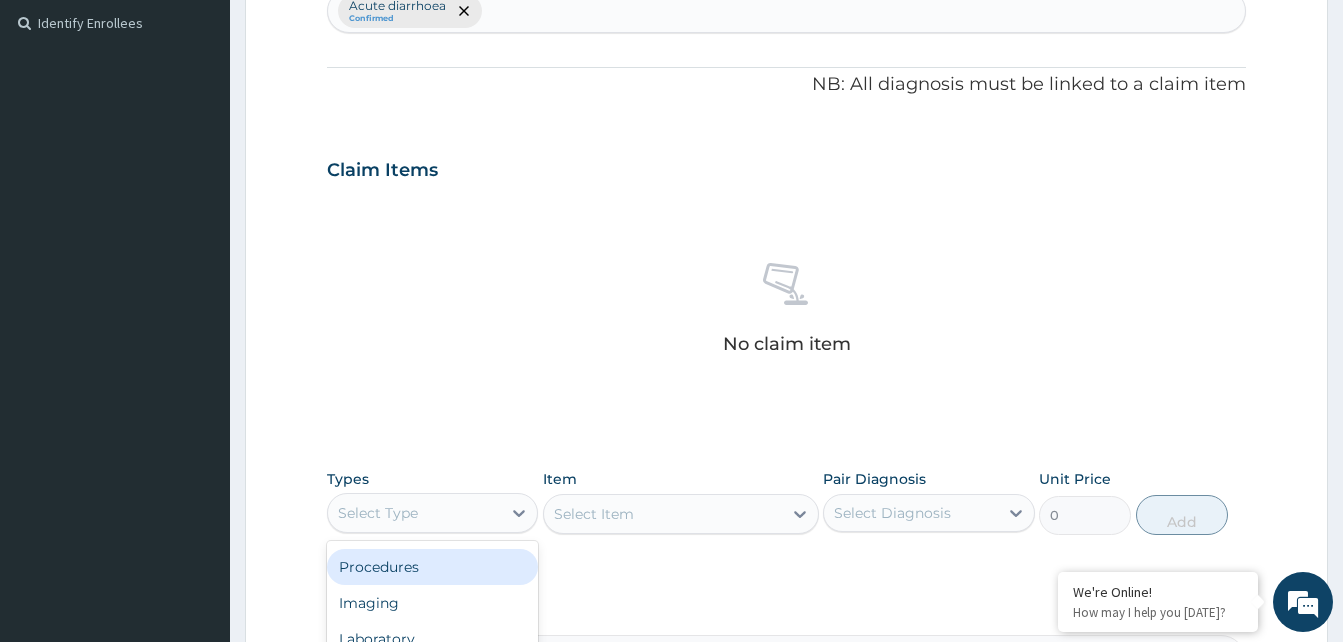 click on "Procedures" at bounding box center (432, 567) 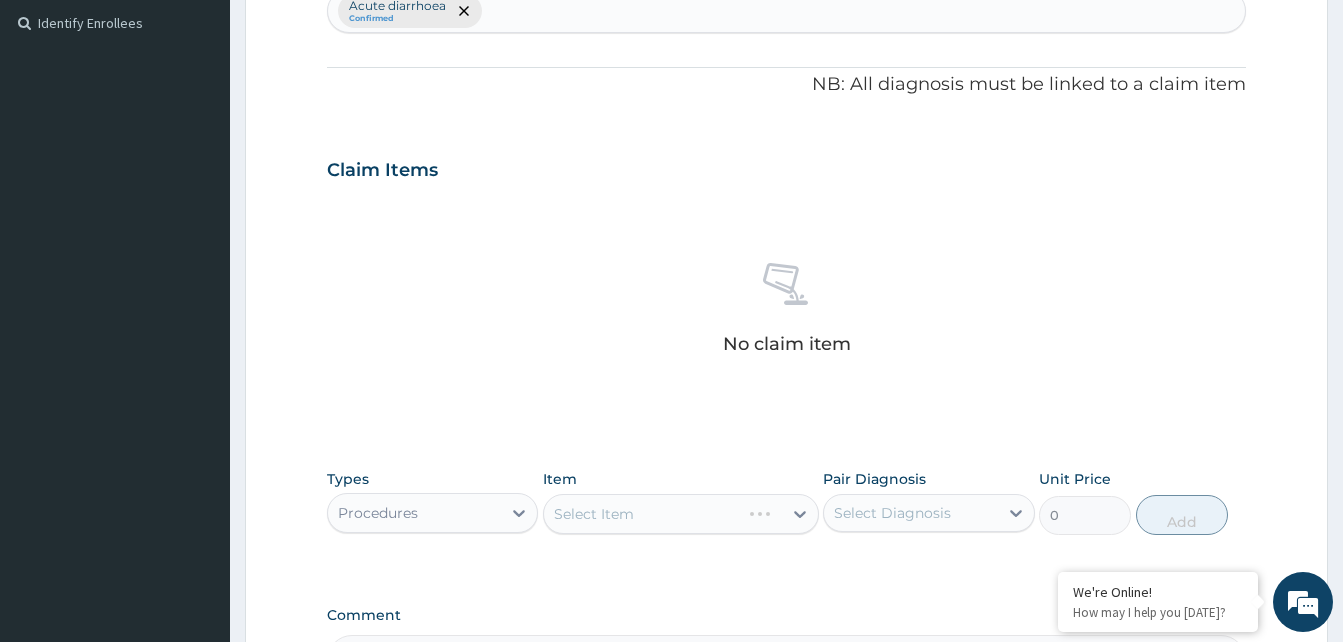 click on "Select Item" at bounding box center [681, 514] 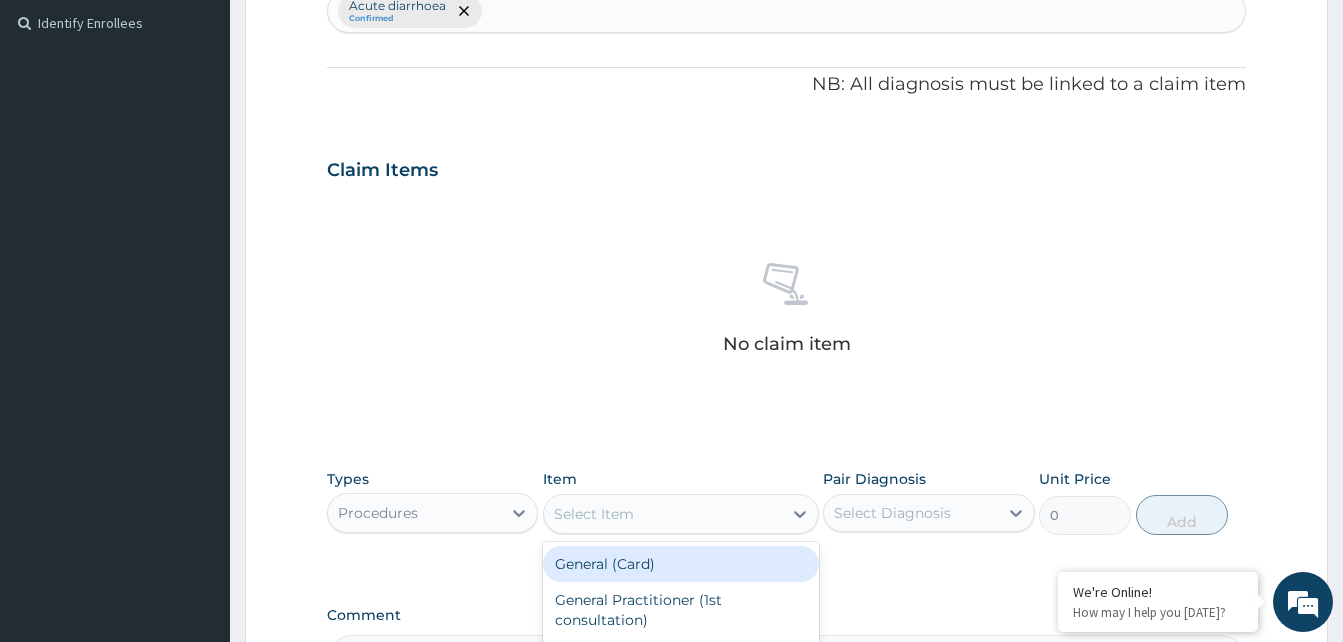drag, startPoint x: 587, startPoint y: 521, endPoint x: 736, endPoint y: 522, distance: 149.00336 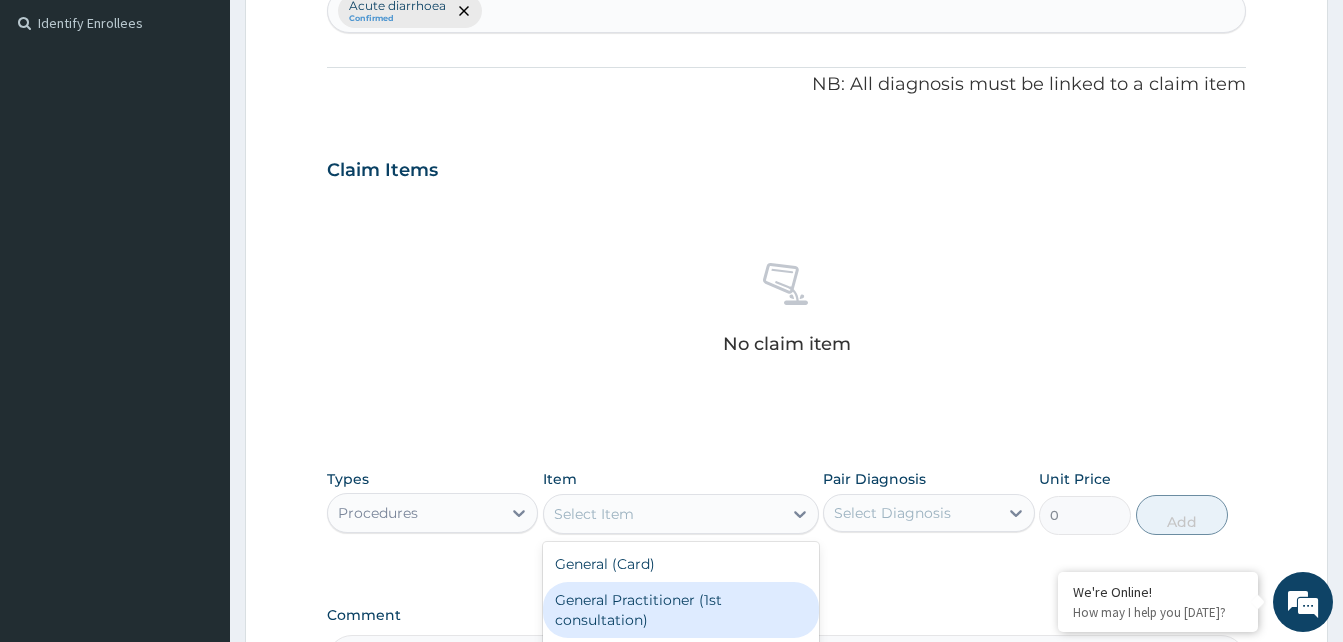 click on "General Practitioner (1st consultation)" at bounding box center (681, 610) 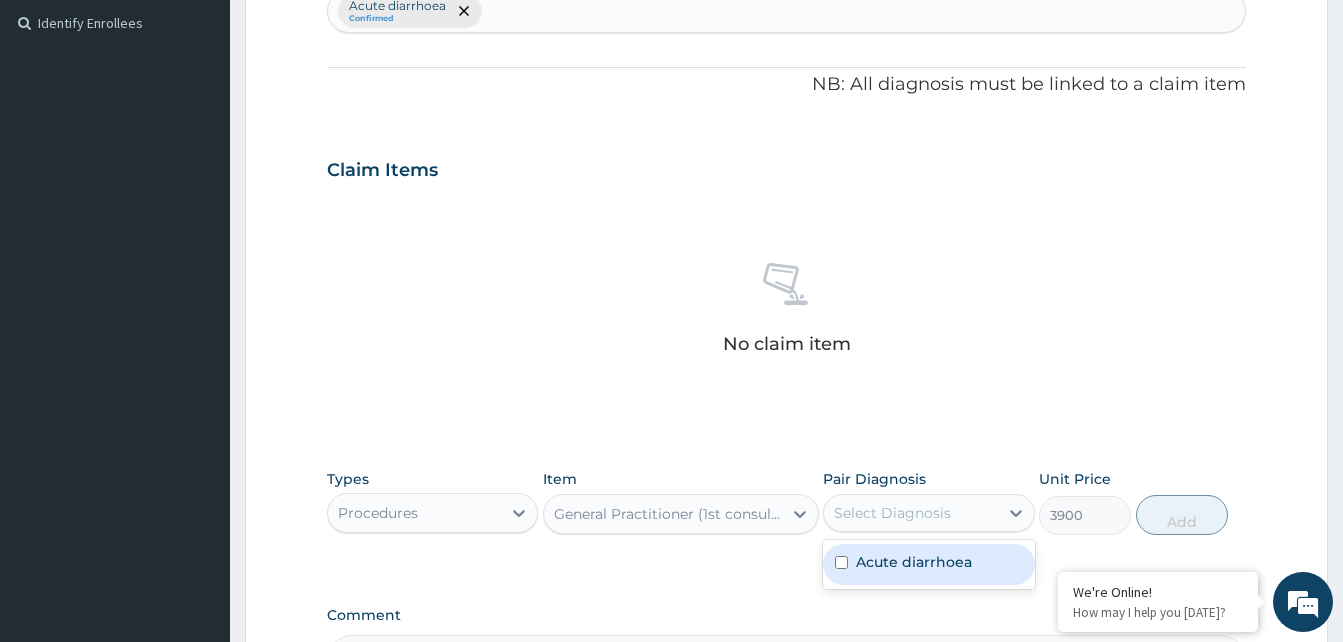 click on "Select Diagnosis" at bounding box center (892, 513) 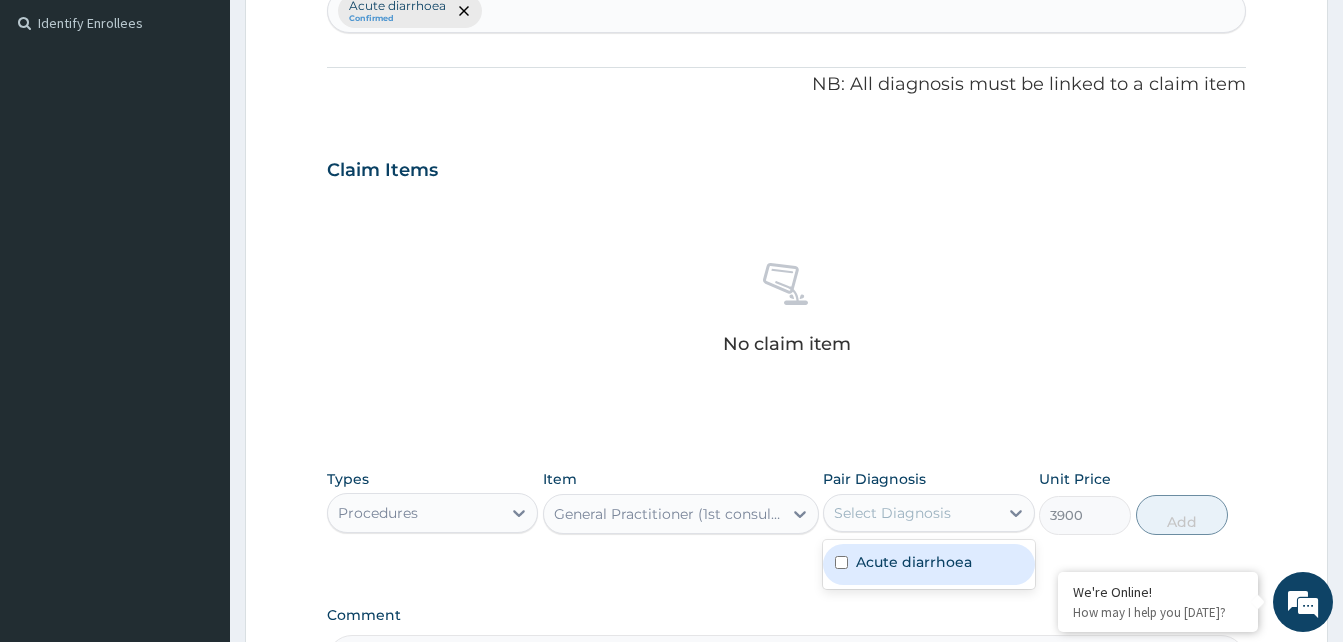 click at bounding box center (841, 562) 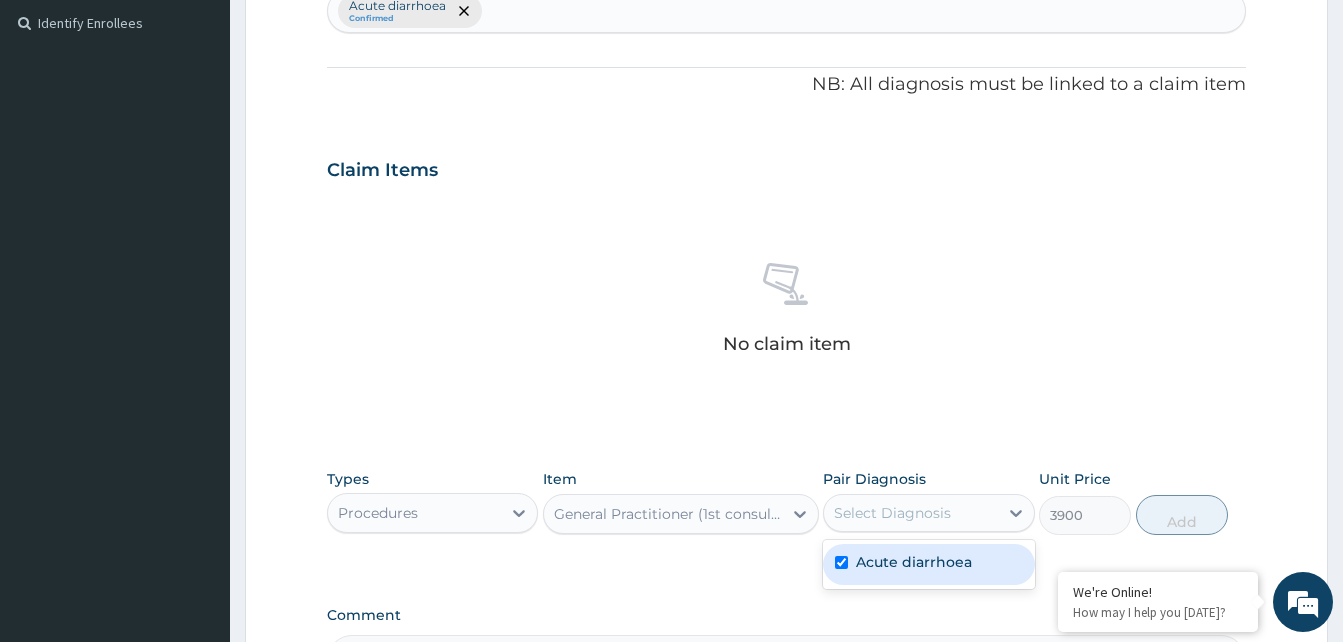 checkbox on "true" 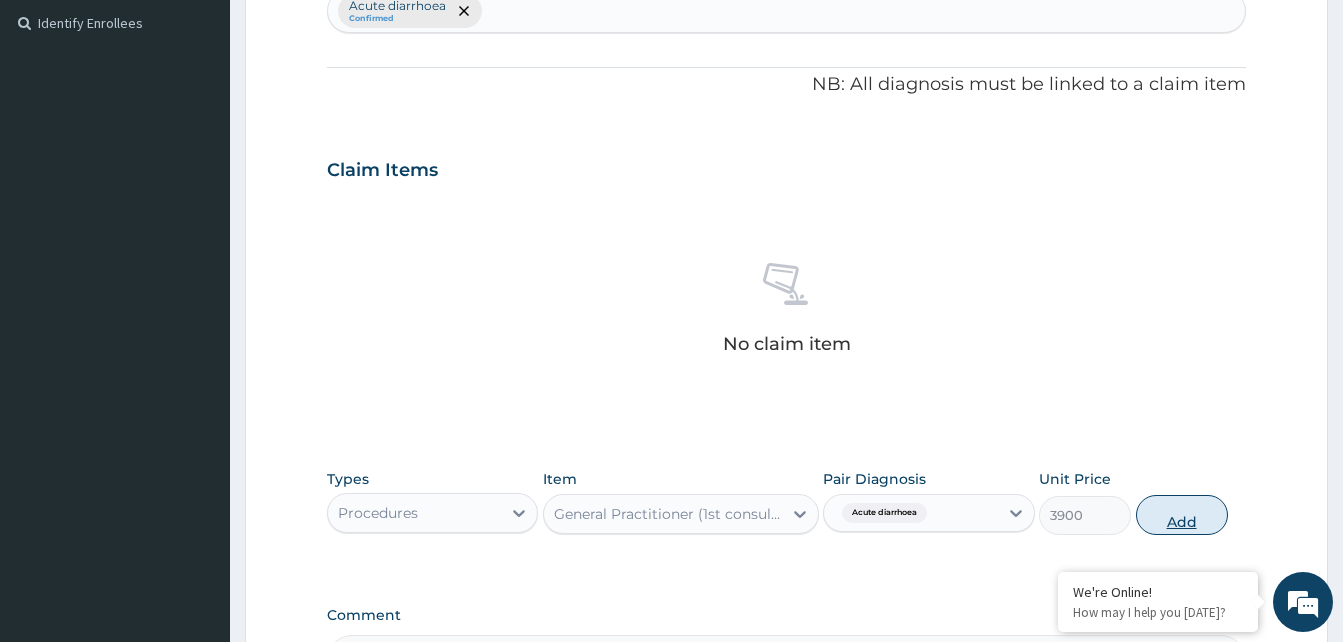 click on "Add" at bounding box center (1182, 515) 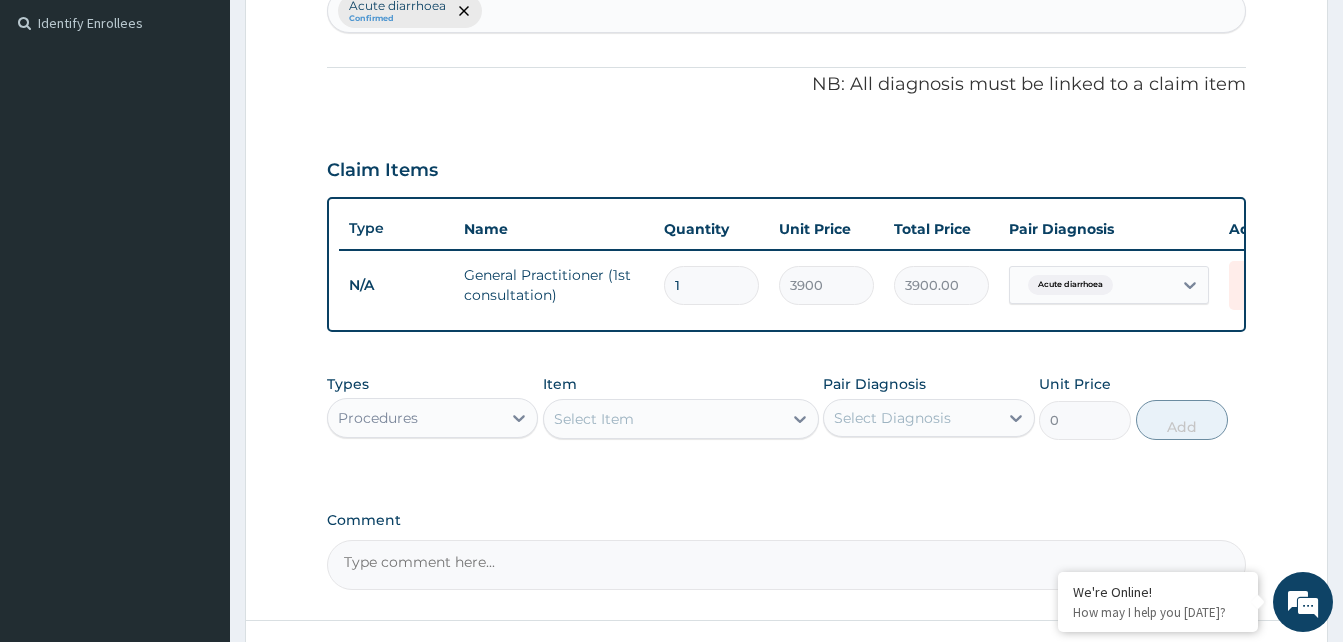 click on "Procedures" at bounding box center [414, 418] 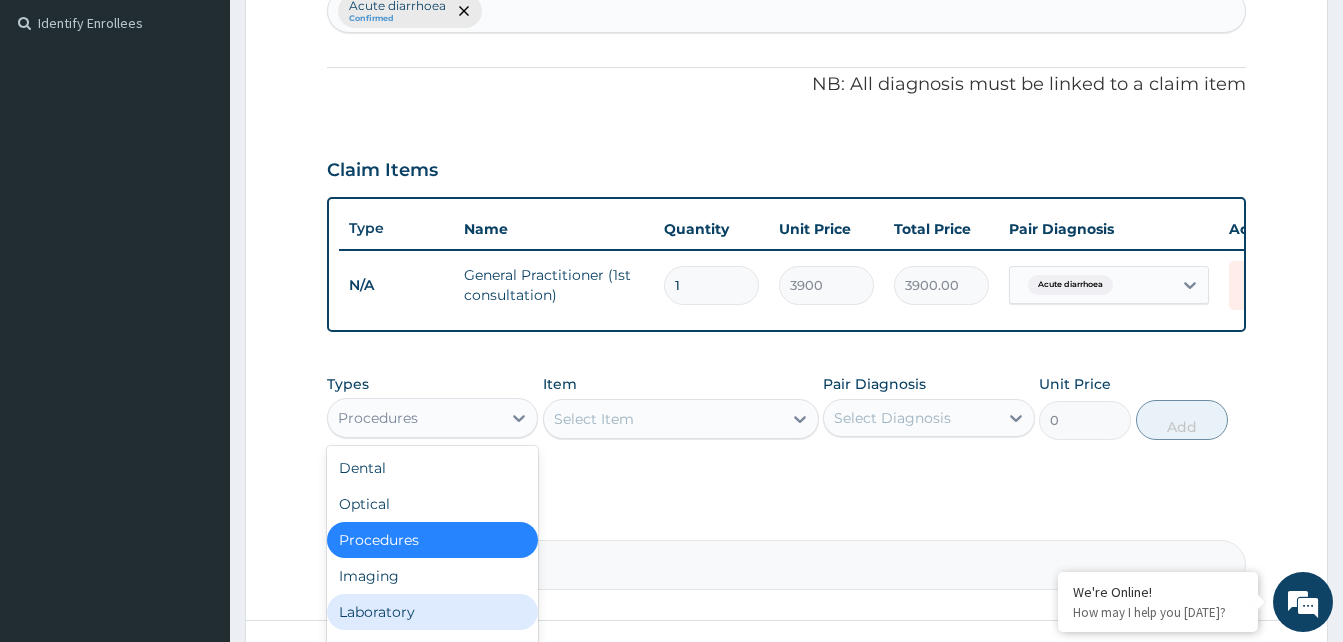 drag, startPoint x: 363, startPoint y: 603, endPoint x: 377, endPoint y: 656, distance: 54.81788 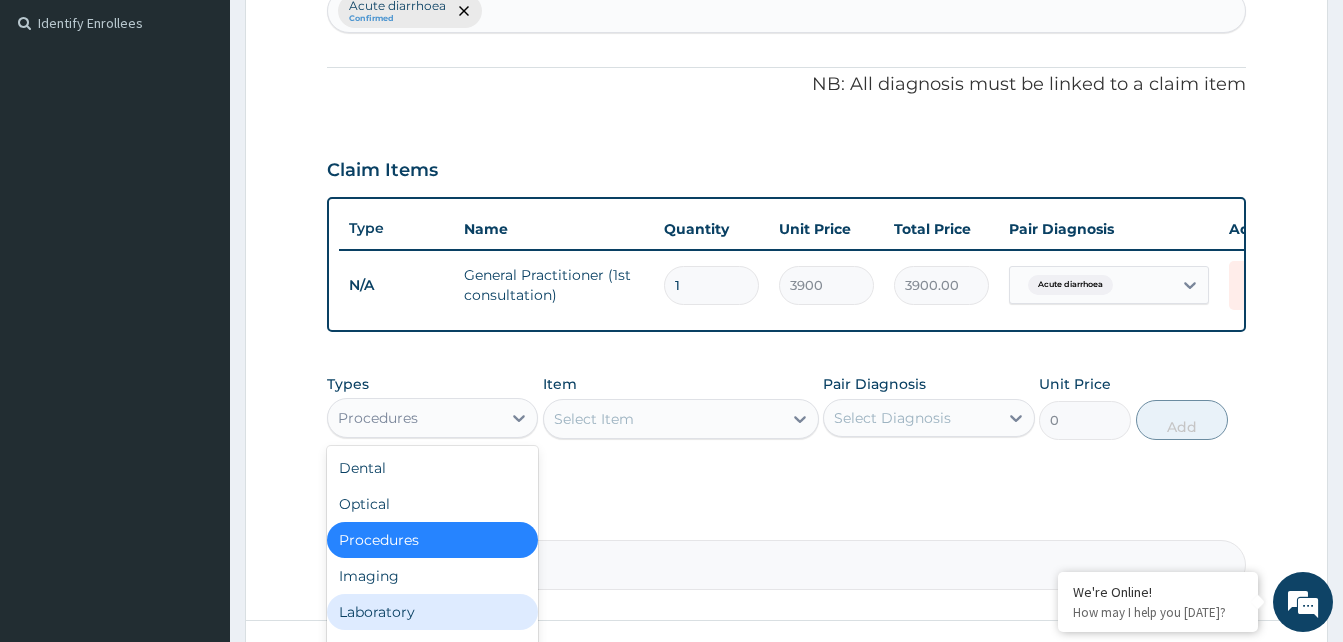 click on "R EL
Toggle navigation
Alafia Hospital Alafia Hospital - alafiahospitalbrcr@gmail.com Member since  September 12, 2023 at 12:28:04 AM   Profile Sign out" at bounding box center [671, 126] 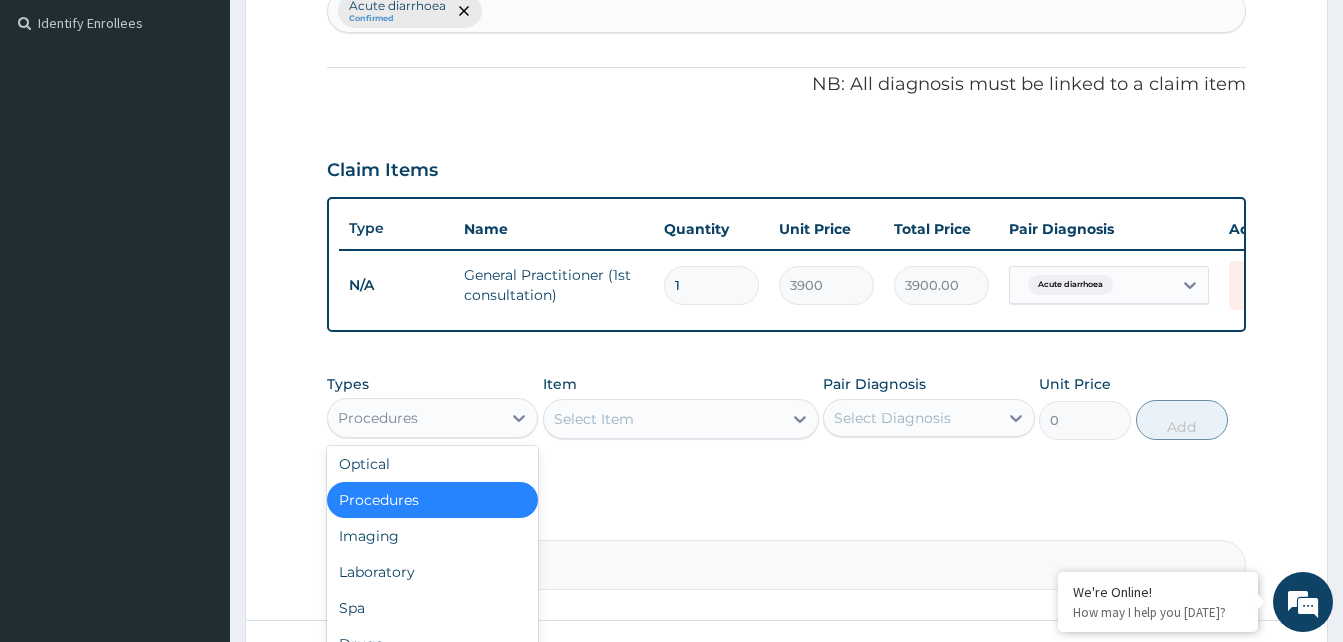 scroll, scrollTop: 68, scrollLeft: 0, axis: vertical 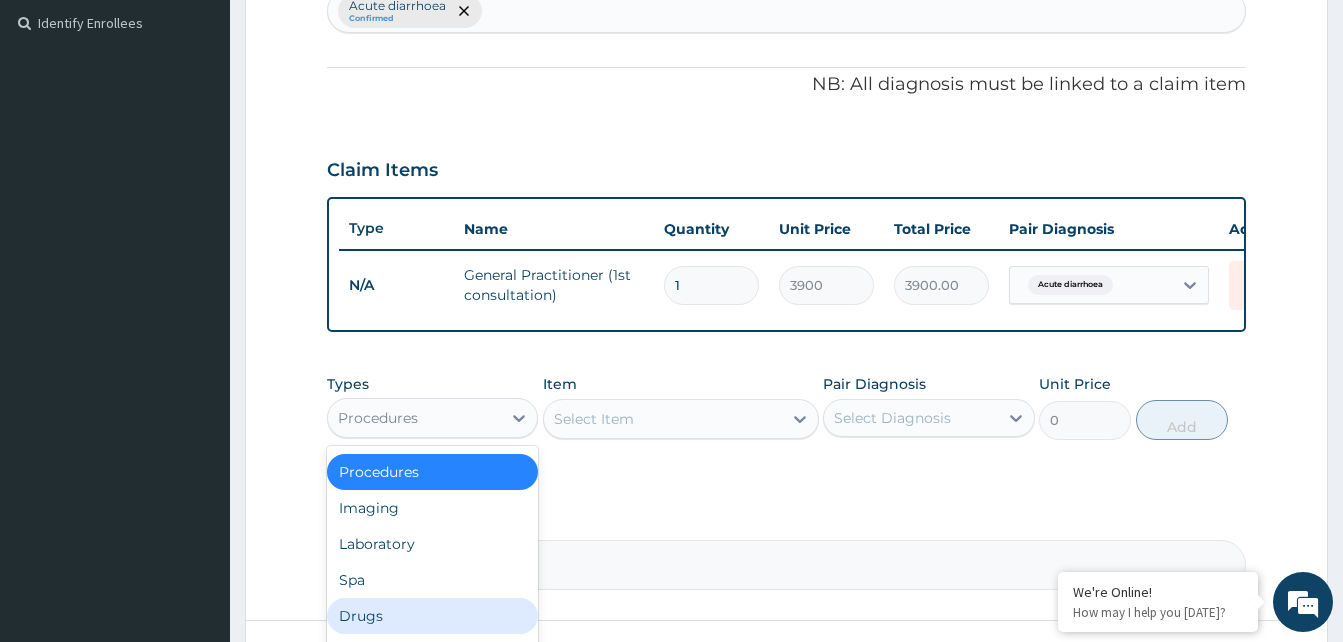 click on "Drugs" at bounding box center [432, 616] 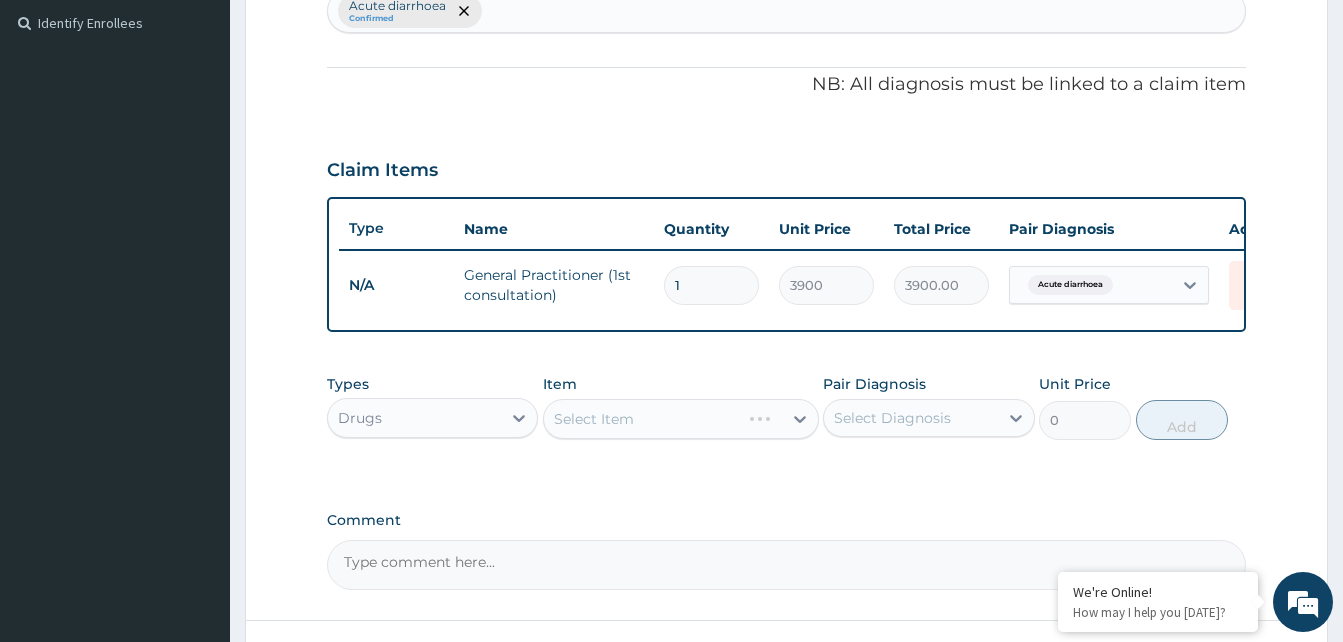 click on "Select Item" at bounding box center (681, 419) 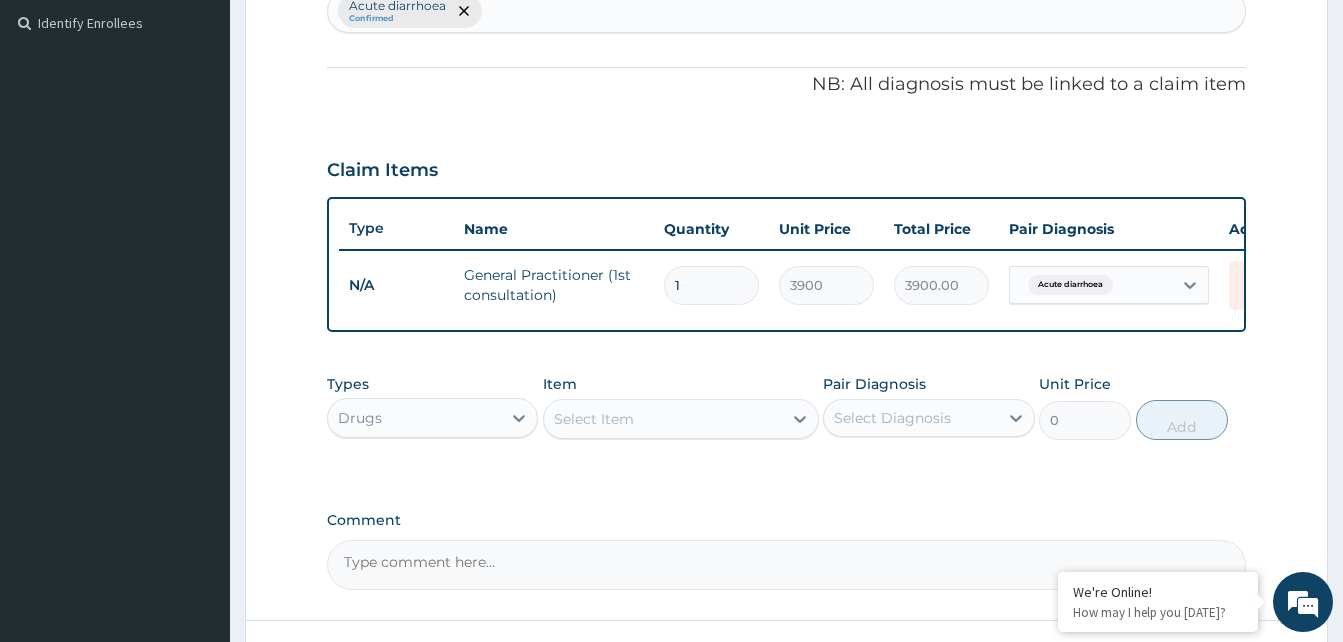 click on "Select Item" at bounding box center (594, 419) 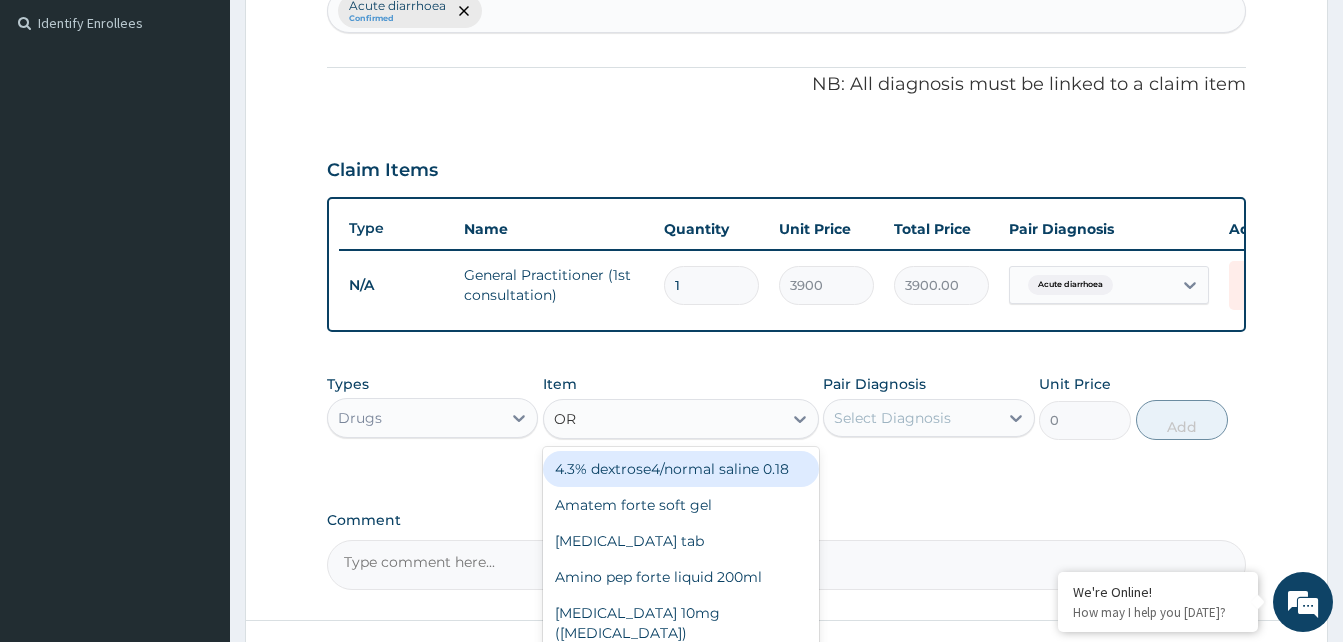 type on "ORS" 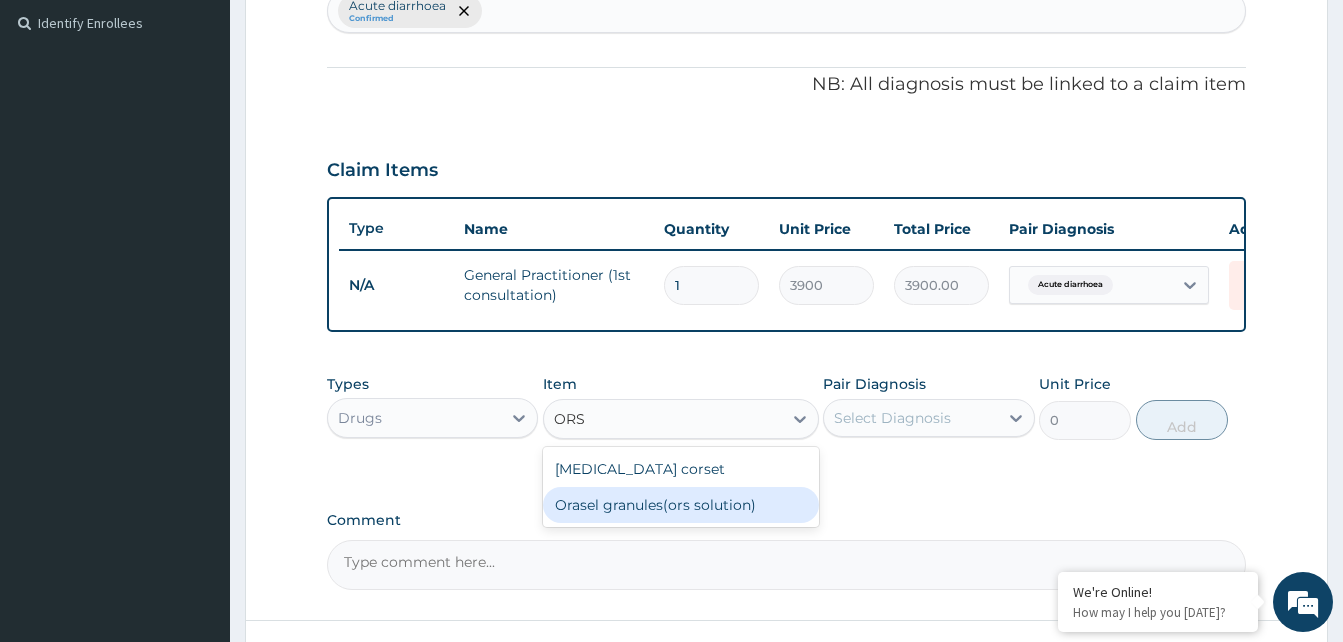 click on "Orasel granules(ors solution)" at bounding box center [681, 505] 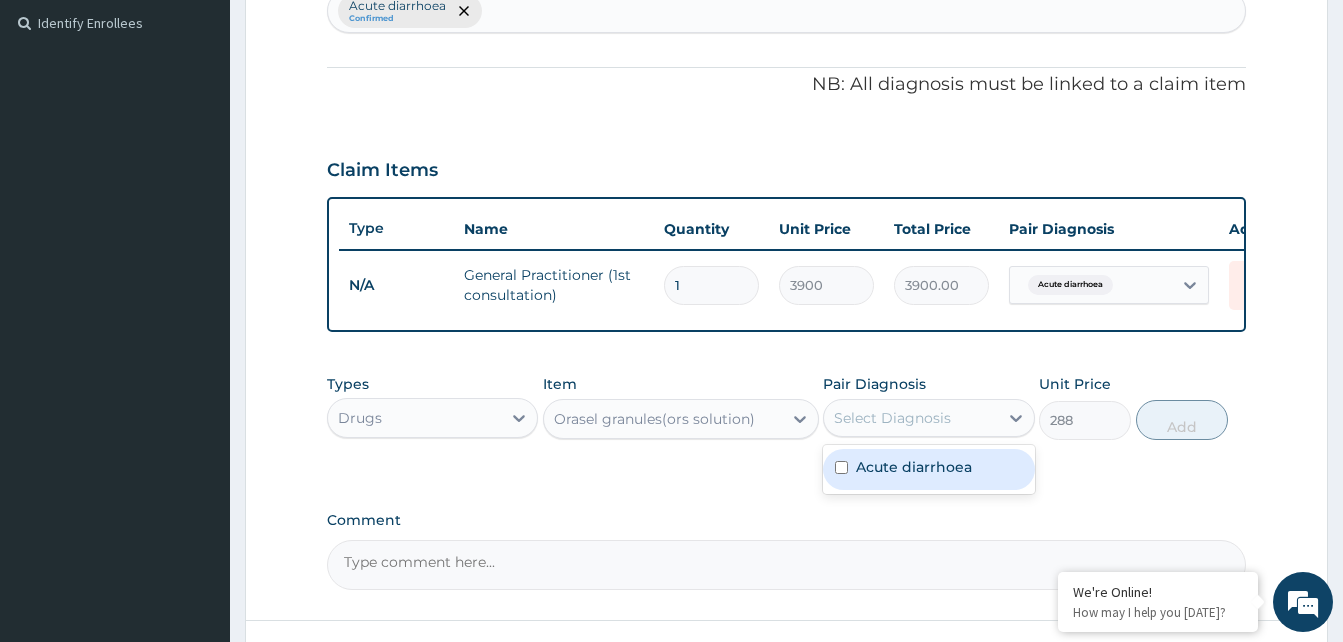 click on "Select Diagnosis" at bounding box center [910, 418] 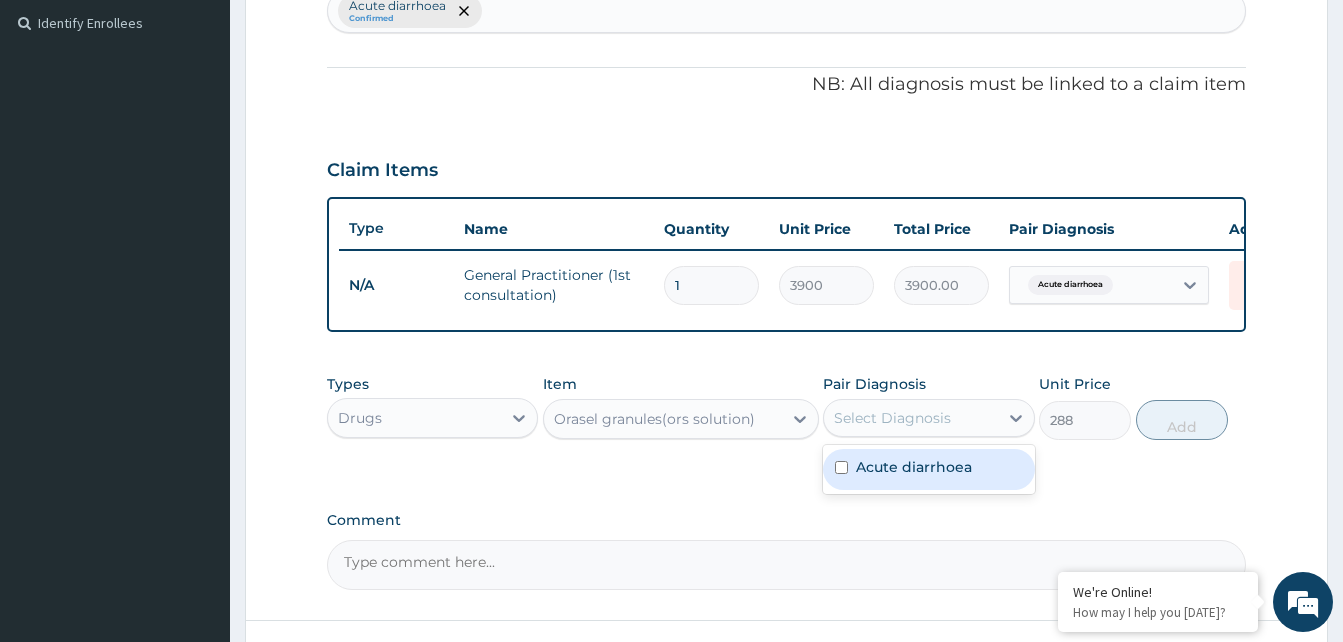 click at bounding box center [841, 467] 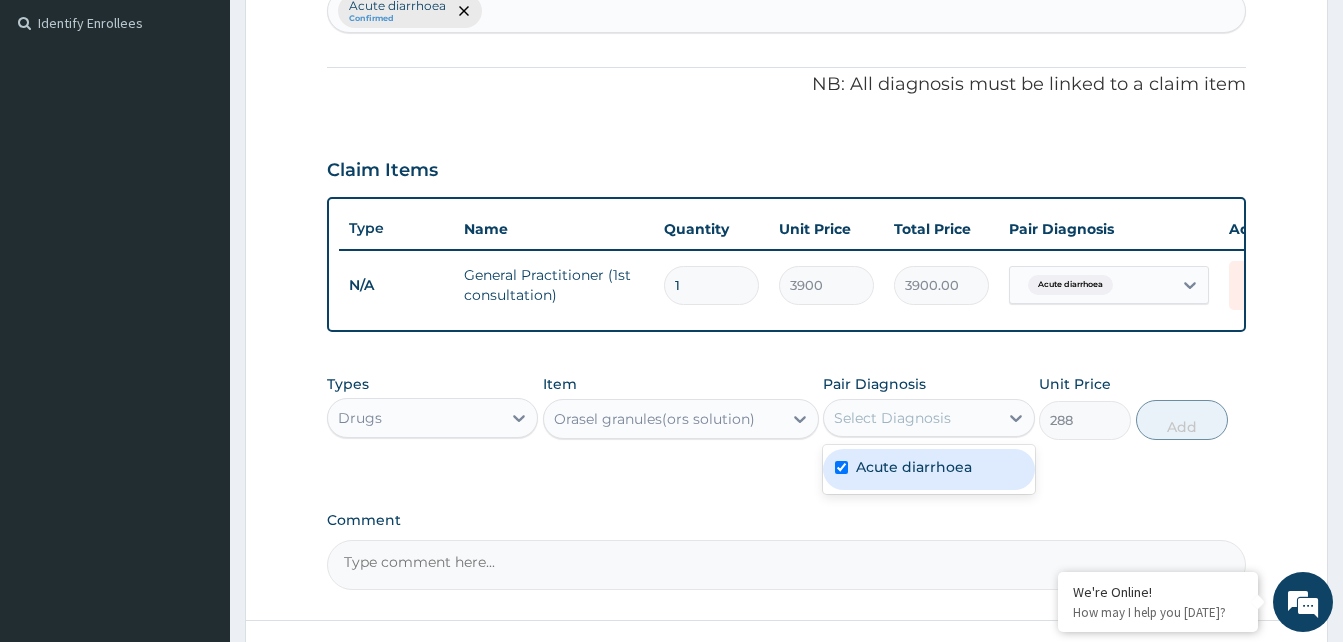 checkbox on "true" 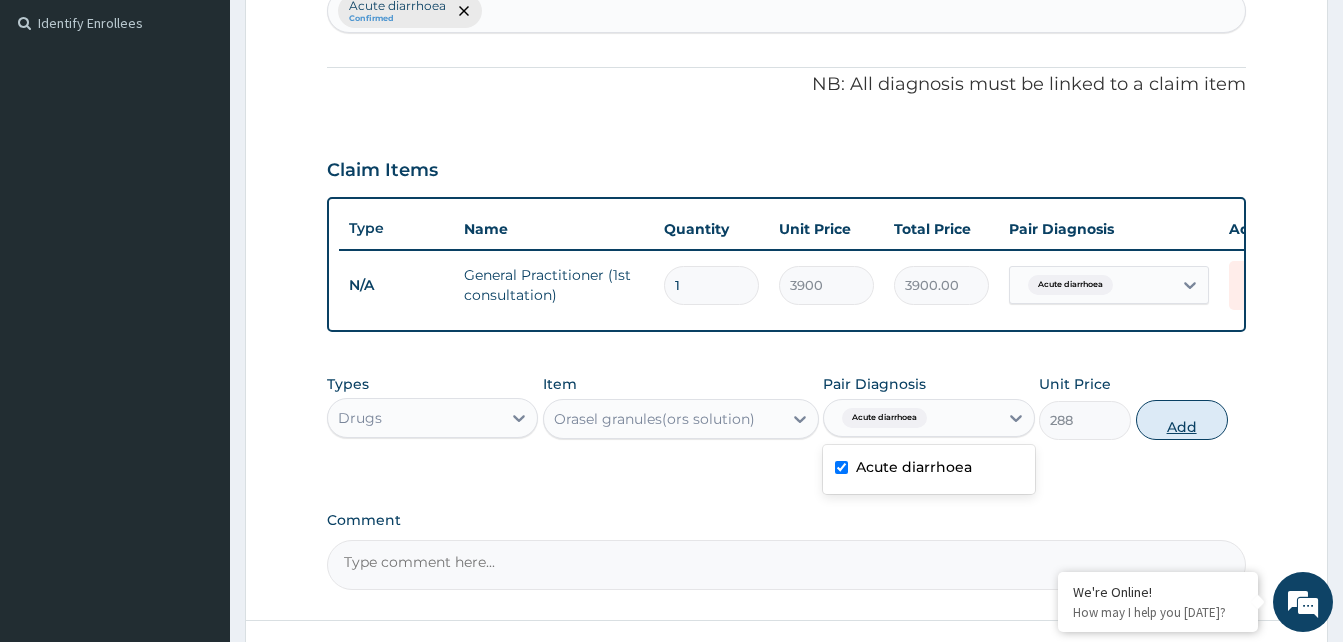 click on "Add" at bounding box center [1182, 420] 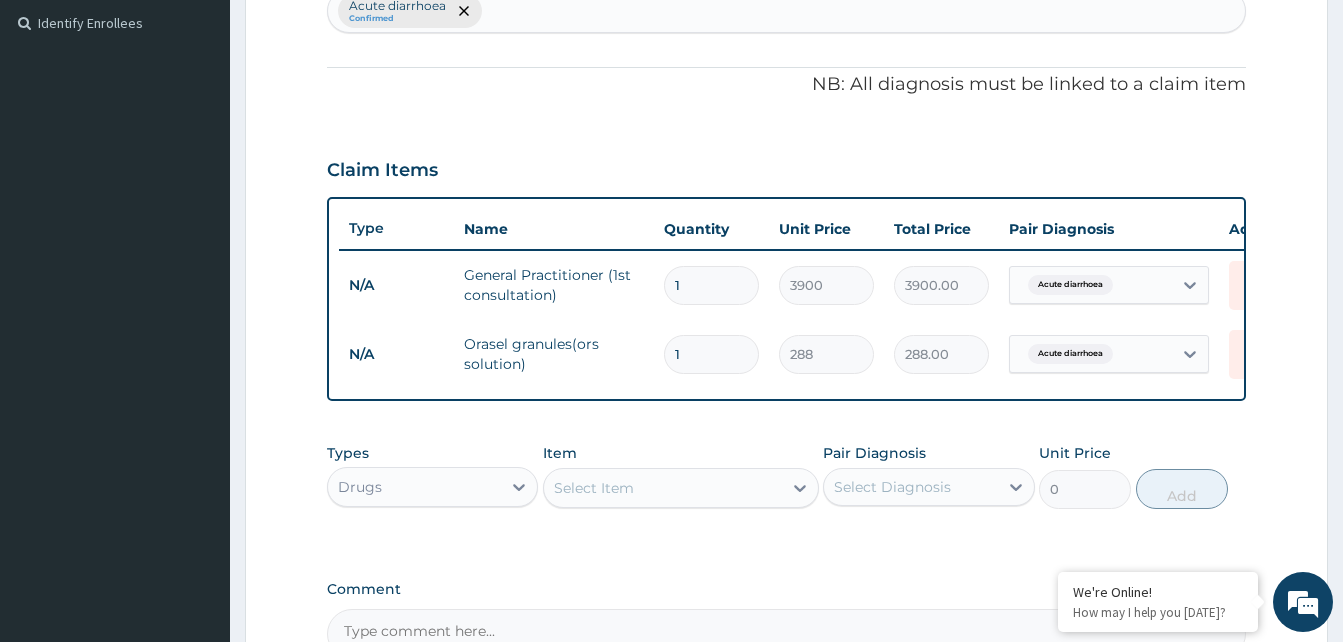 click on "1" at bounding box center (711, 354) 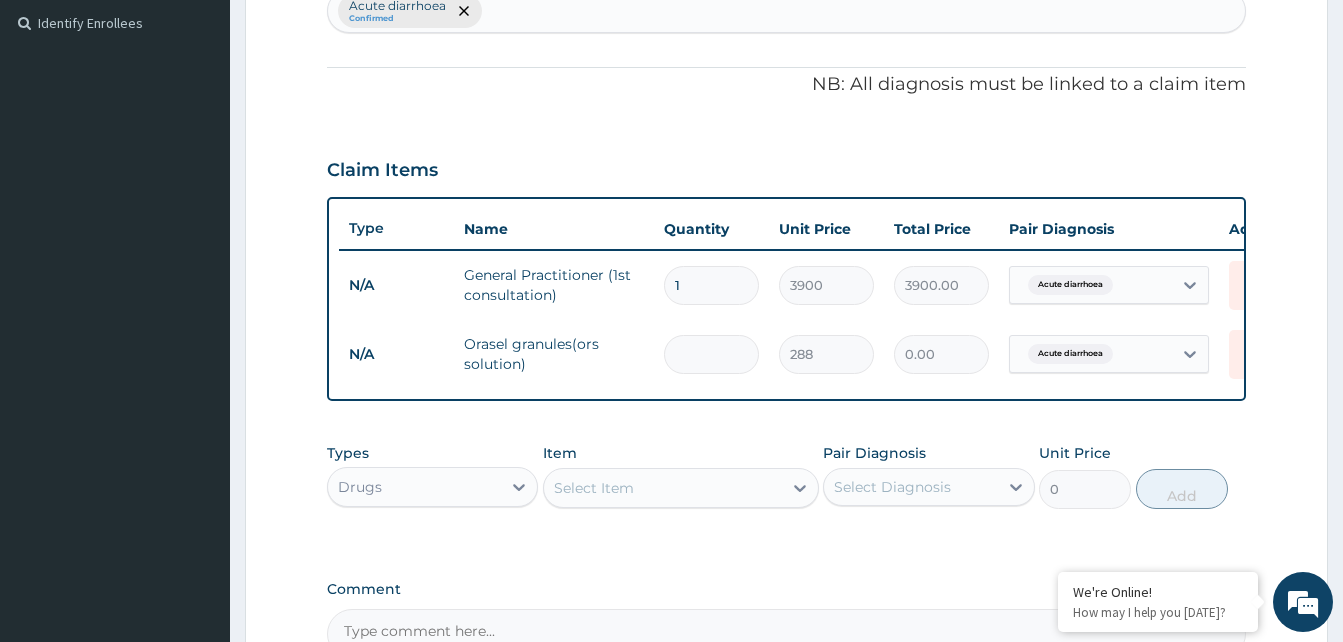 type on "2" 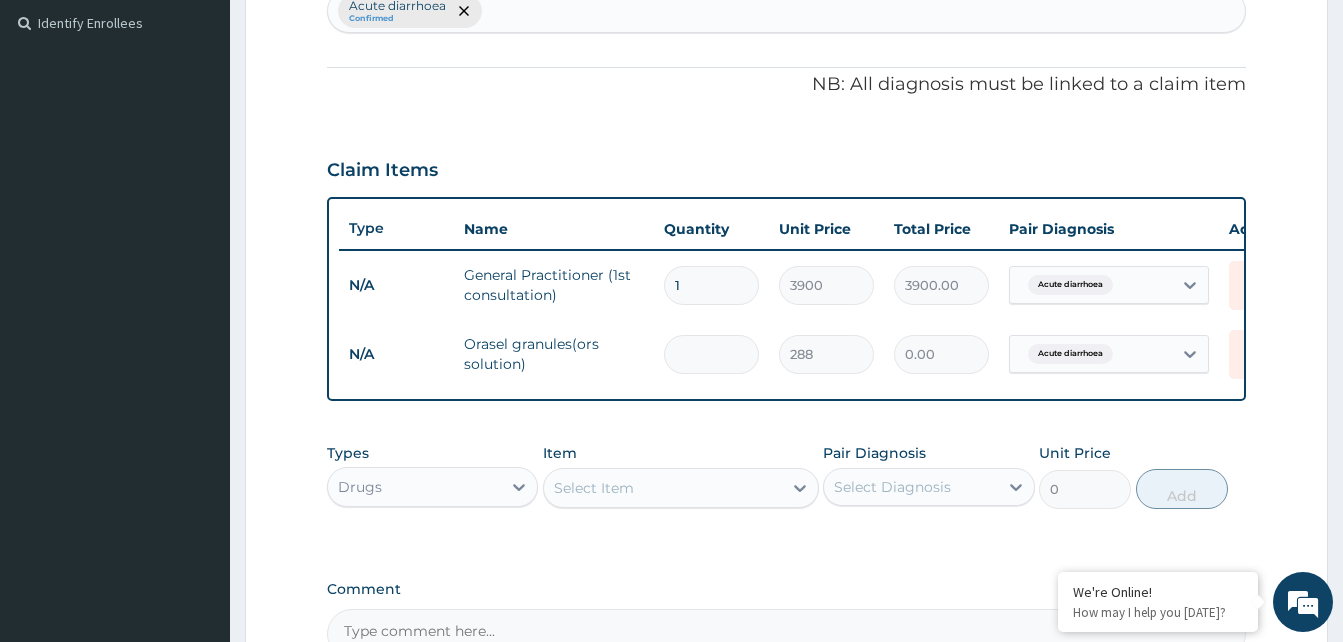 type on "576.00" 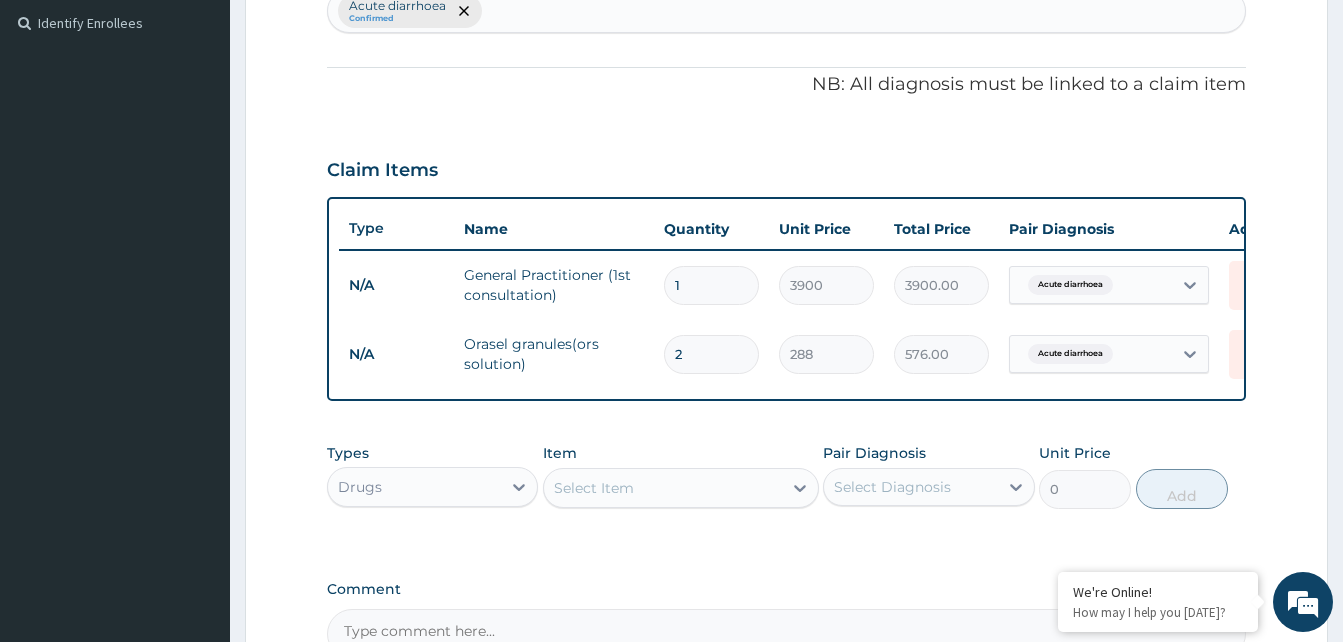 type on "2" 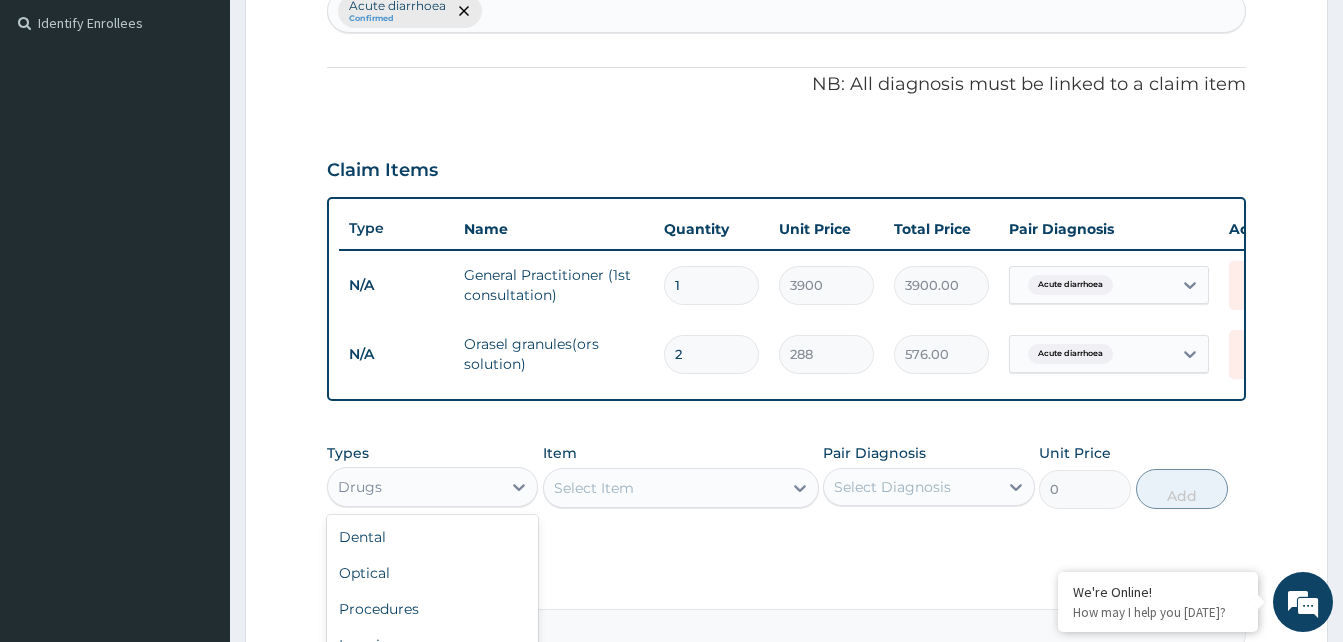 click on "Drugs" at bounding box center (414, 487) 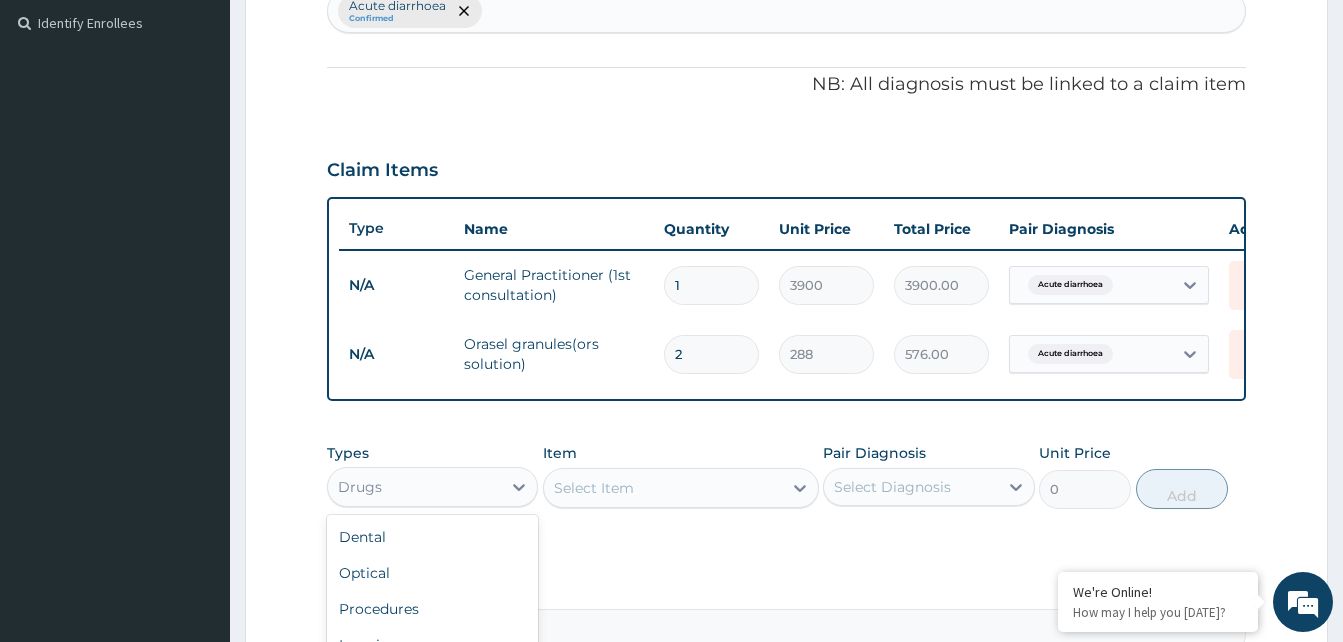 click on "Select Item" at bounding box center [594, 488] 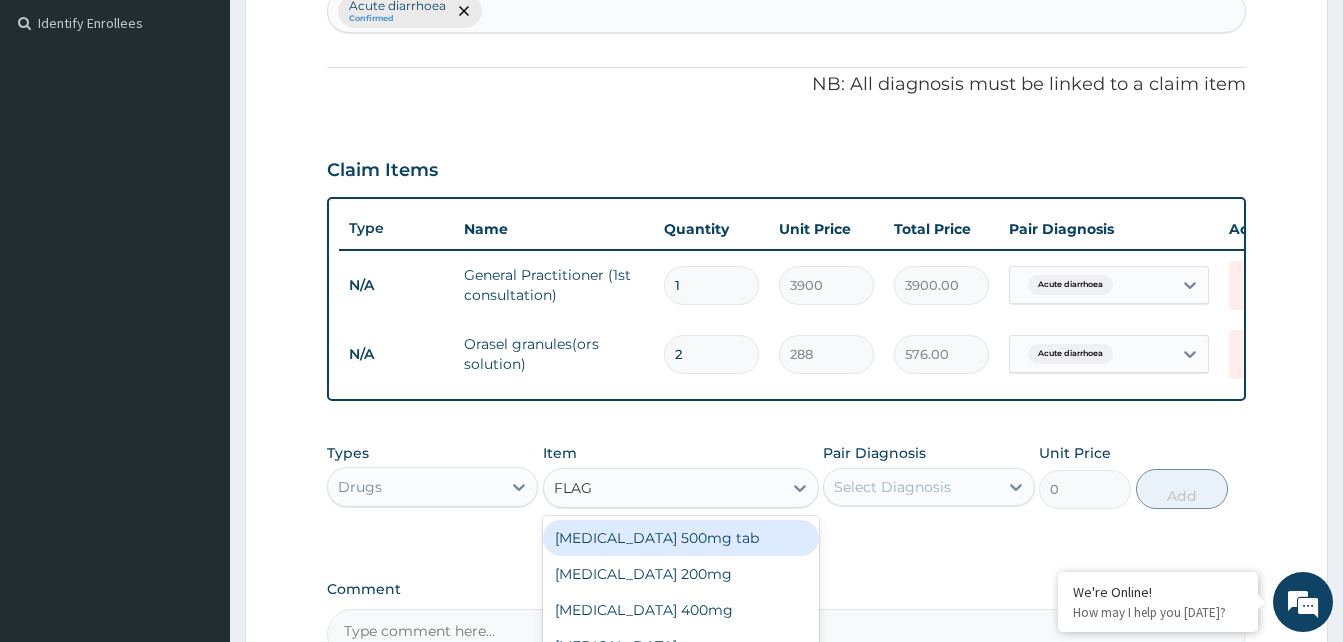 type on "FLAGY" 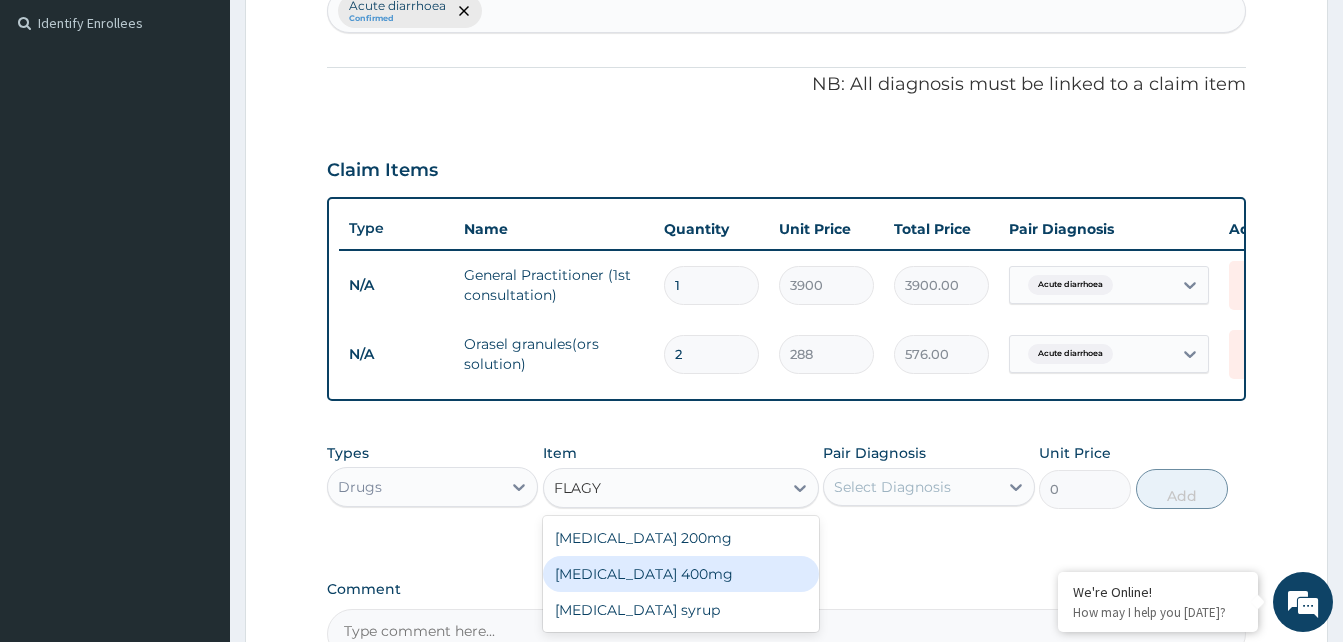 click on "[MEDICAL_DATA] 400mg" at bounding box center [681, 574] 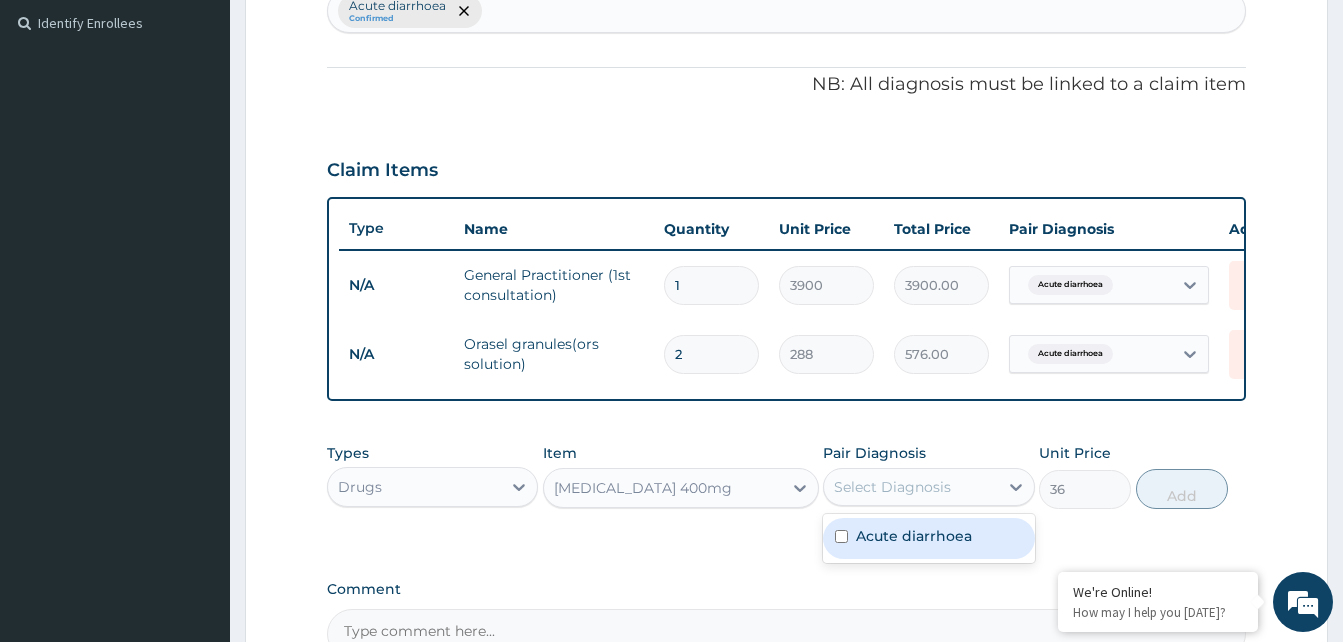 click on "Select Diagnosis" at bounding box center [892, 487] 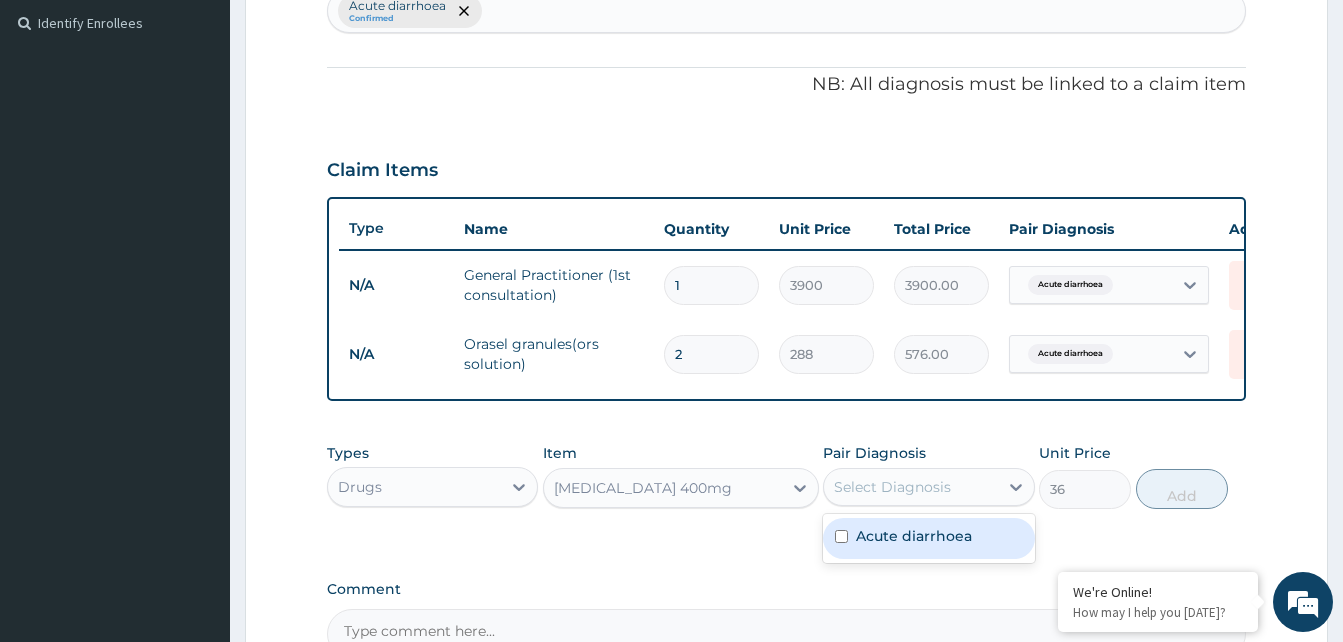 click at bounding box center (841, 536) 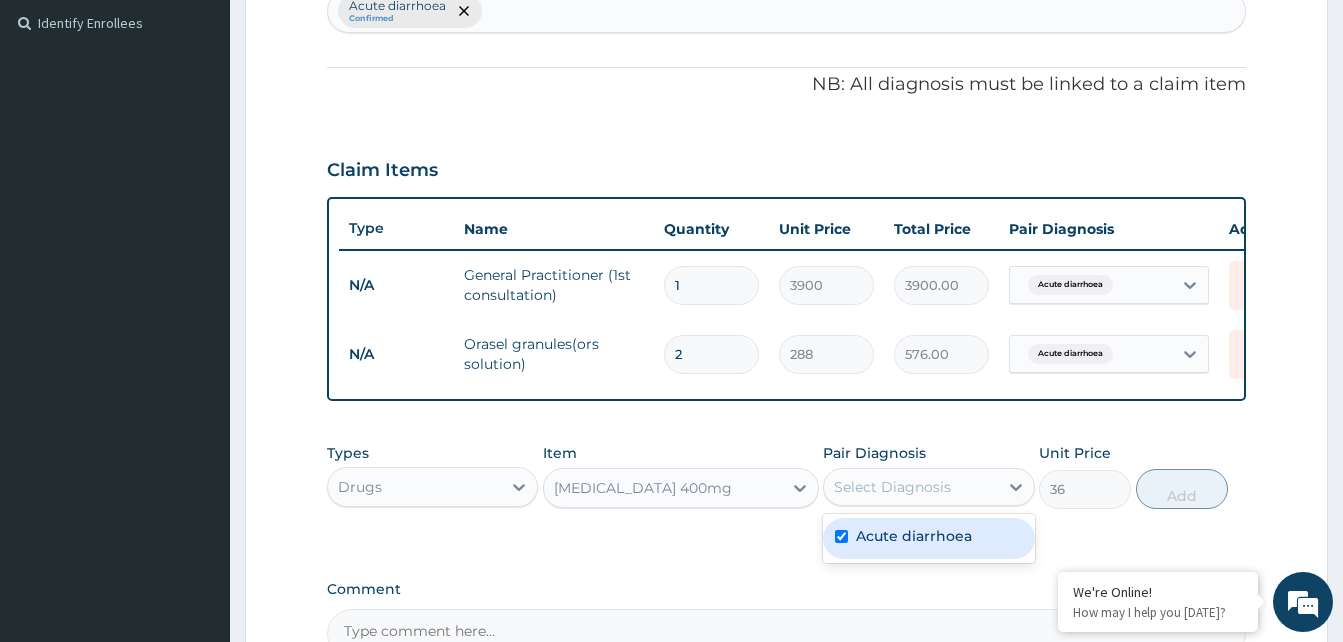 checkbox on "true" 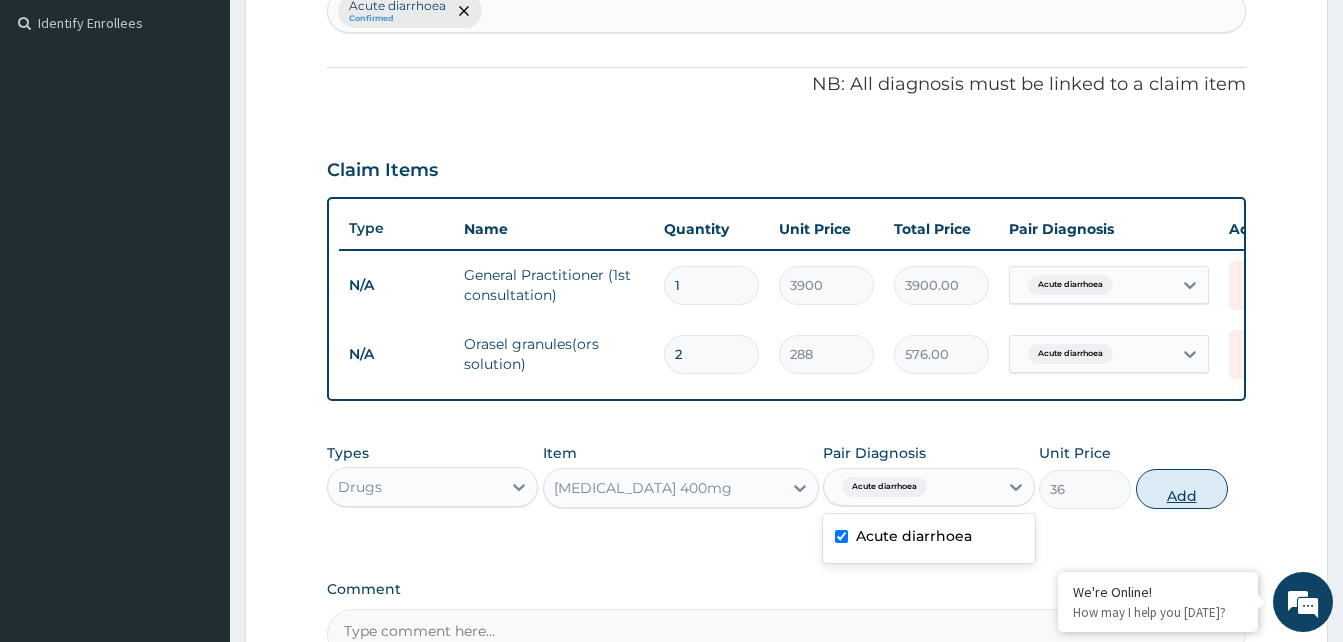 click on "Add" at bounding box center [1182, 489] 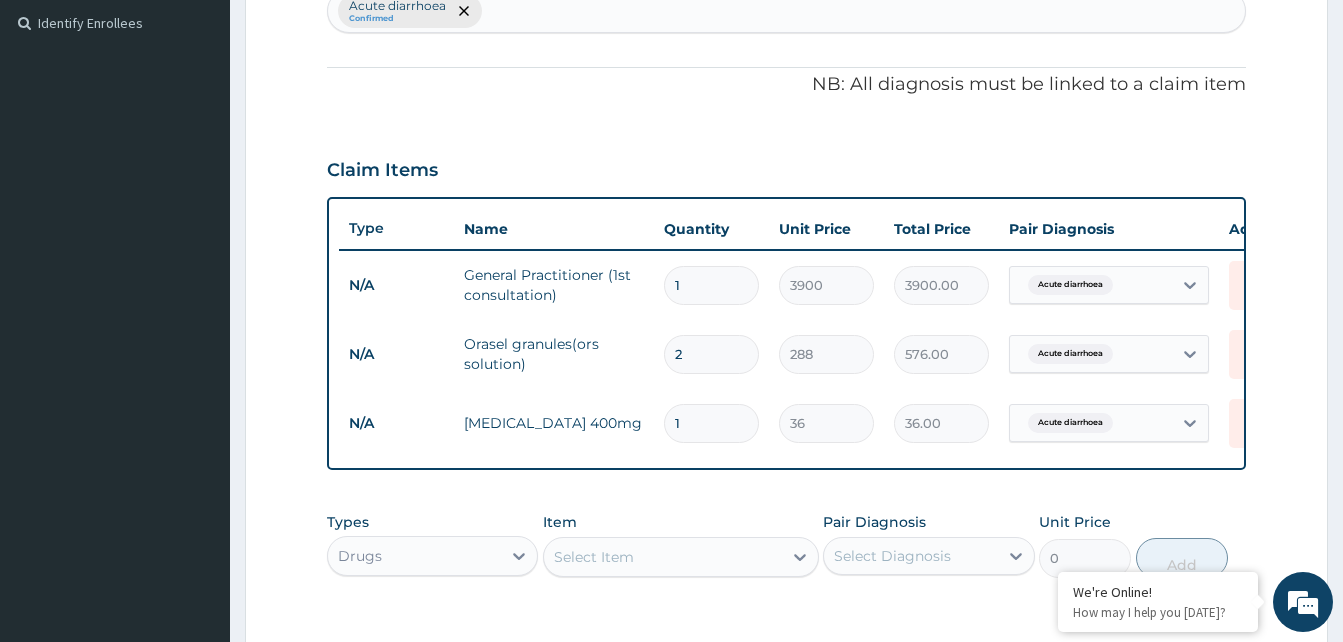 click on "1" at bounding box center [711, 423] 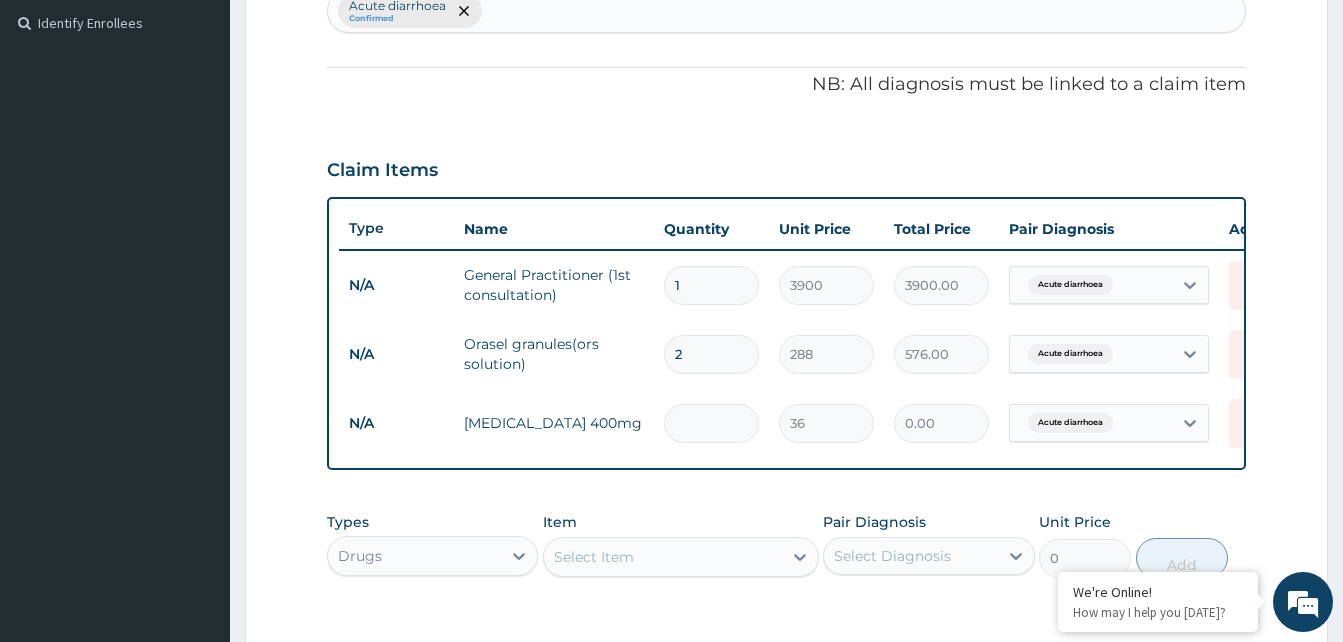 type on "1" 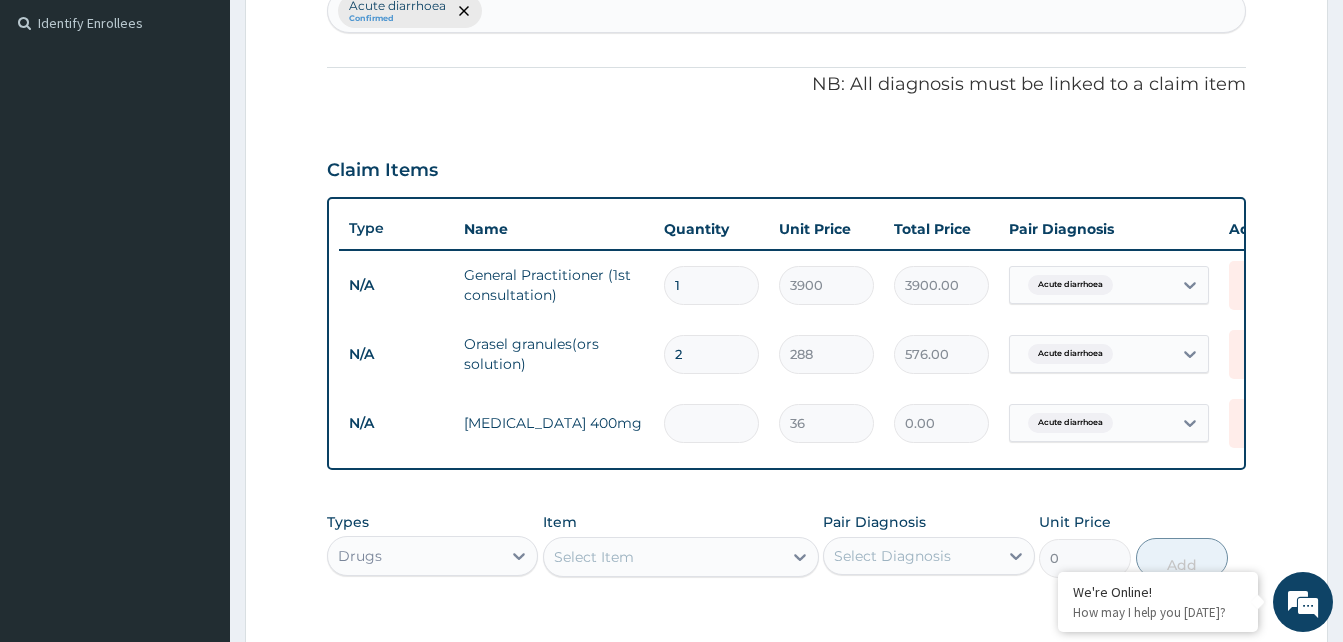 type on "36.00" 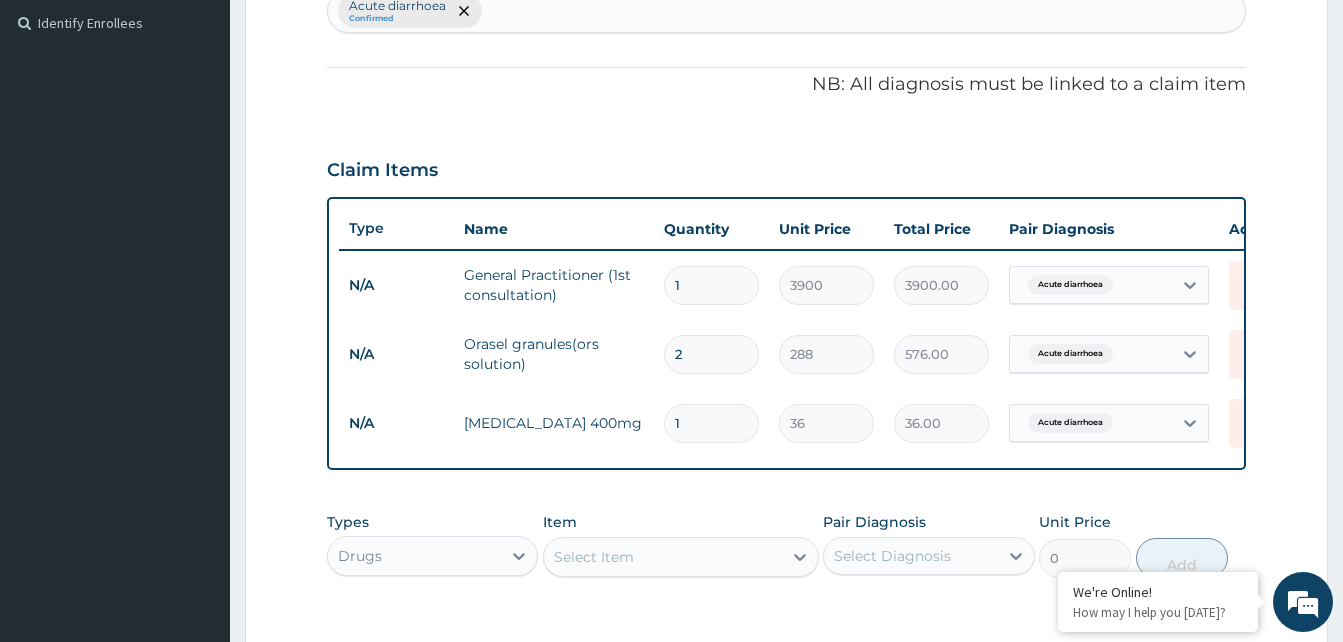type on "15" 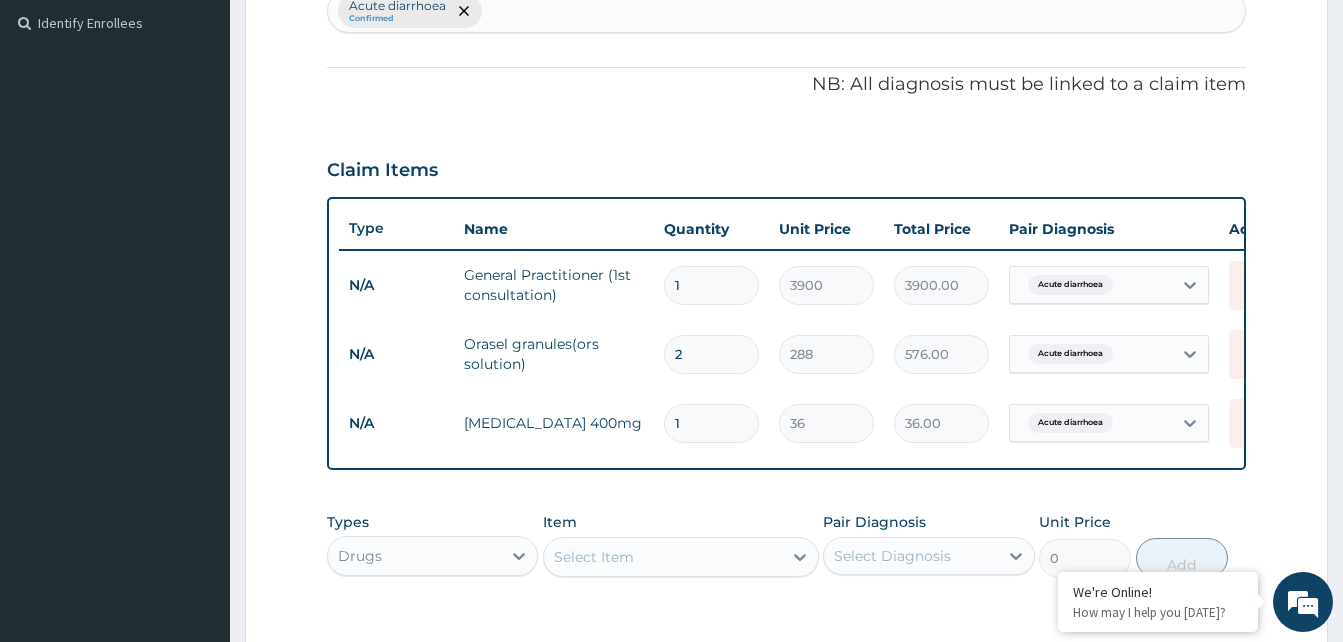 type on "540.00" 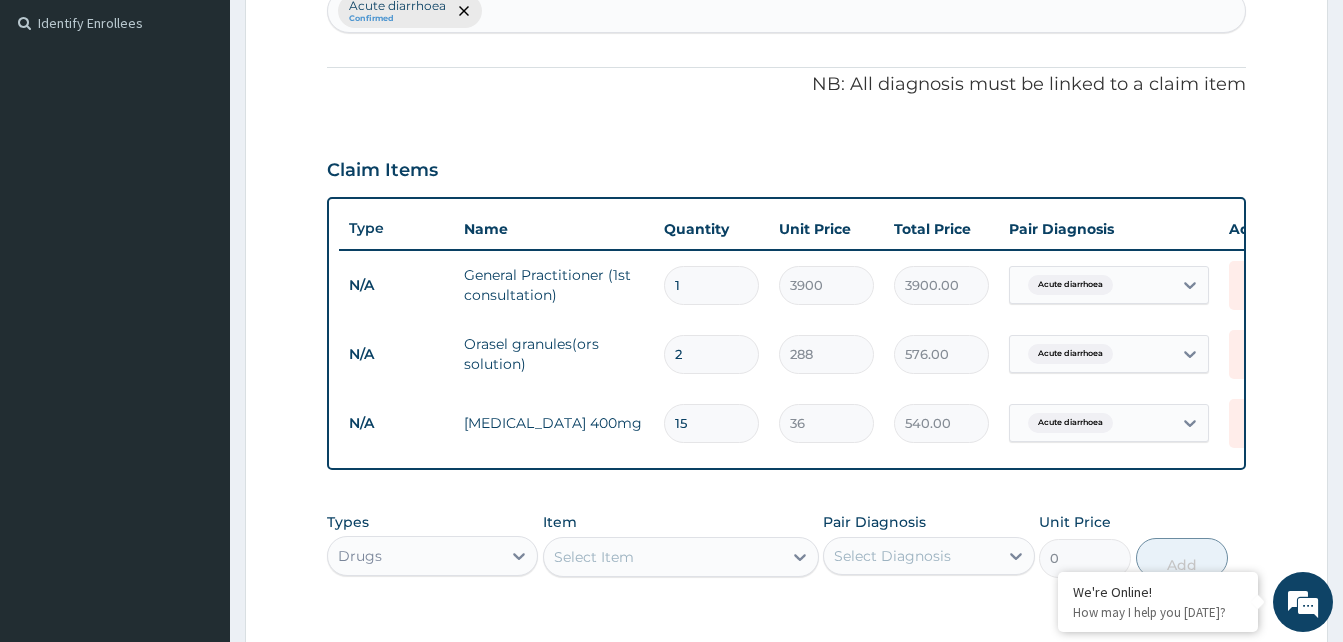 type on "15" 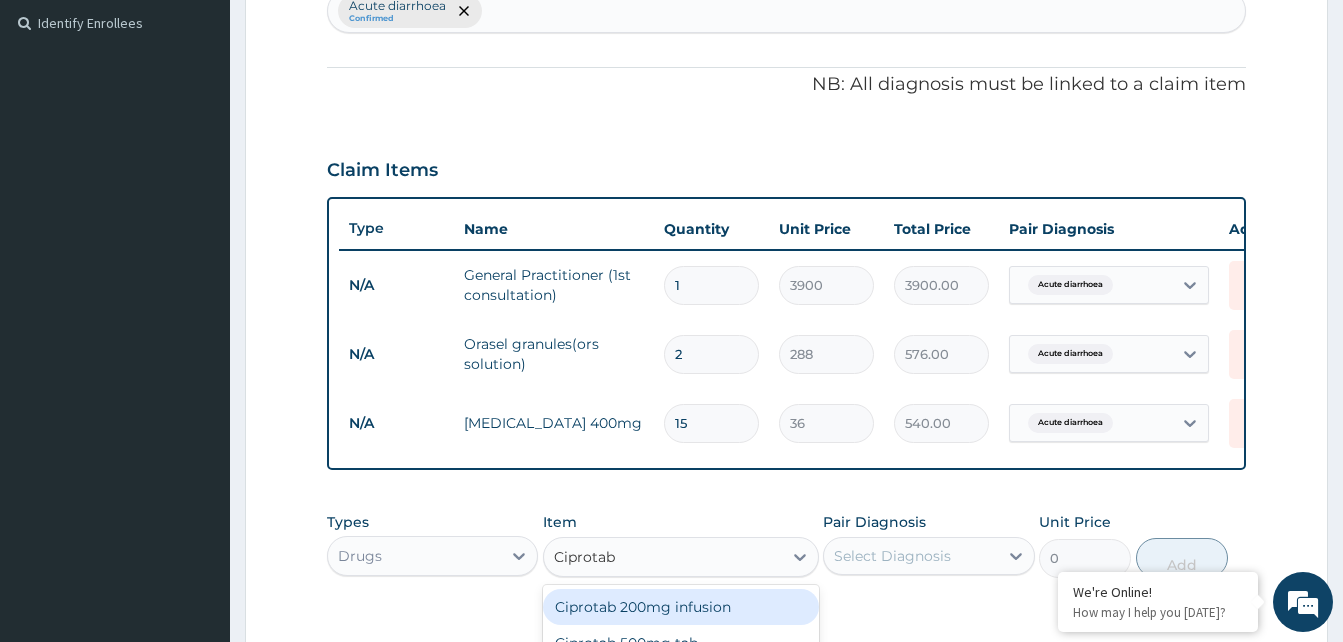 type on "Ciprotab 5" 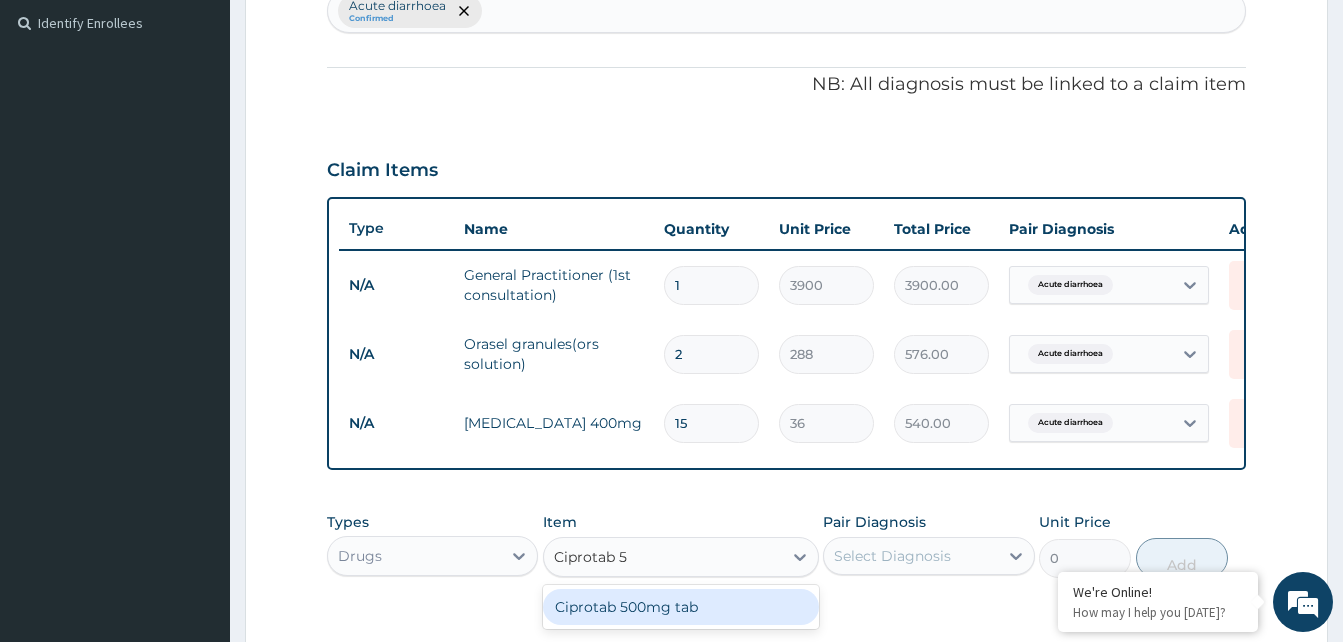 click on "Ciprotab 500mg tab" at bounding box center [681, 607] 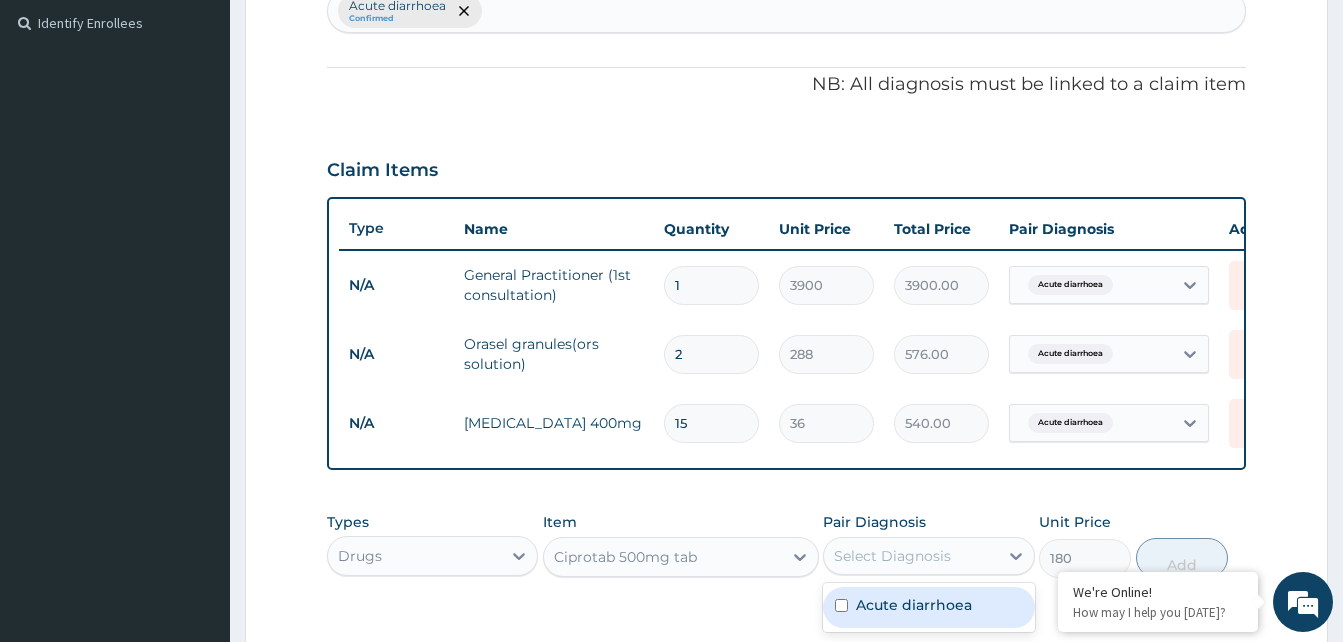 click on "Select Diagnosis" at bounding box center [892, 556] 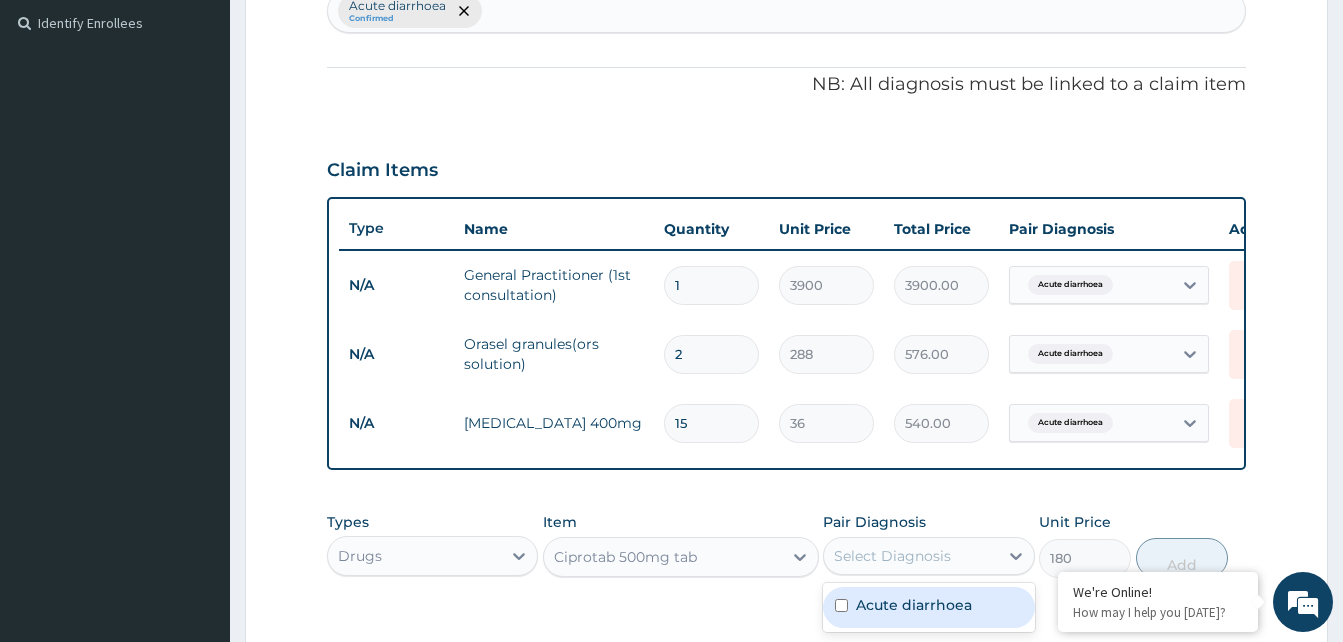 click at bounding box center (841, 605) 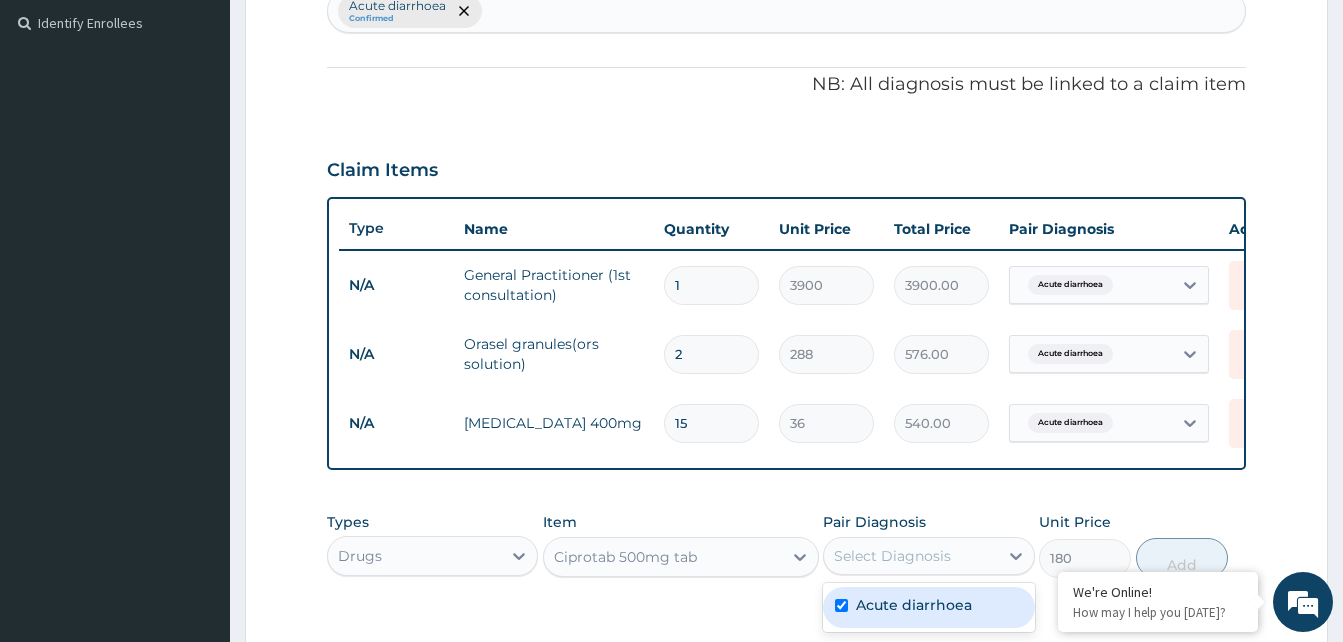 checkbox on "true" 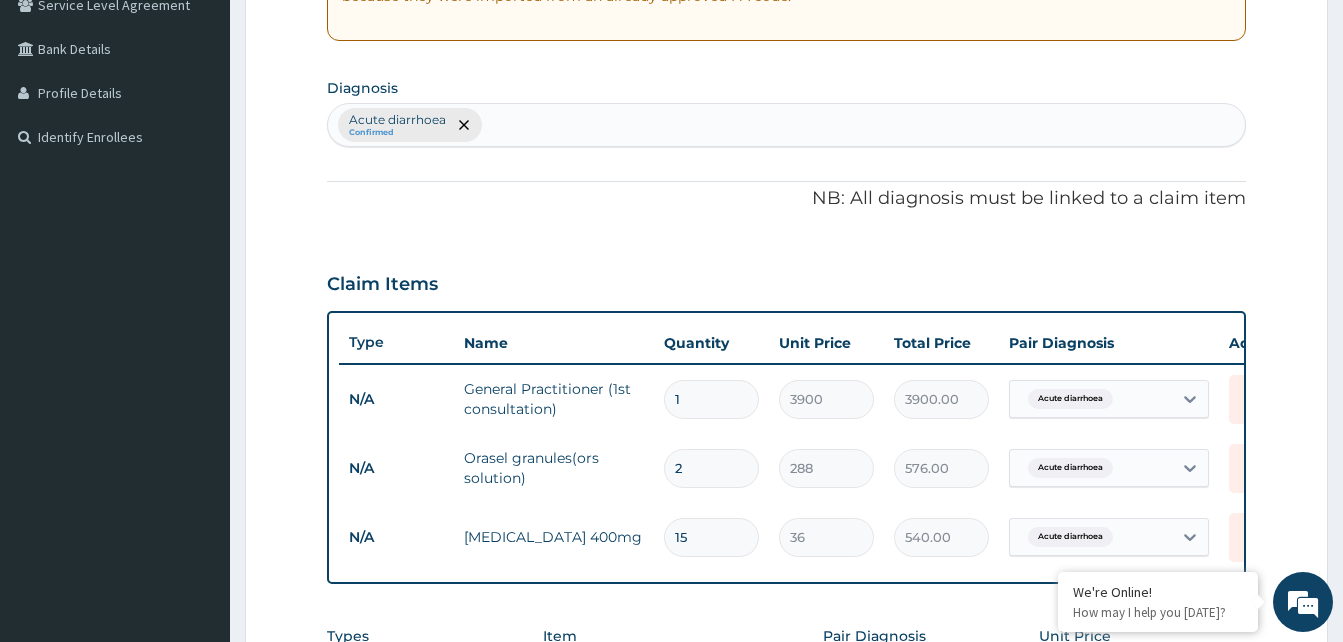 scroll, scrollTop: 427, scrollLeft: 0, axis: vertical 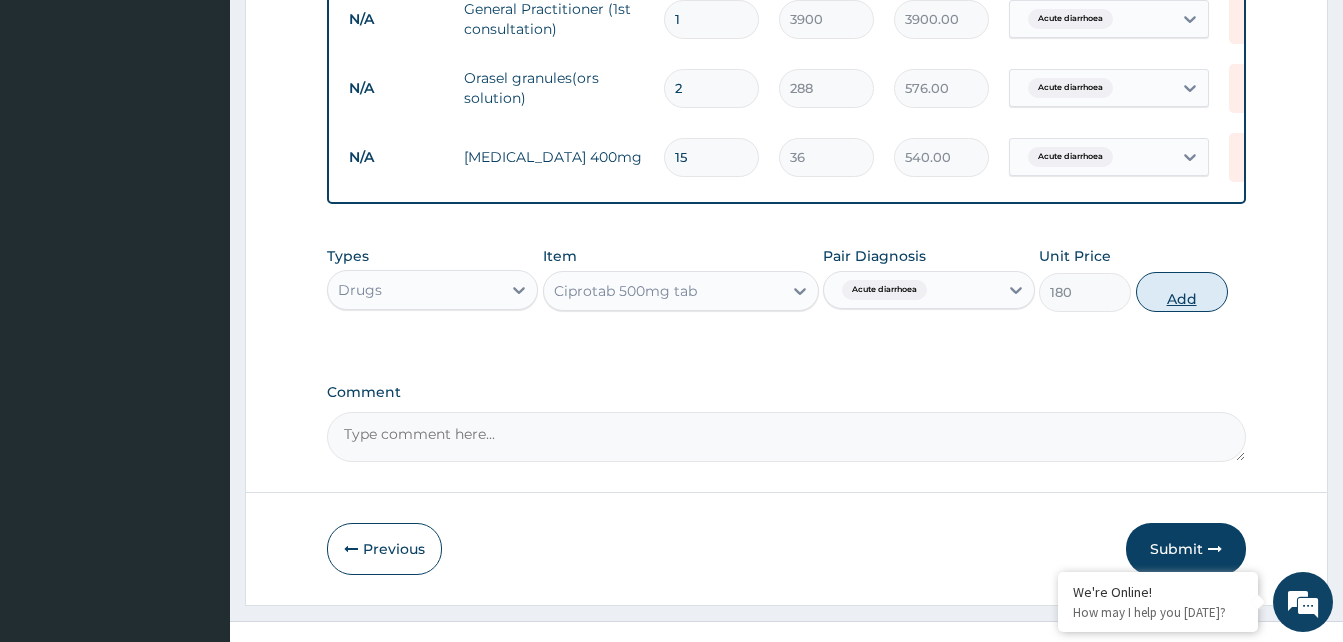 click on "Add" at bounding box center (1182, 292) 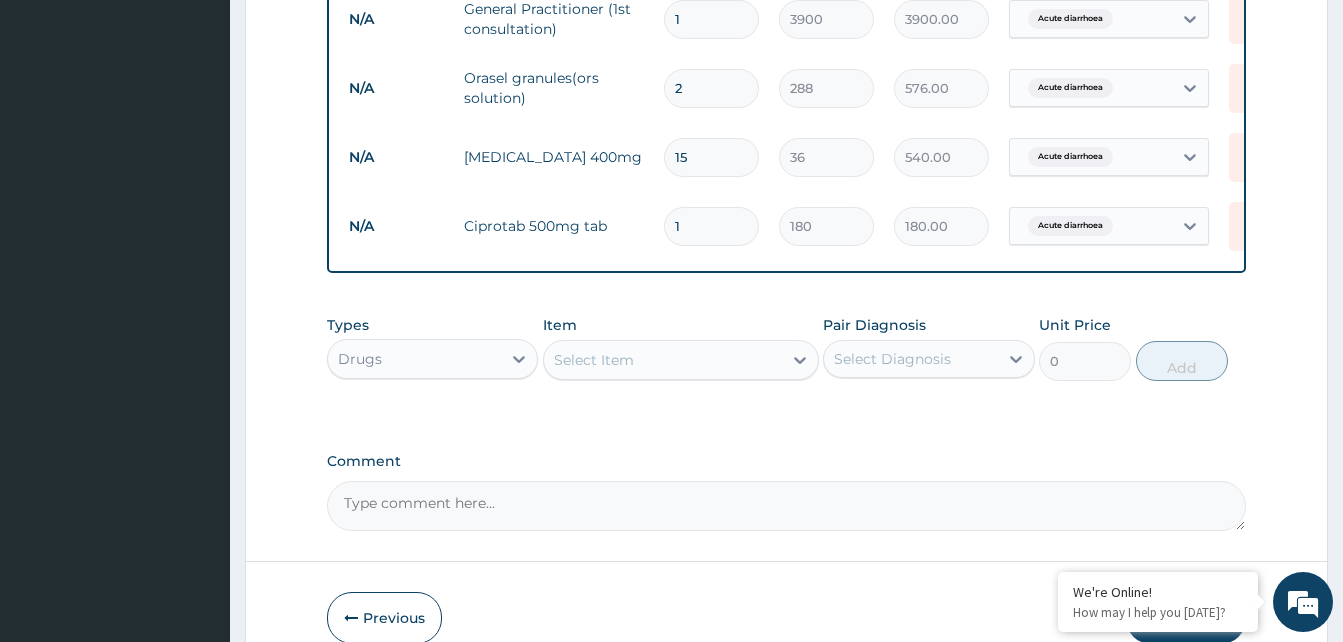 click on "1" at bounding box center [711, 226] 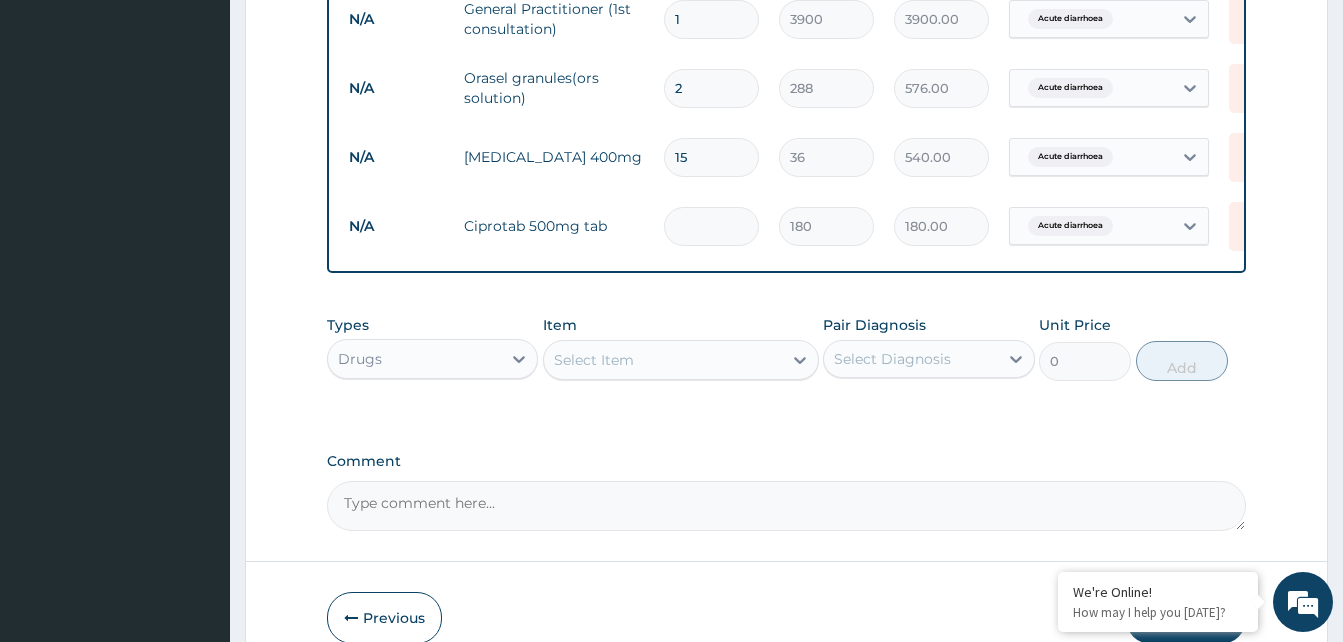 type on "0.00" 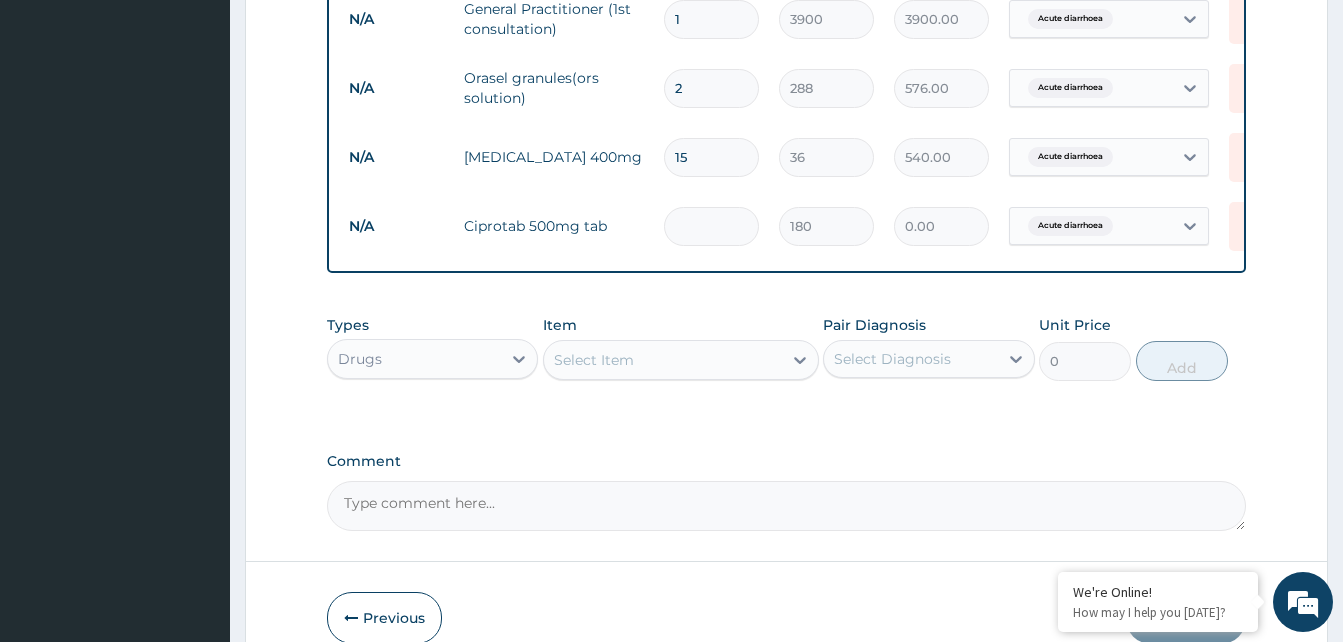 type on "1" 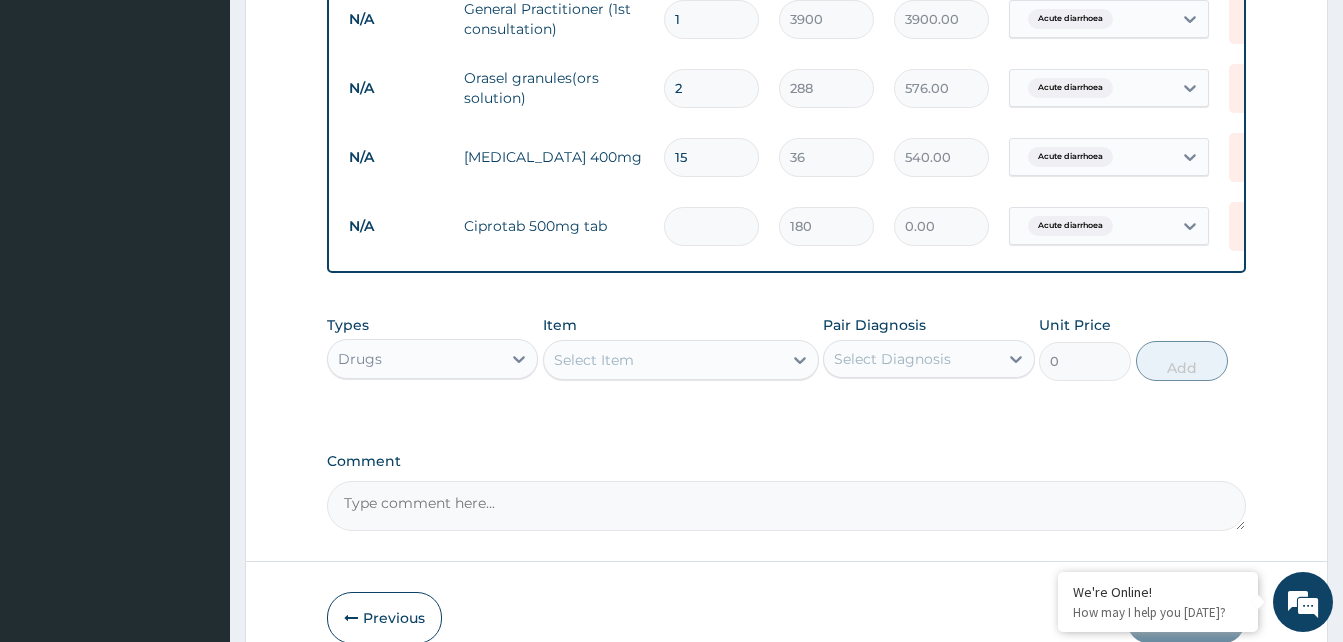 type on "180.00" 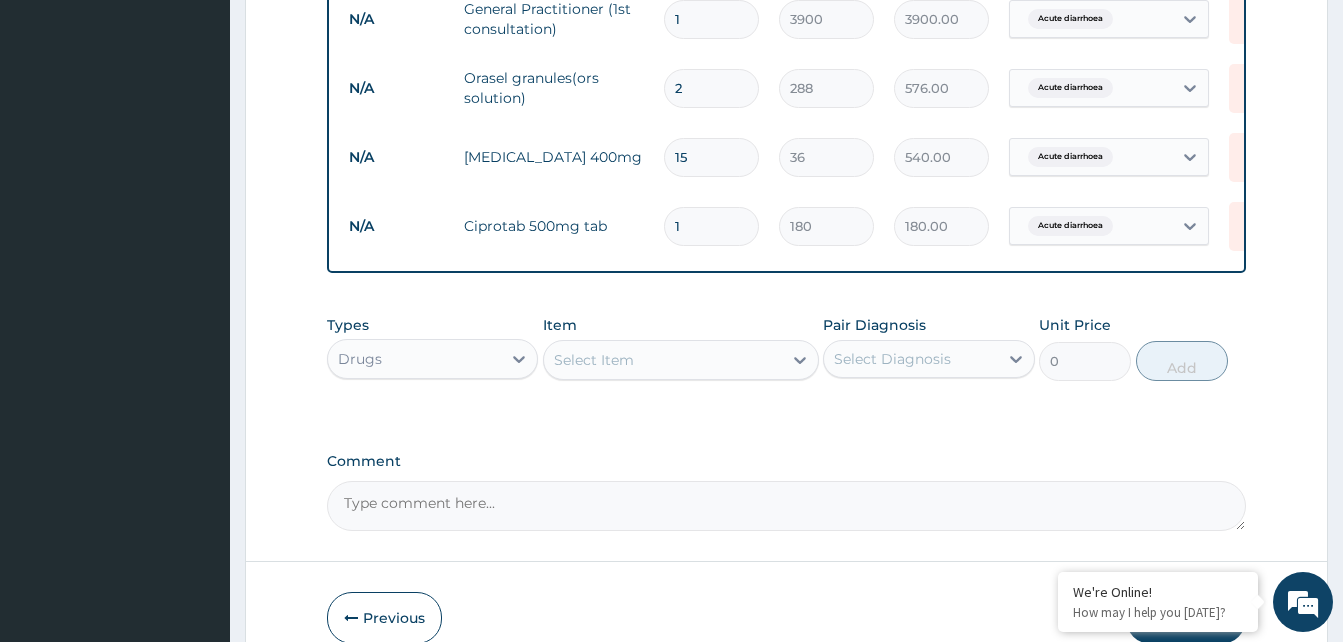type on "10" 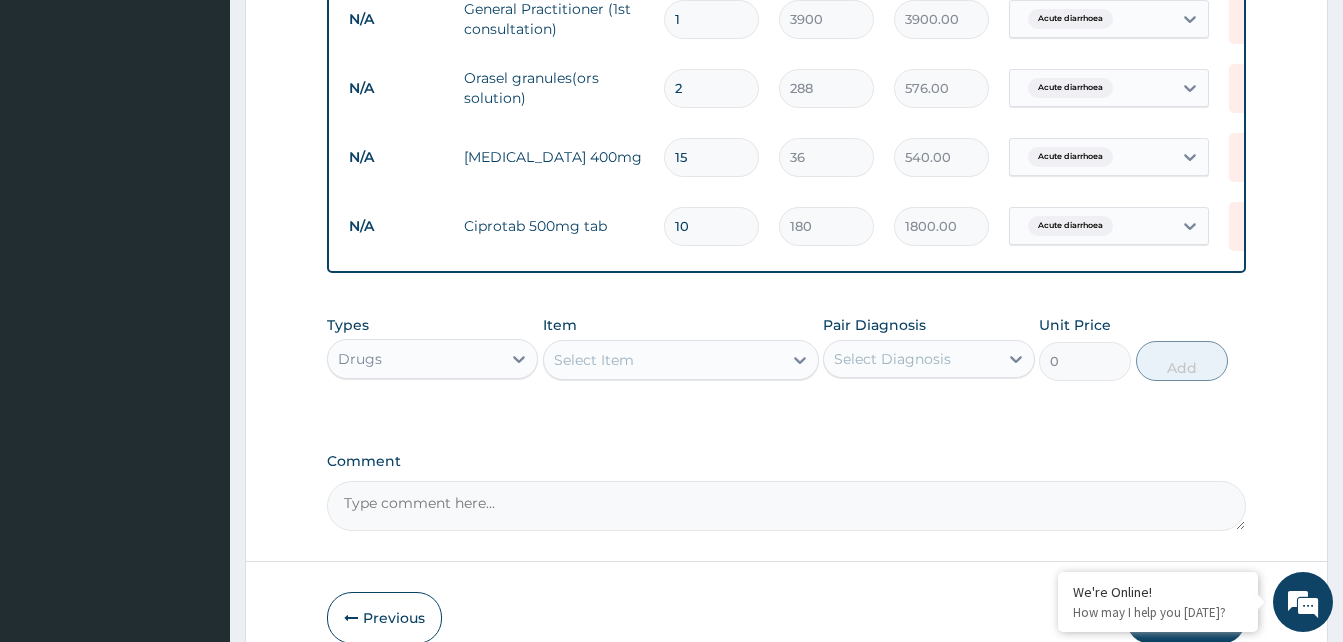 type on "10" 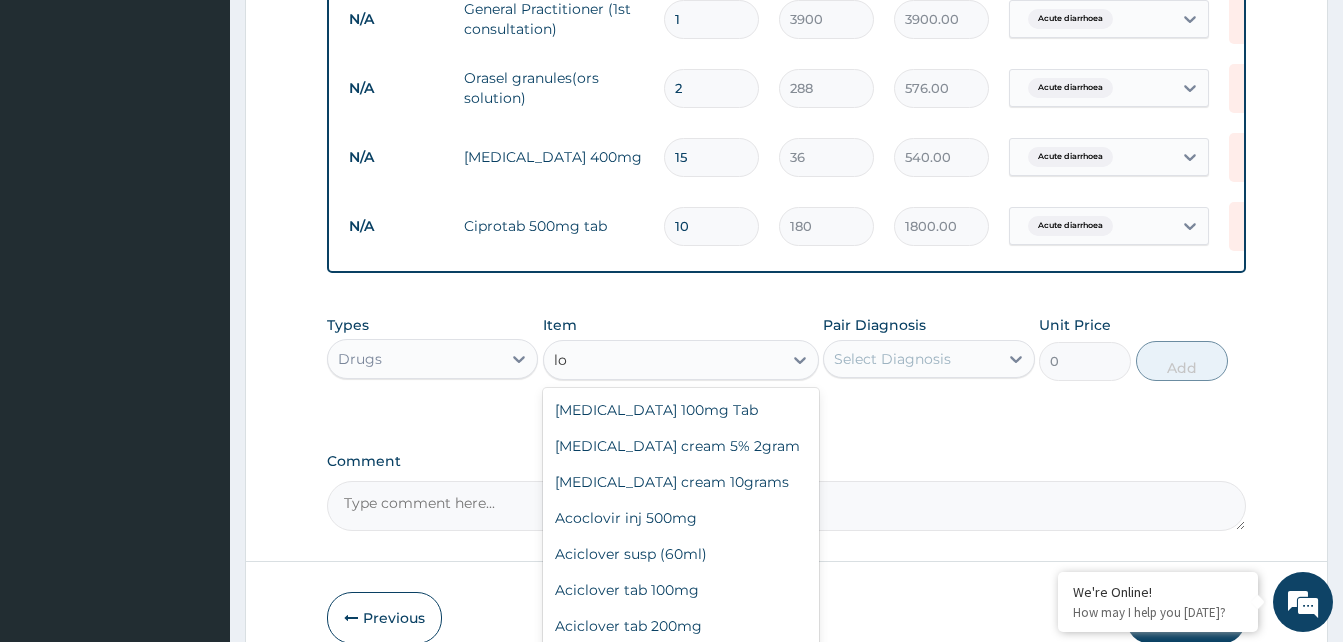 type on "l" 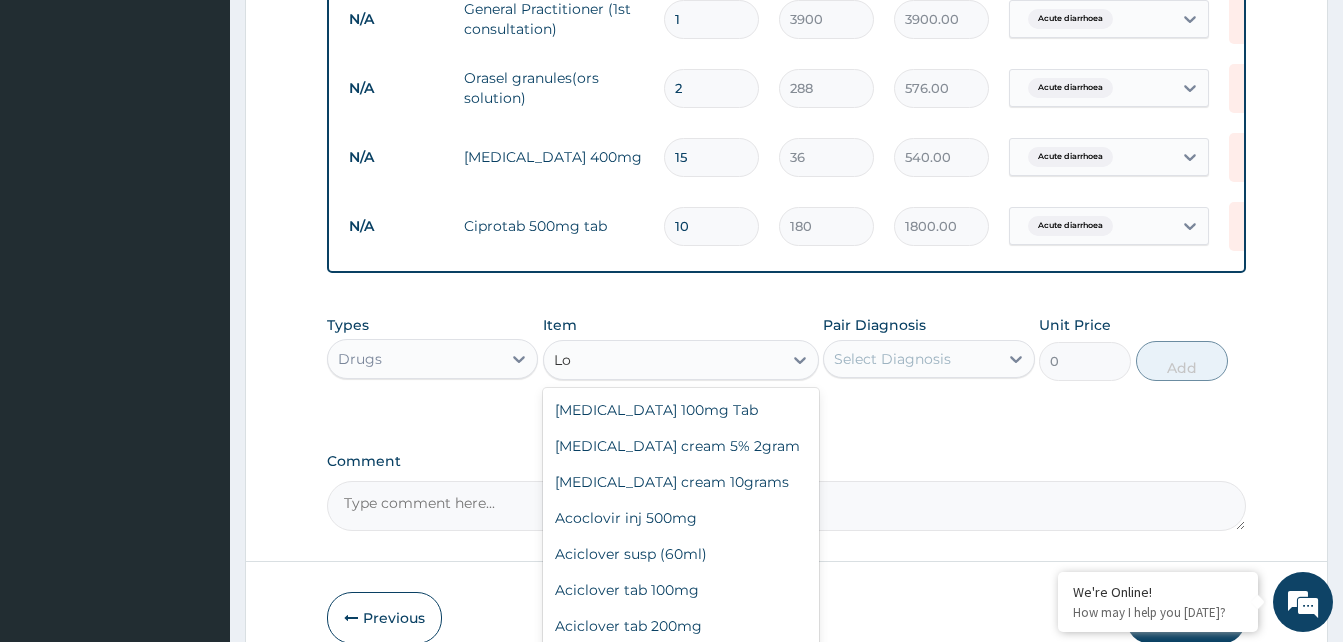 type on "L" 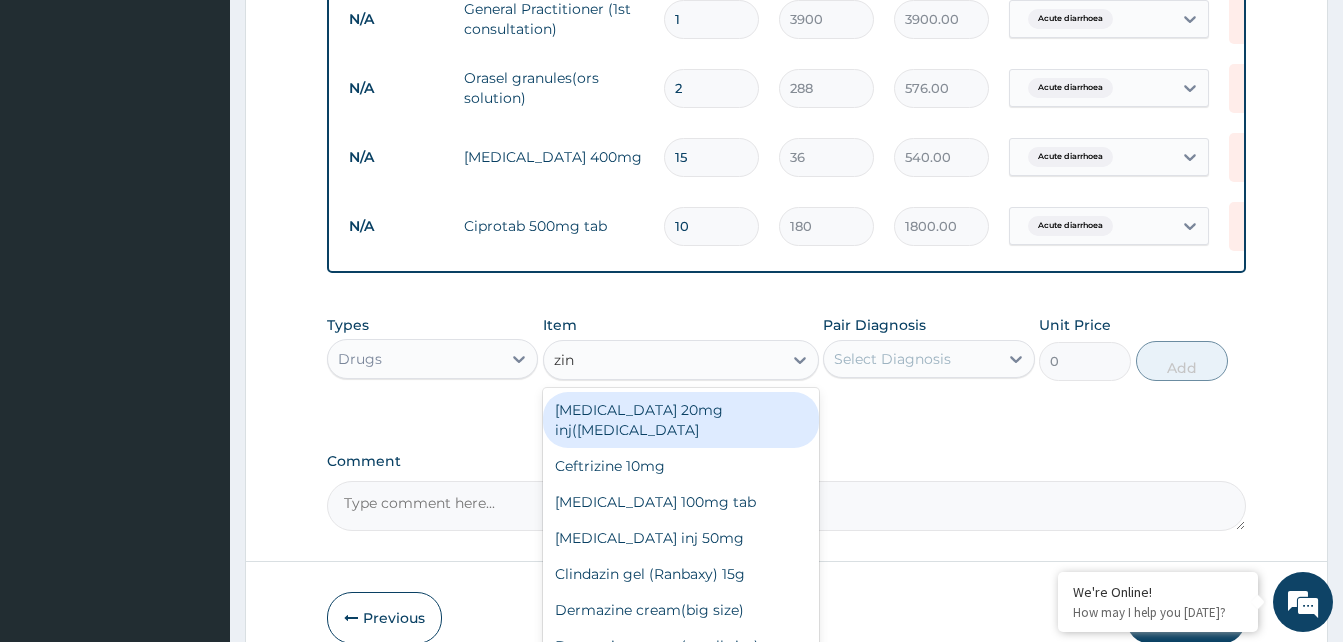 type on "zinc" 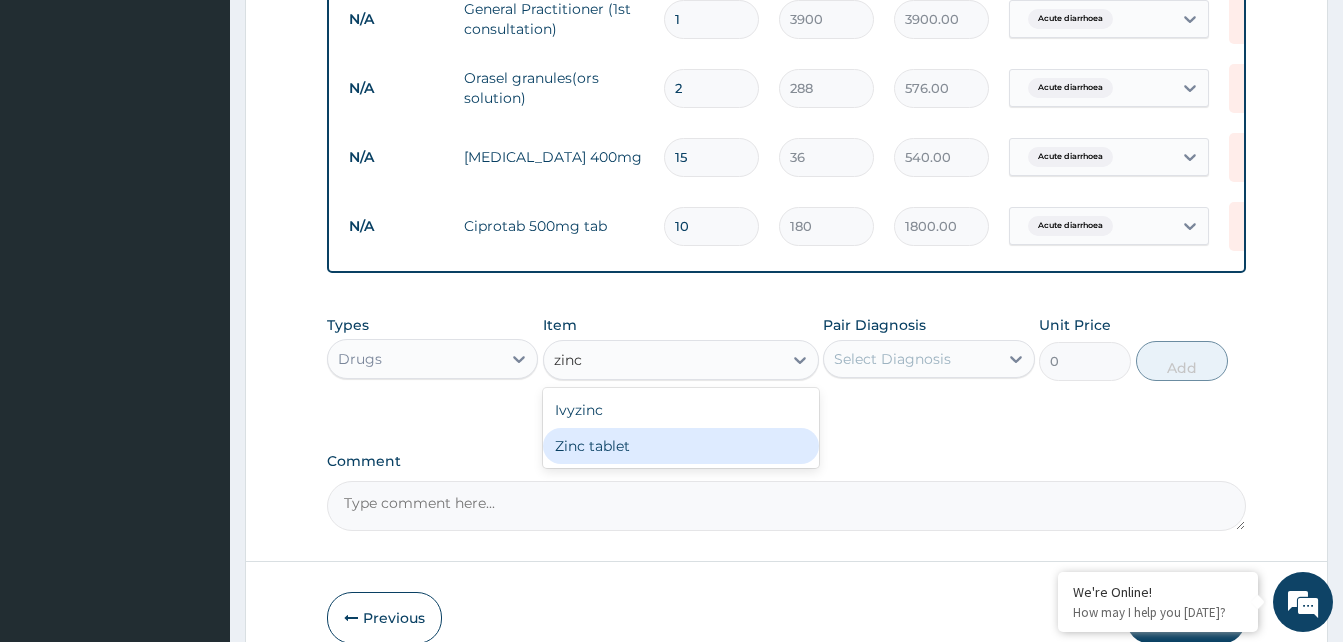 click on "Zinc tablet" at bounding box center [681, 446] 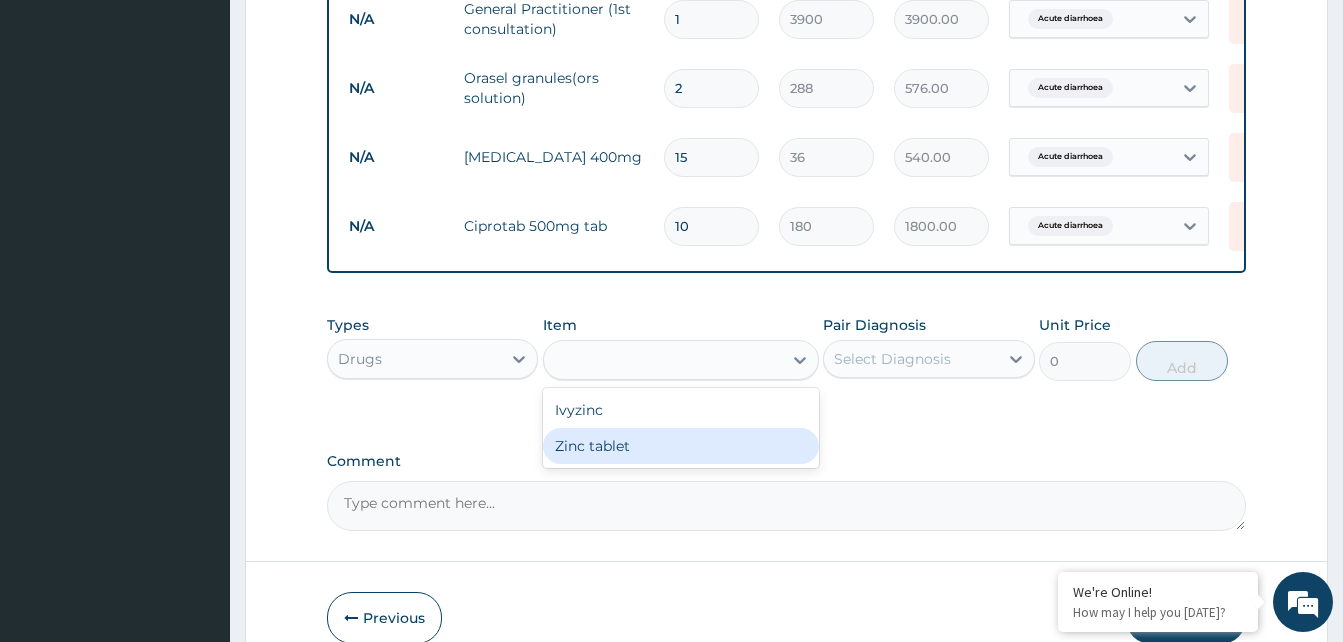 type on "60.48" 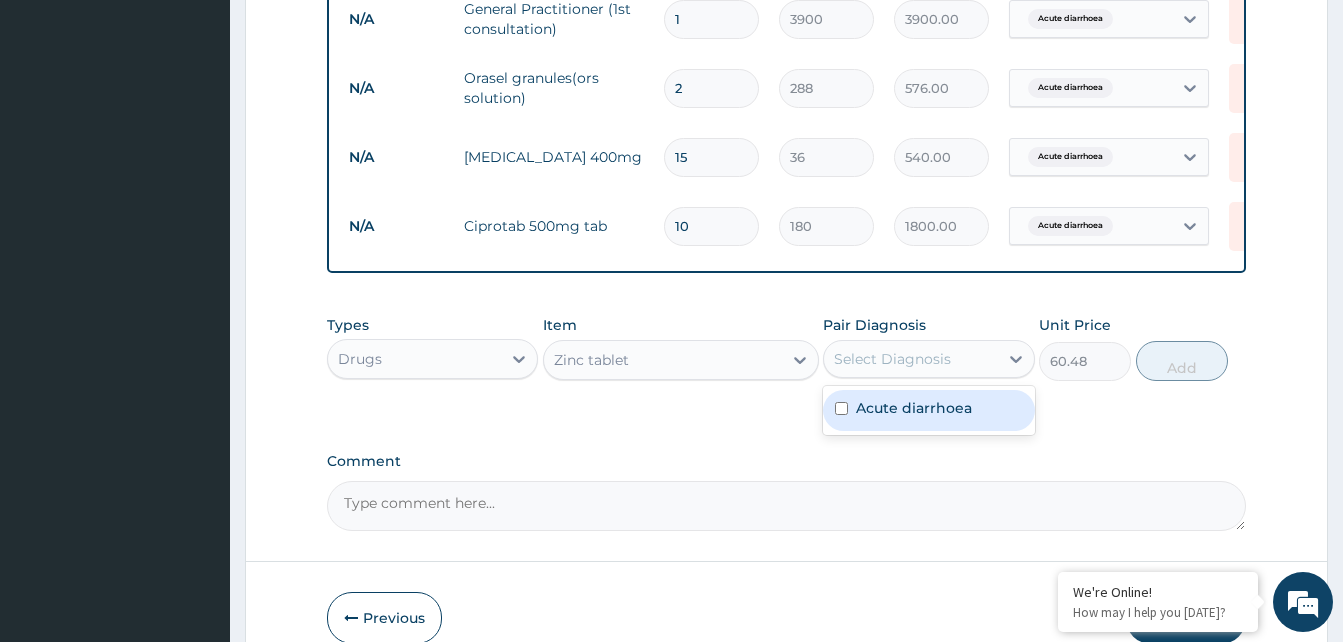 click on "Select Diagnosis" at bounding box center [910, 359] 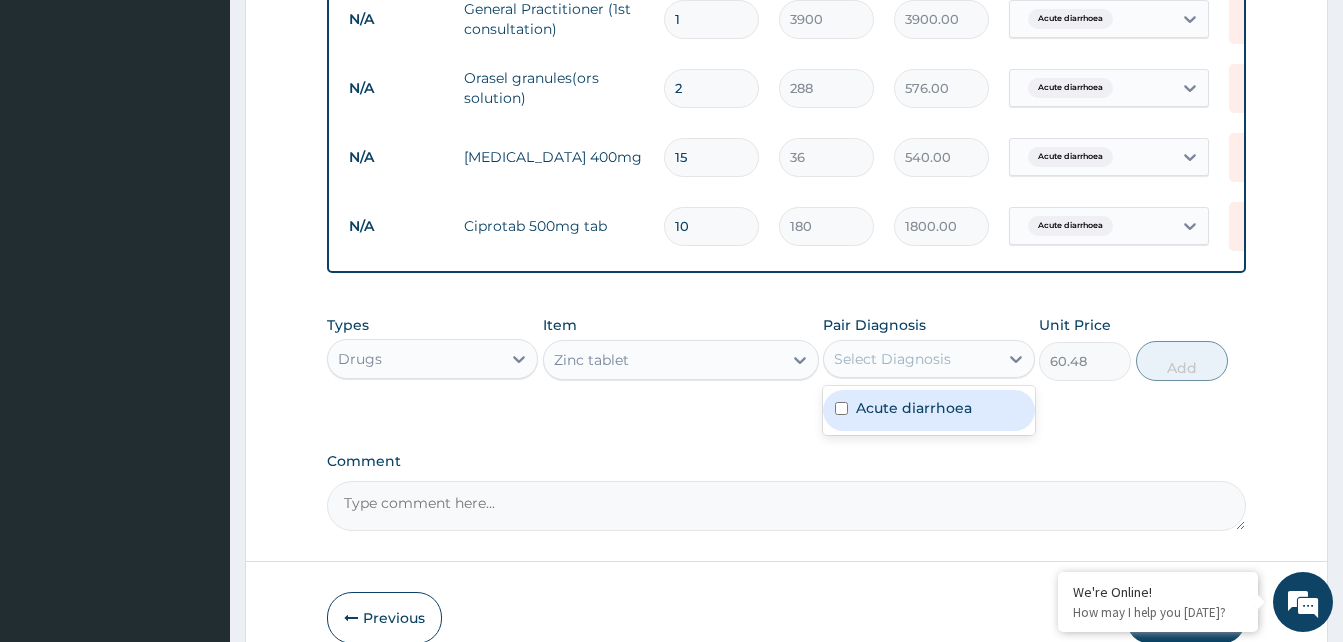 click at bounding box center [841, 408] 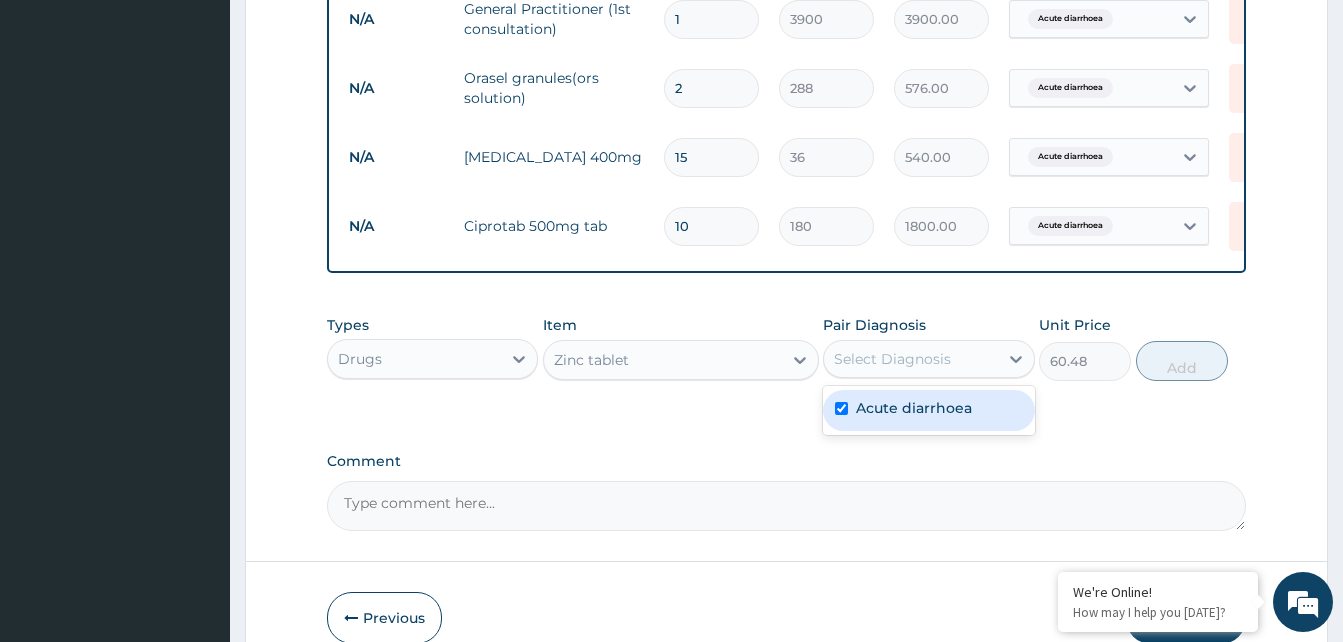 checkbox on "true" 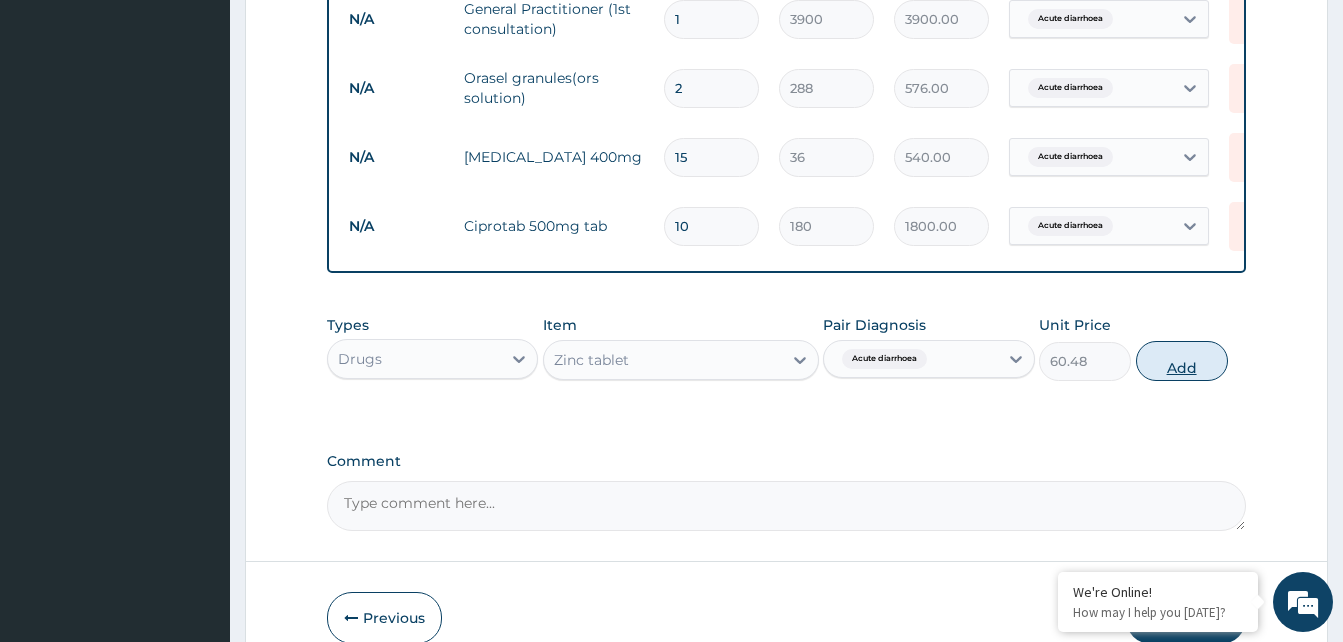 click on "Add" at bounding box center [1182, 361] 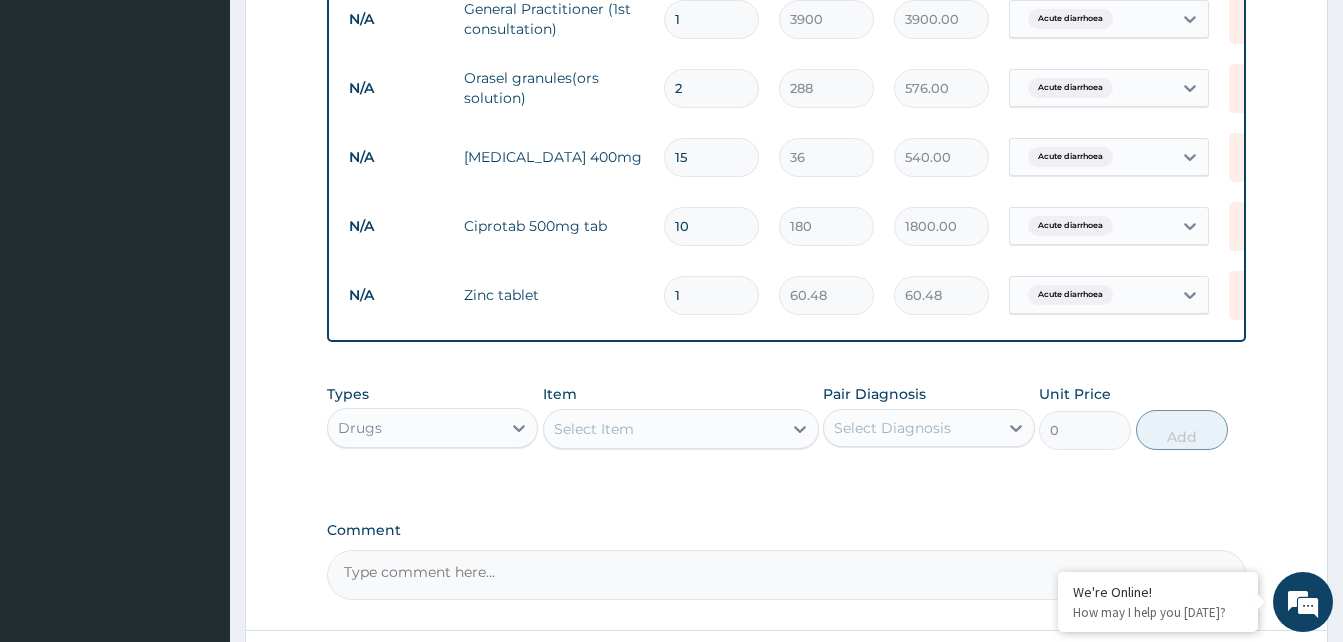 click on "1" at bounding box center [711, 295] 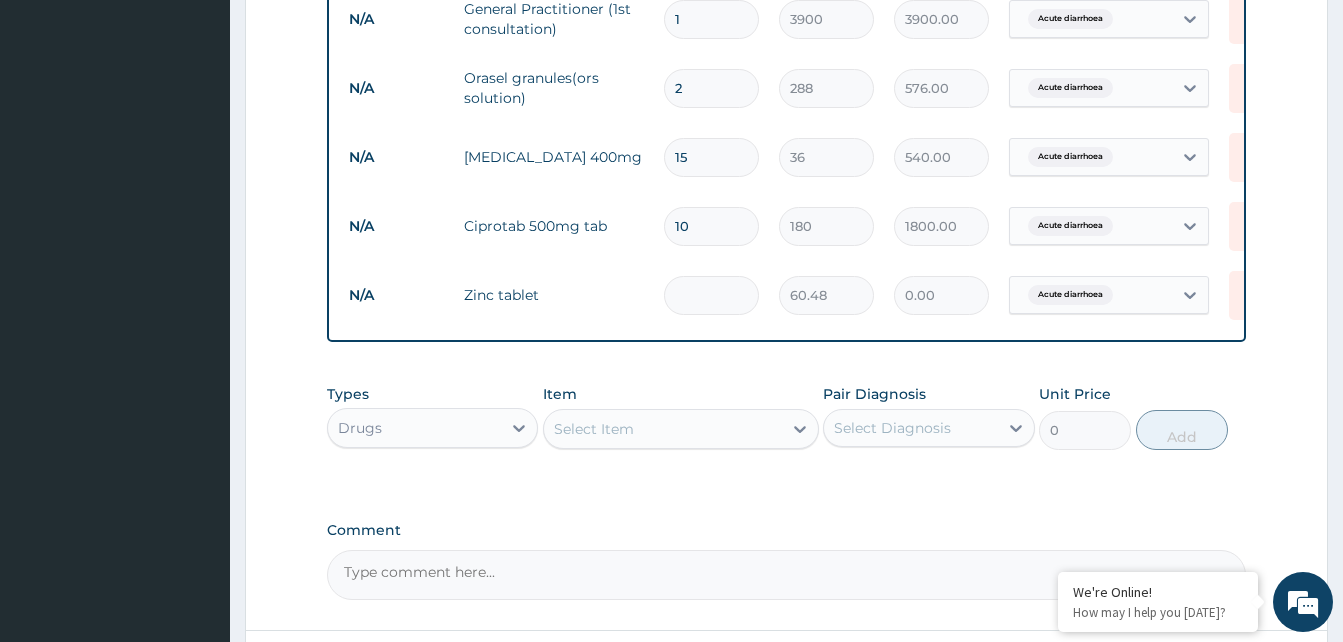 type on "2" 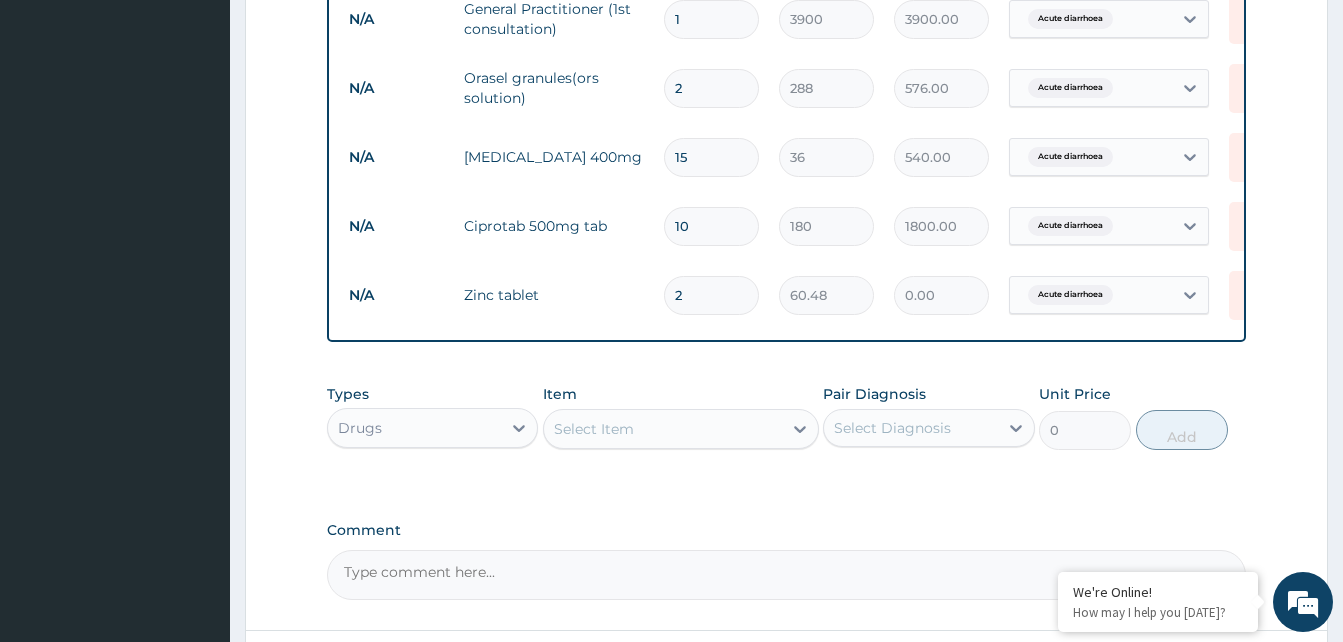 type on "120.96" 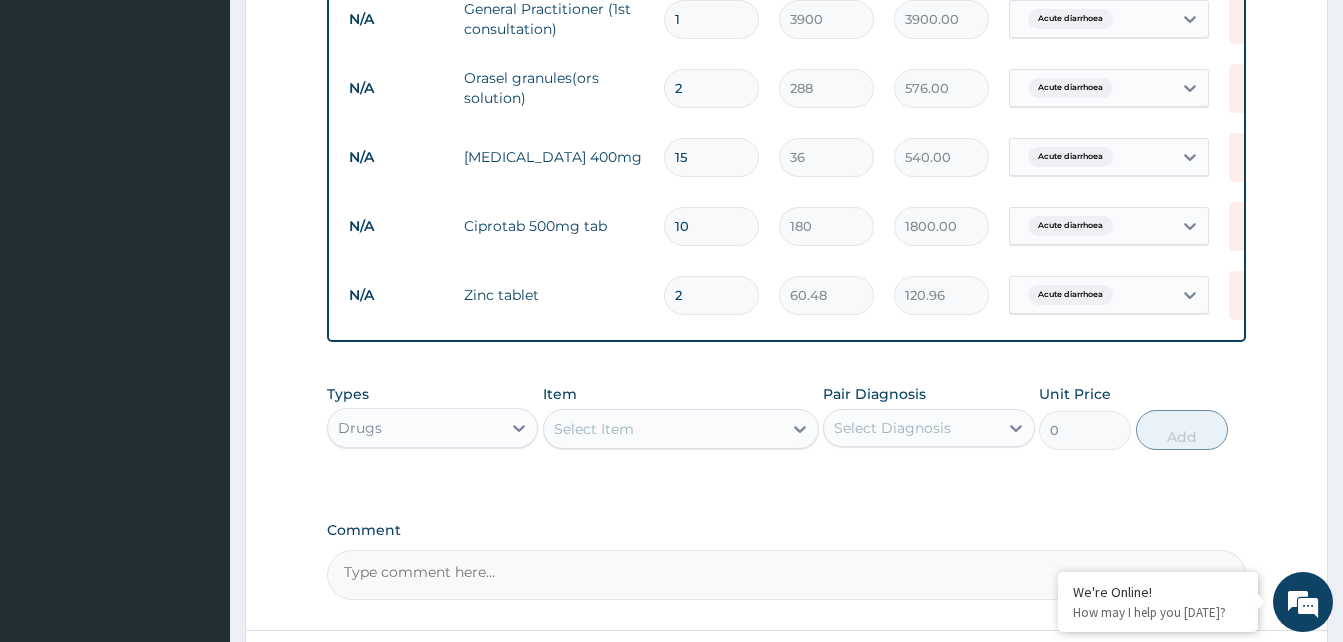 type on "20" 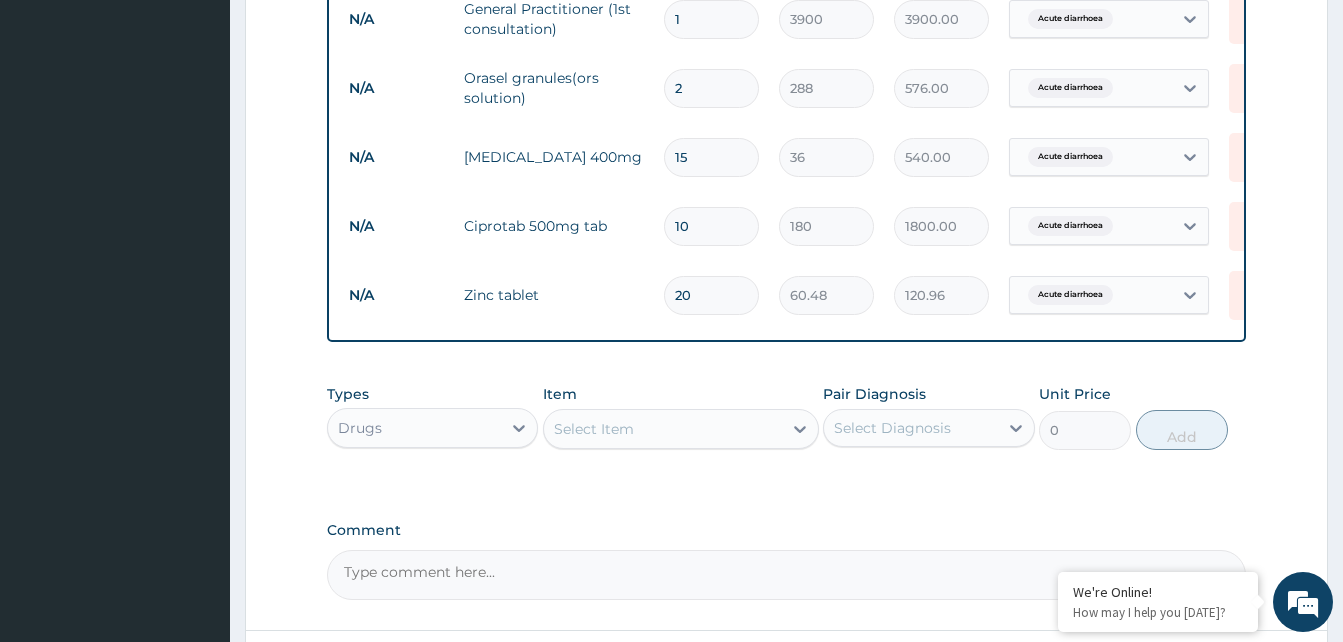 type on "1209.60" 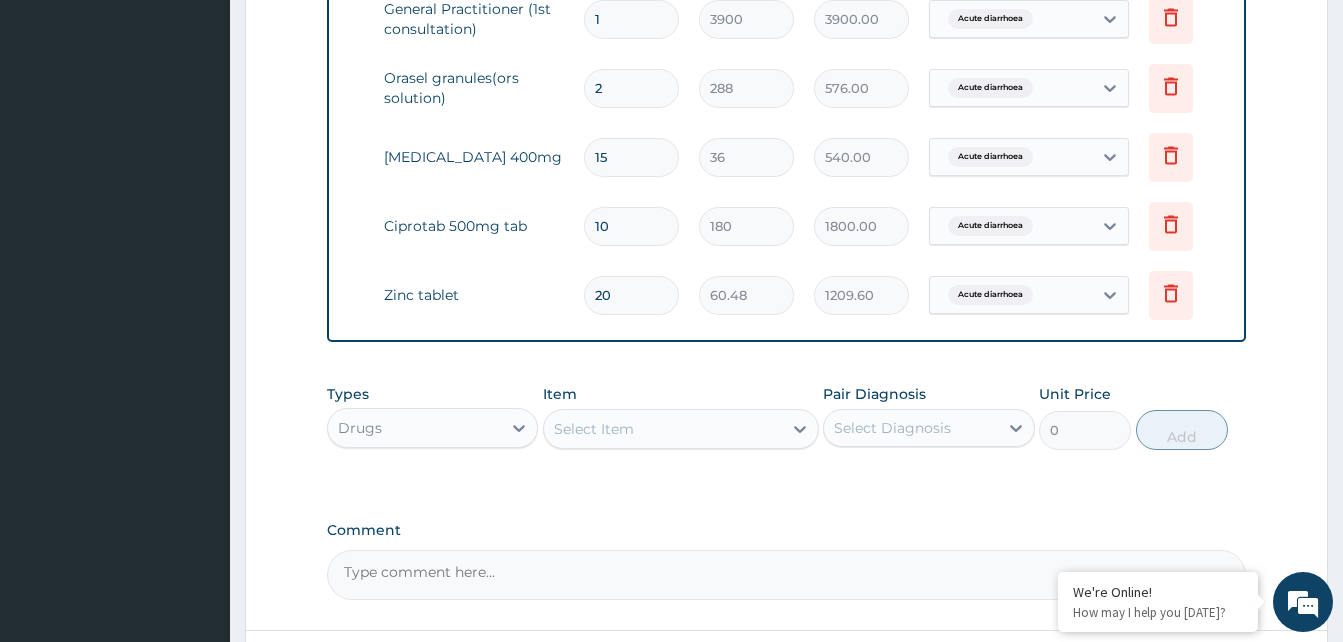 scroll, scrollTop: 0, scrollLeft: 85, axis: horizontal 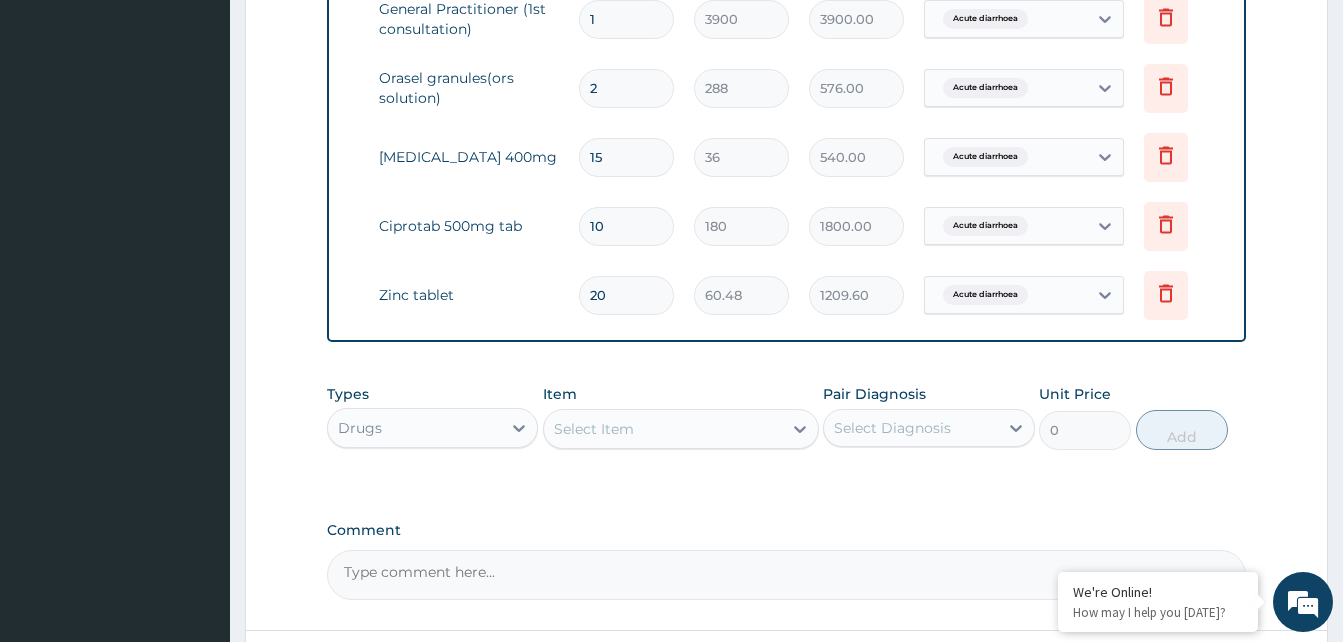 type on "20" 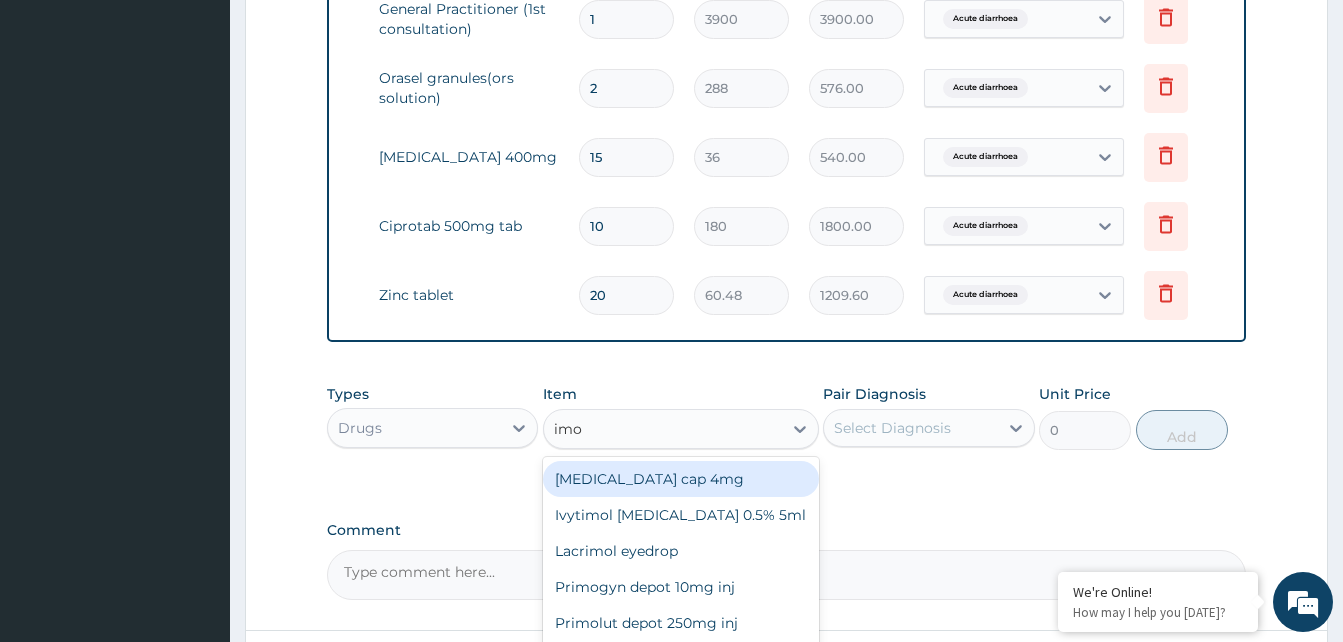 type on "imod" 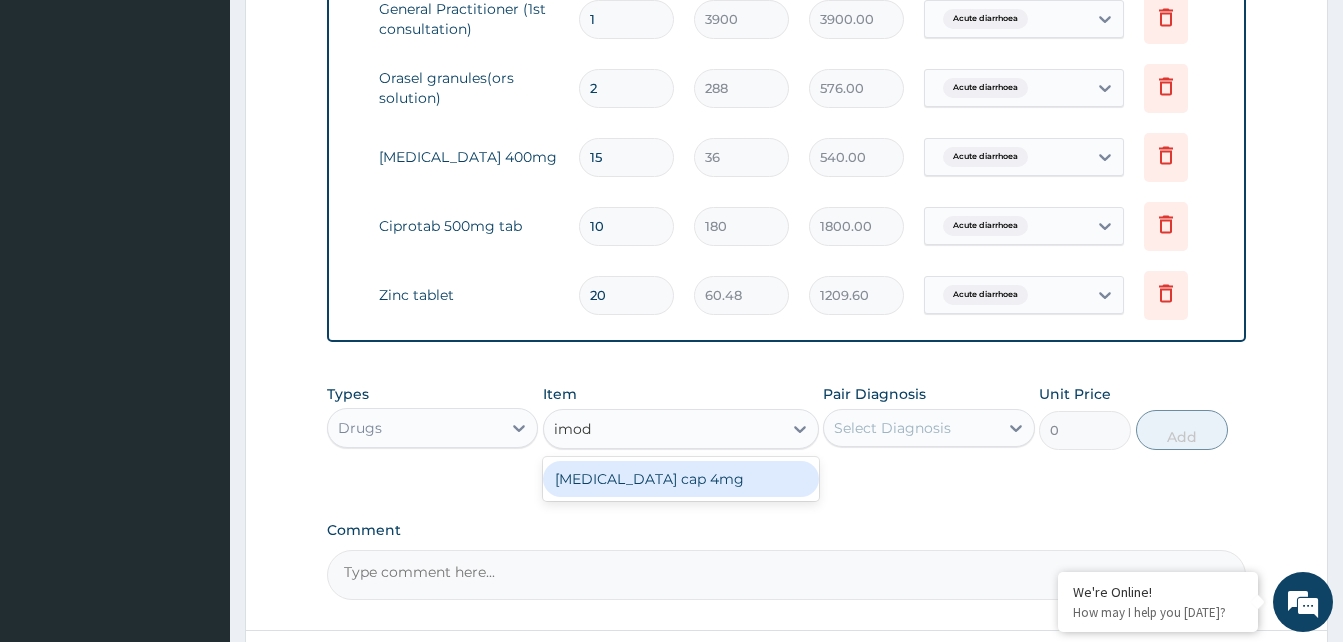 click on "[MEDICAL_DATA] cap 4mg" at bounding box center [681, 479] 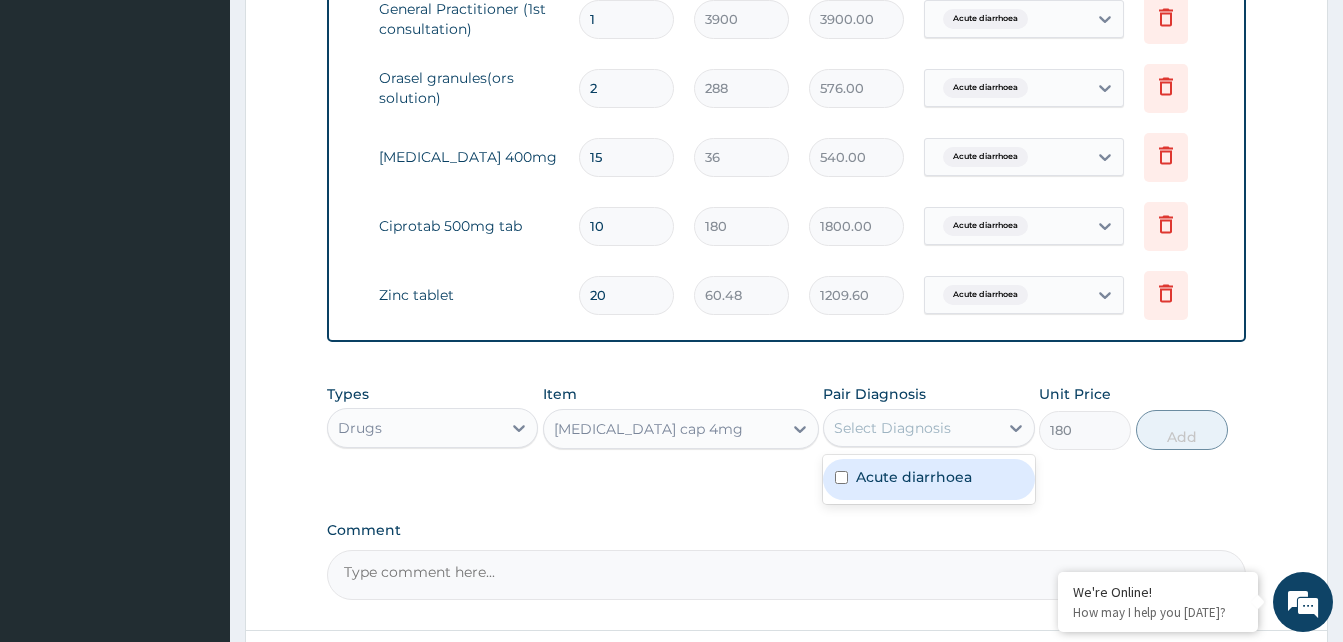 click on "Select Diagnosis" at bounding box center [892, 428] 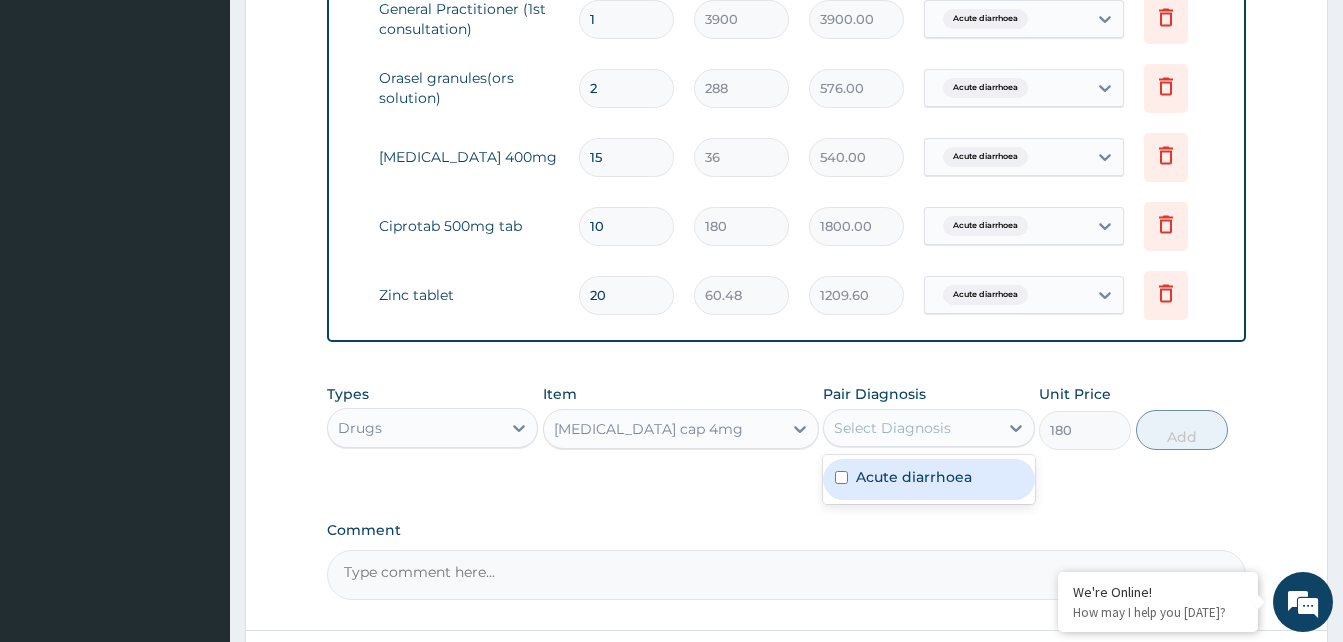 click at bounding box center [841, 477] 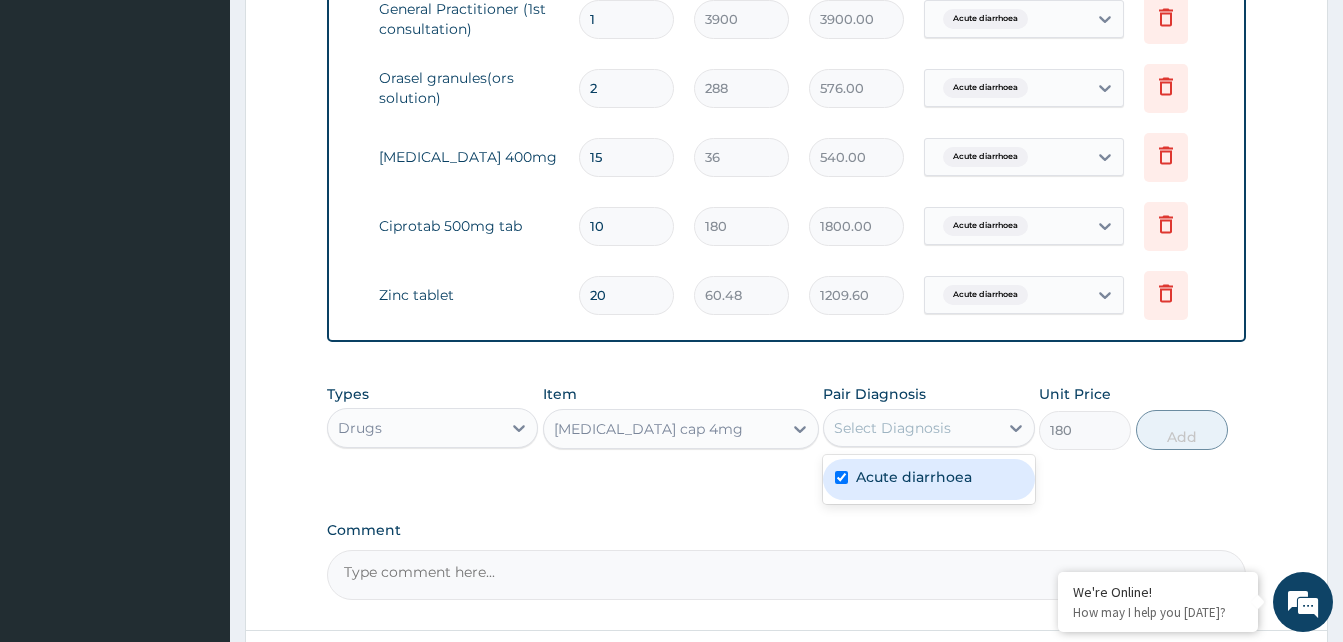 checkbox on "true" 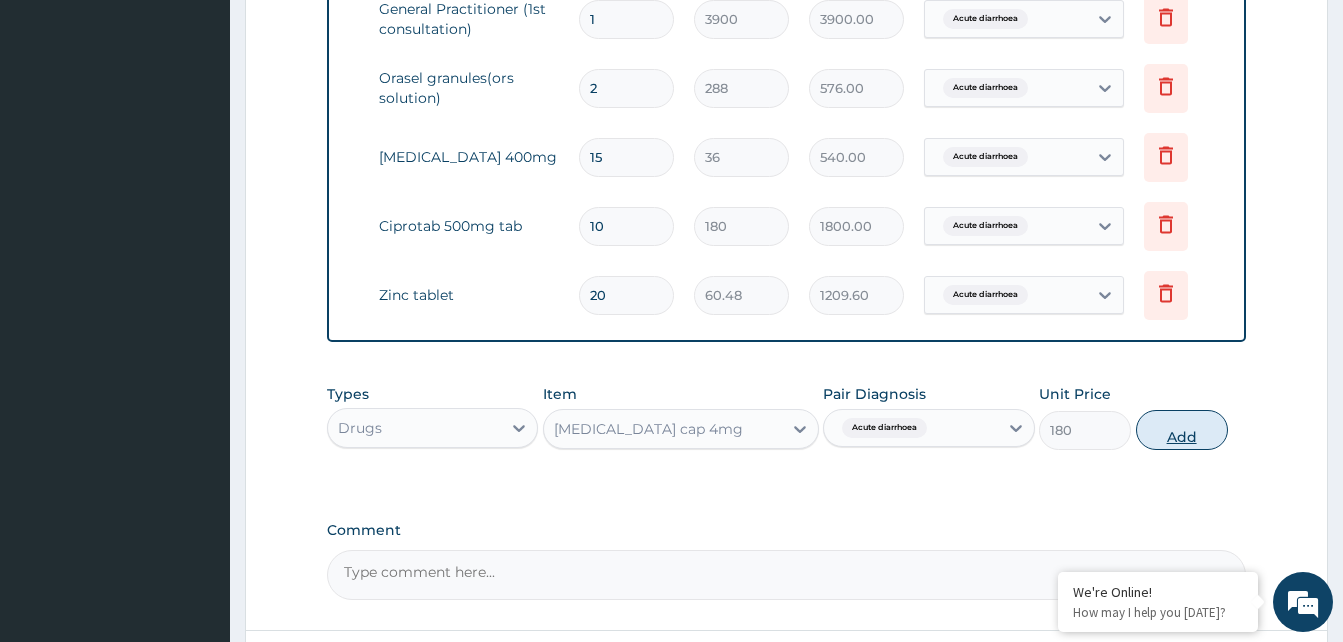 click on "Add" at bounding box center [1182, 430] 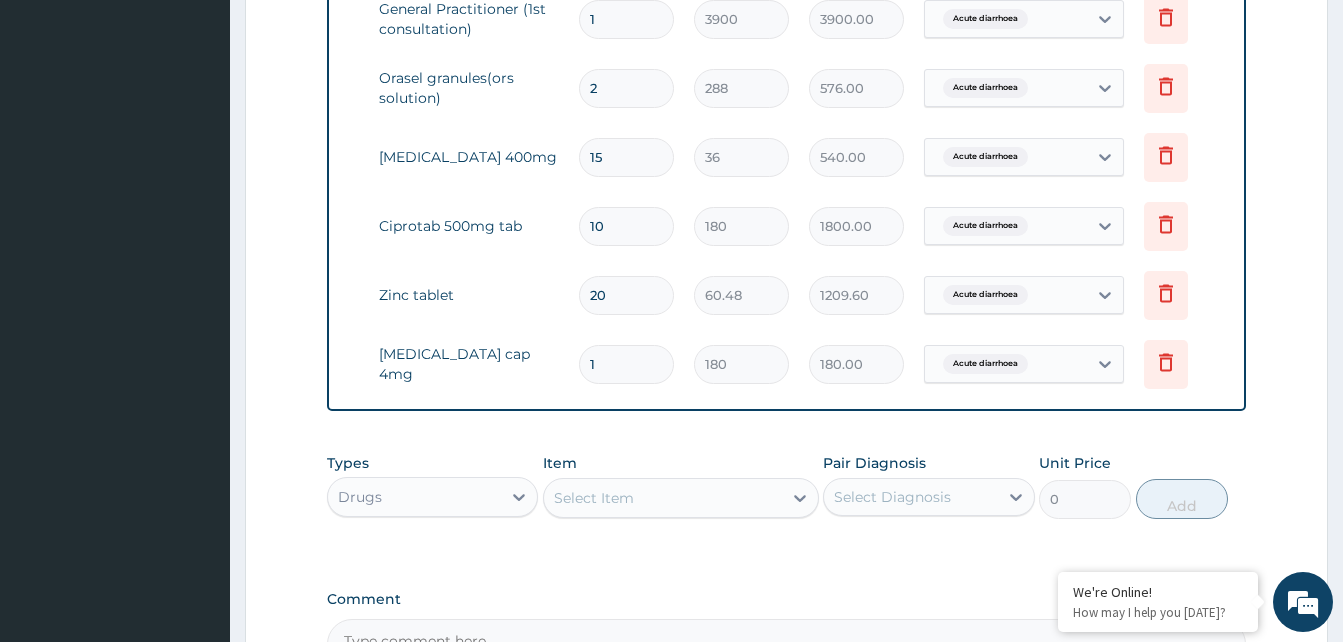 click on "1" at bounding box center [626, 364] 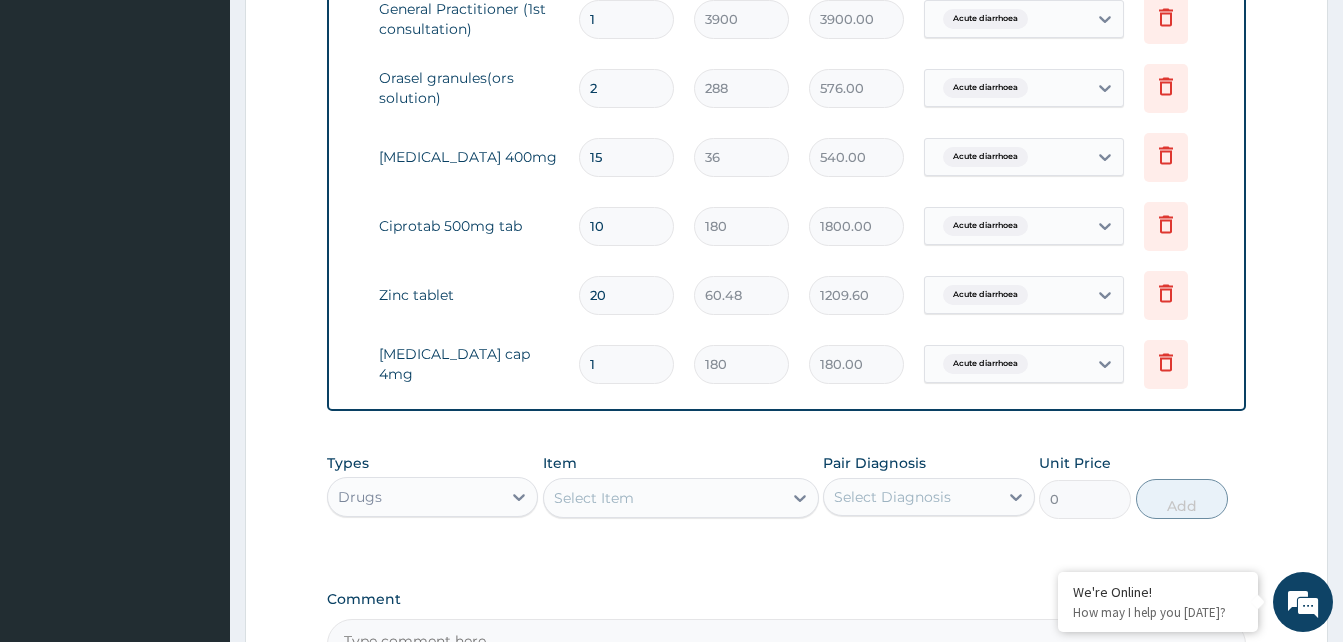 type 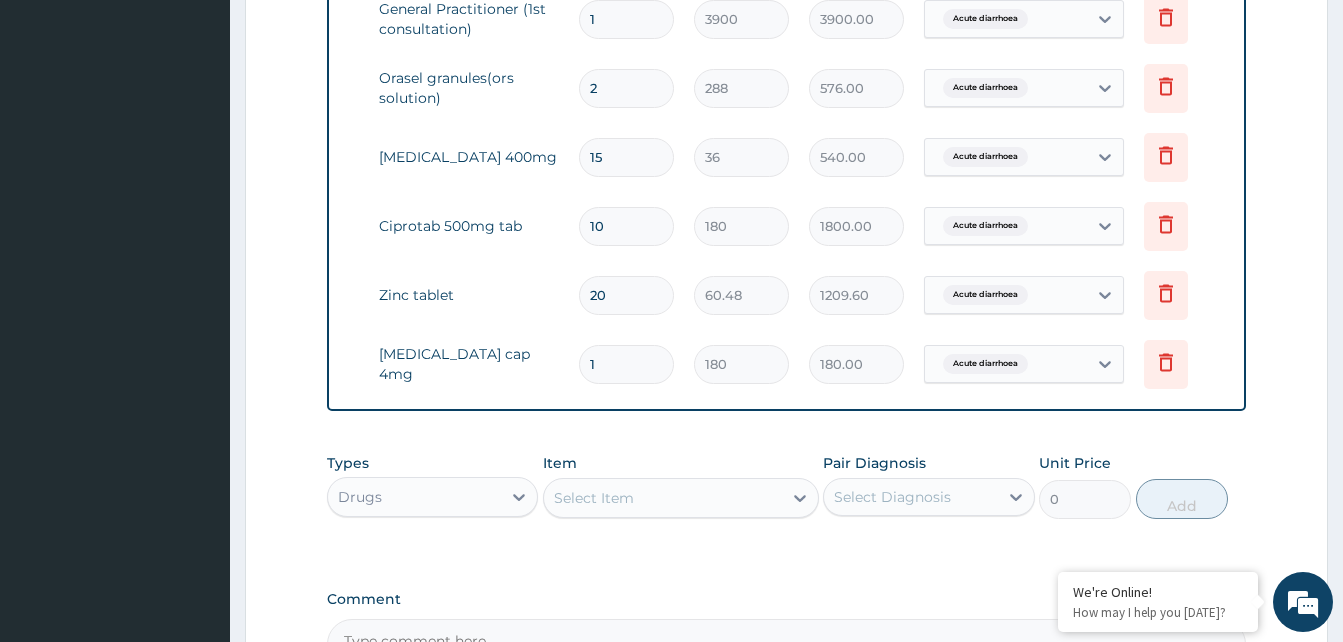 type on "0.00" 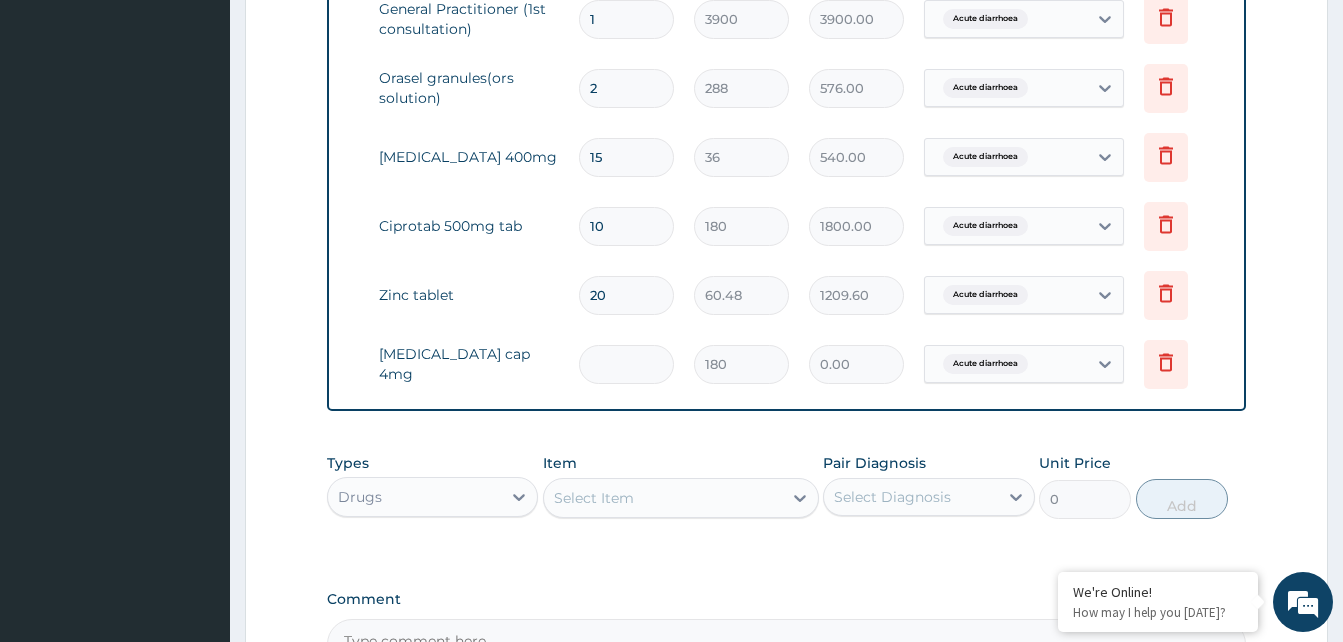 type on "5" 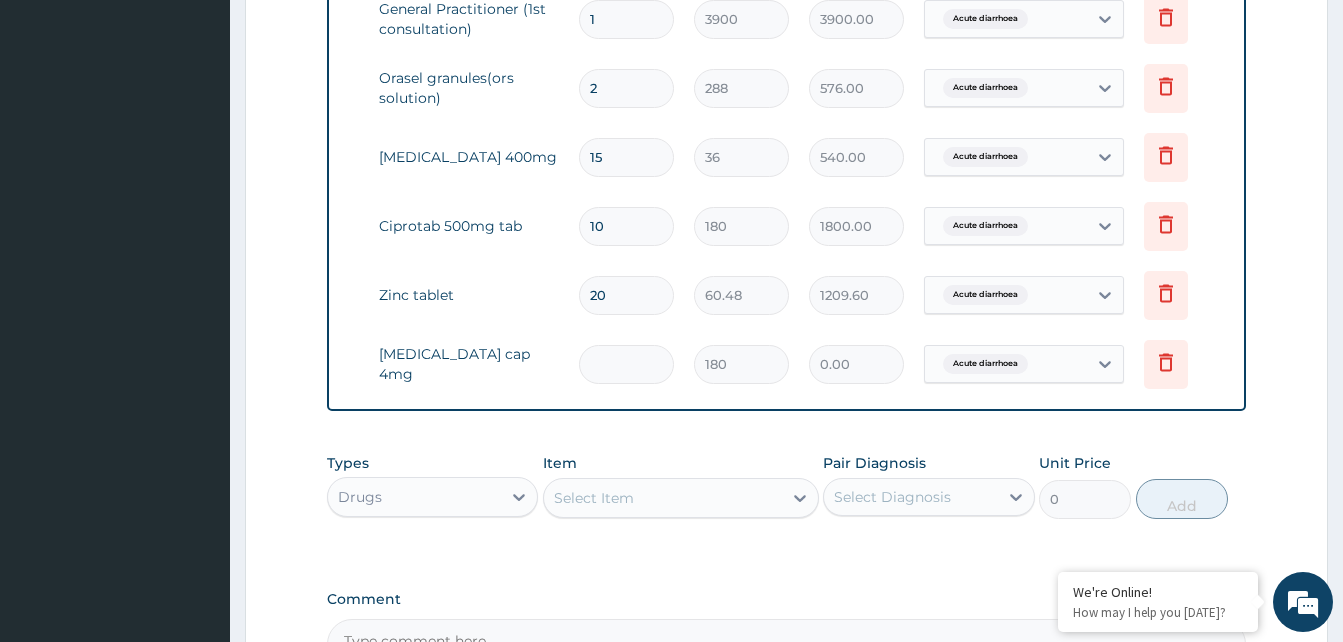 type on "900.00" 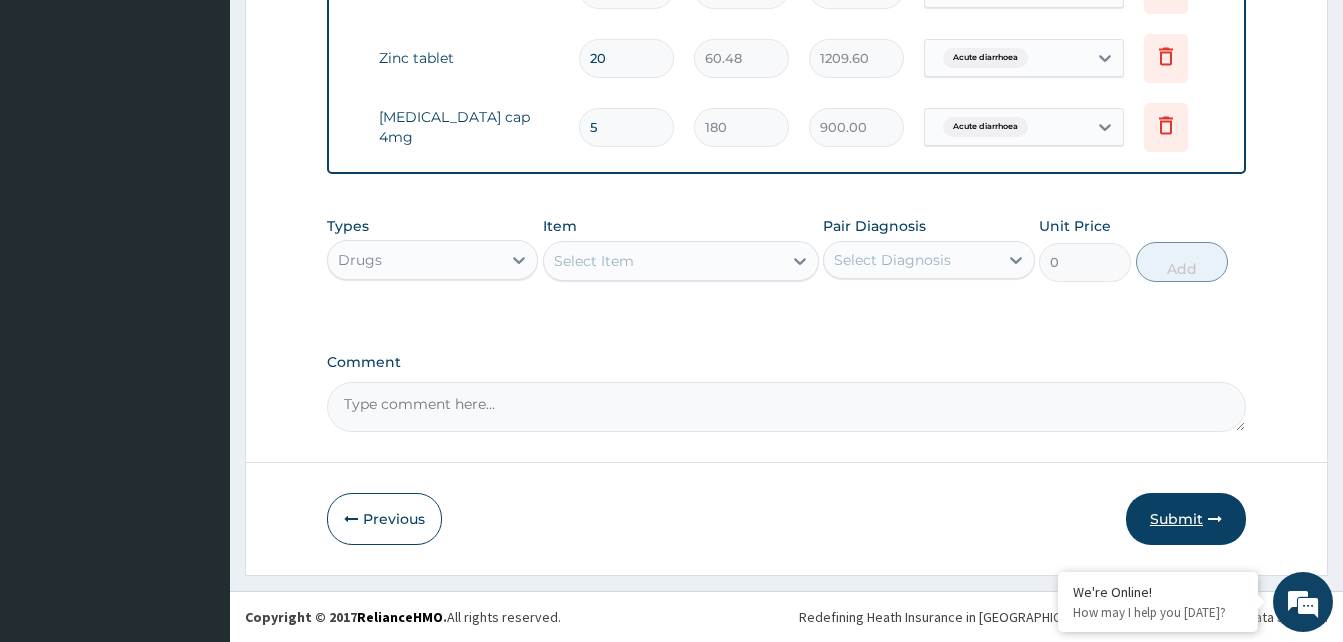 type on "5" 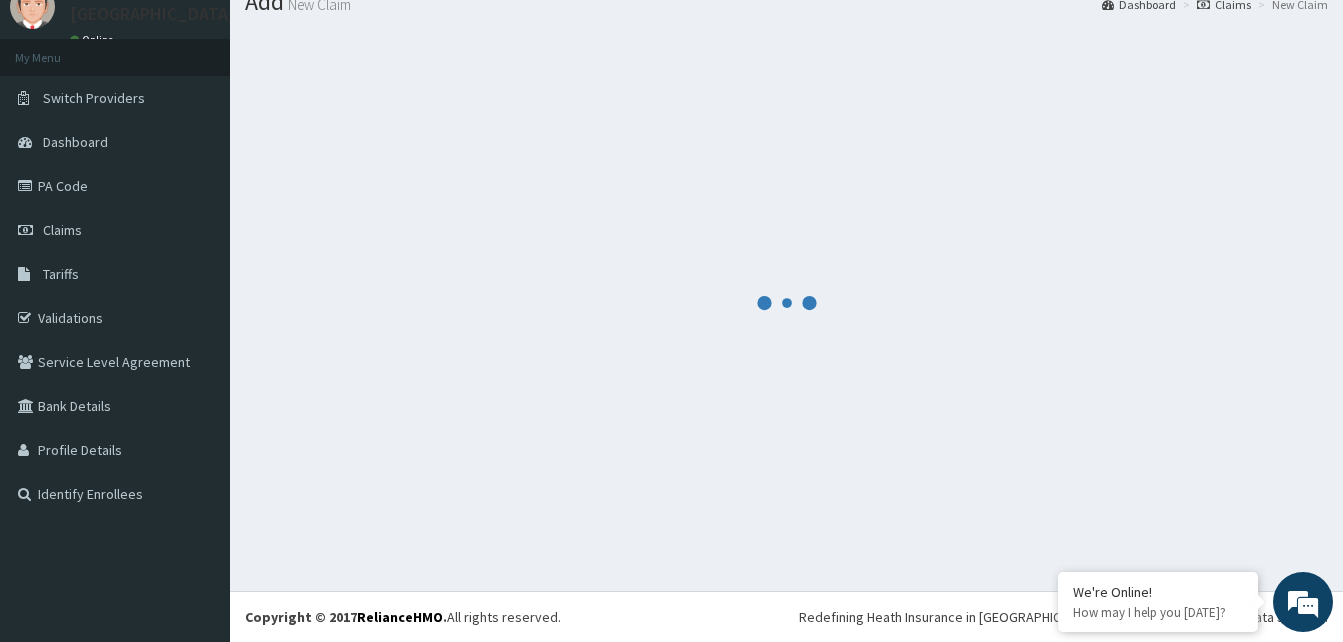 scroll, scrollTop: 1065, scrollLeft: 0, axis: vertical 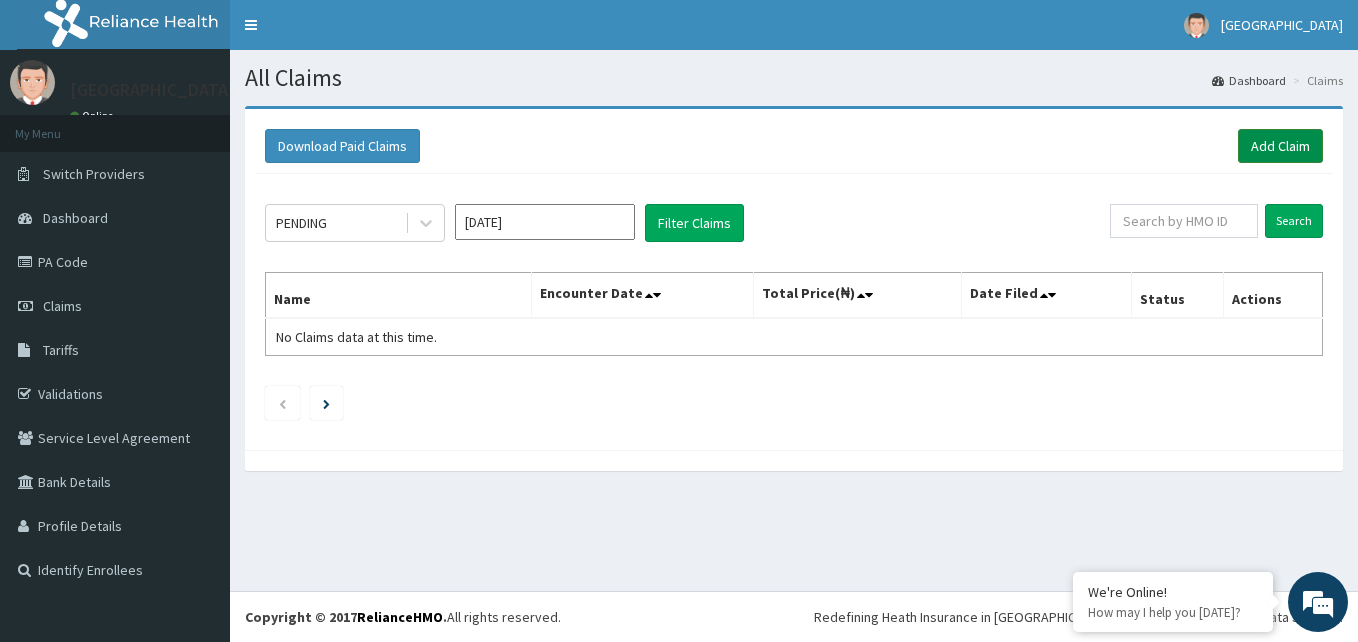 click on "Add Claim" at bounding box center (1280, 146) 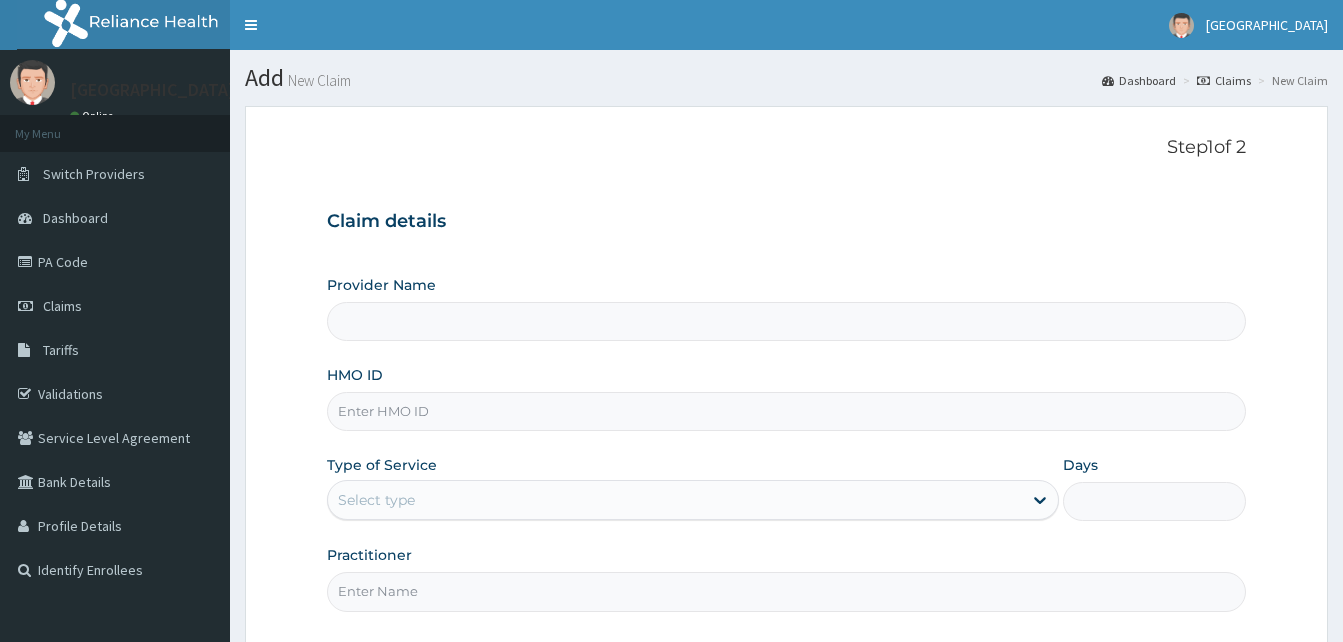 scroll, scrollTop: 0, scrollLeft: 0, axis: both 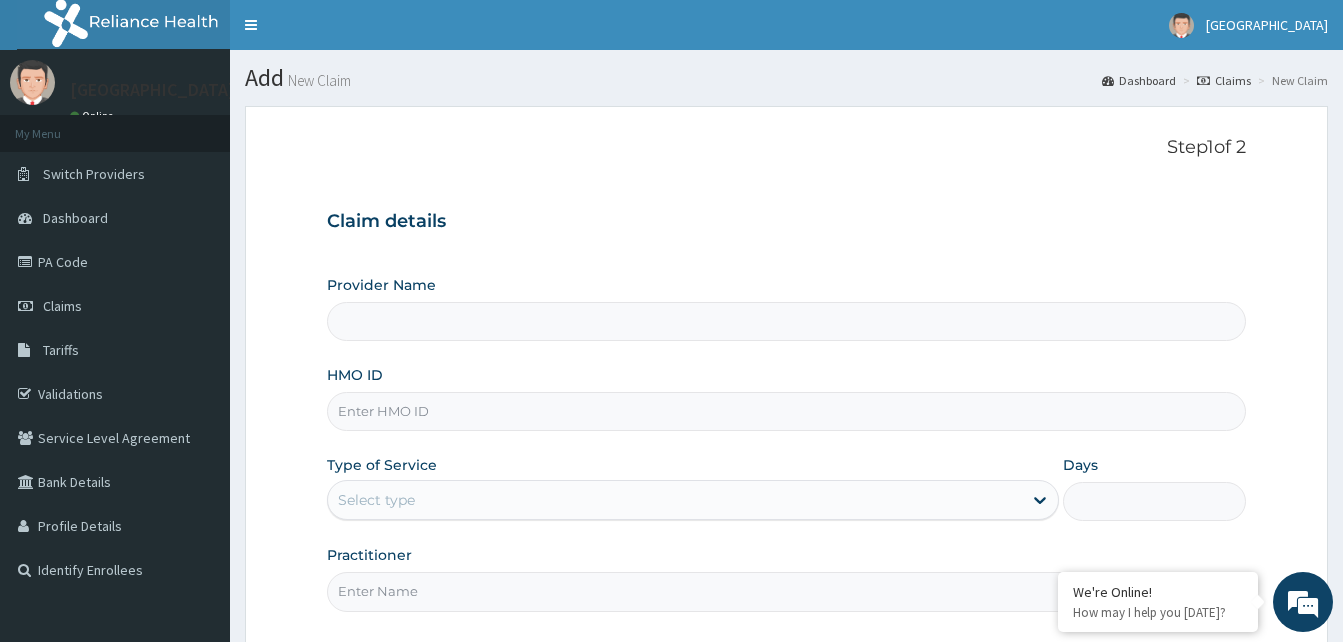 type on "[GEOGRAPHIC_DATA]" 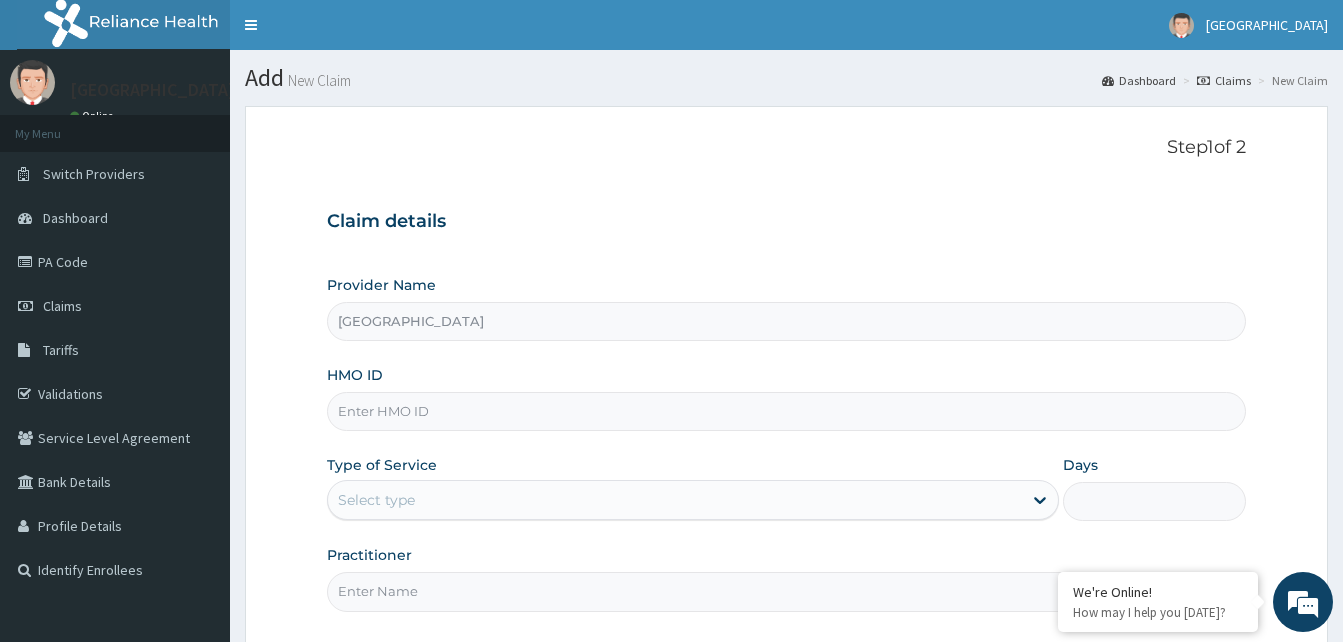 scroll, scrollTop: 0, scrollLeft: 0, axis: both 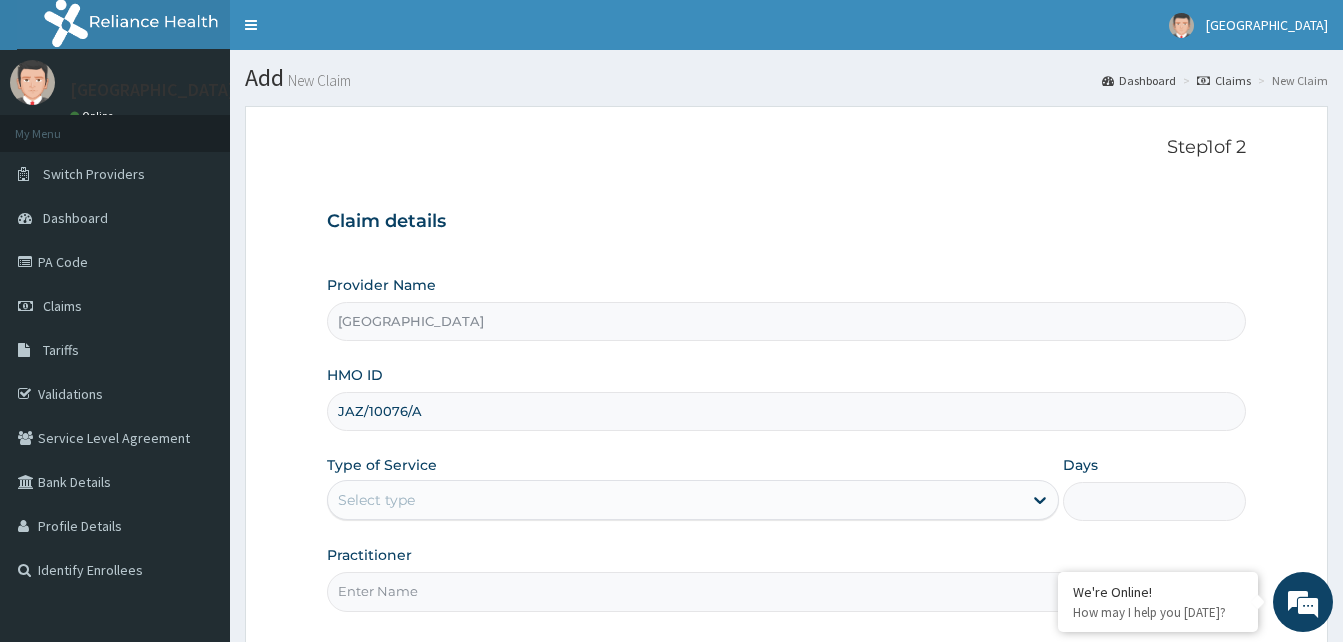type on "JAZ/10076/A" 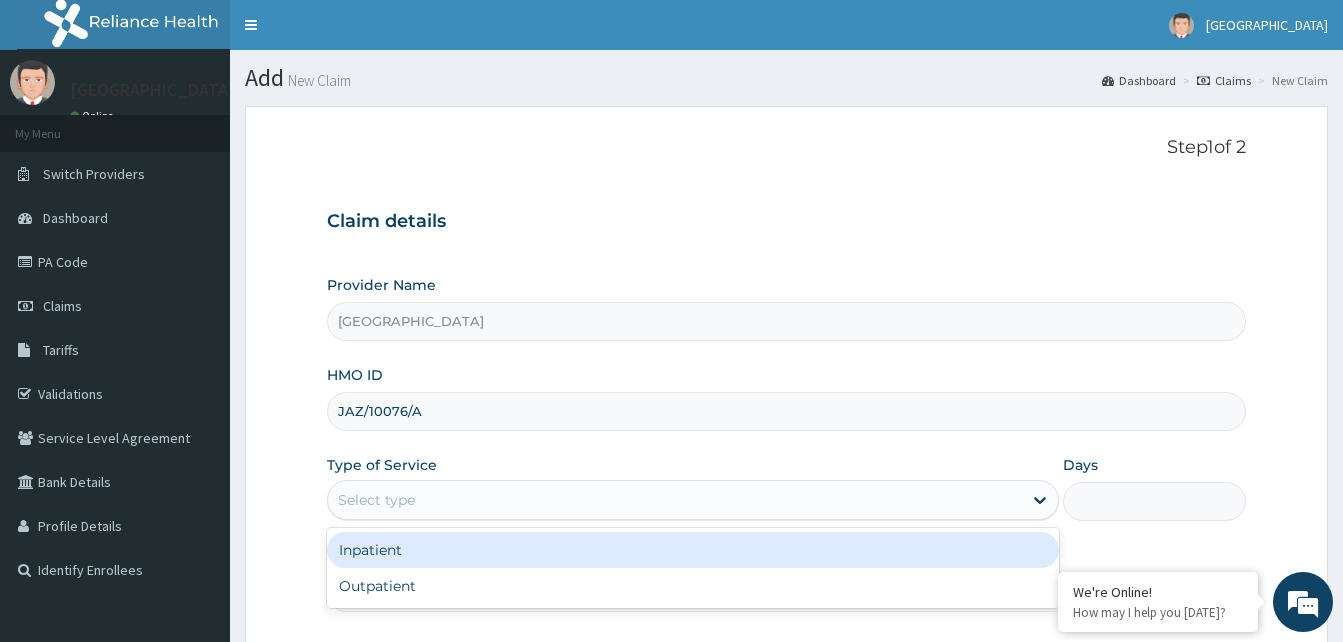 click on "Select type" at bounding box center (675, 500) 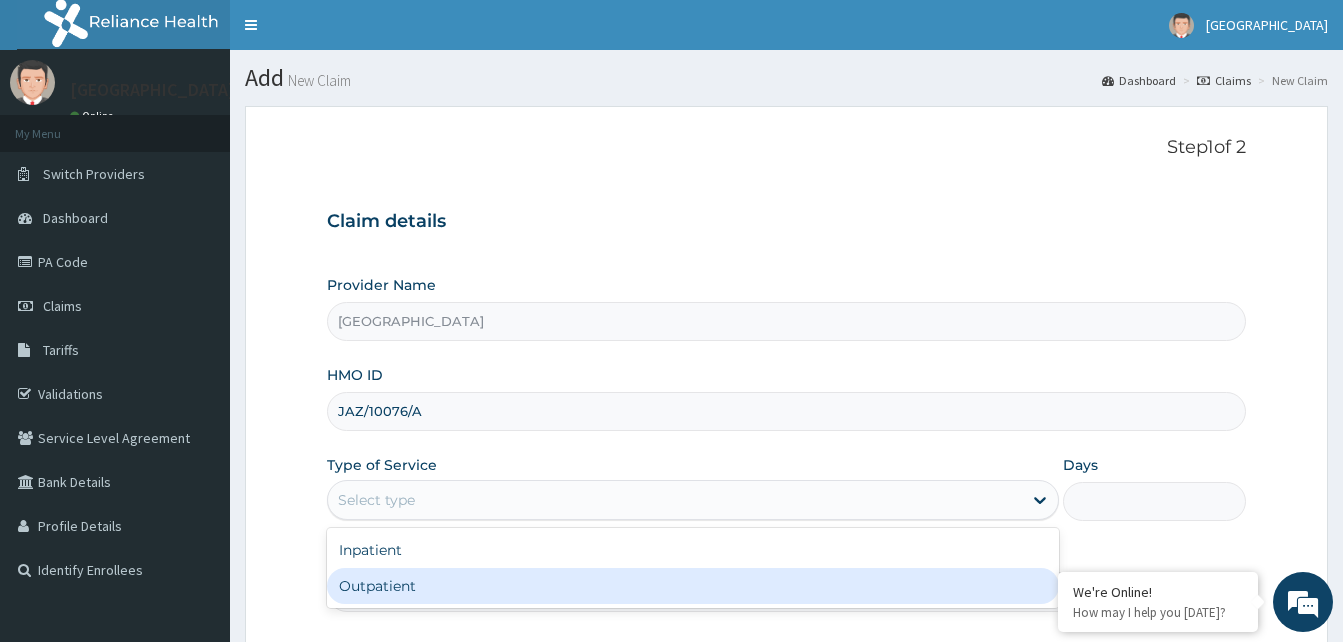click on "Outpatient" at bounding box center [693, 586] 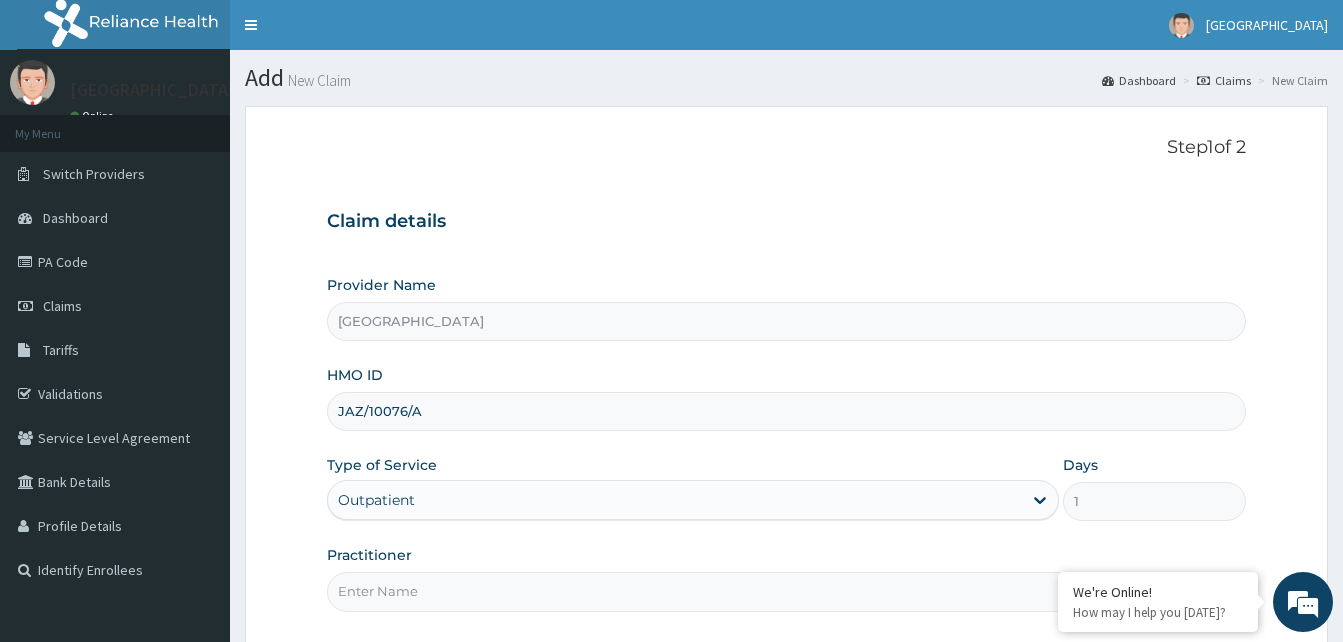 click on "Practitioner" at bounding box center (786, 591) 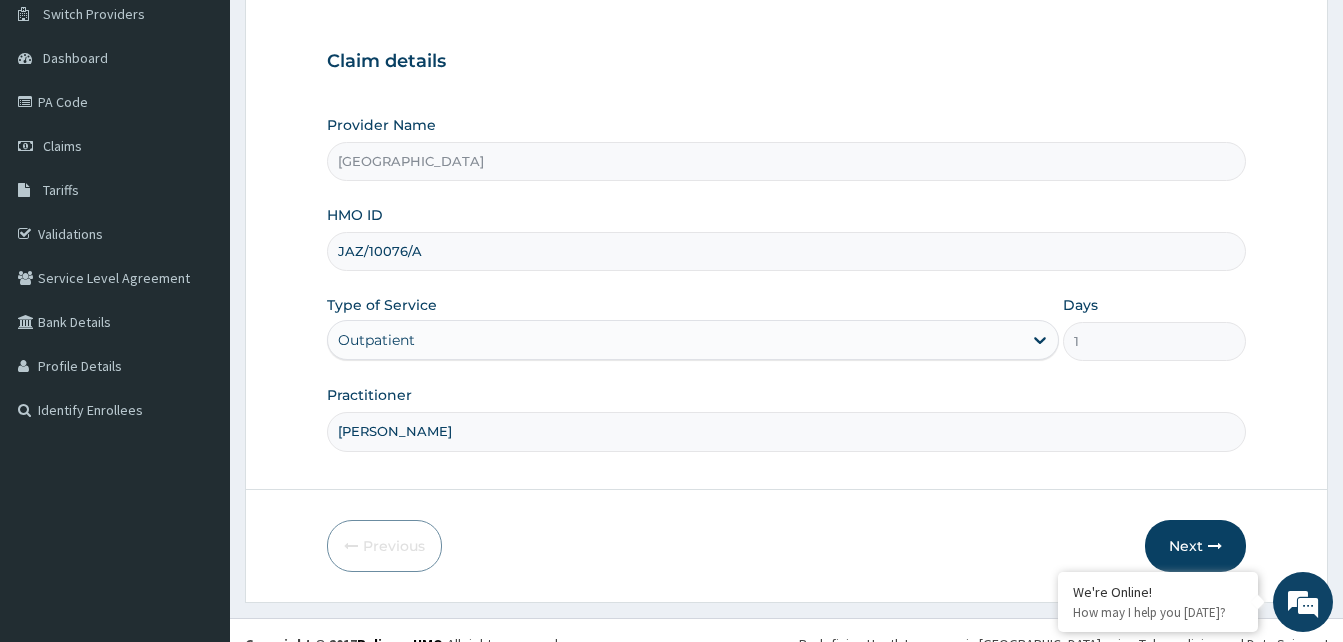 scroll, scrollTop: 187, scrollLeft: 0, axis: vertical 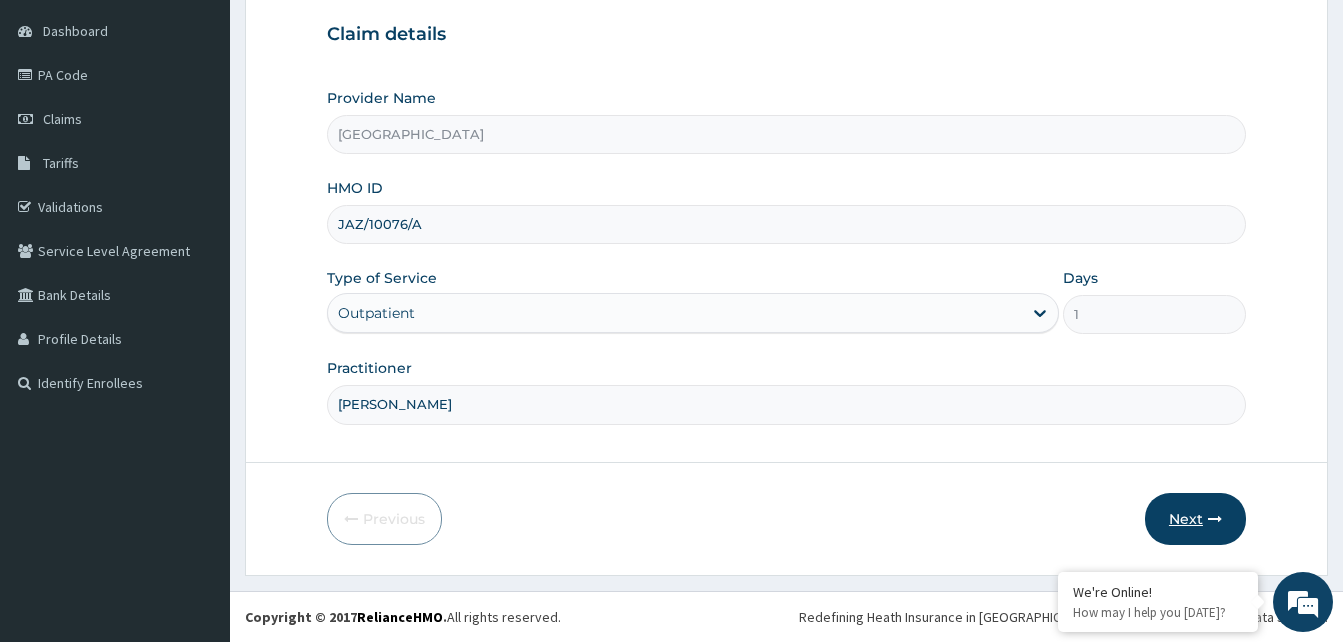 type on "[PERSON_NAME]" 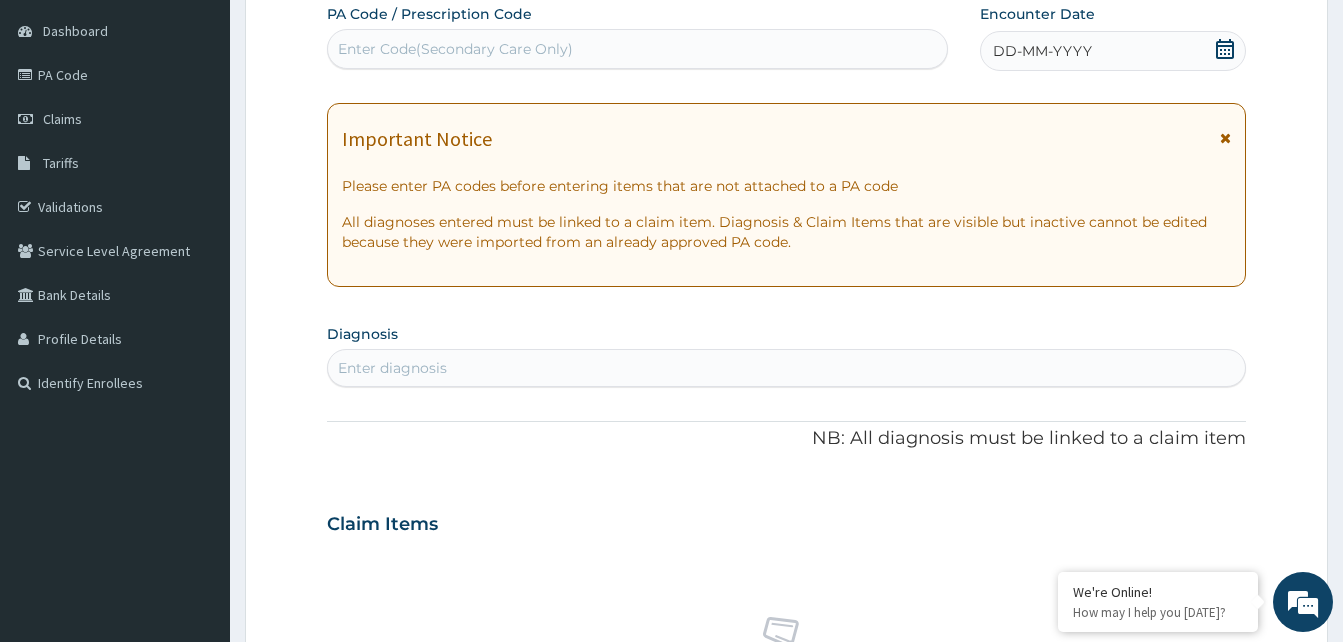 click on "DD-MM-YYYY" at bounding box center [1042, 51] 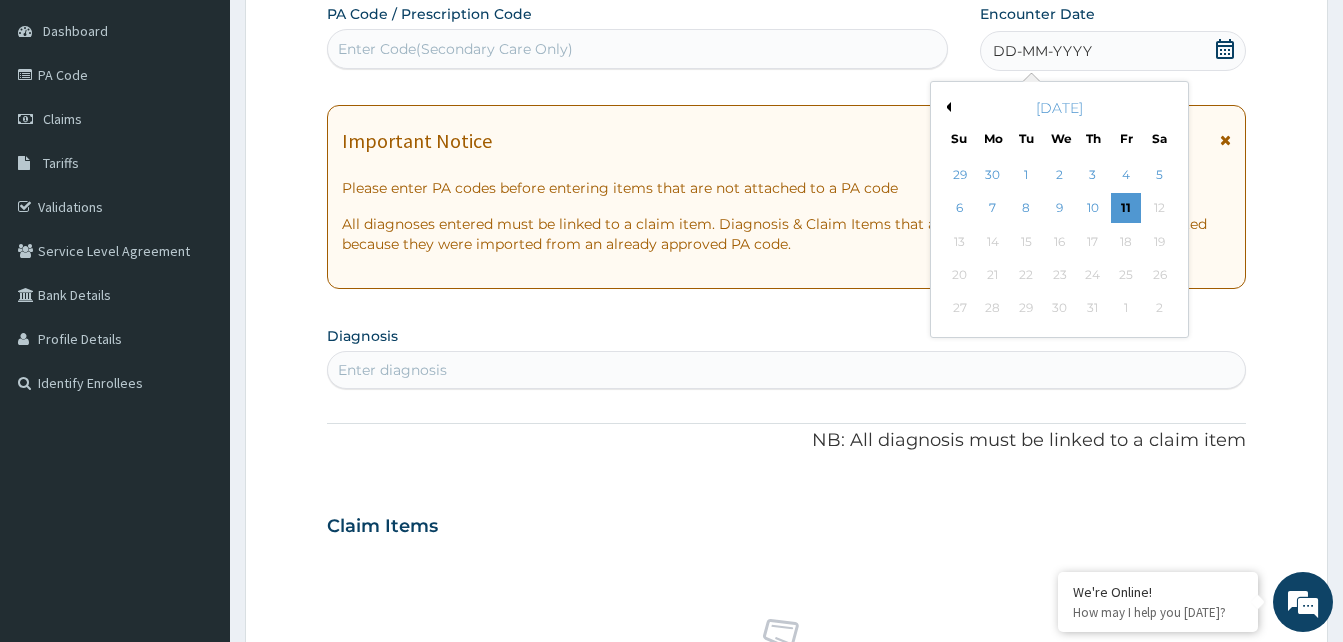 click on "Previous Month" at bounding box center [946, 107] 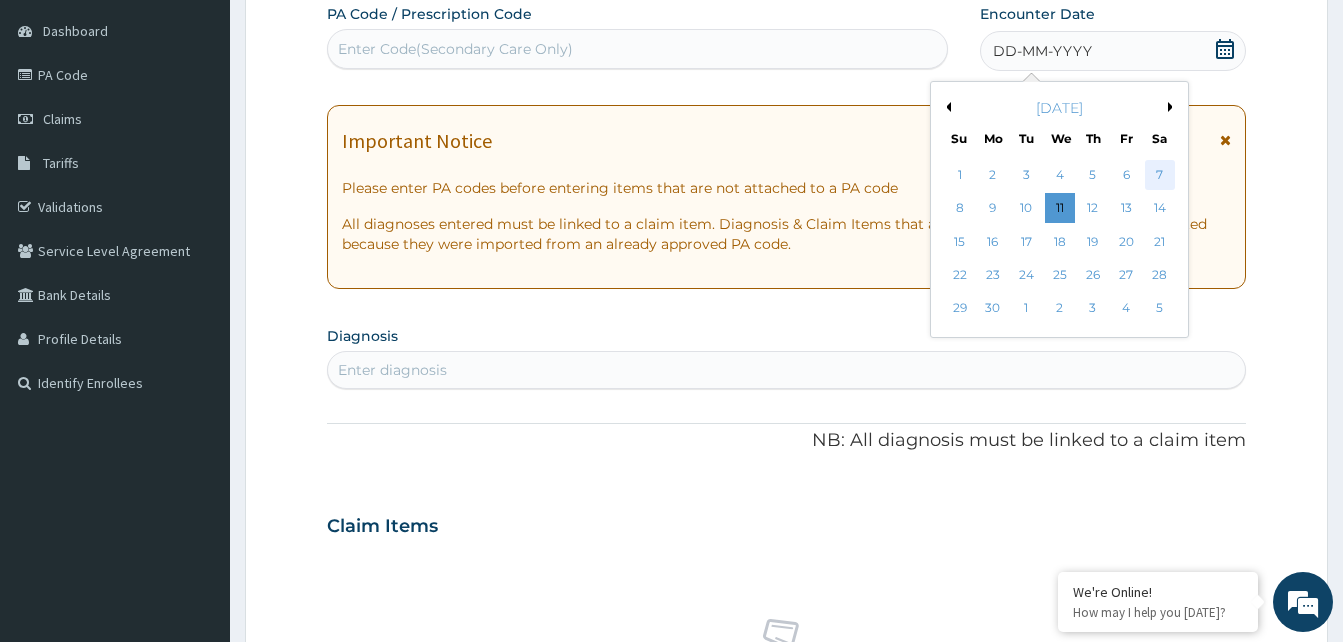 click on "7" at bounding box center [1159, 175] 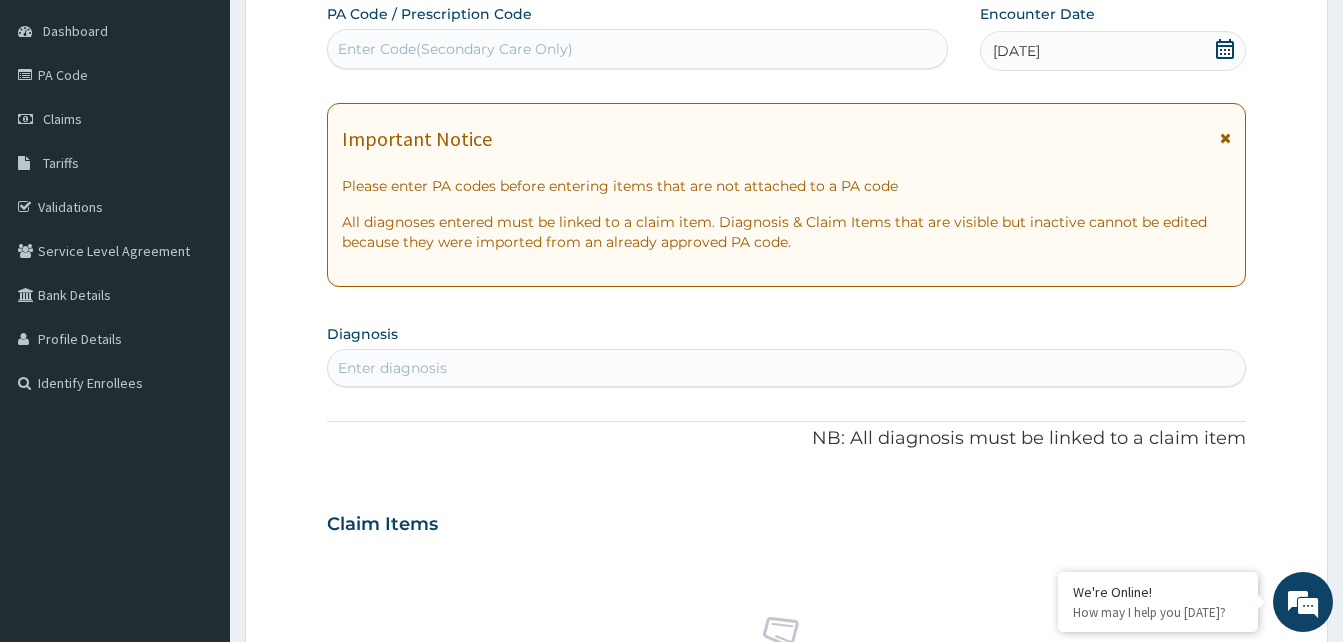 click on "Enter diagnosis" at bounding box center [786, 368] 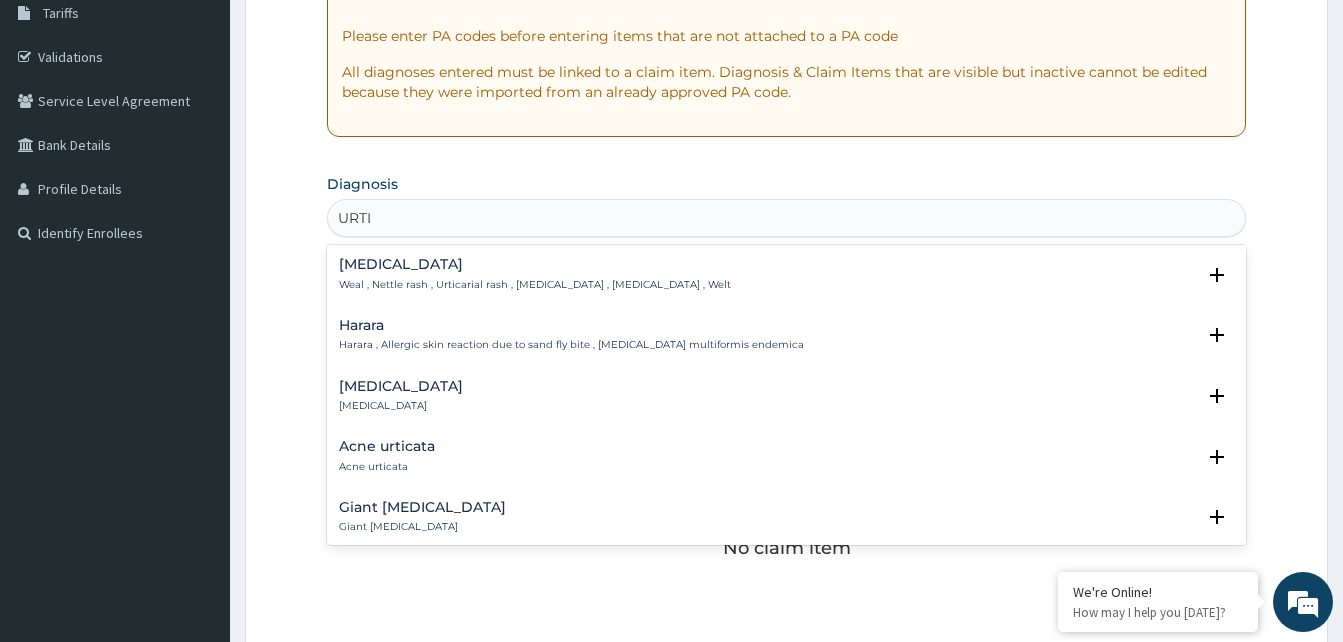 scroll, scrollTop: 307, scrollLeft: 0, axis: vertical 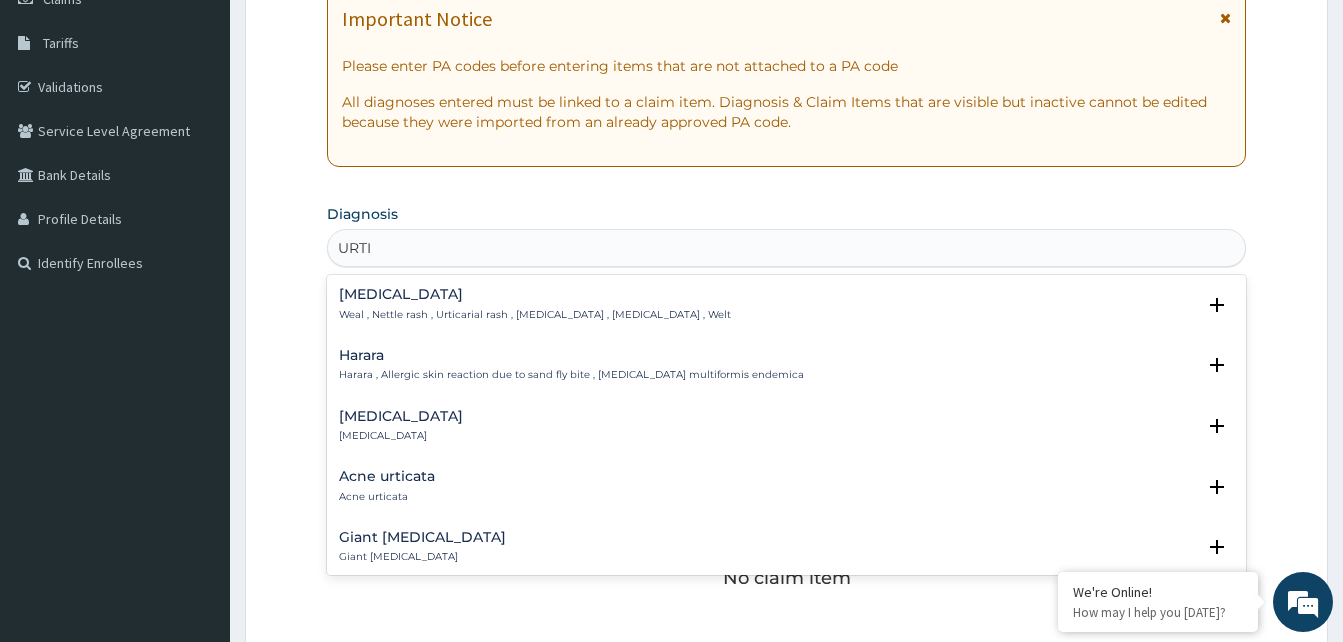 click on "URTI" at bounding box center (355, 248) 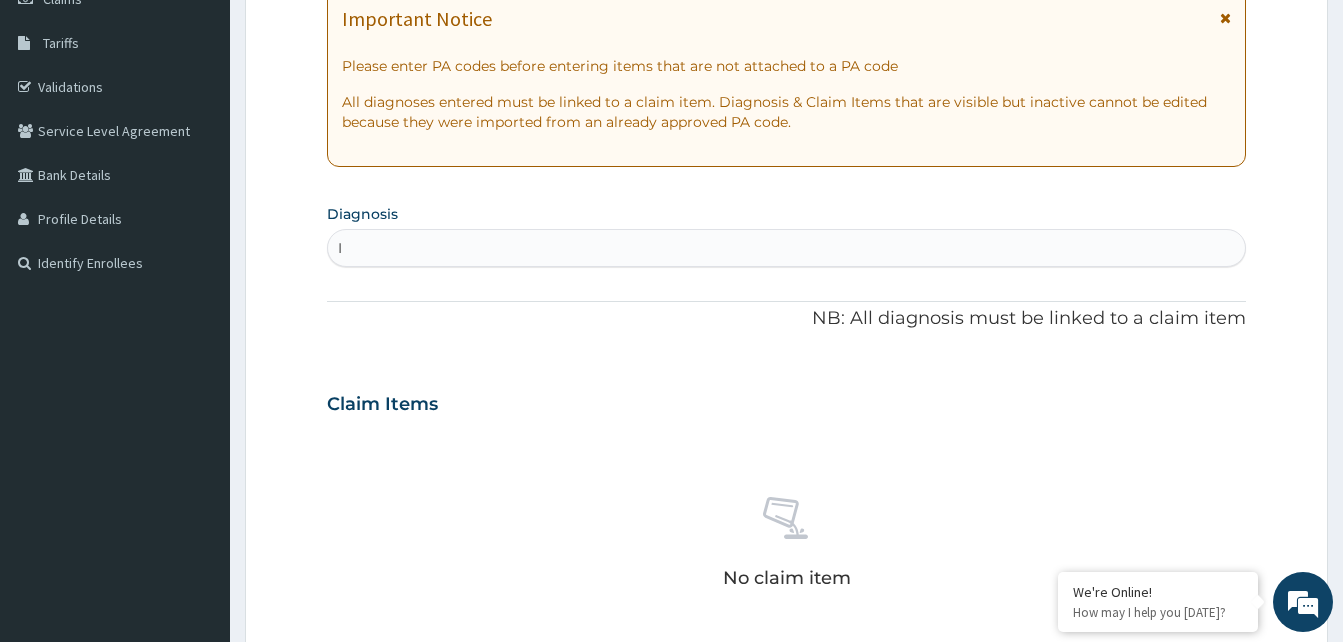 click on "I I" at bounding box center (786, 248) 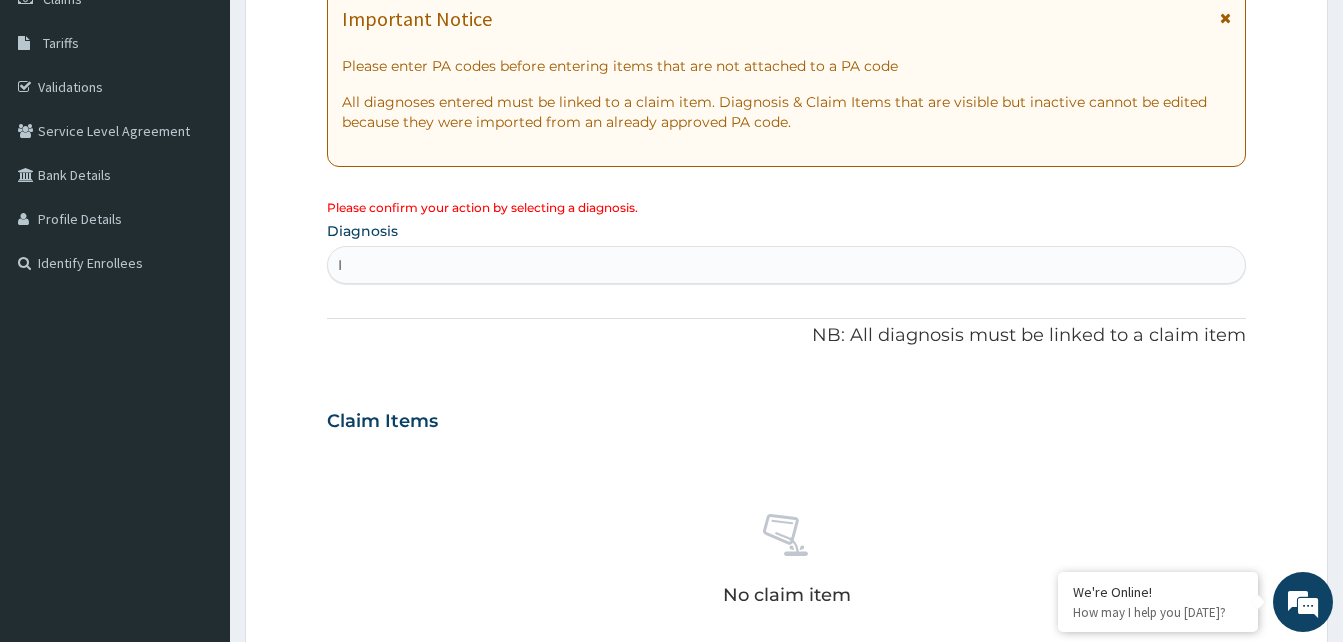 click on "I I" at bounding box center (786, 265) 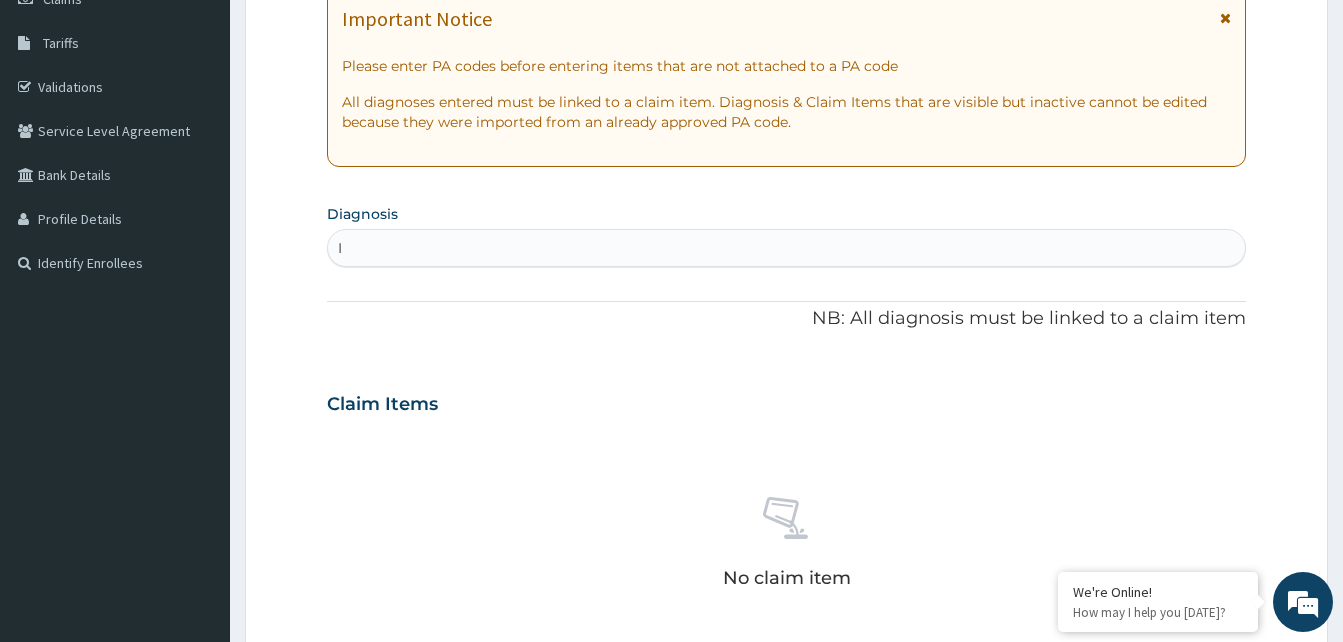 click on "I I" at bounding box center (786, 248) 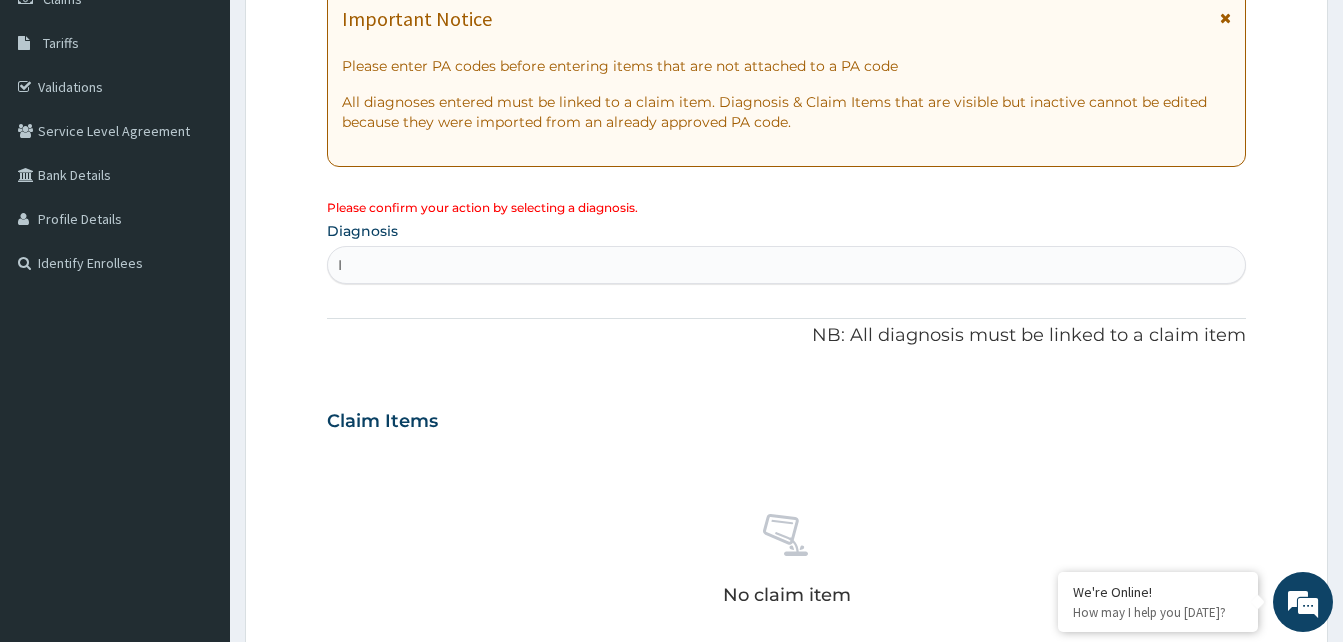 click on "I I" at bounding box center [786, 265] 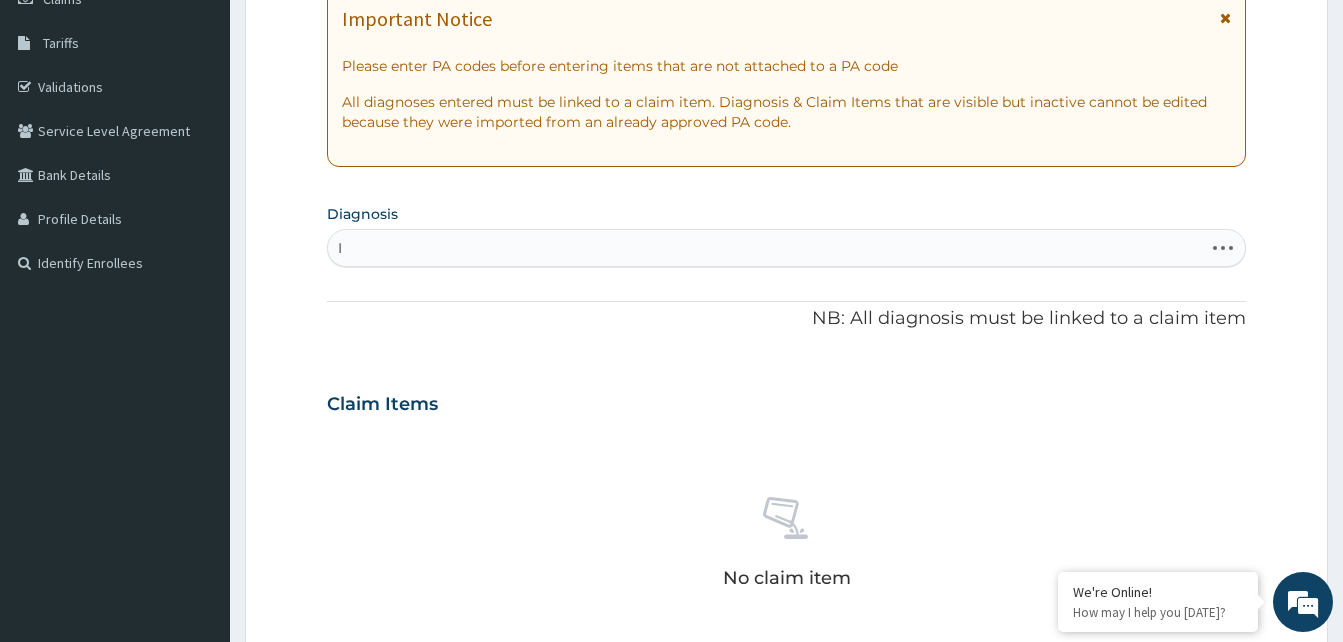 type on "I" 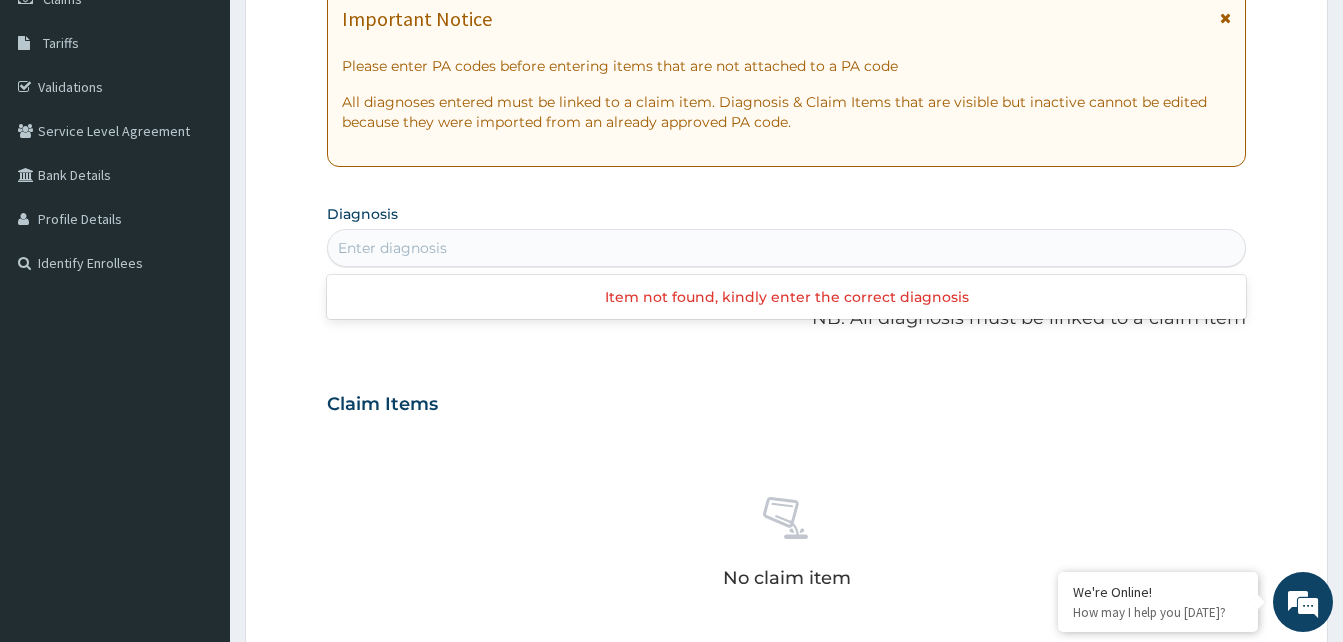 click on "Enter diagnosis" at bounding box center (786, 248) 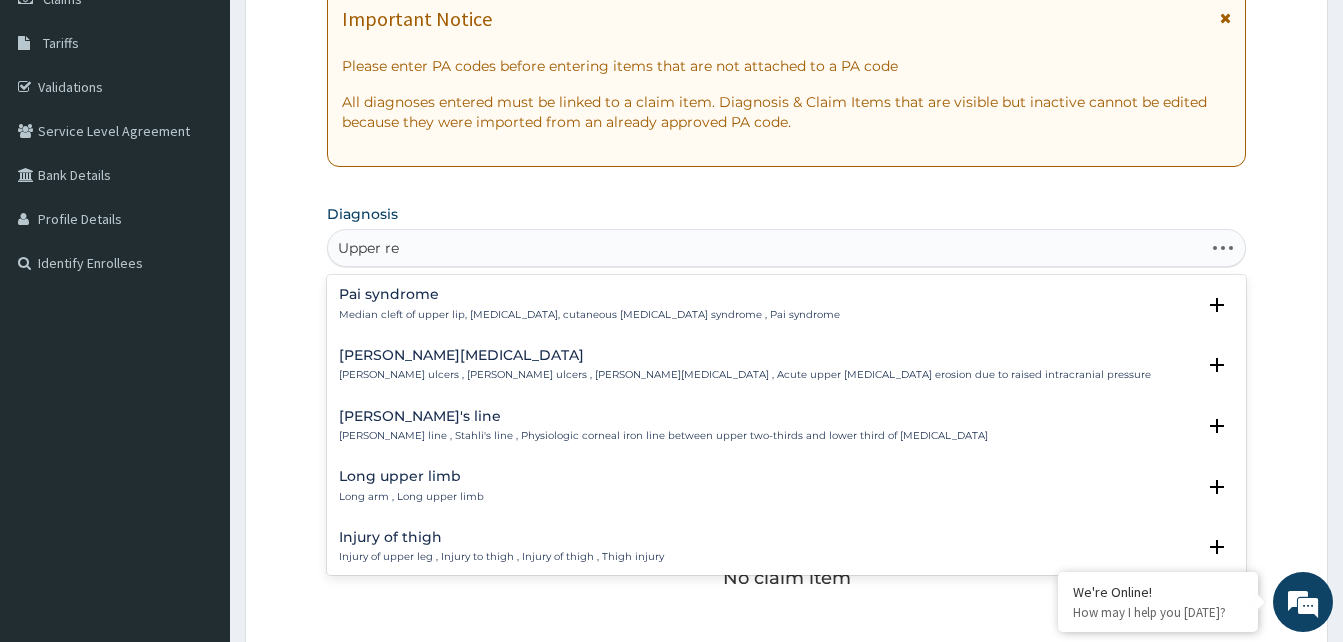 type on "Upper res" 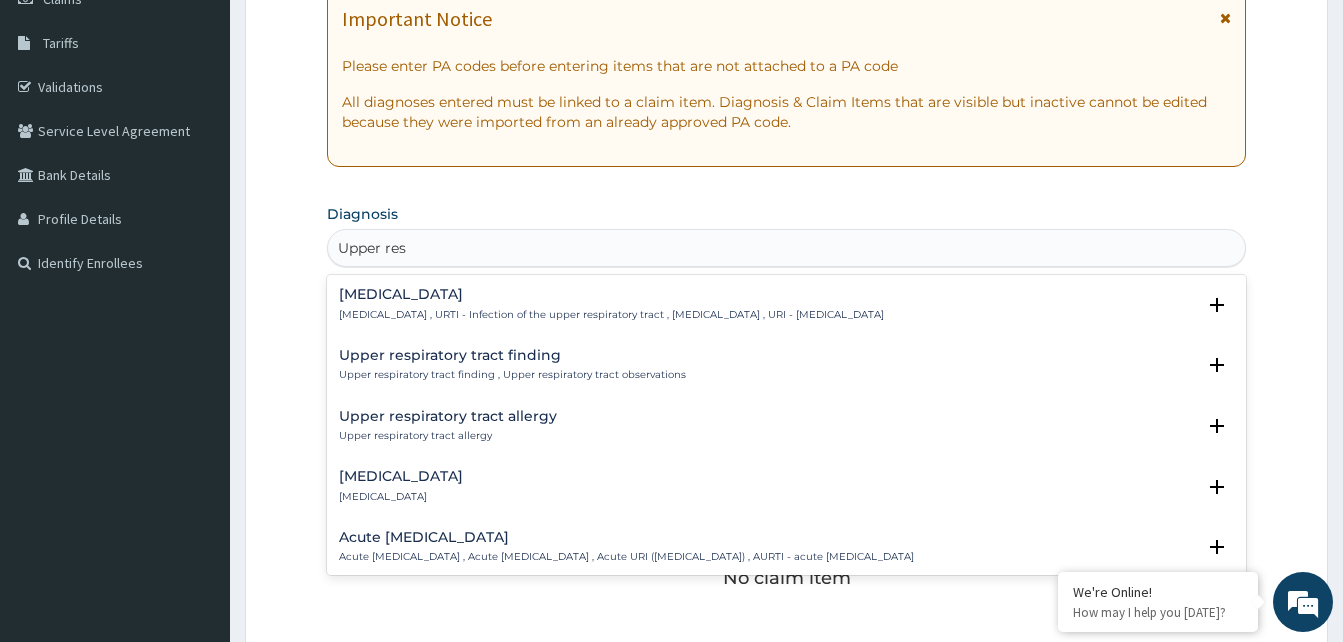 click on "Upper respiratory infection" at bounding box center [611, 294] 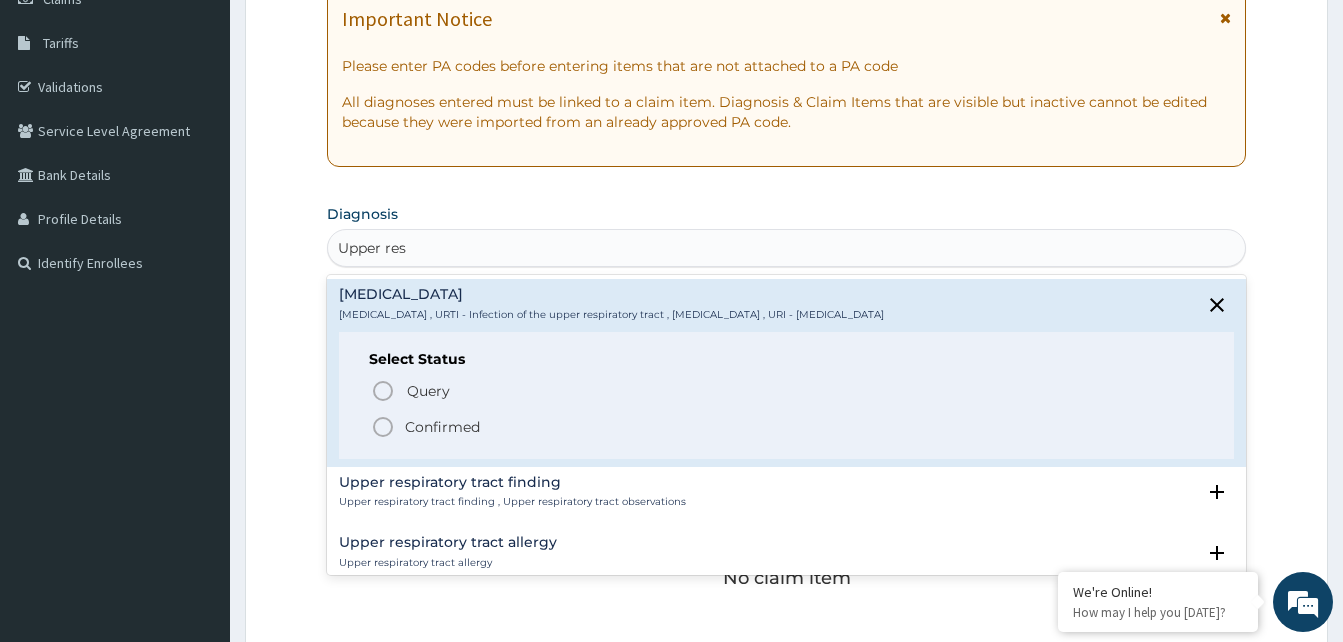 click 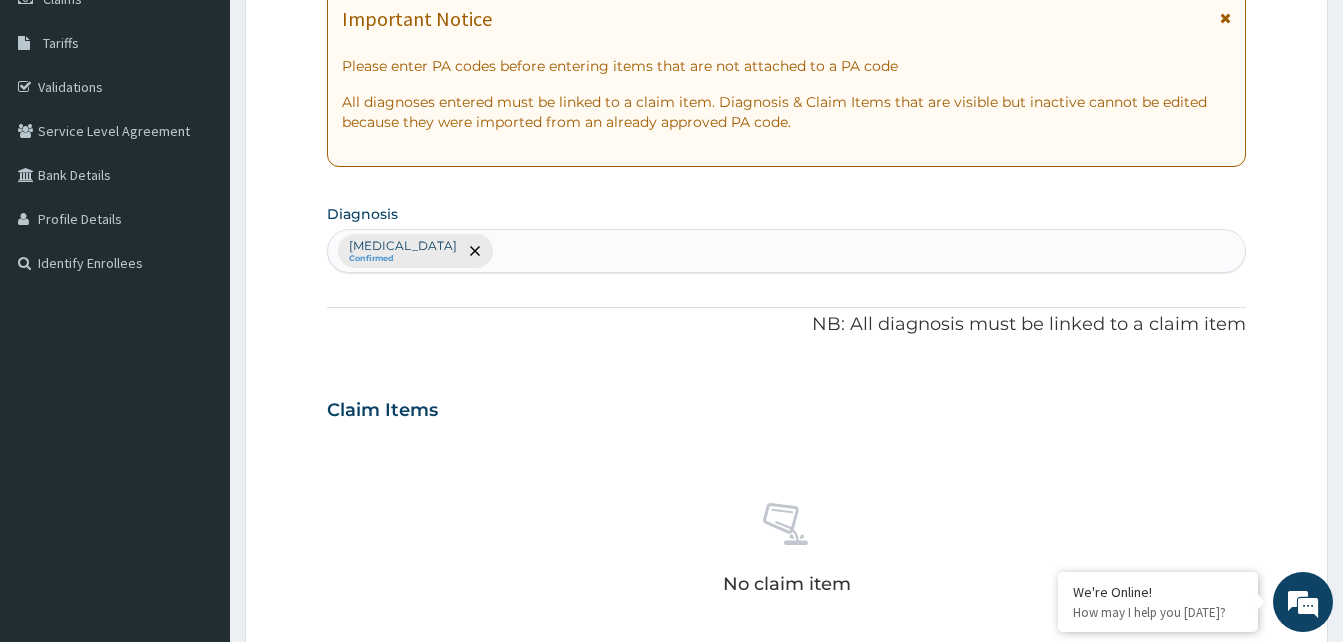click on "Upper respiratory infection Confirmed" at bounding box center (786, 251) 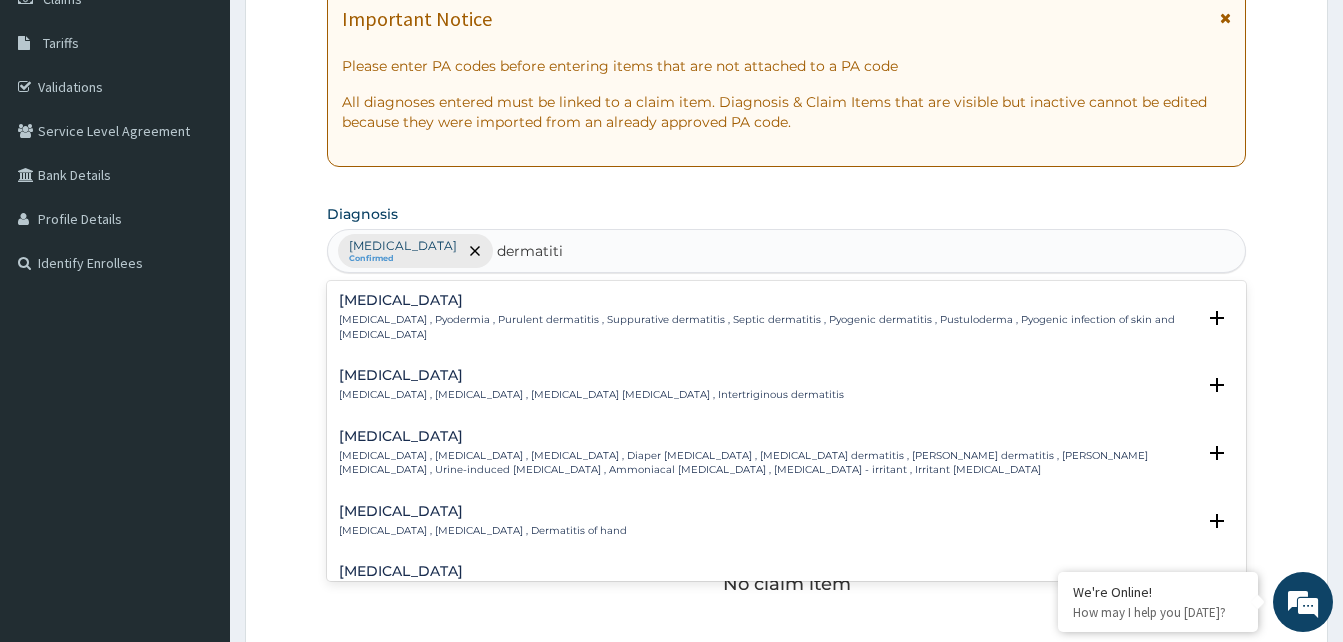 type on "dermatitis" 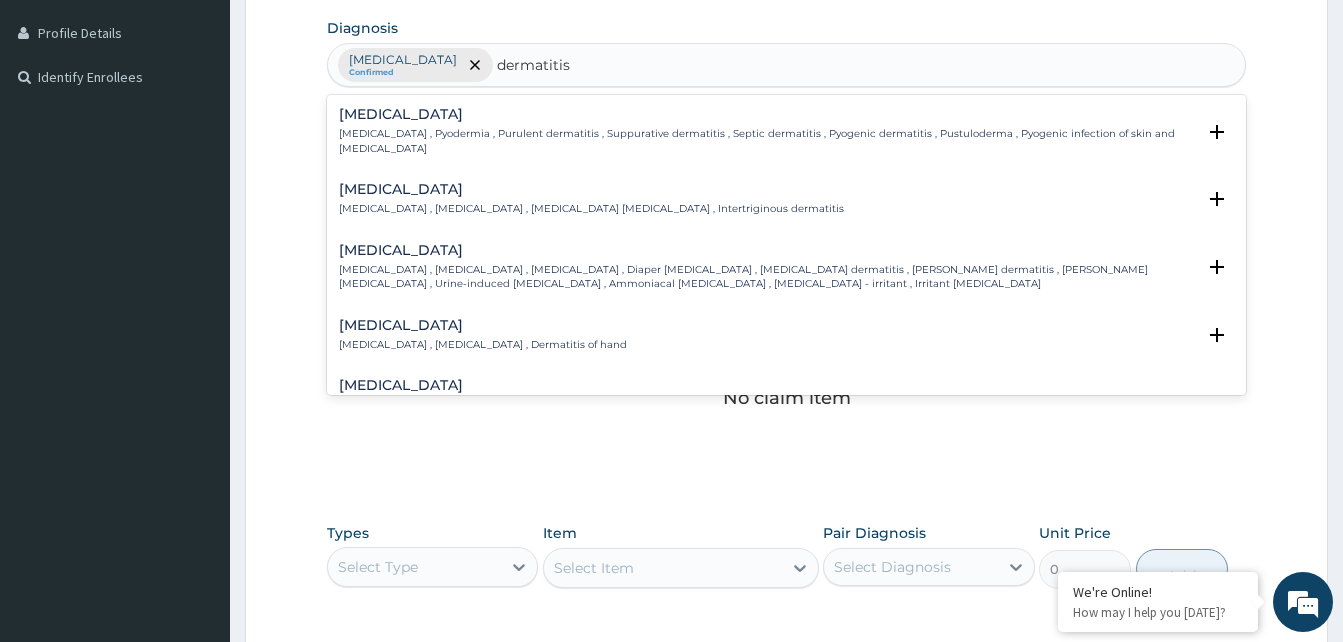 scroll, scrollTop: 507, scrollLeft: 0, axis: vertical 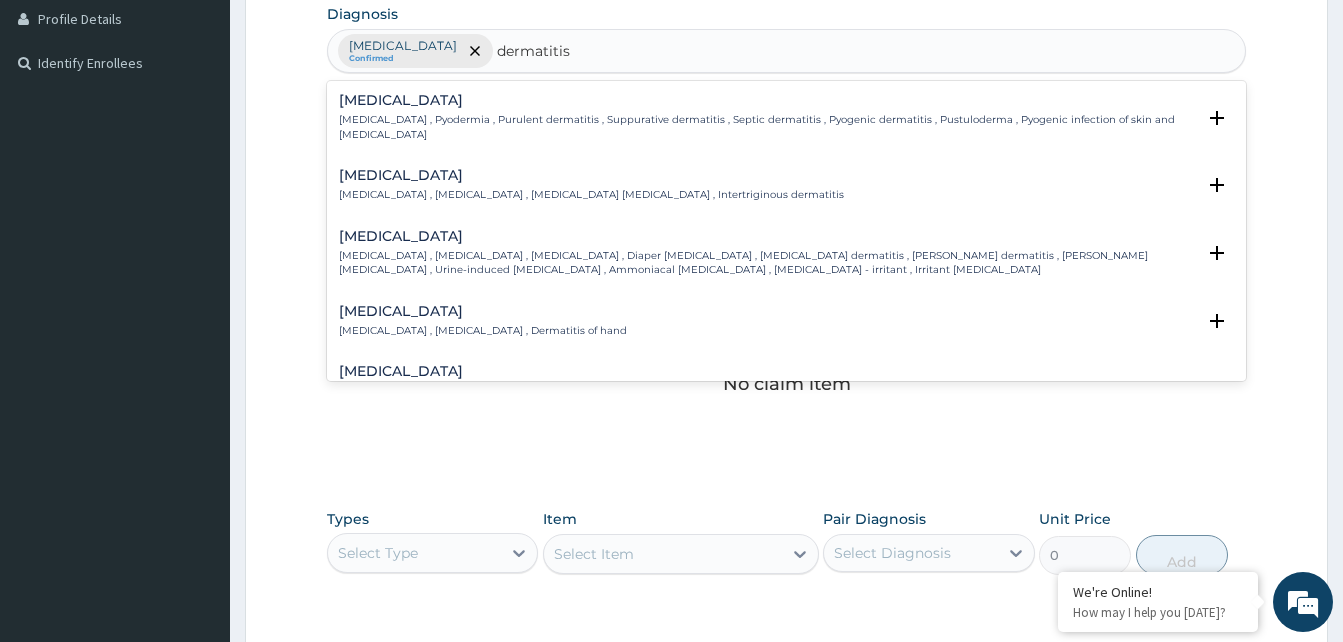 click on "Pyoderma , Pyodermia , Purulent dermatitis , Suppurative dermatitis , Septic dermatitis , Pyogenic dermatitis , Pustuloderma , Pyogenic infection of skin and subcutis" at bounding box center (767, 127) 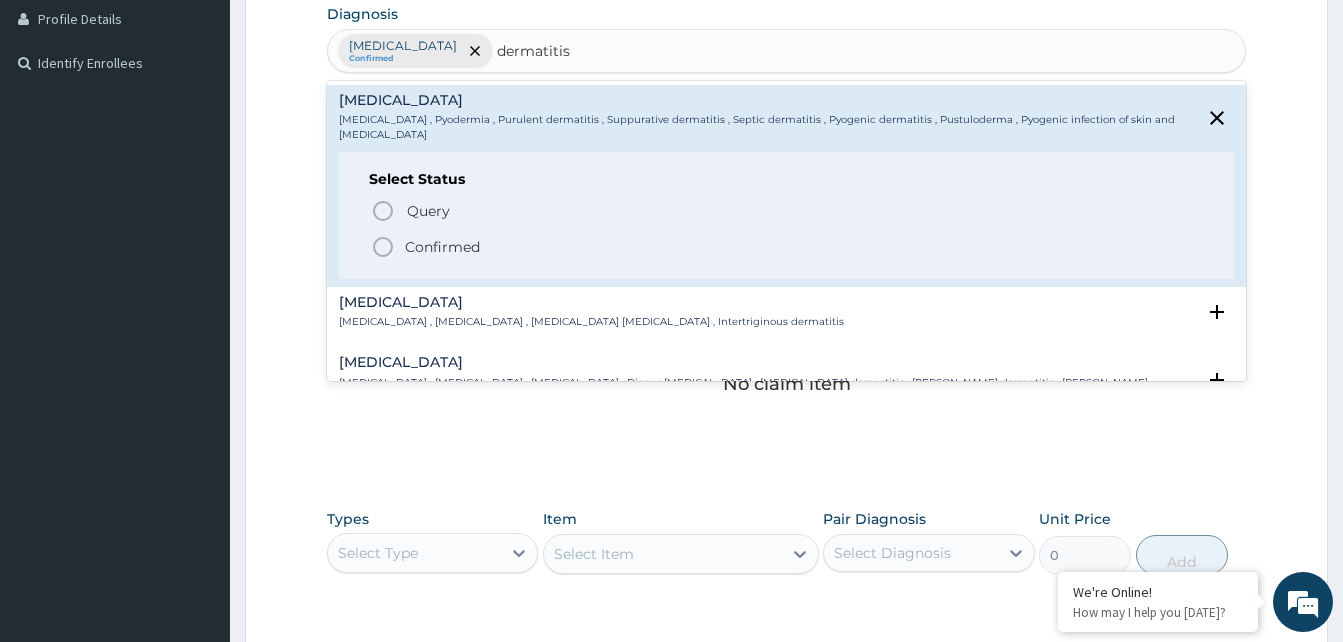 click 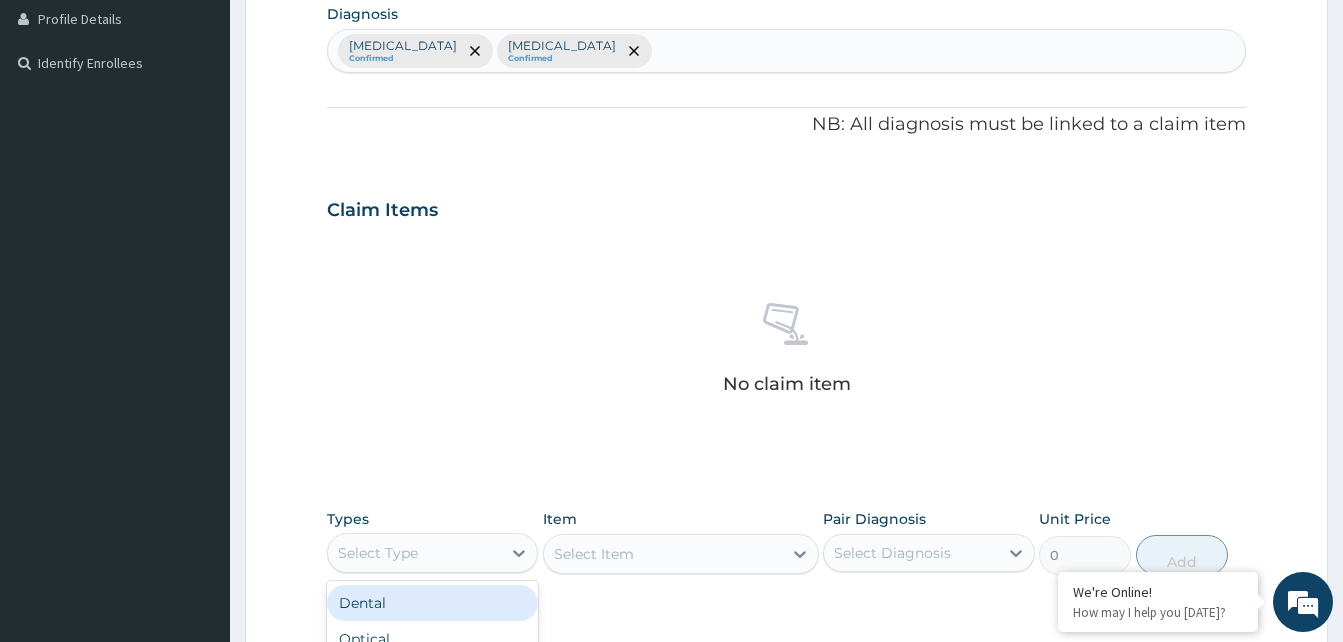 click on "Select Type" at bounding box center [378, 553] 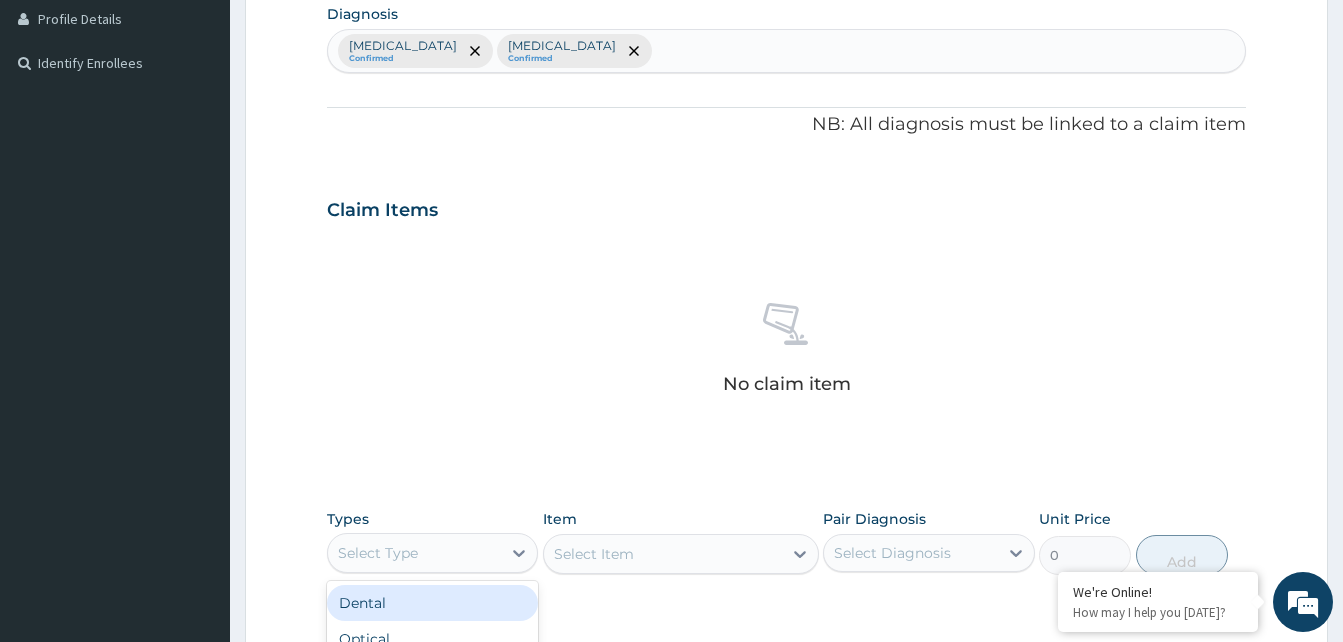 scroll, scrollTop: 68, scrollLeft: 0, axis: vertical 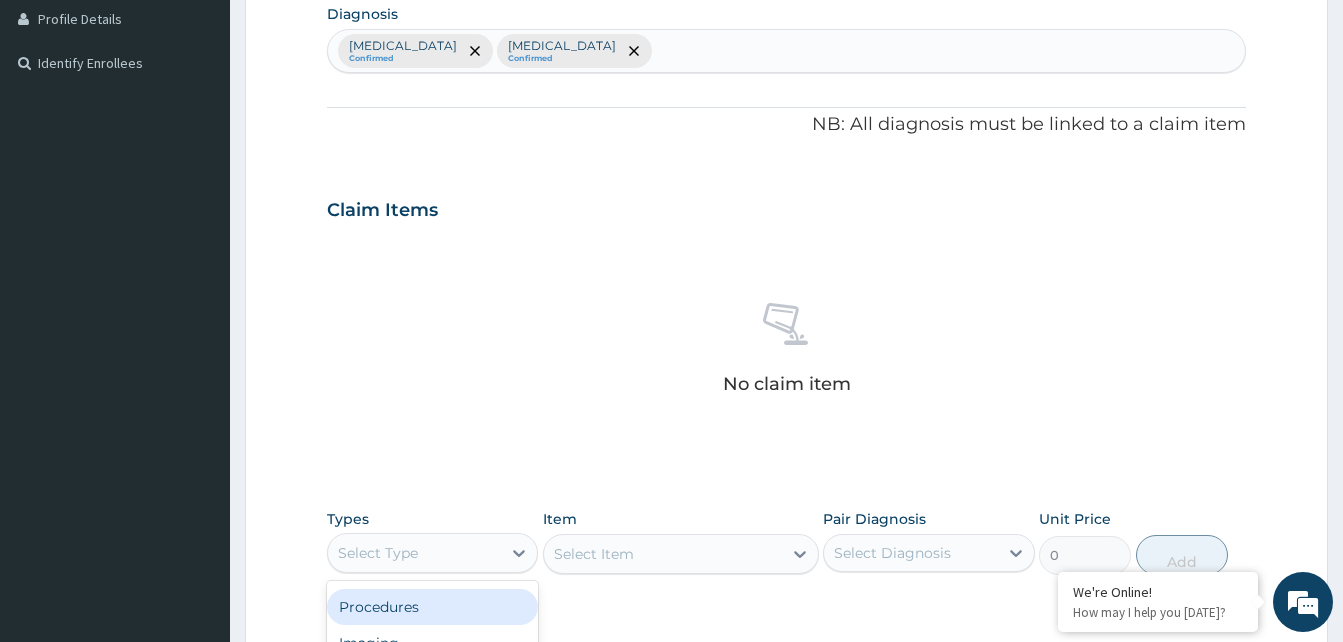 click on "Procedures" at bounding box center (432, 607) 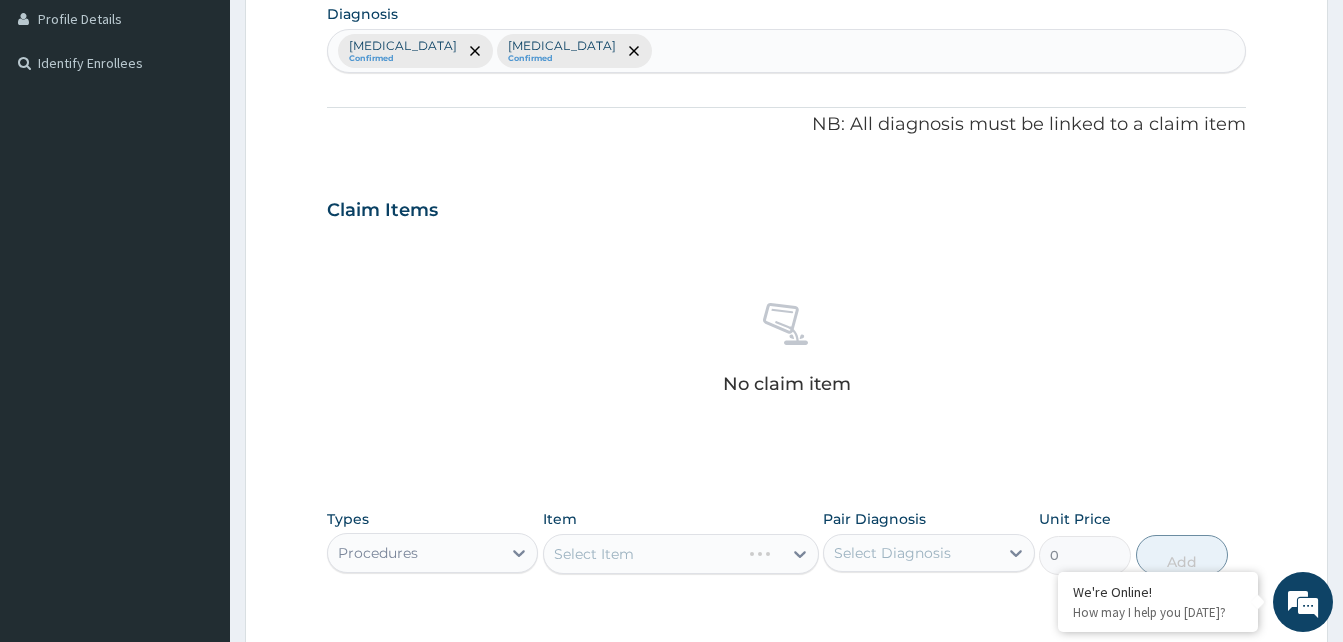 click on "Select Item" at bounding box center [681, 554] 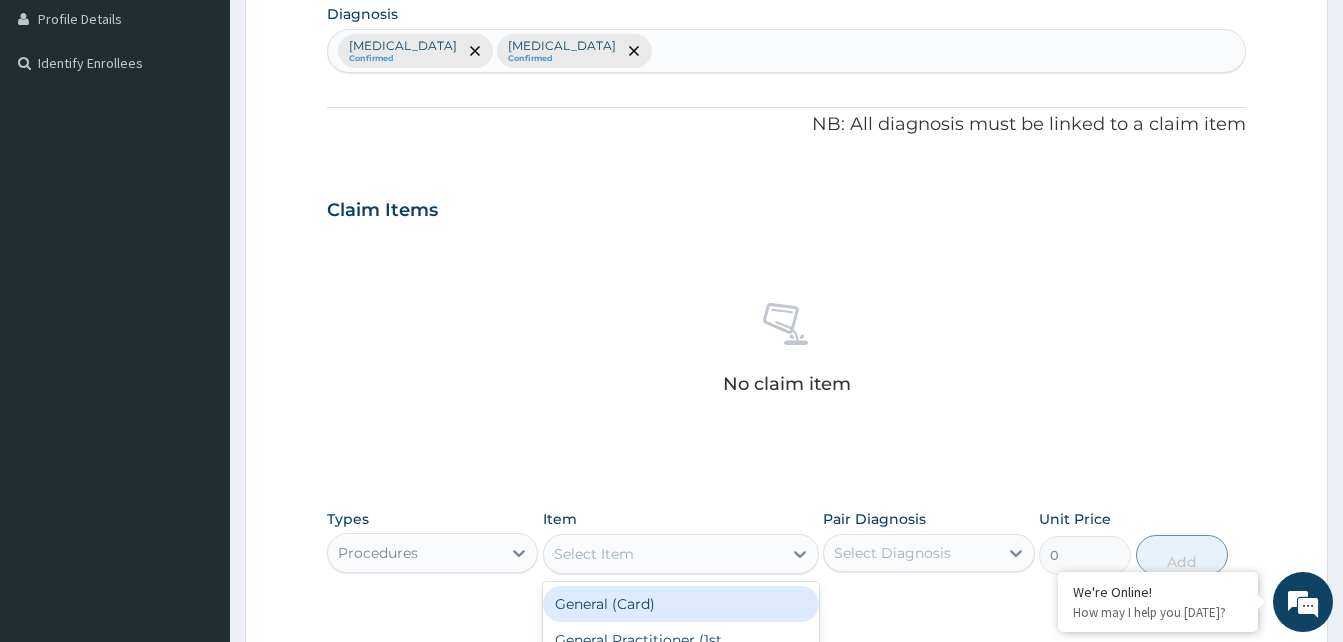 click on "Select Item" at bounding box center (594, 554) 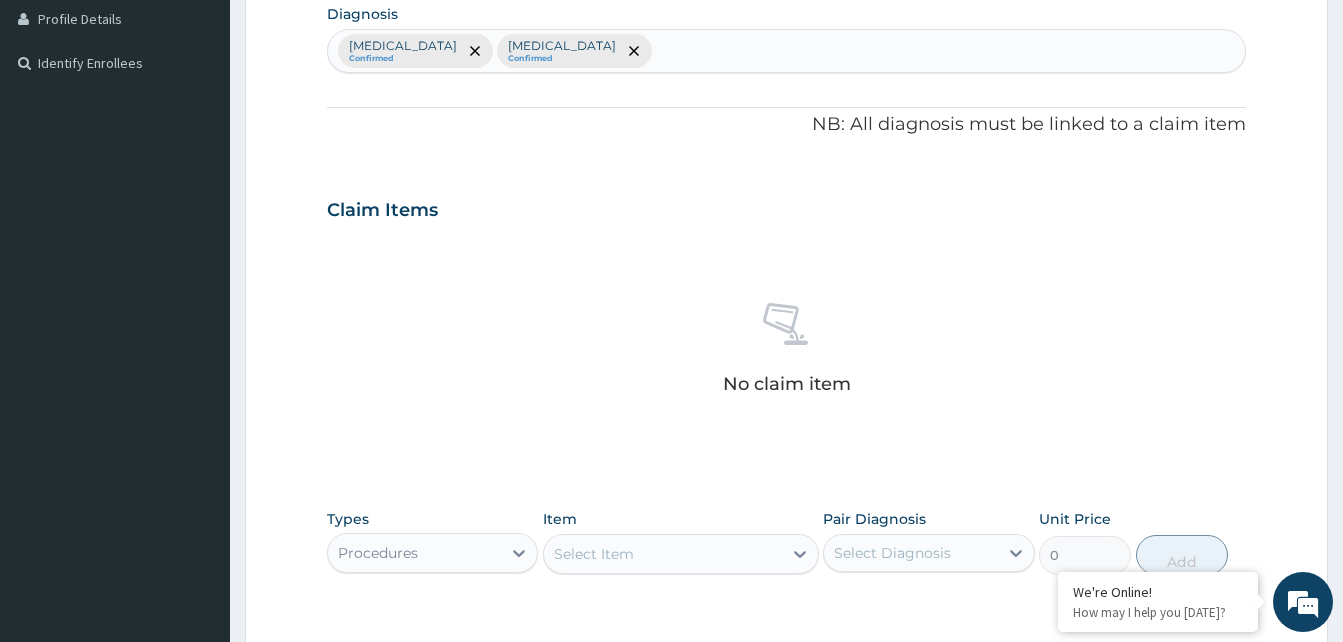 click on "Select Item" at bounding box center (594, 554) 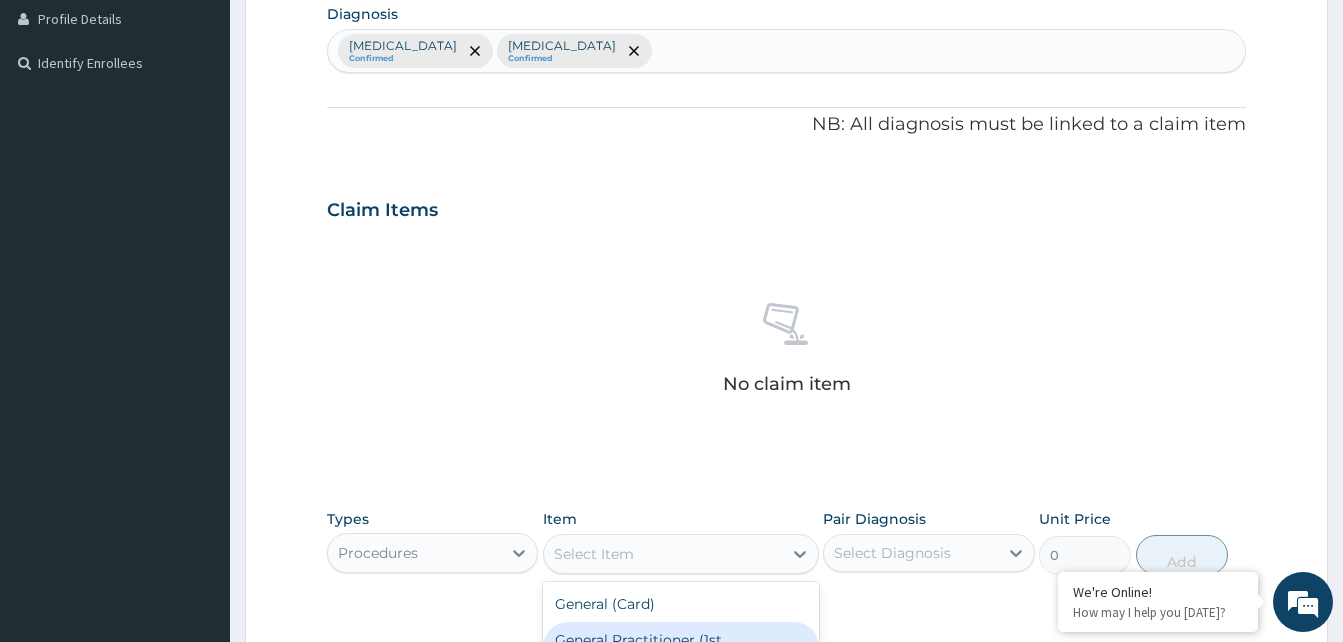 click on "General Practitioner (1st consultation)" at bounding box center (681, 650) 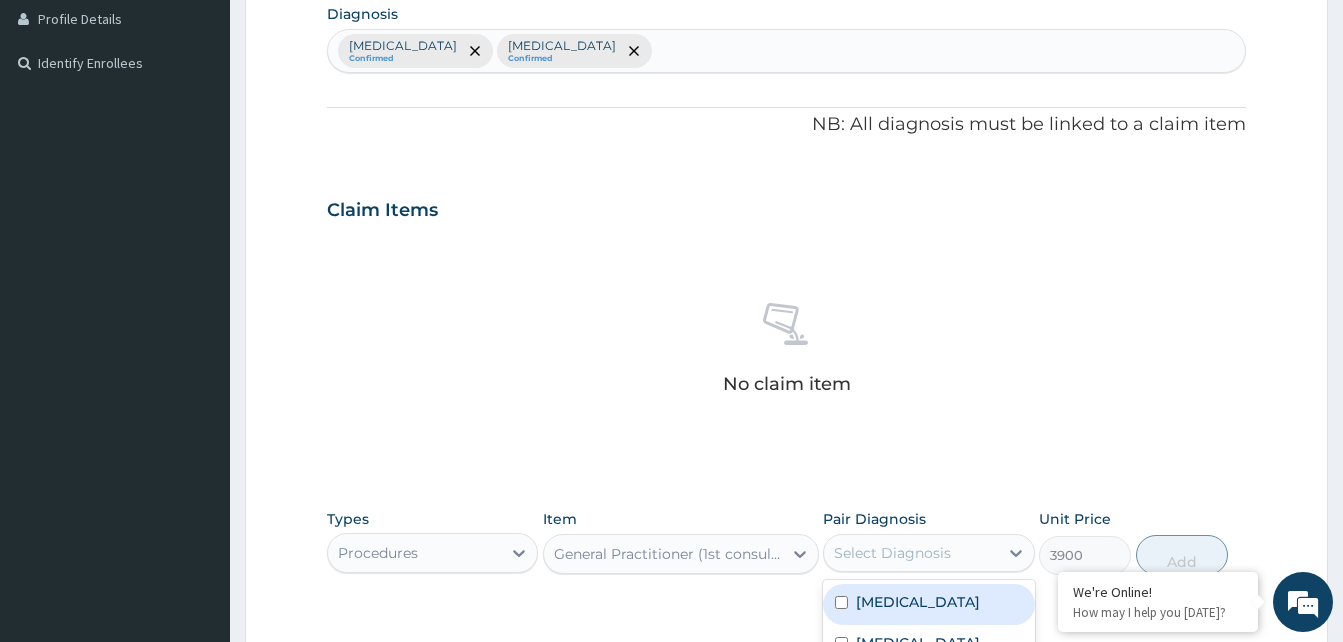 click on "Select Diagnosis" at bounding box center [892, 553] 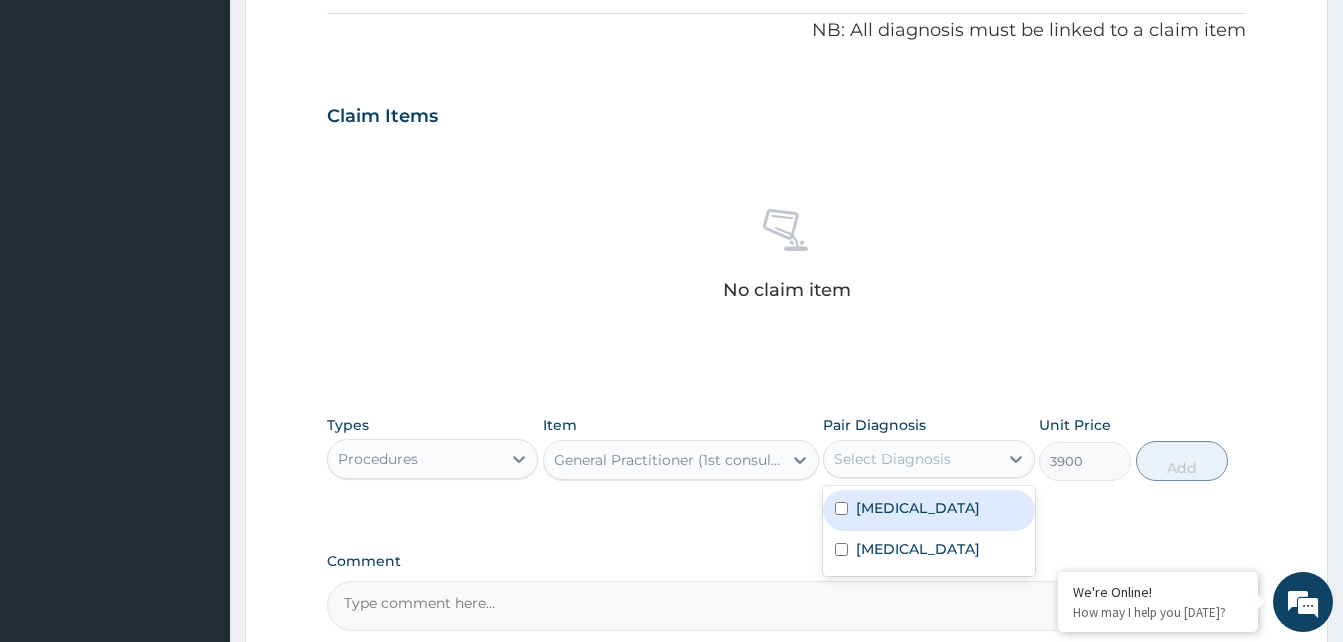scroll, scrollTop: 627, scrollLeft: 0, axis: vertical 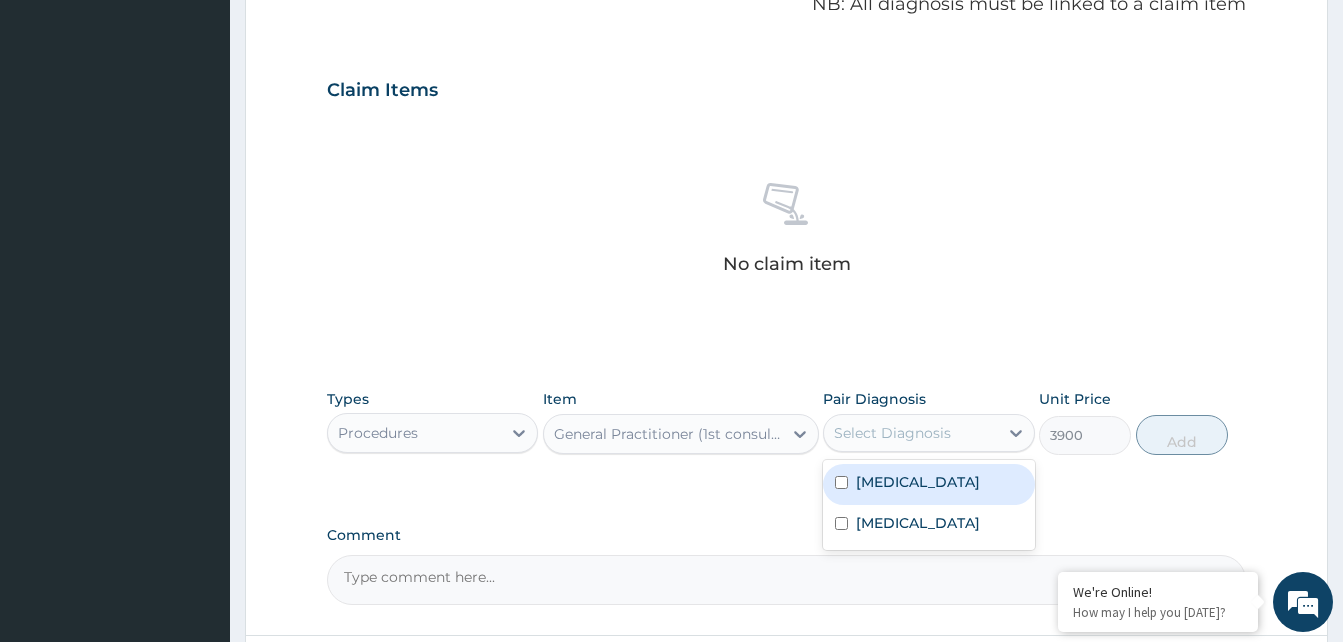 click at bounding box center (841, 482) 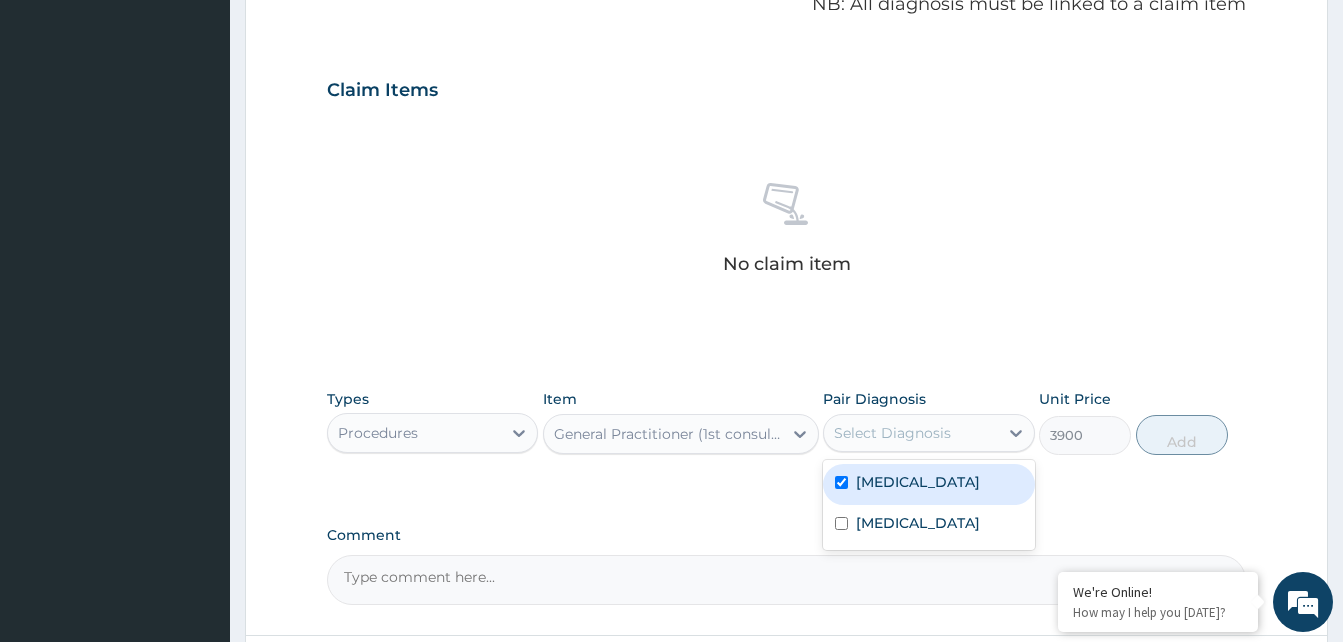 checkbox on "true" 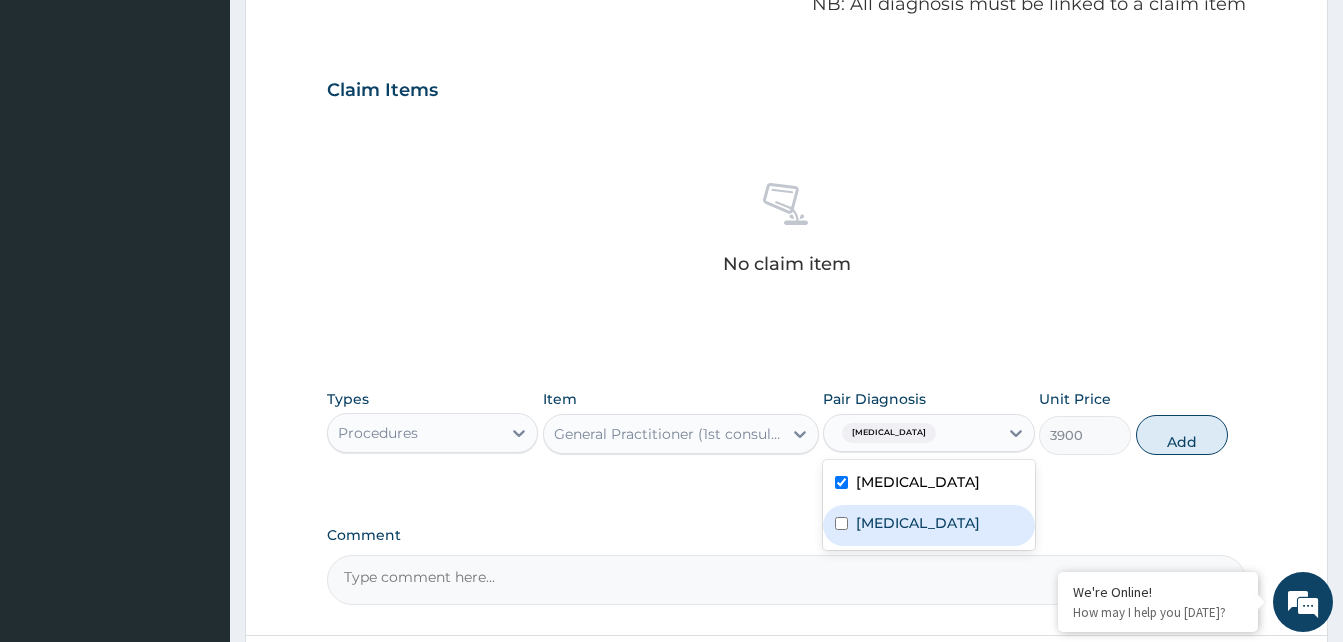 click at bounding box center (841, 523) 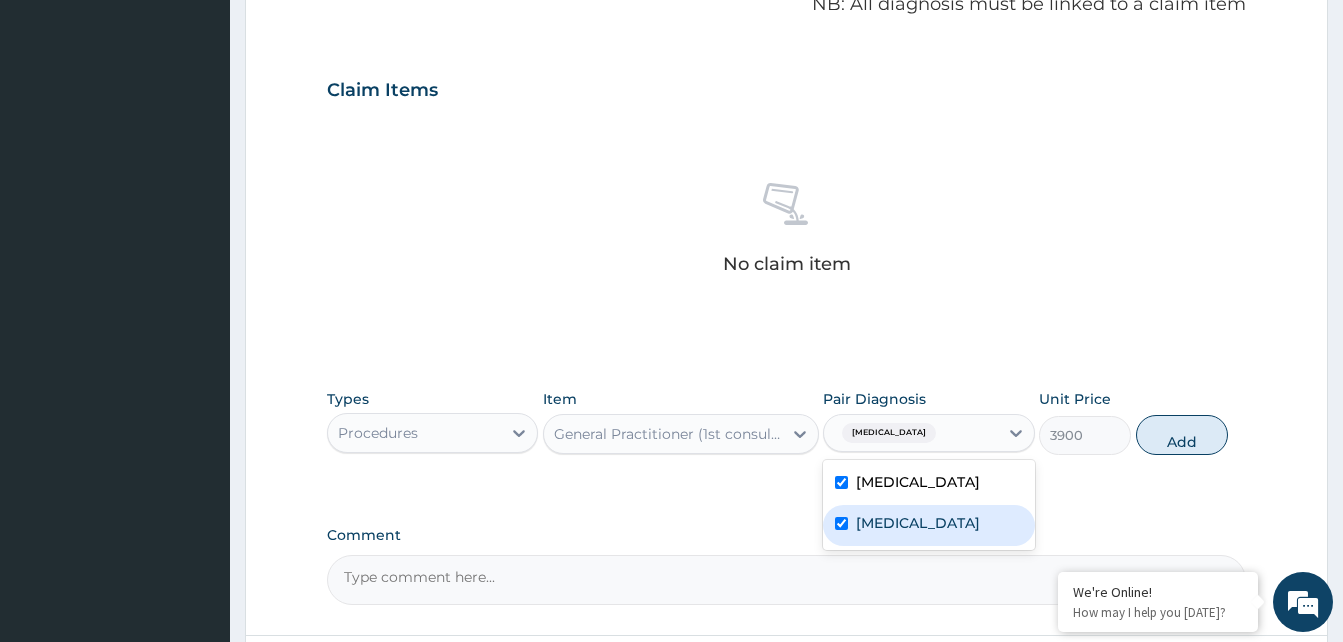 checkbox on "true" 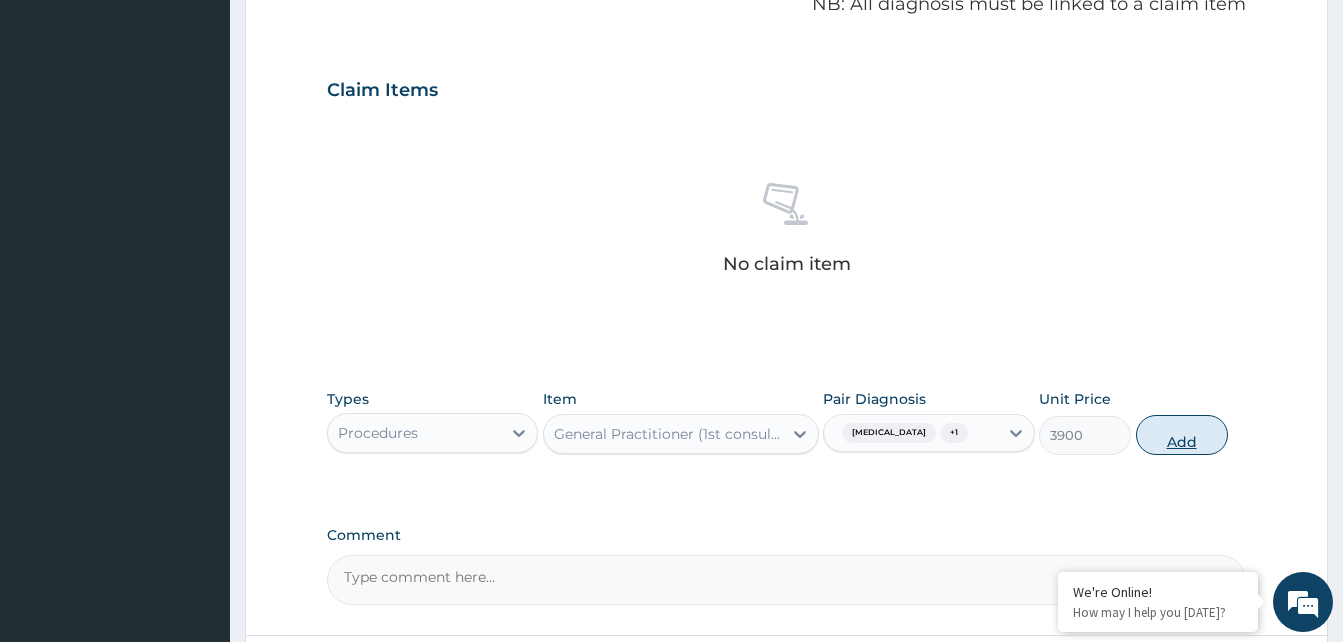 click on "Add" at bounding box center [1182, 435] 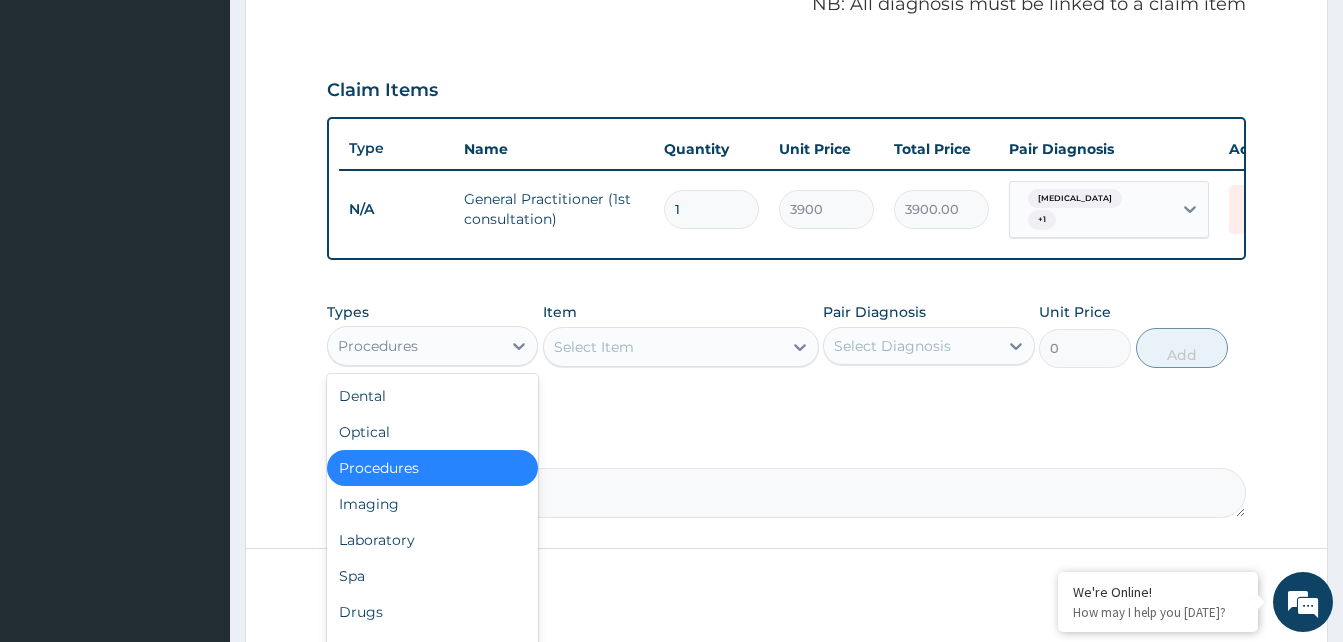 click on "Procedures" at bounding box center [378, 346] 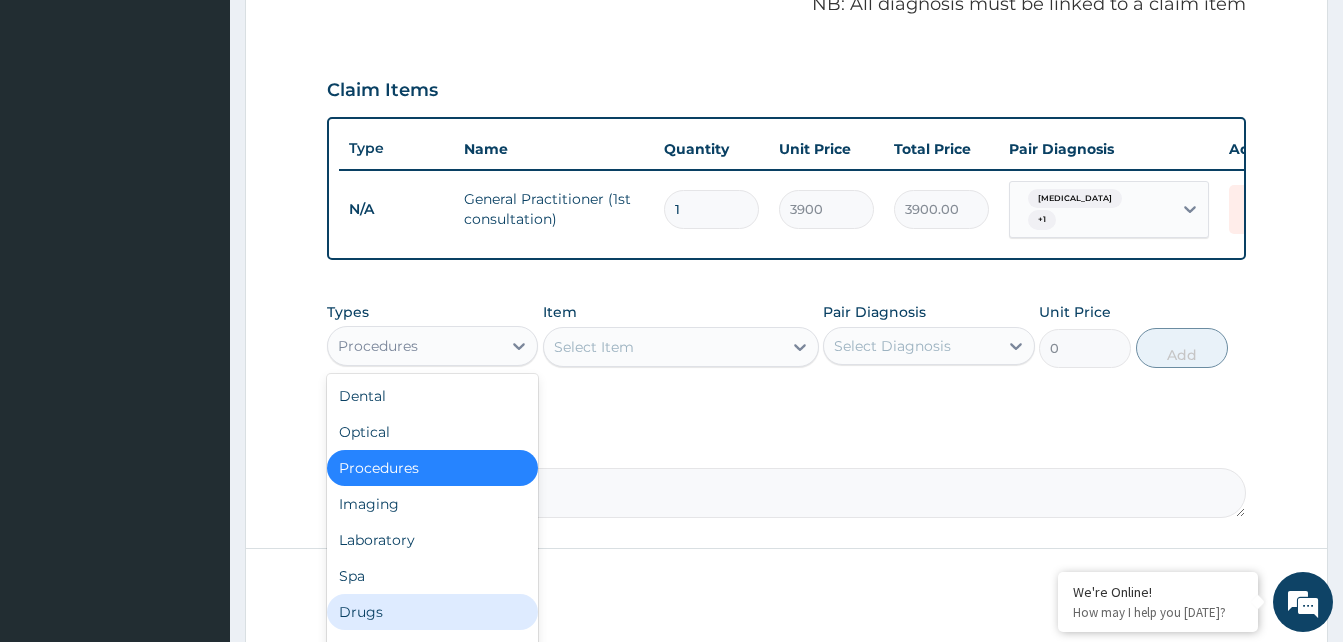 click on "Drugs" at bounding box center (432, 612) 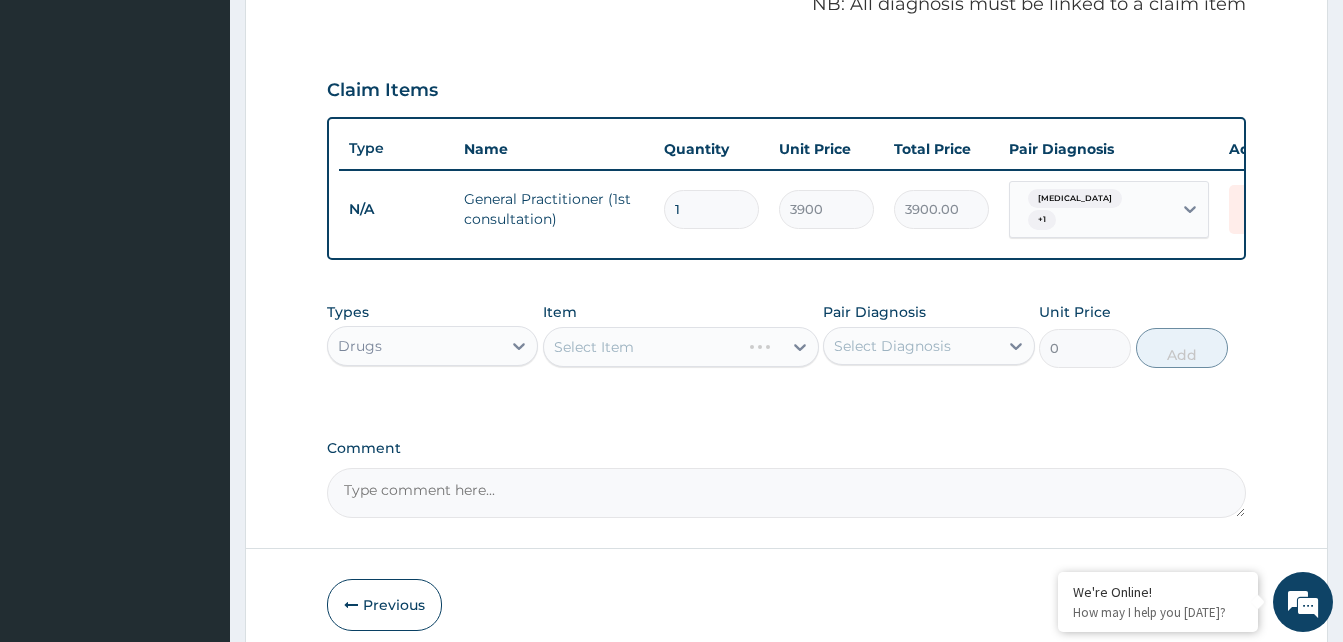 click on "Select Item" at bounding box center [681, 347] 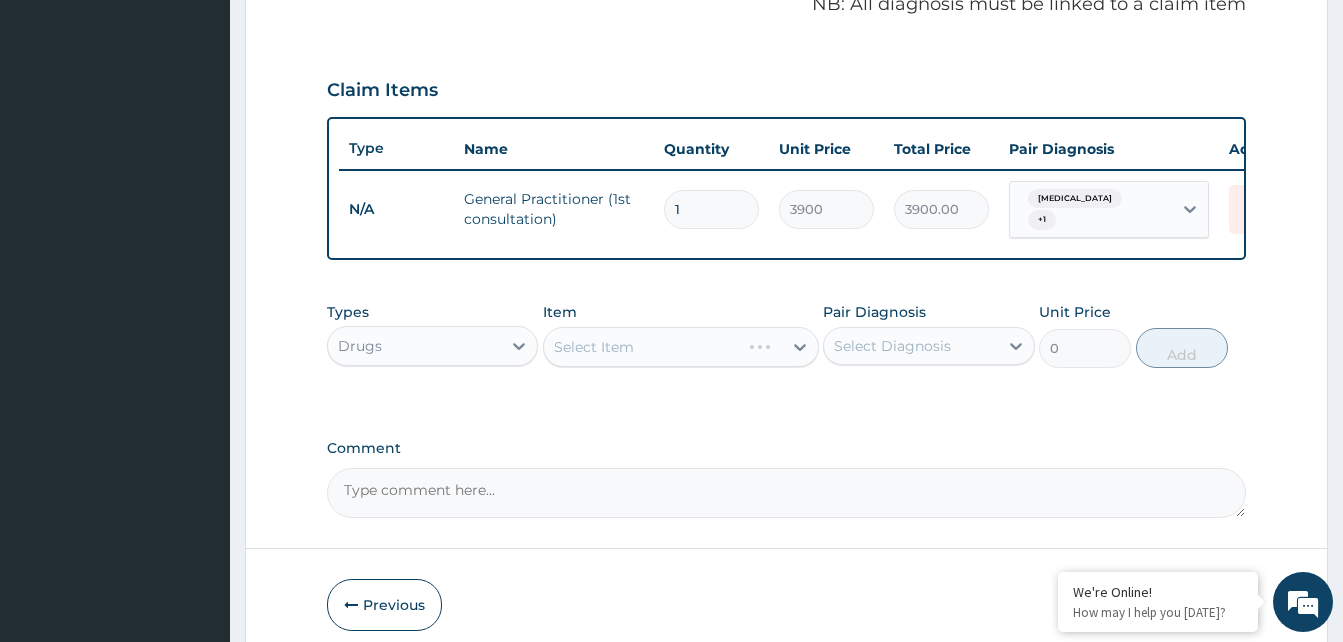 click on "Select Item" at bounding box center [681, 347] 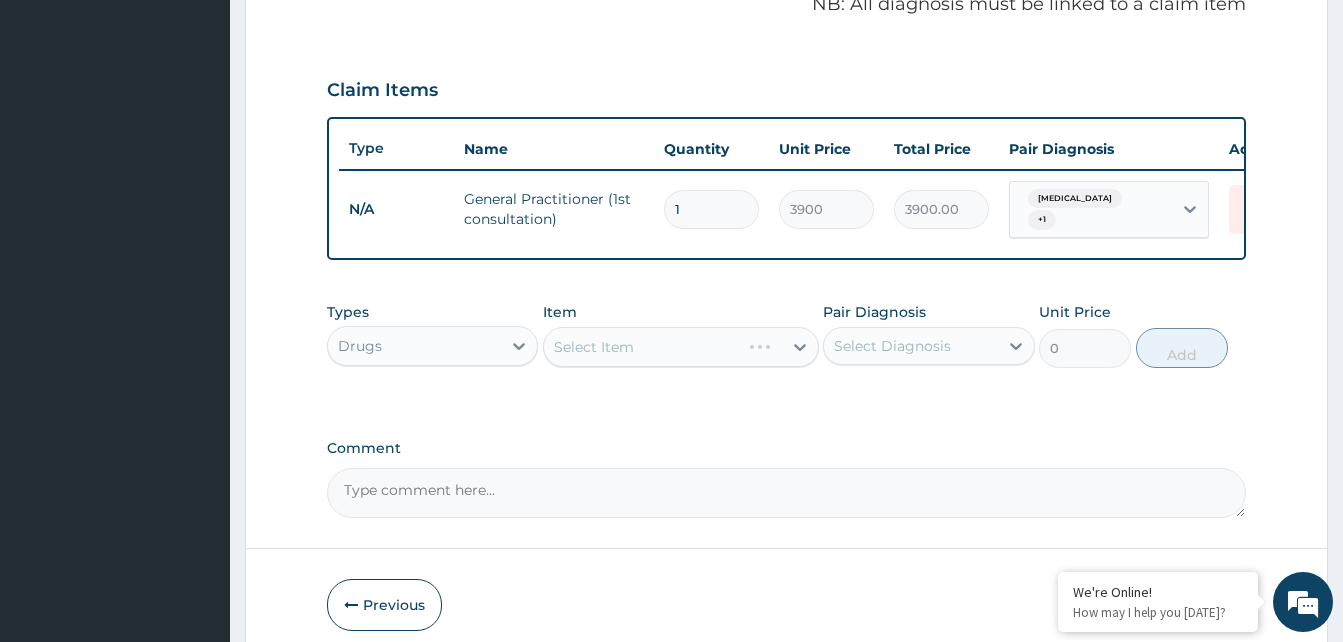 click on "Select Item" at bounding box center [681, 347] 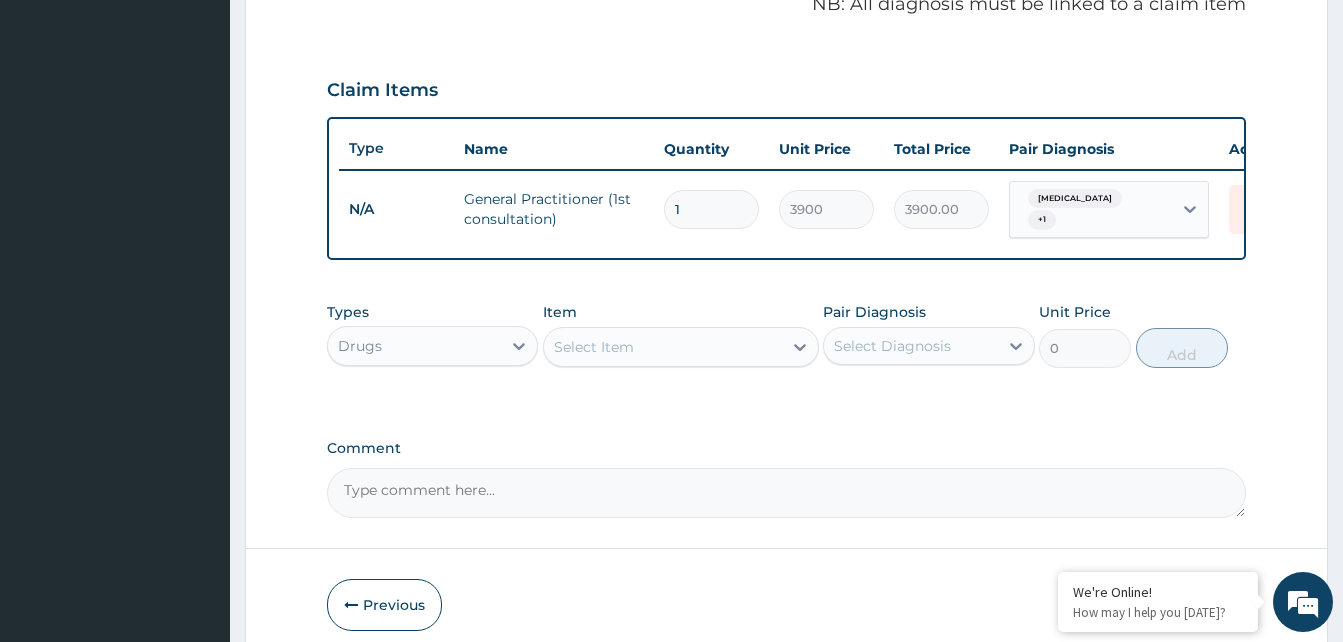 click on "Select Item" at bounding box center (663, 347) 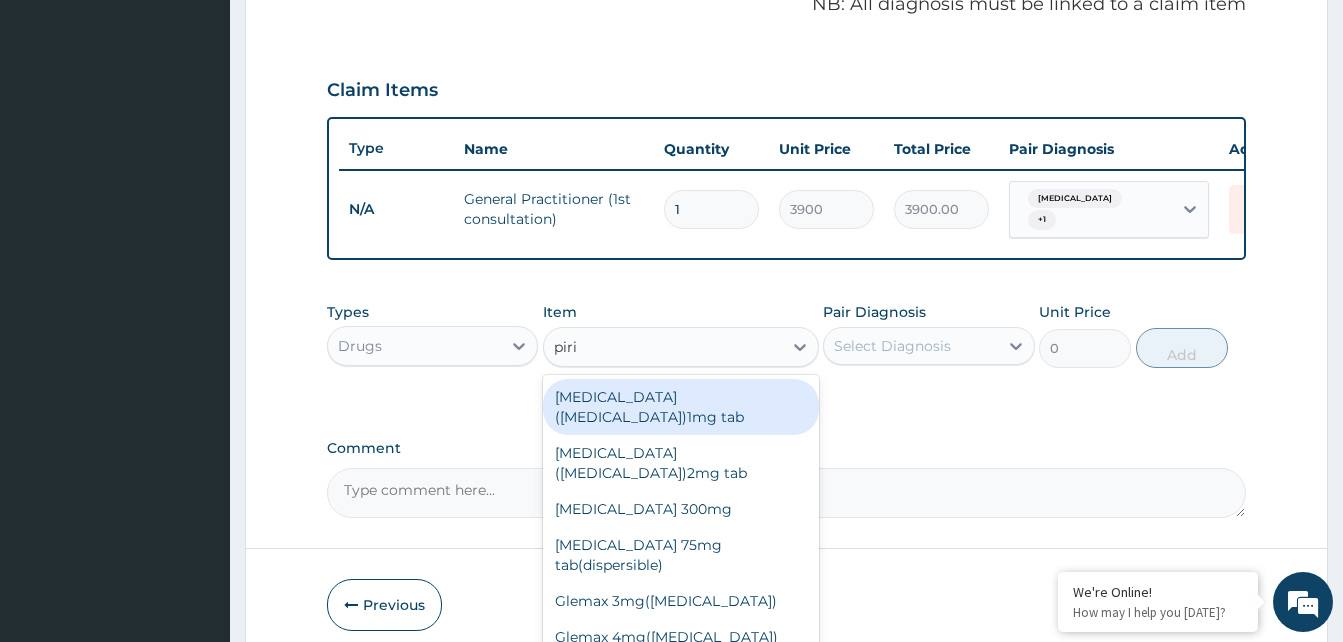 type on "pirit" 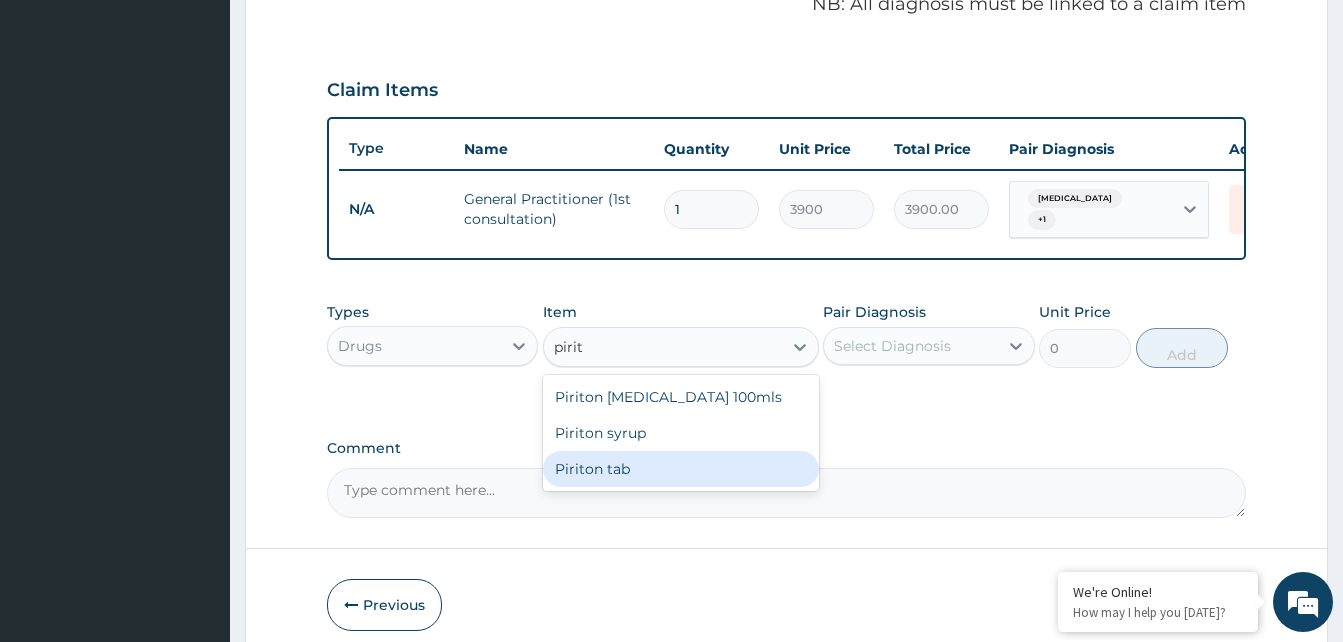 click on "Piriton tab" at bounding box center [681, 469] 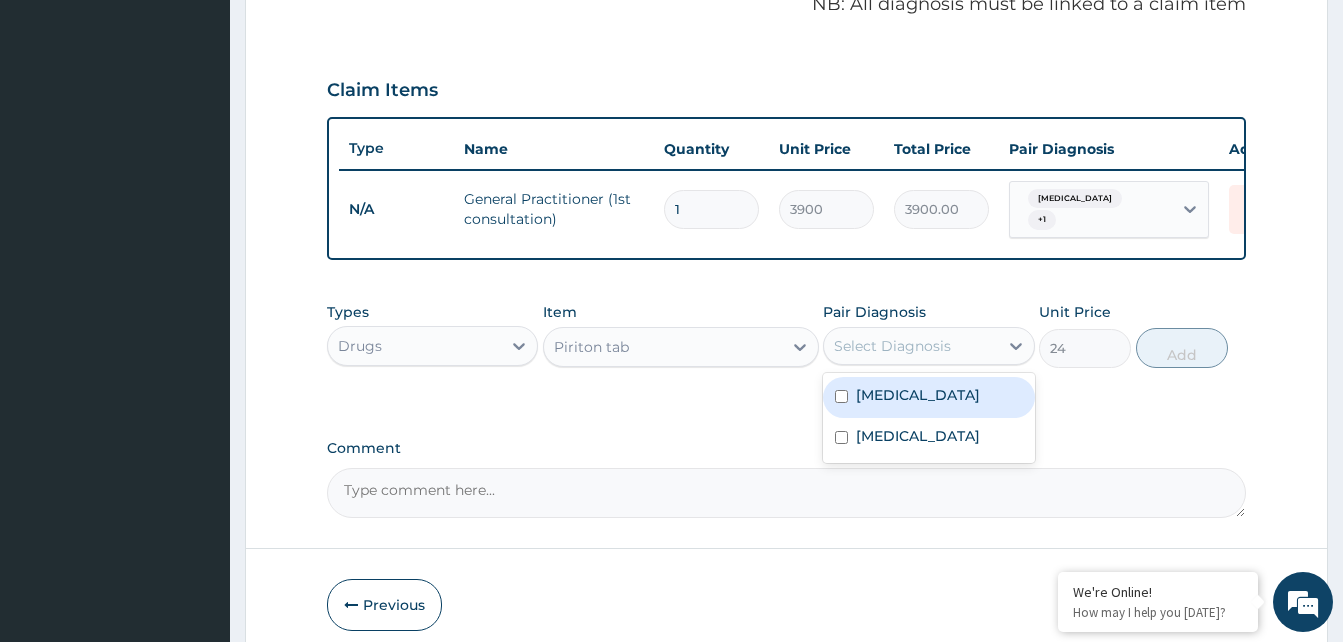 click on "Select Diagnosis" at bounding box center (892, 346) 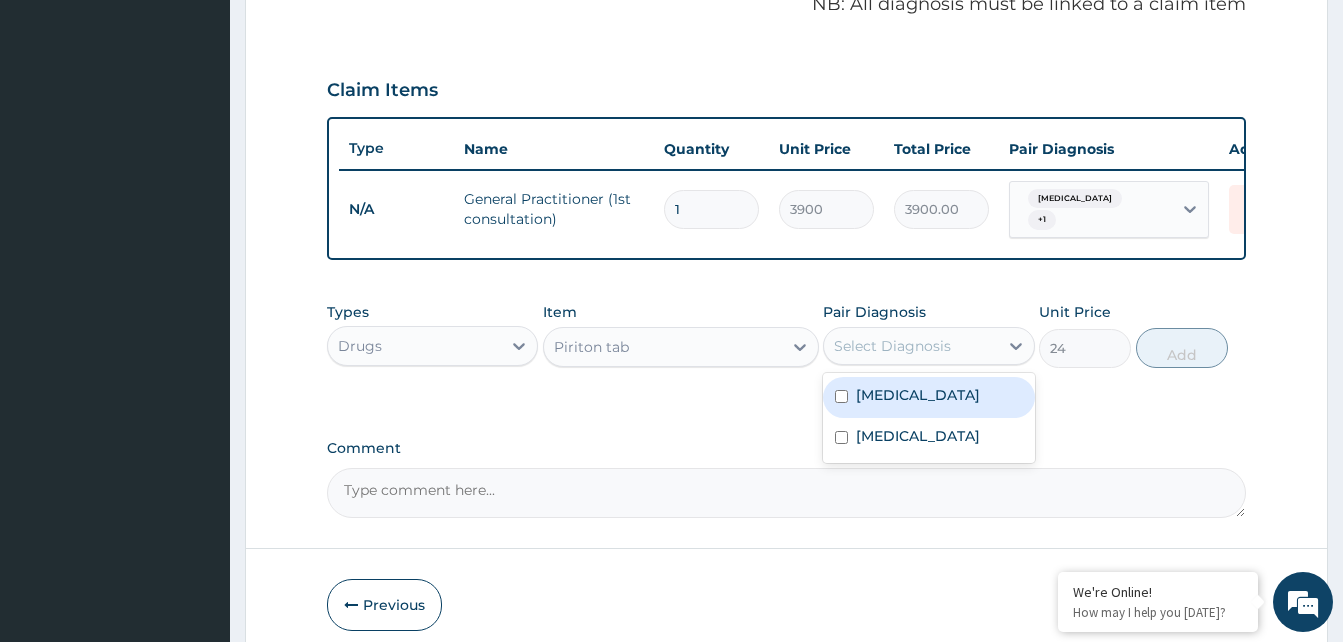 click at bounding box center [841, 396] 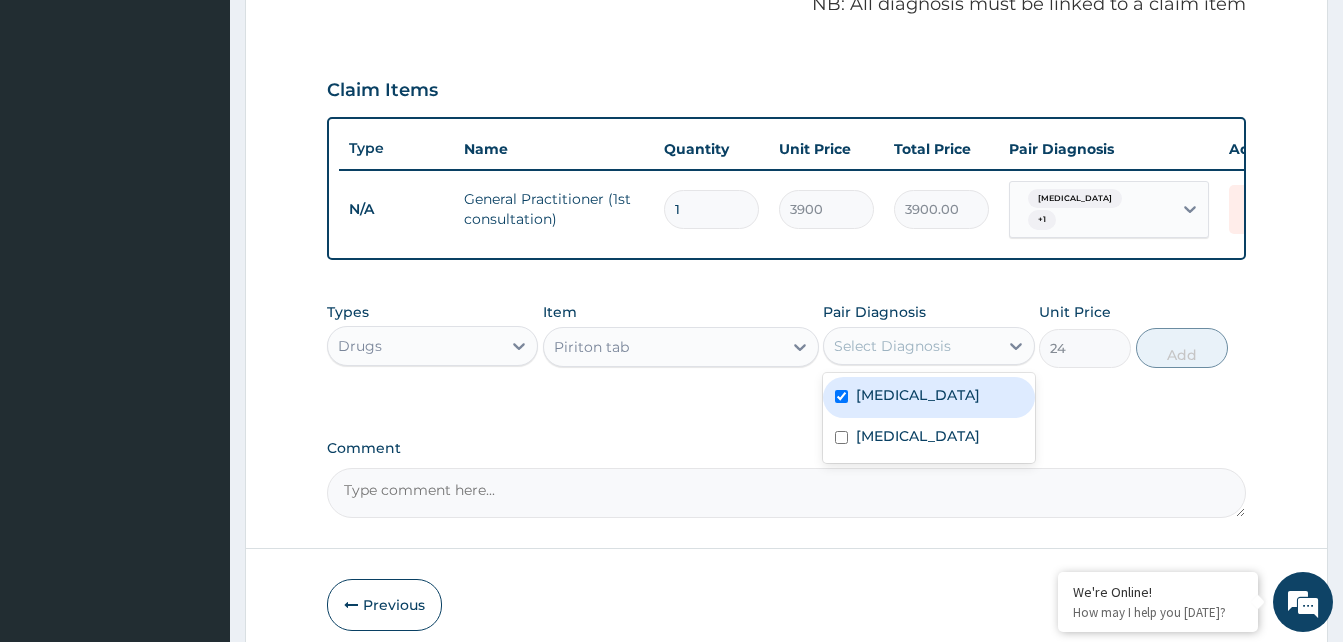 checkbox on "true" 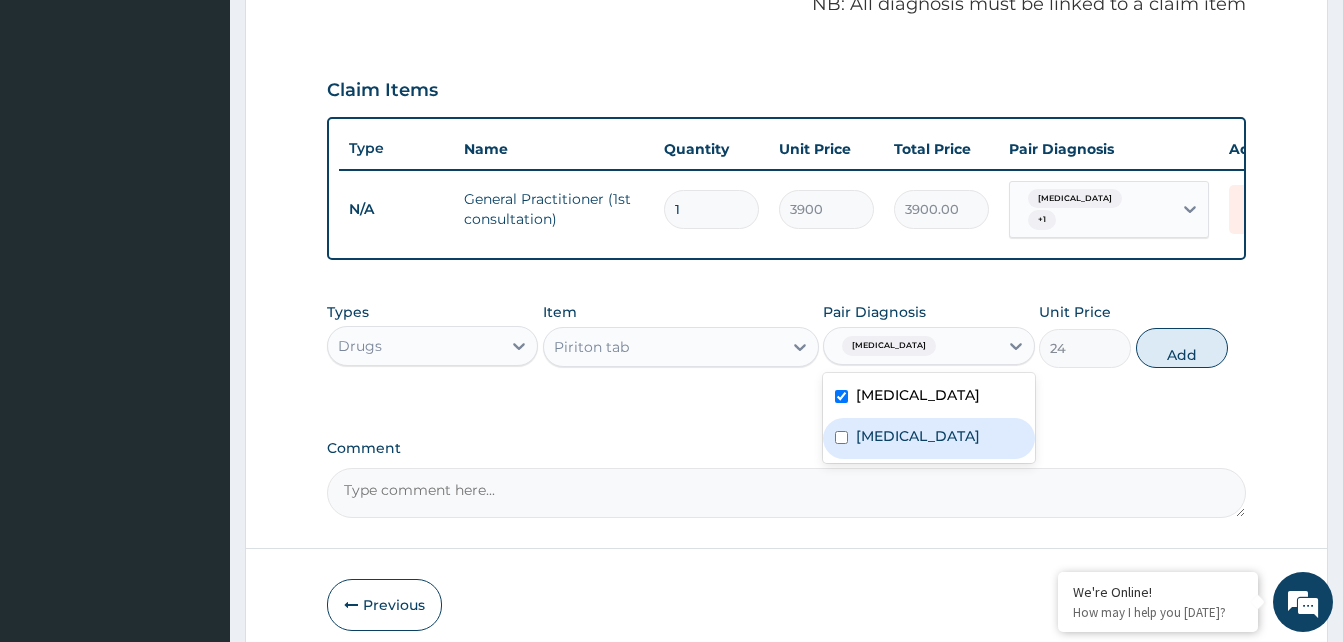 click at bounding box center [841, 437] 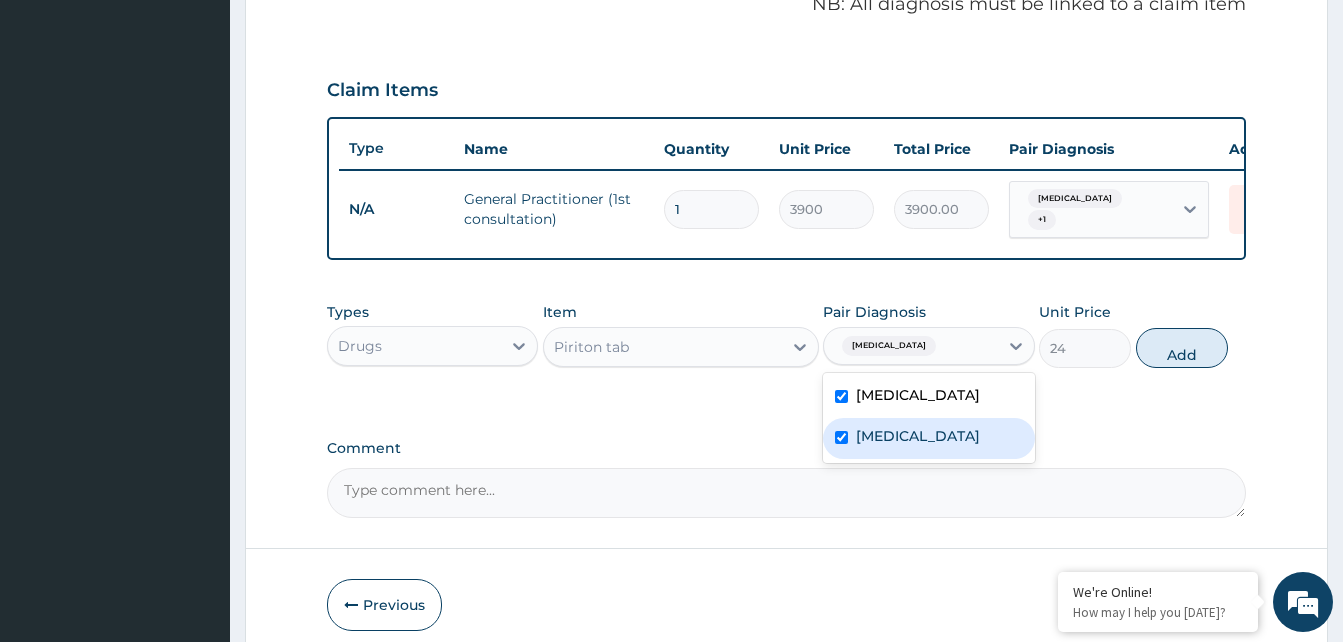 checkbox on "true" 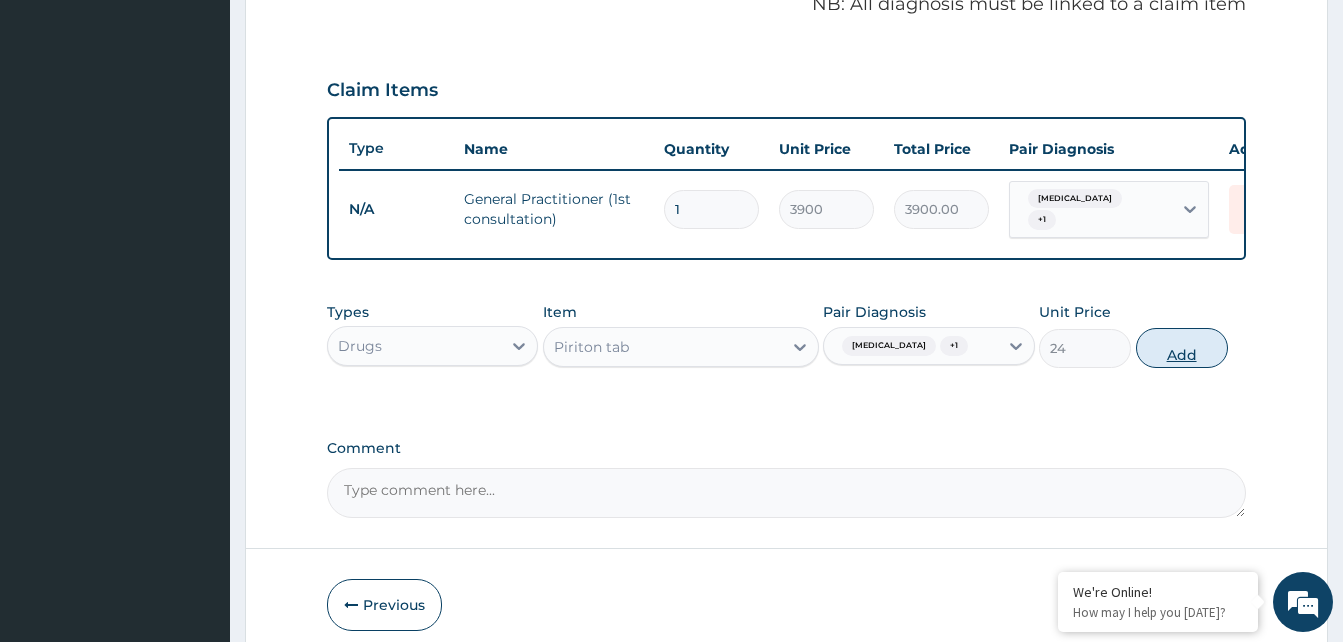 click on "Add" at bounding box center (1182, 348) 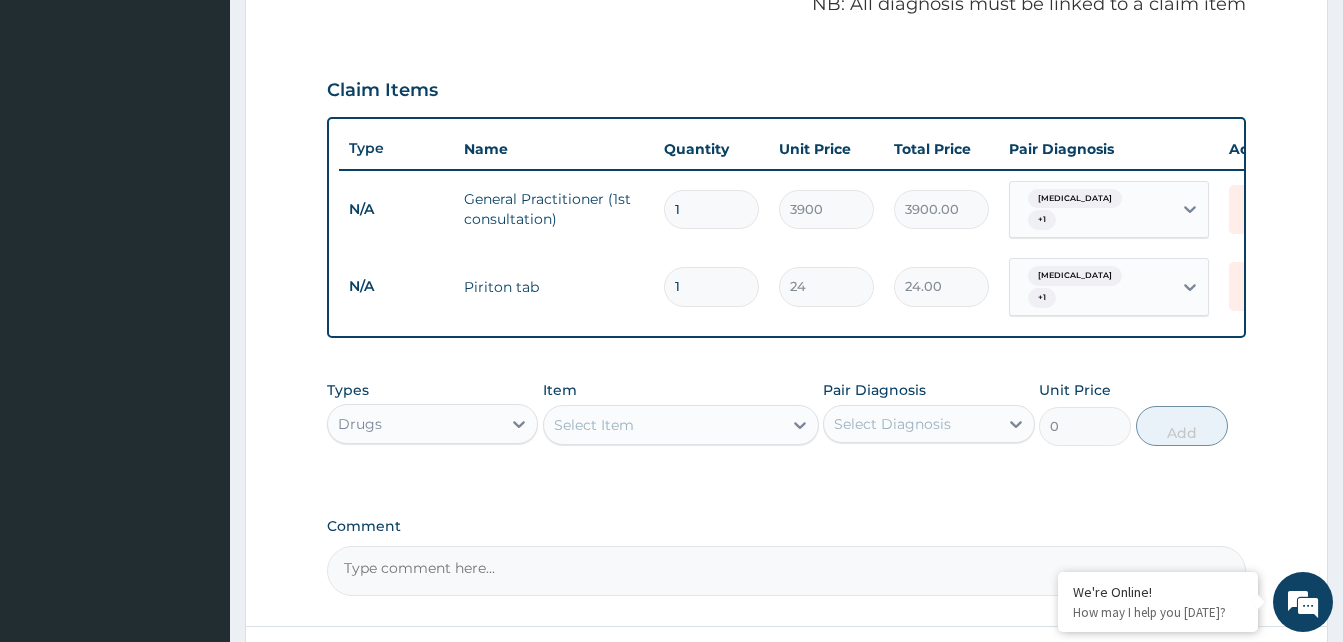 click on "1" at bounding box center (711, 286) 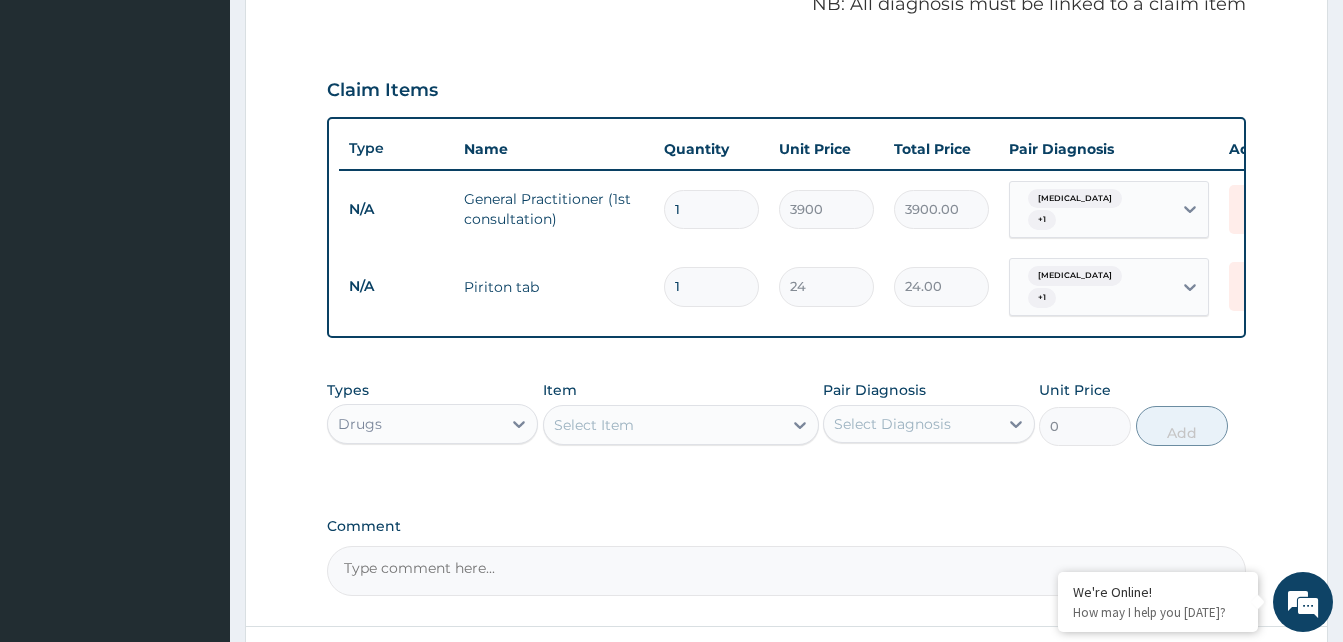 type 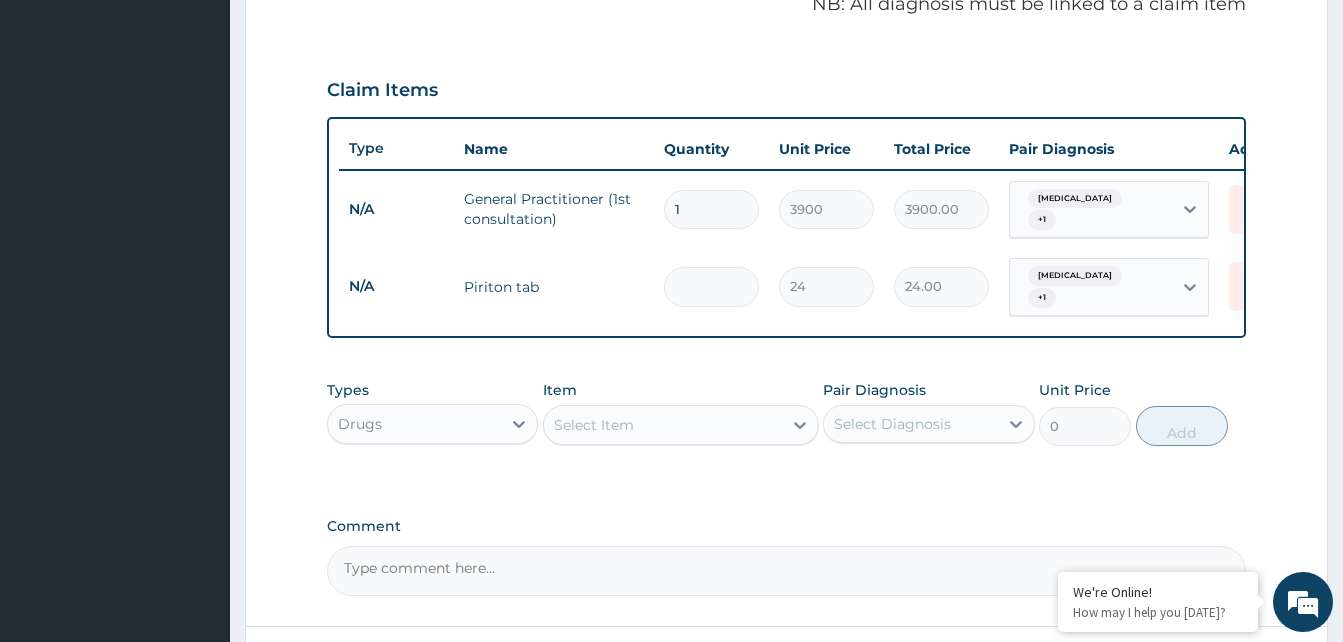 type on "0.00" 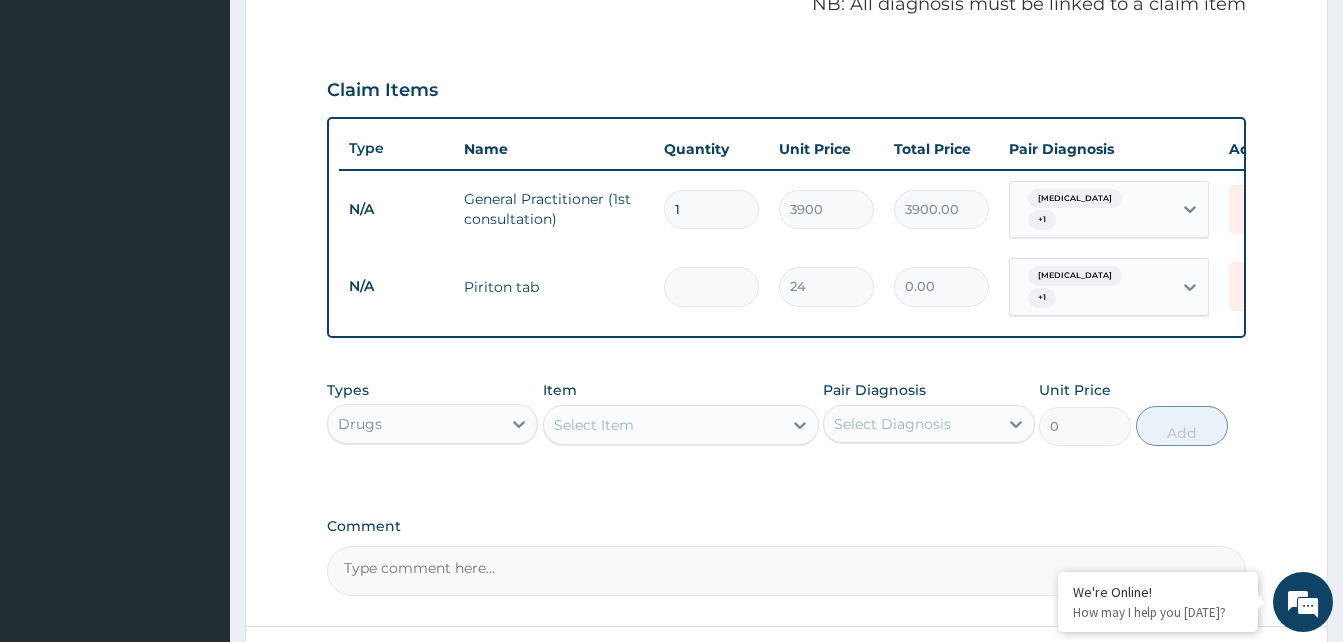 type on "5" 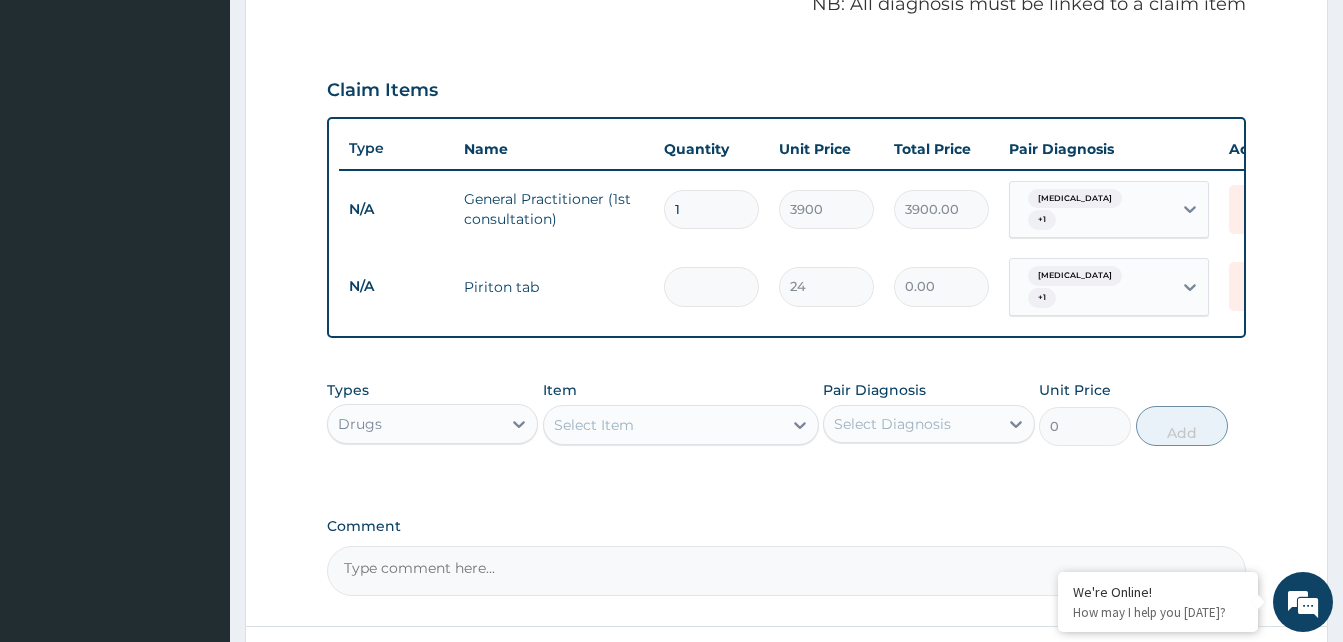 type on "120.00" 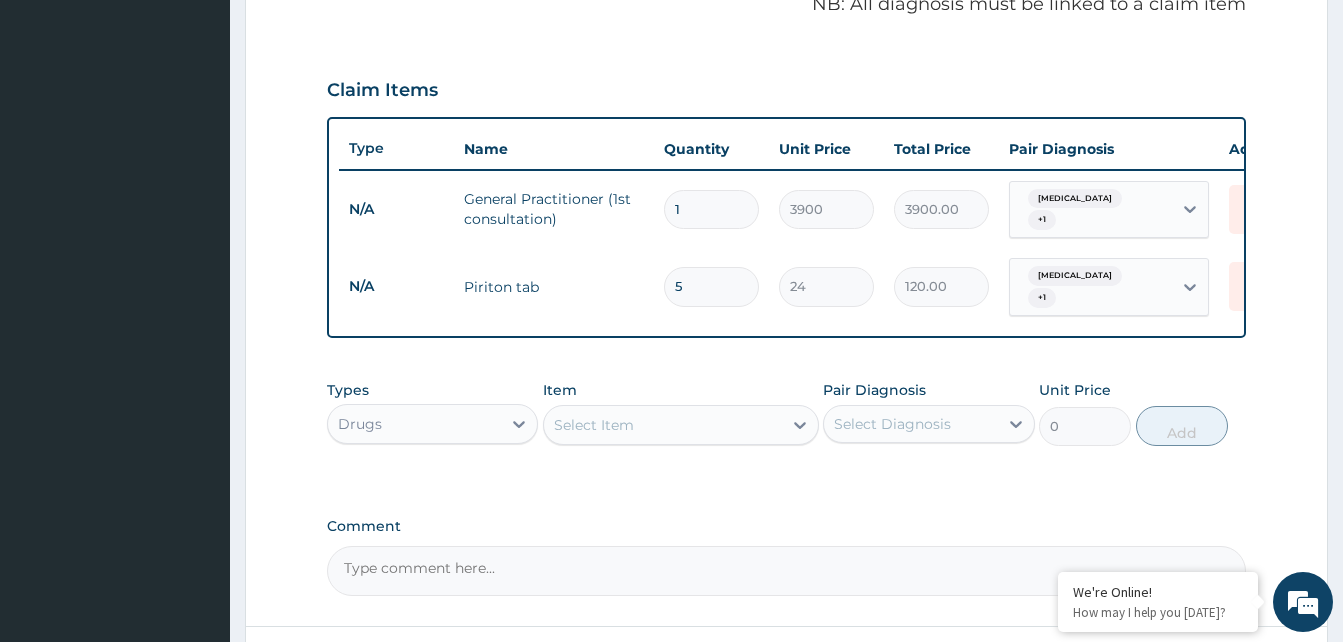 type on "5" 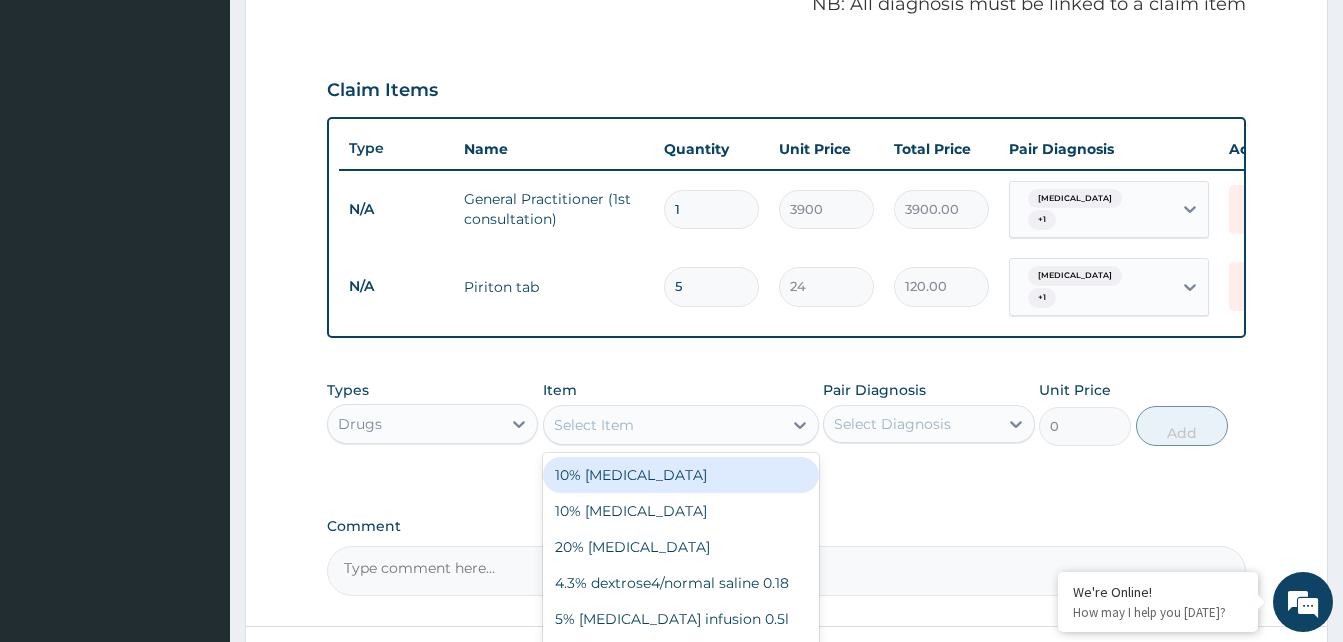 click on "Select Item" at bounding box center [594, 425] 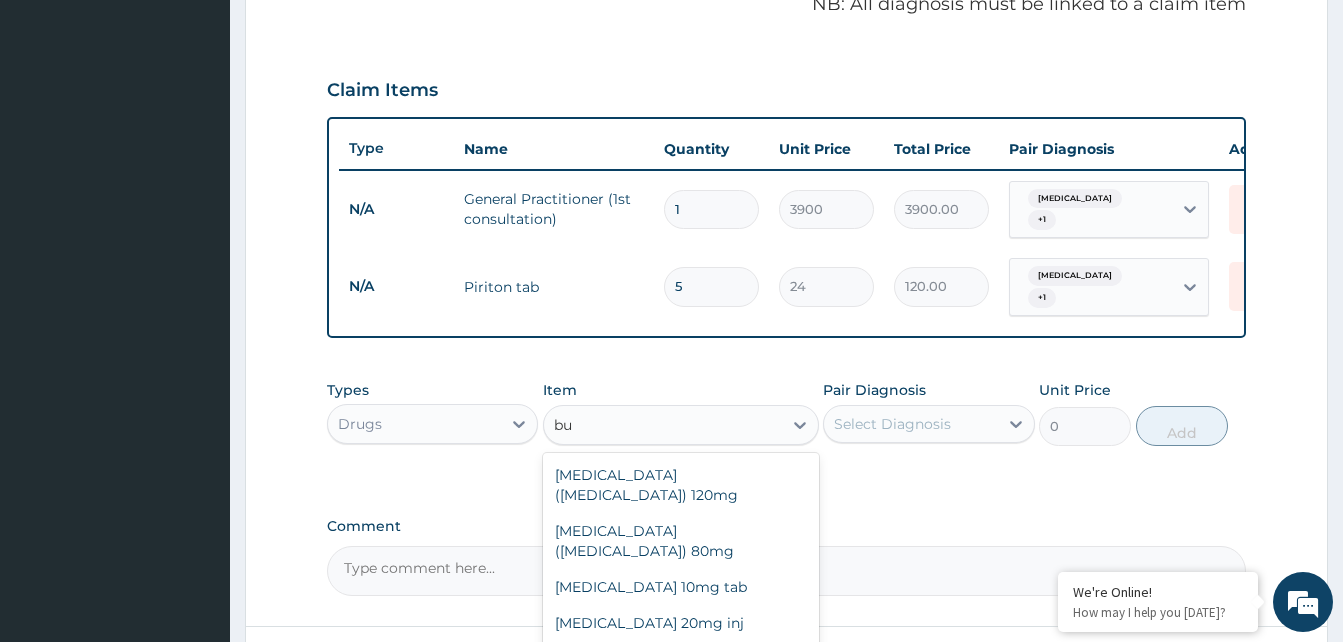 type on "b" 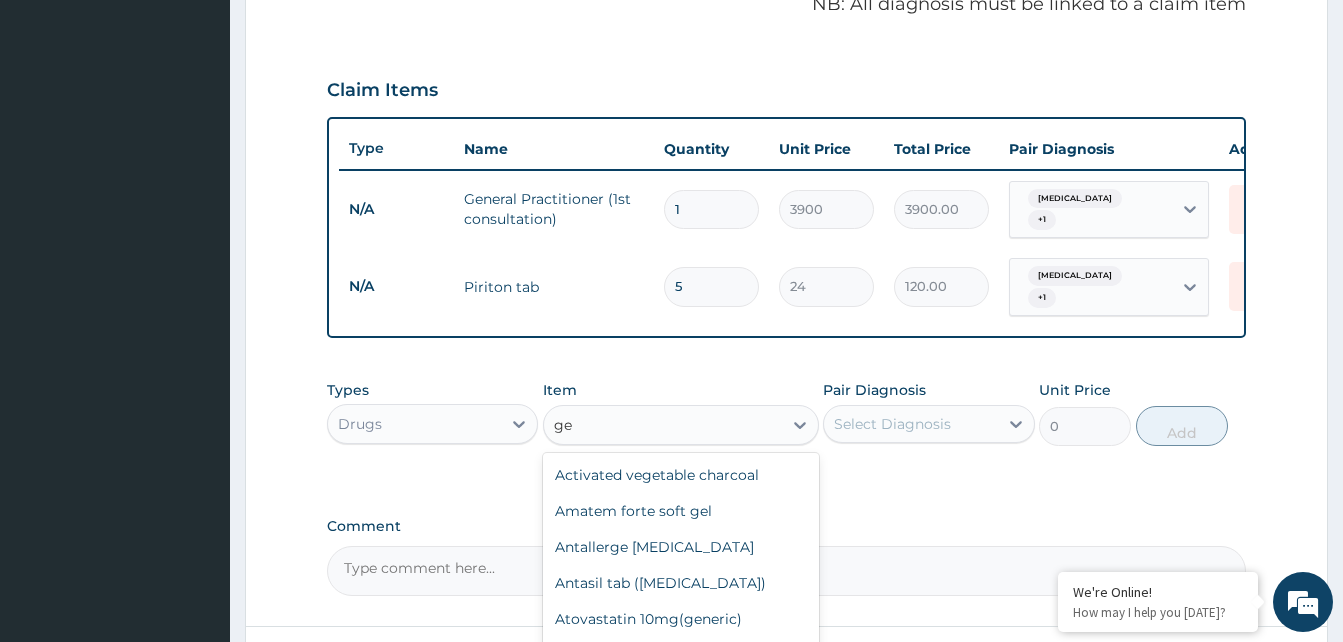 type on "g" 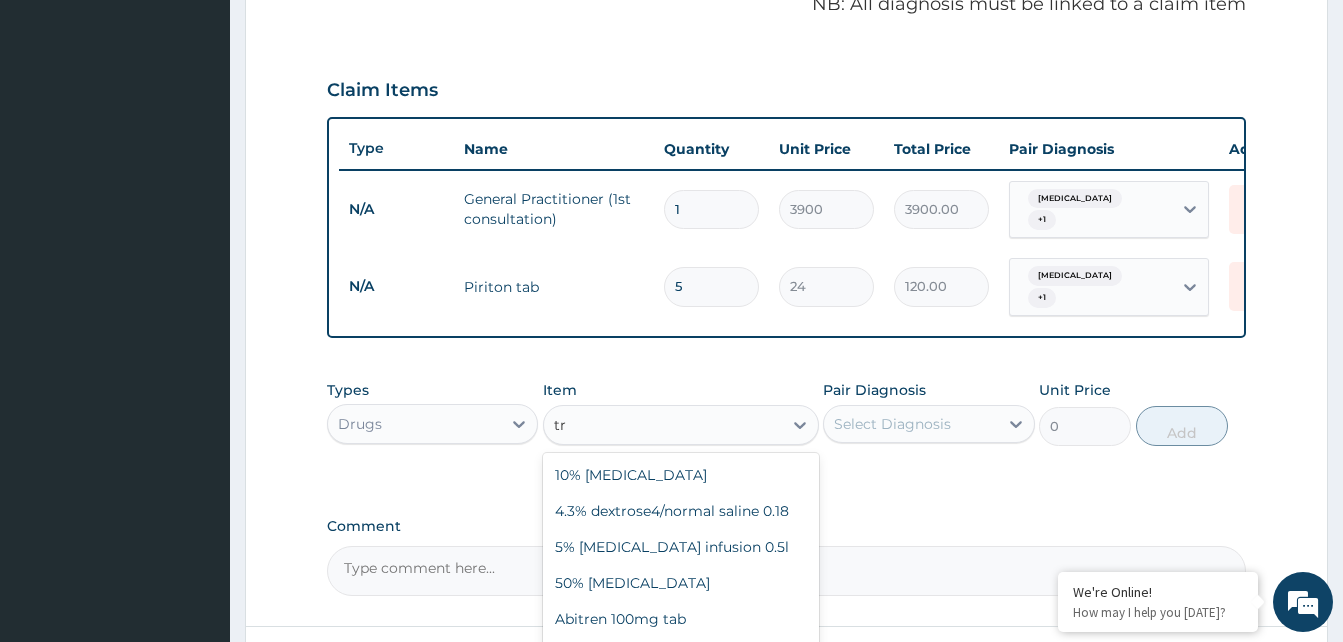 type on "t" 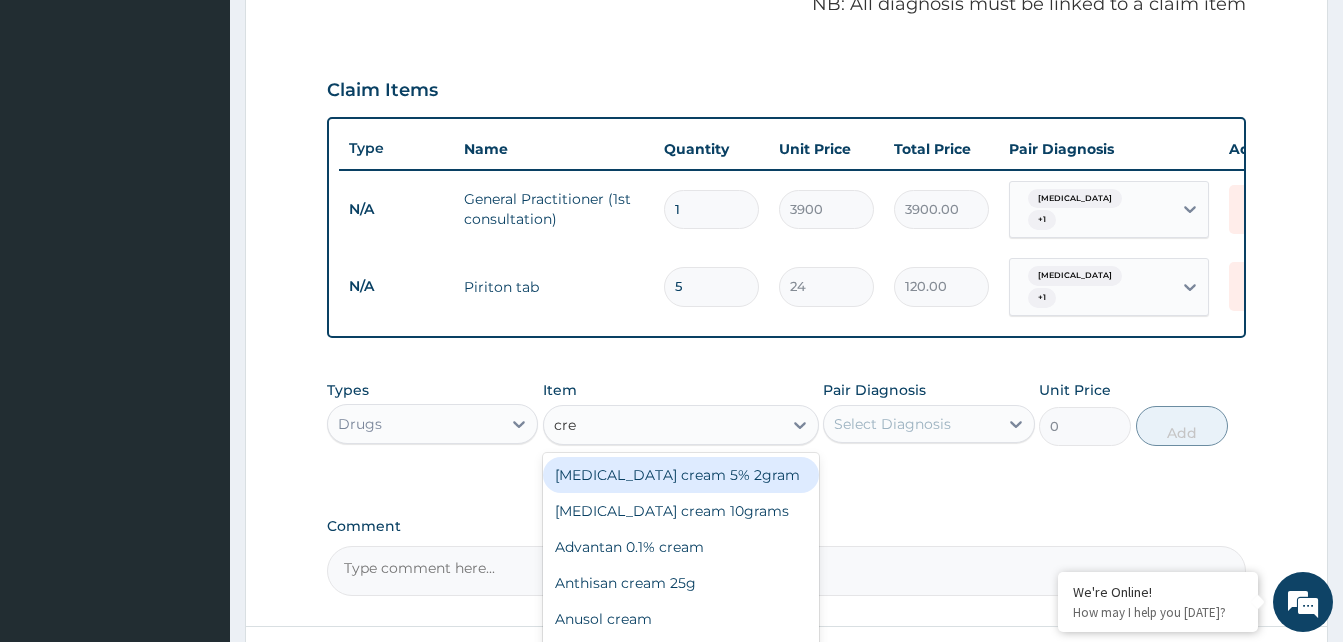 type on "crea" 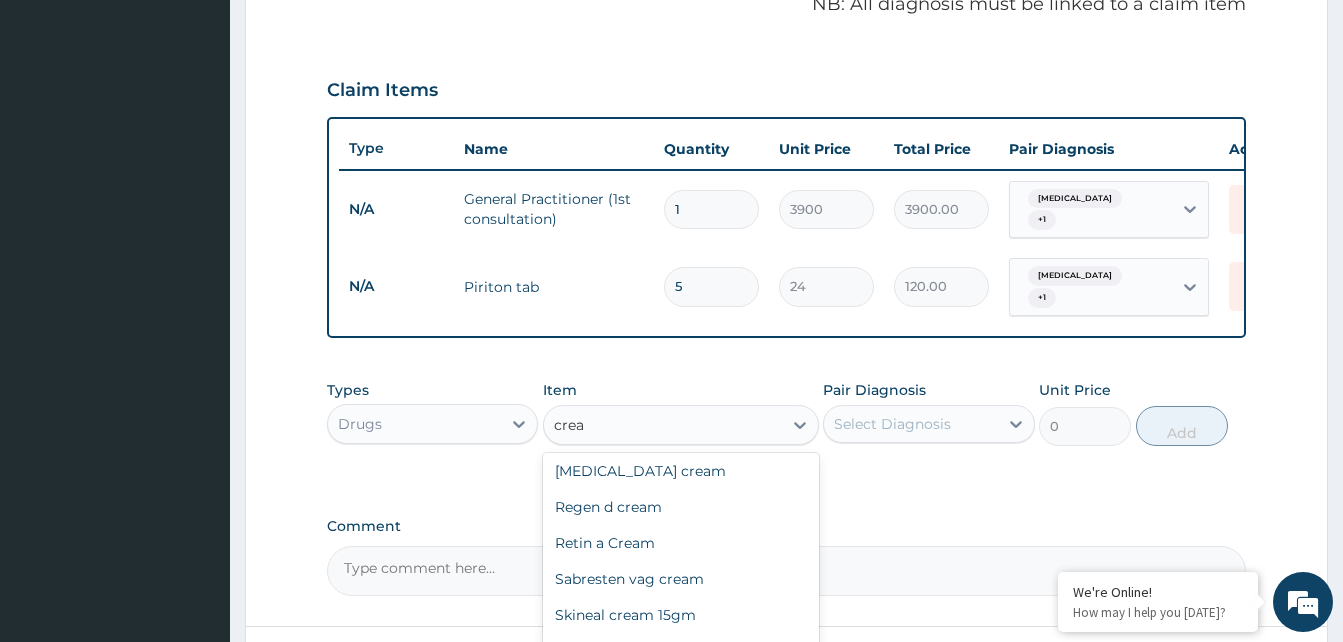 scroll, scrollTop: 1336, scrollLeft: 0, axis: vertical 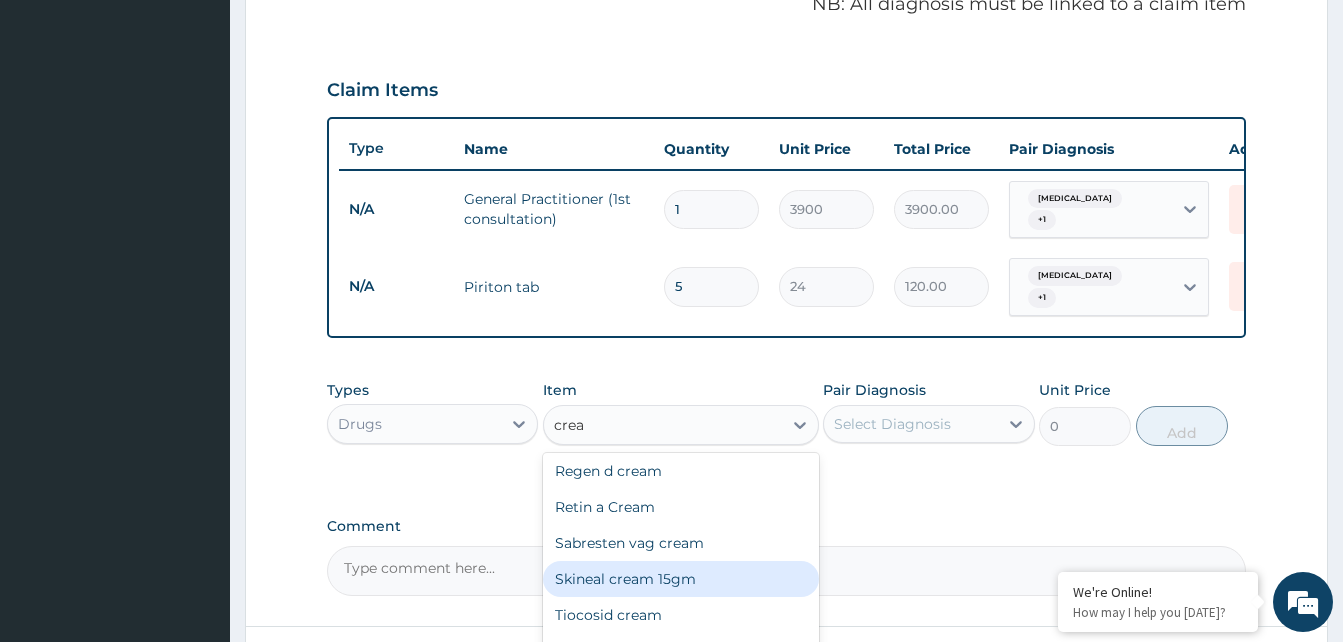 click on "Skineal cream 15gm" at bounding box center (681, 579) 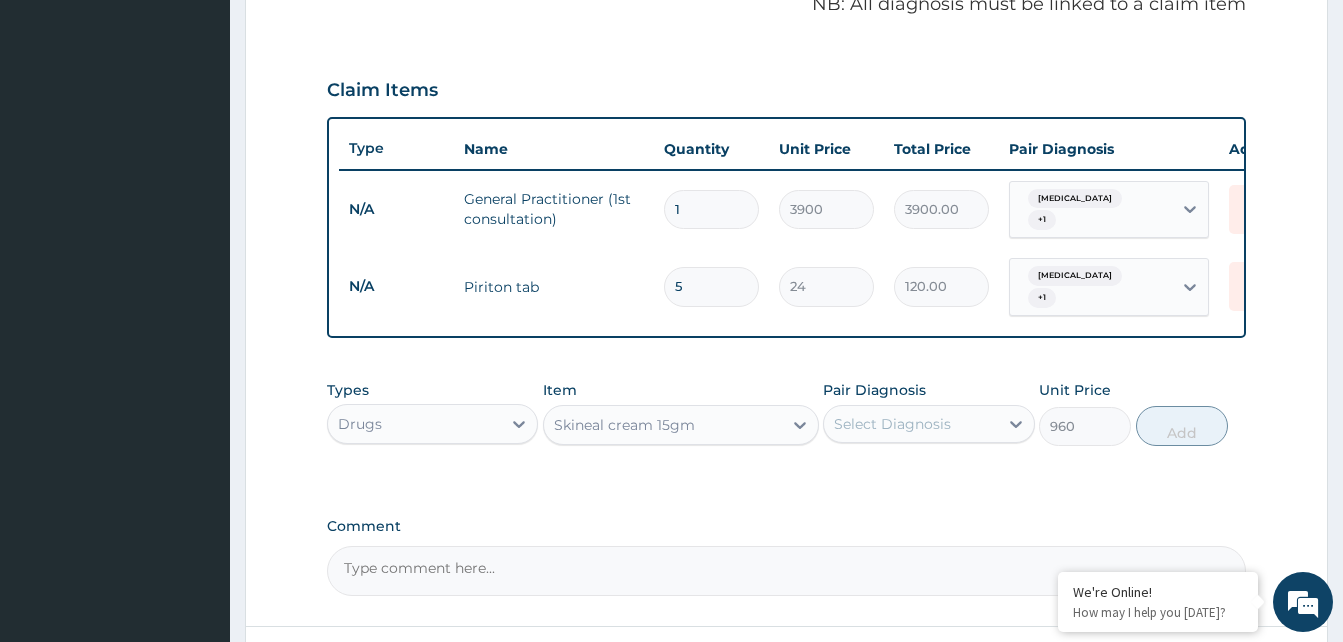 click on "Select Diagnosis" at bounding box center (892, 424) 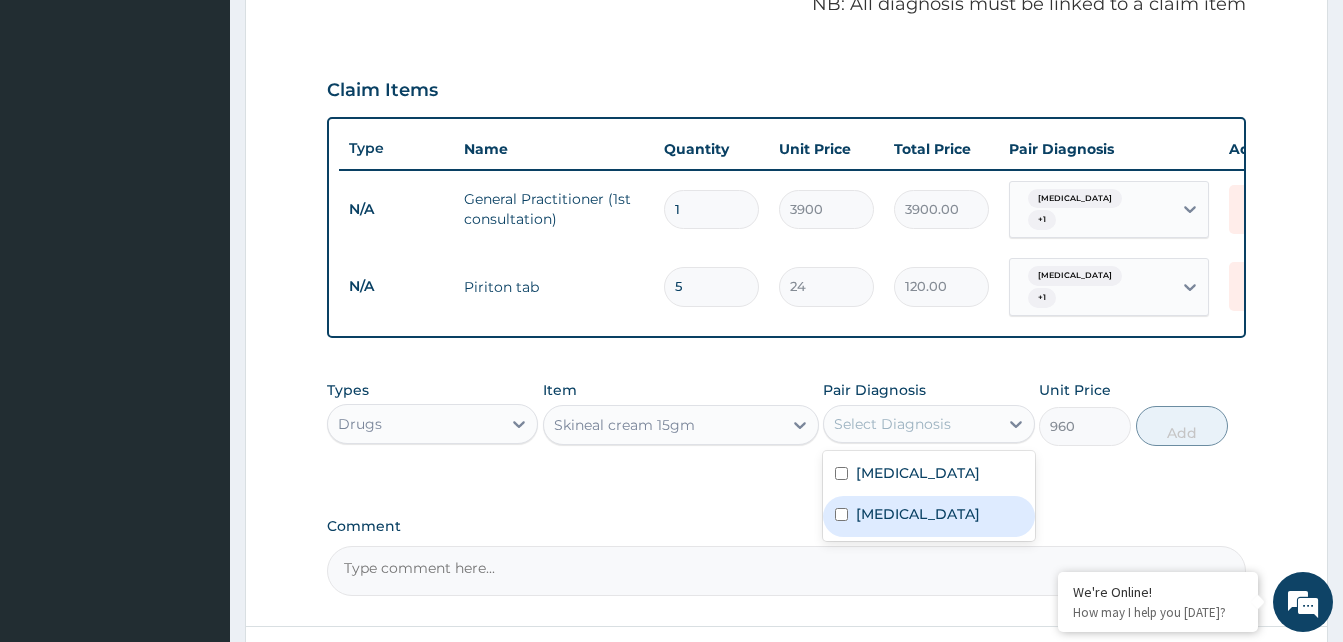 click at bounding box center (841, 514) 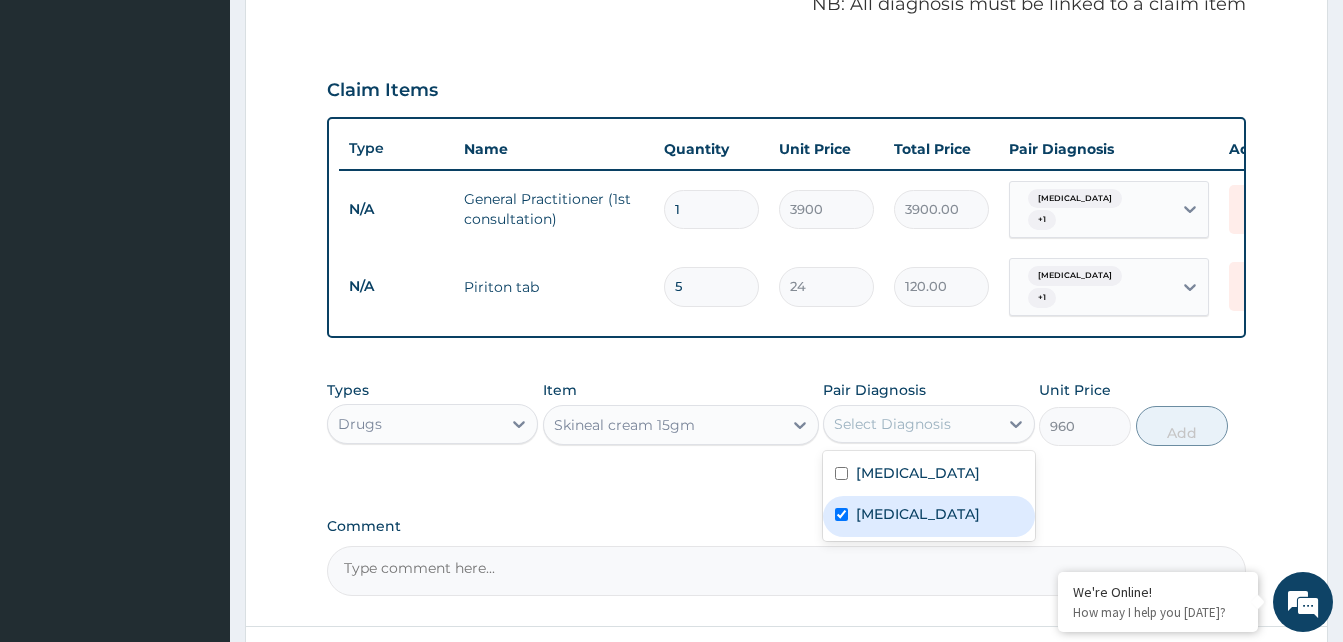 checkbox on "true" 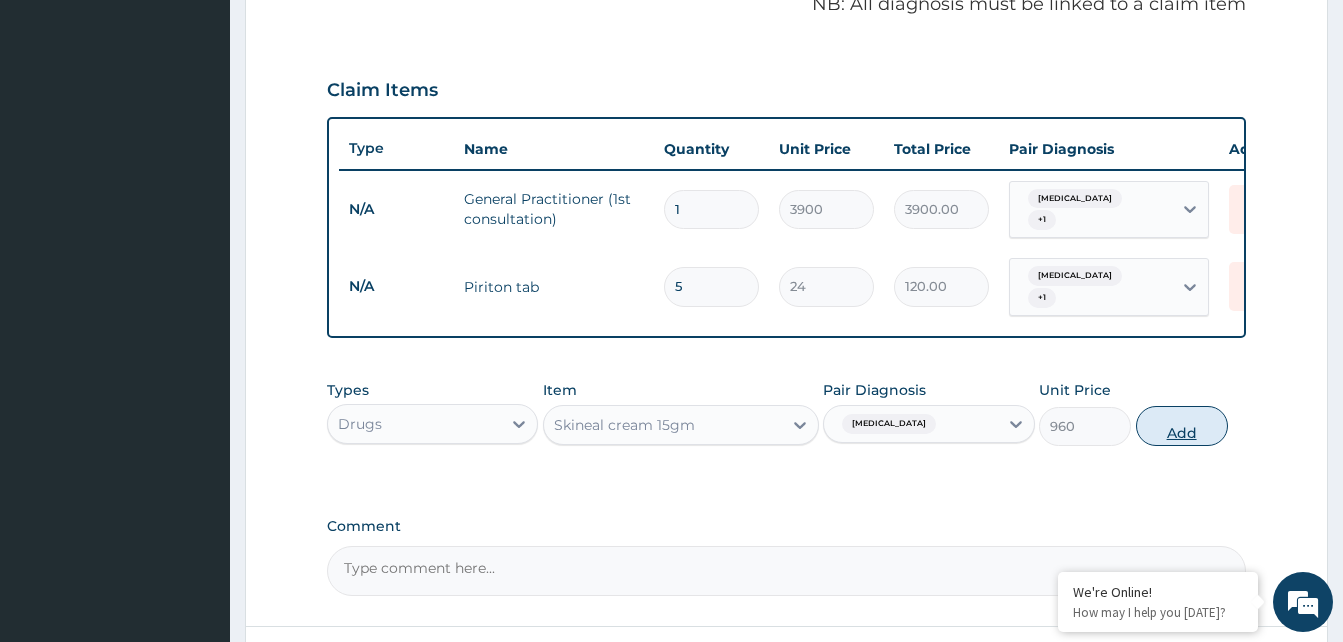 click on "Add" at bounding box center (1182, 426) 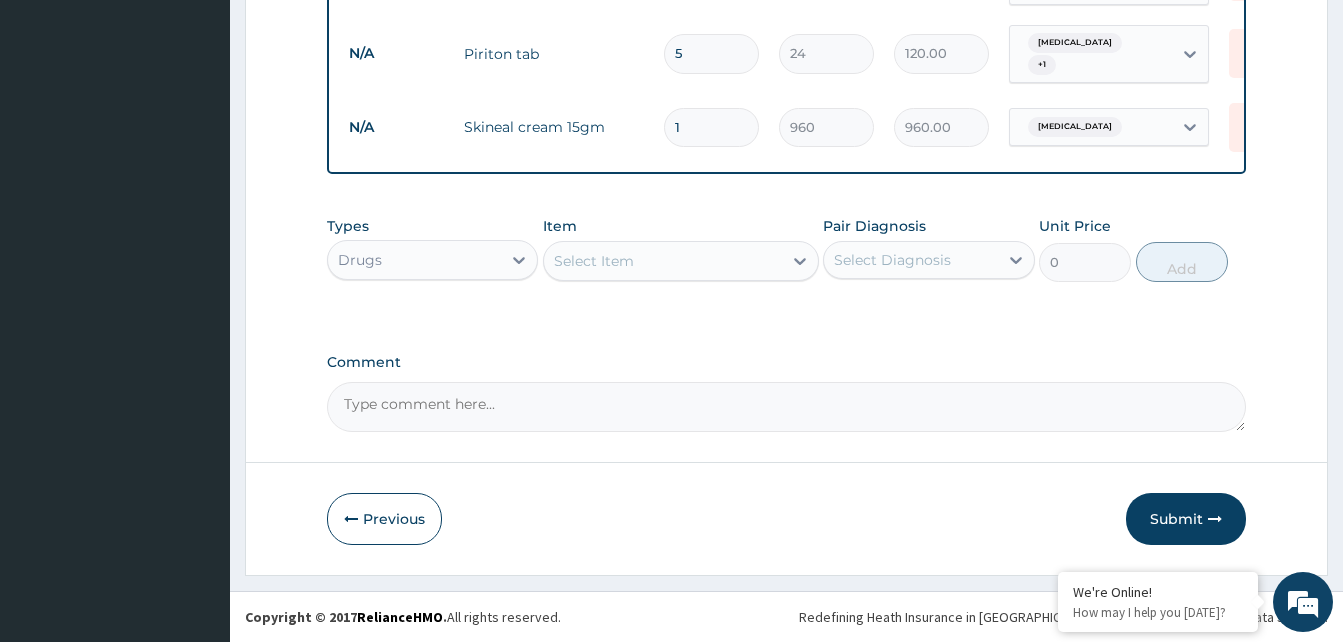 scroll, scrollTop: 875, scrollLeft: 0, axis: vertical 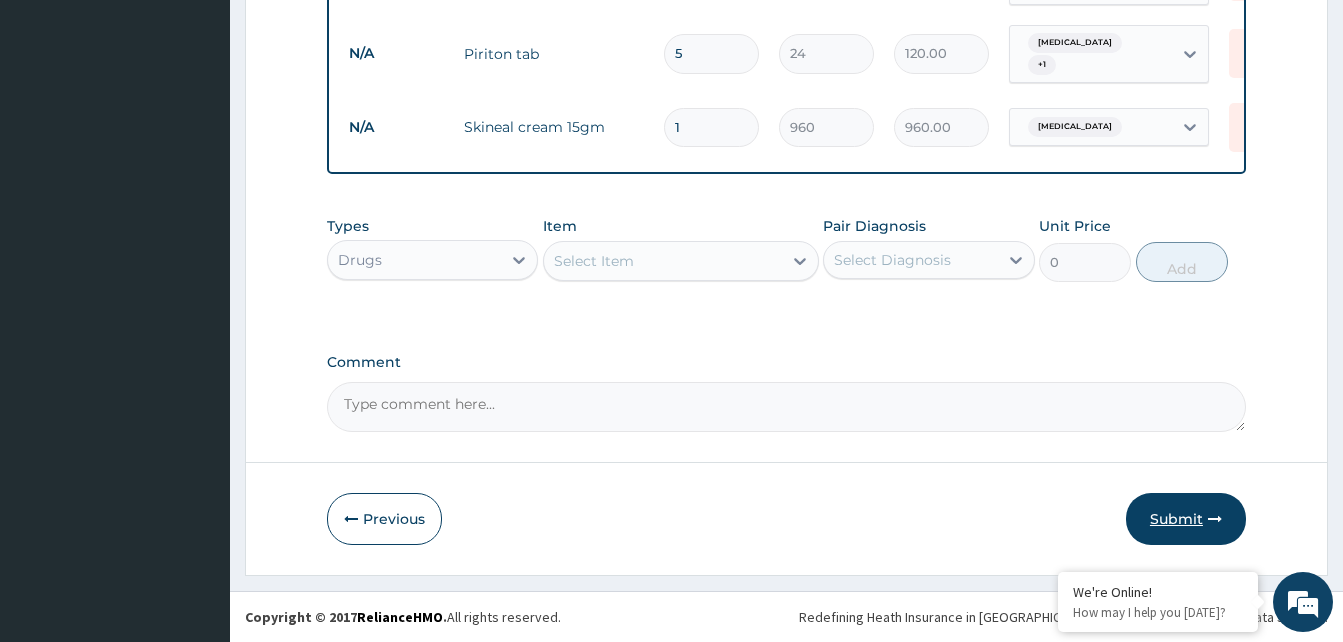 click on "Submit" at bounding box center [1186, 519] 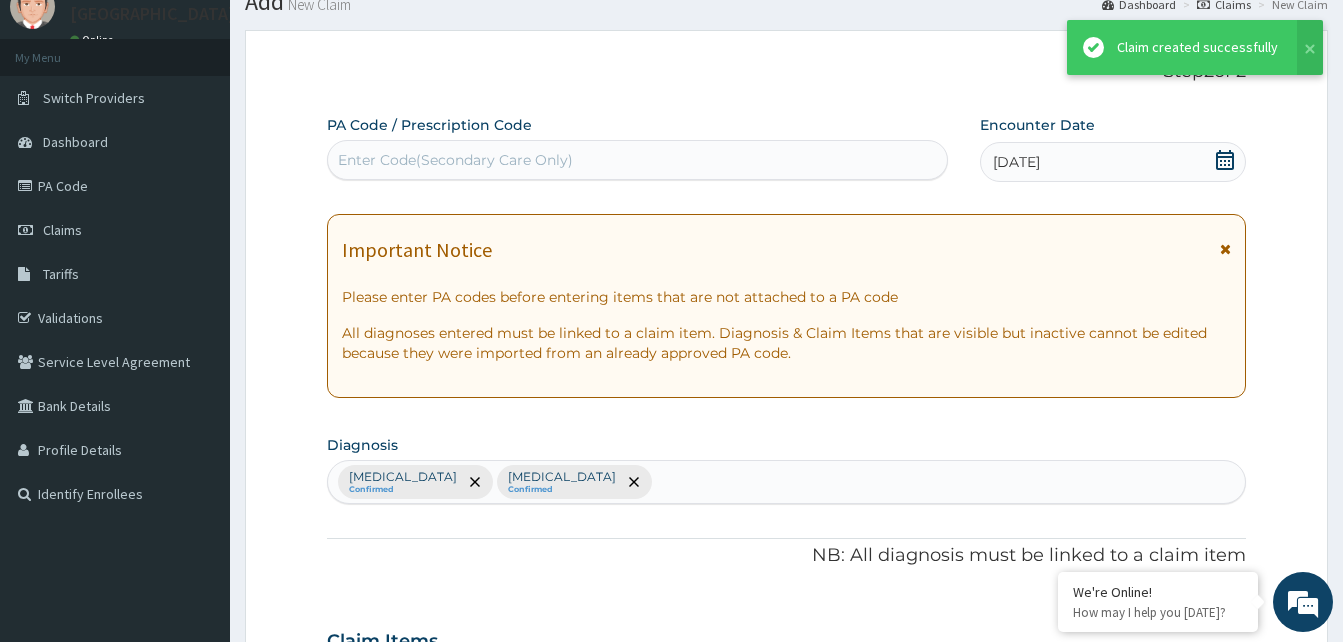 scroll, scrollTop: 875, scrollLeft: 0, axis: vertical 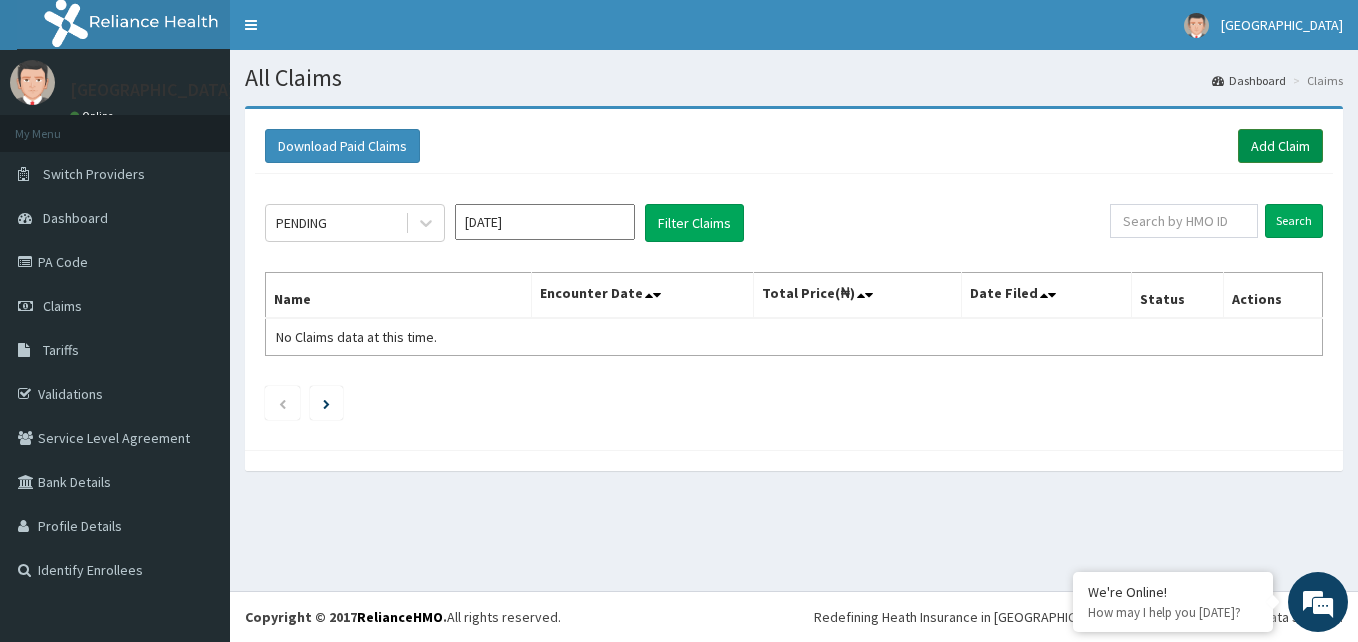 click on "Add Claim" at bounding box center (1280, 146) 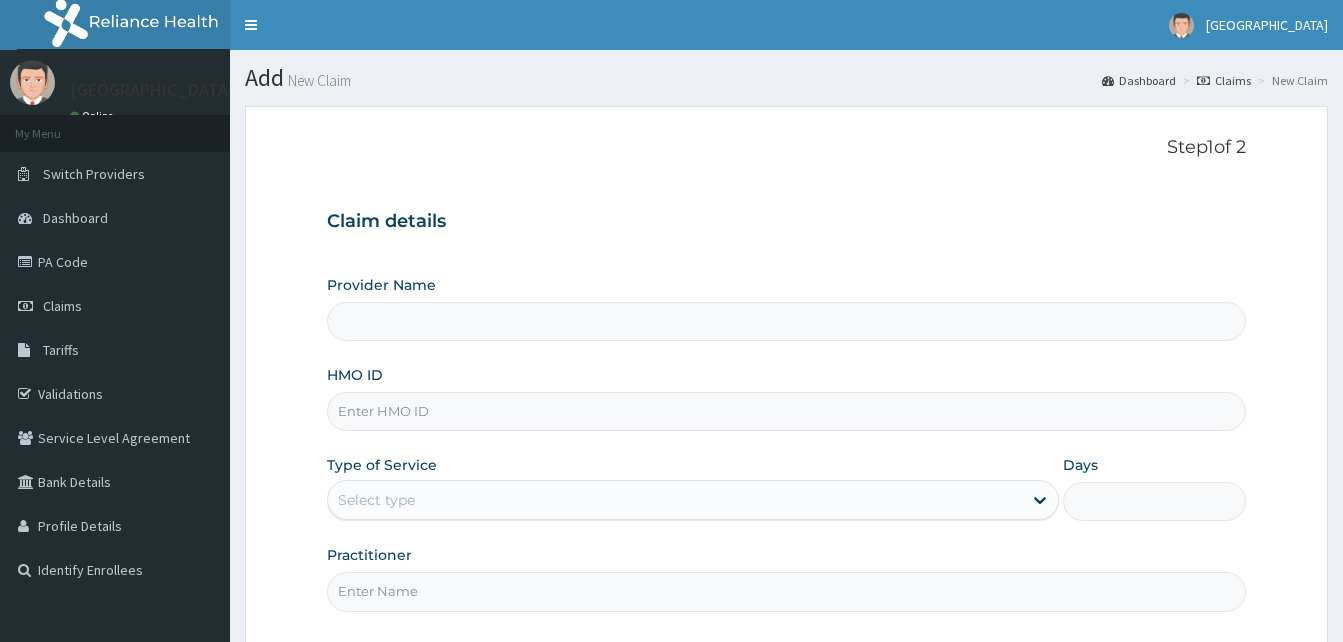 scroll, scrollTop: 0, scrollLeft: 0, axis: both 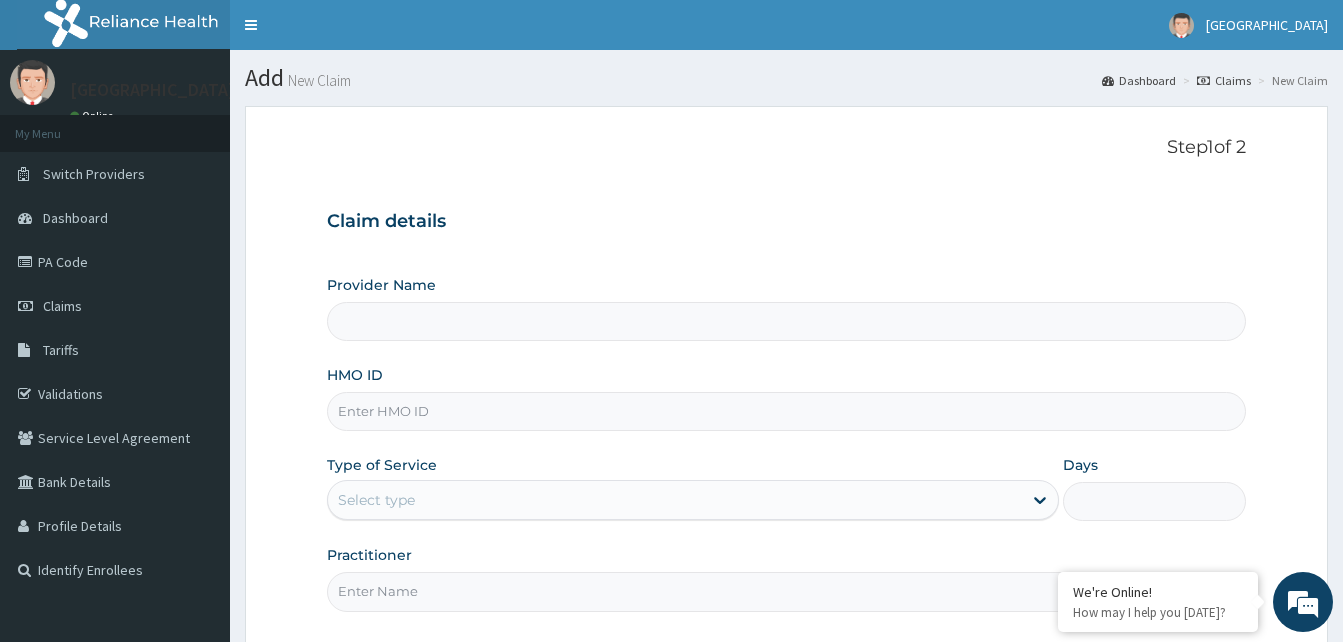 type on "[GEOGRAPHIC_DATA]" 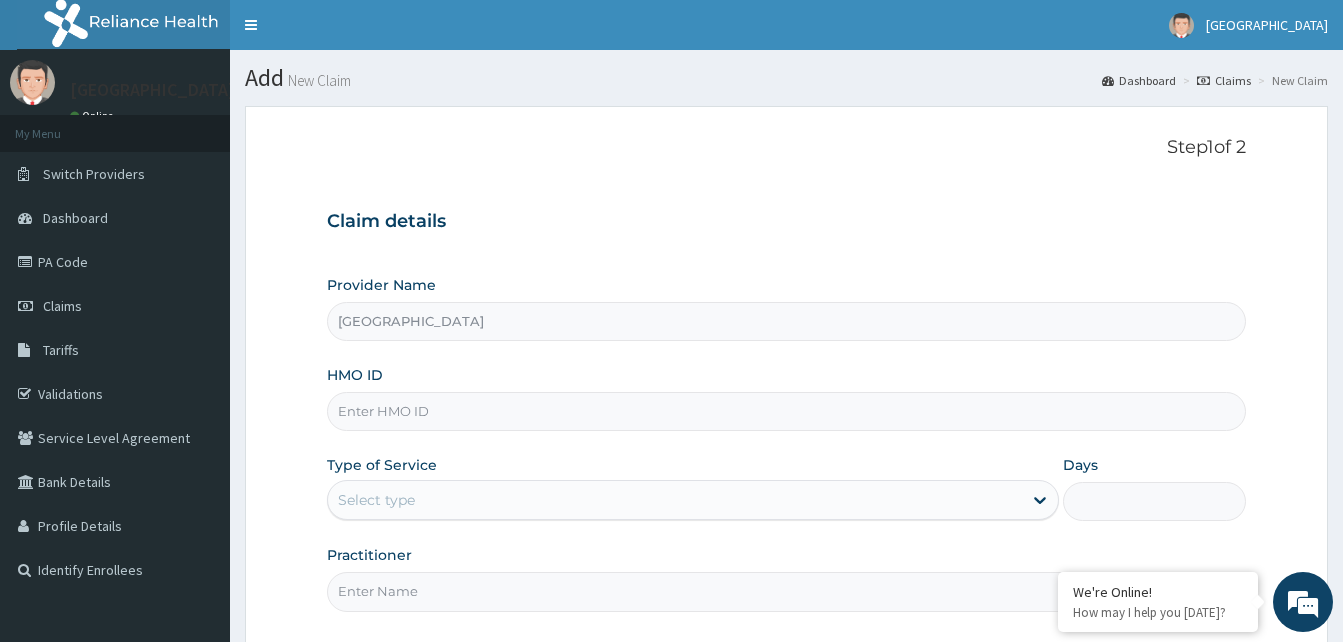 click on "HMO ID" at bounding box center (786, 411) 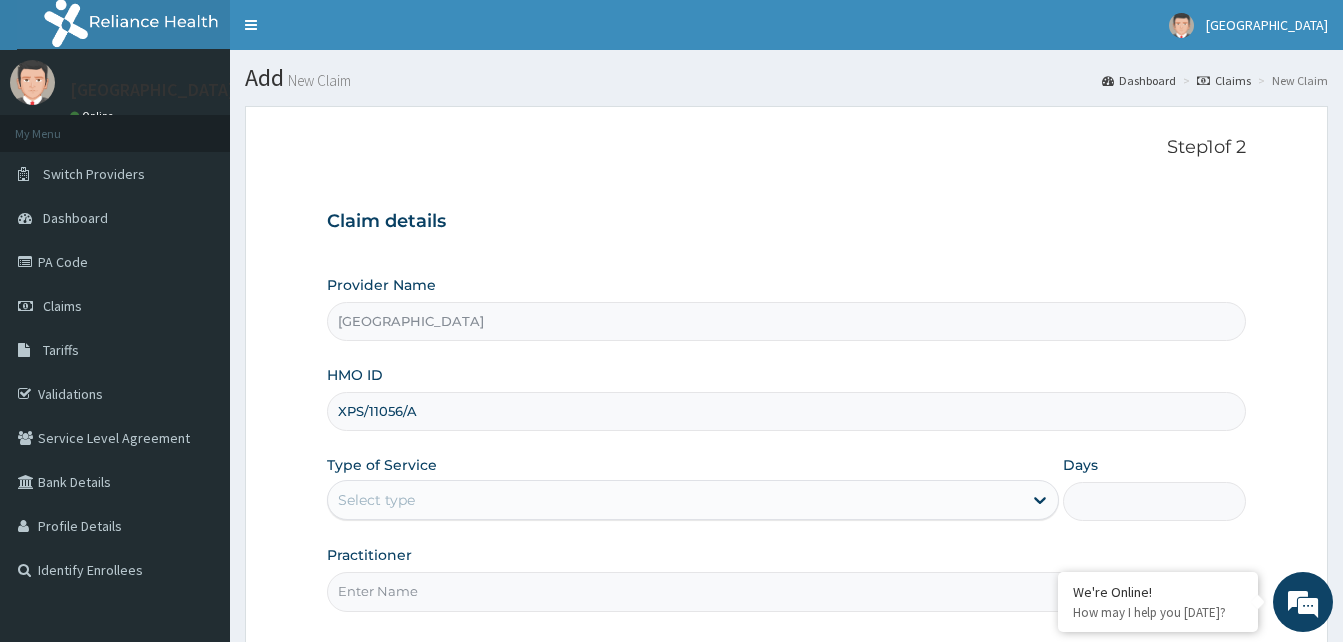 type on "XPS/11056/A" 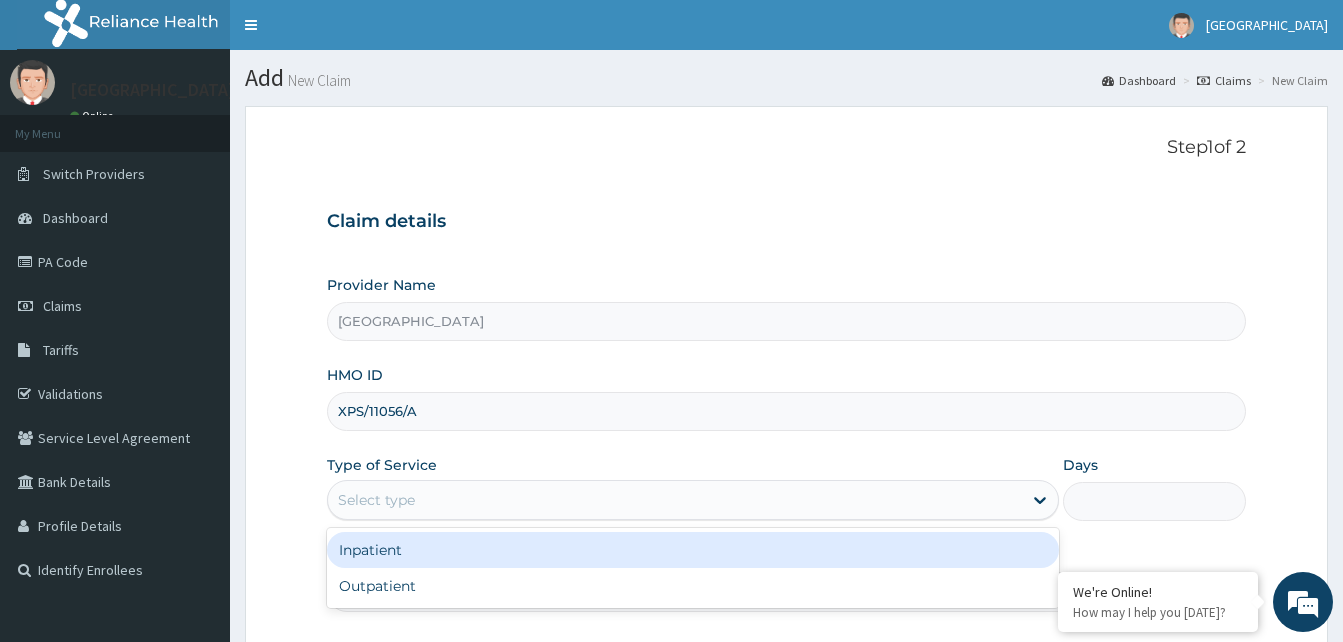 click on "Select type" at bounding box center (376, 500) 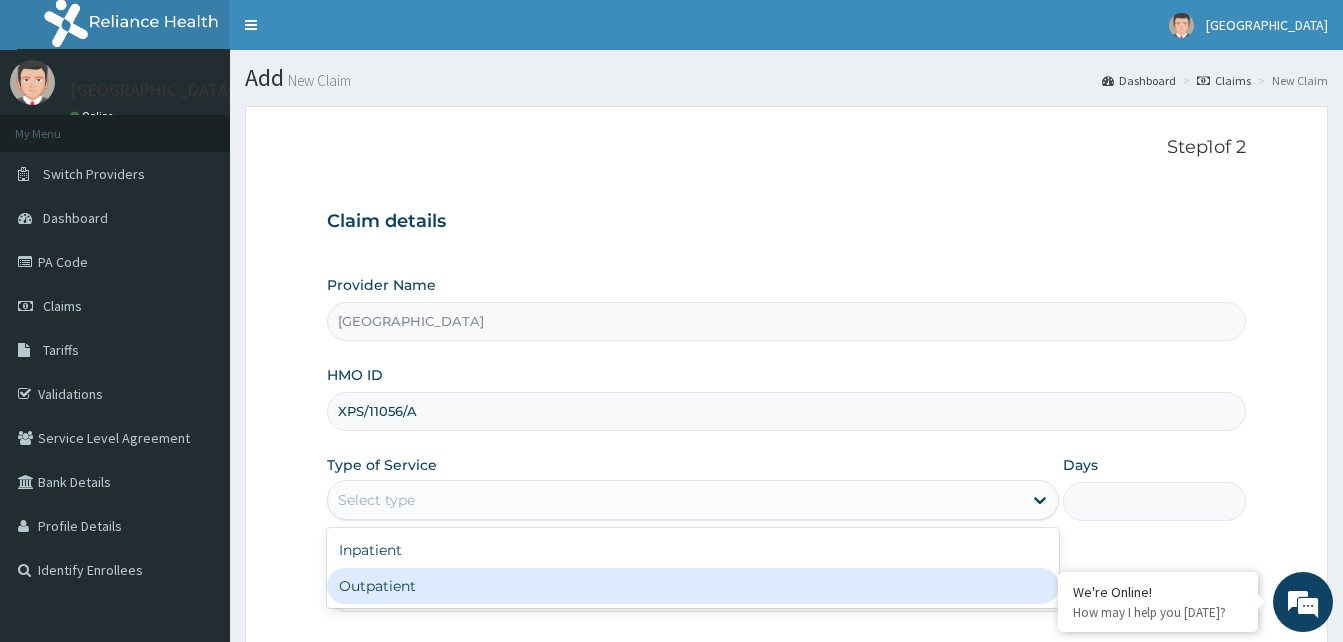 click on "Outpatient" at bounding box center (693, 586) 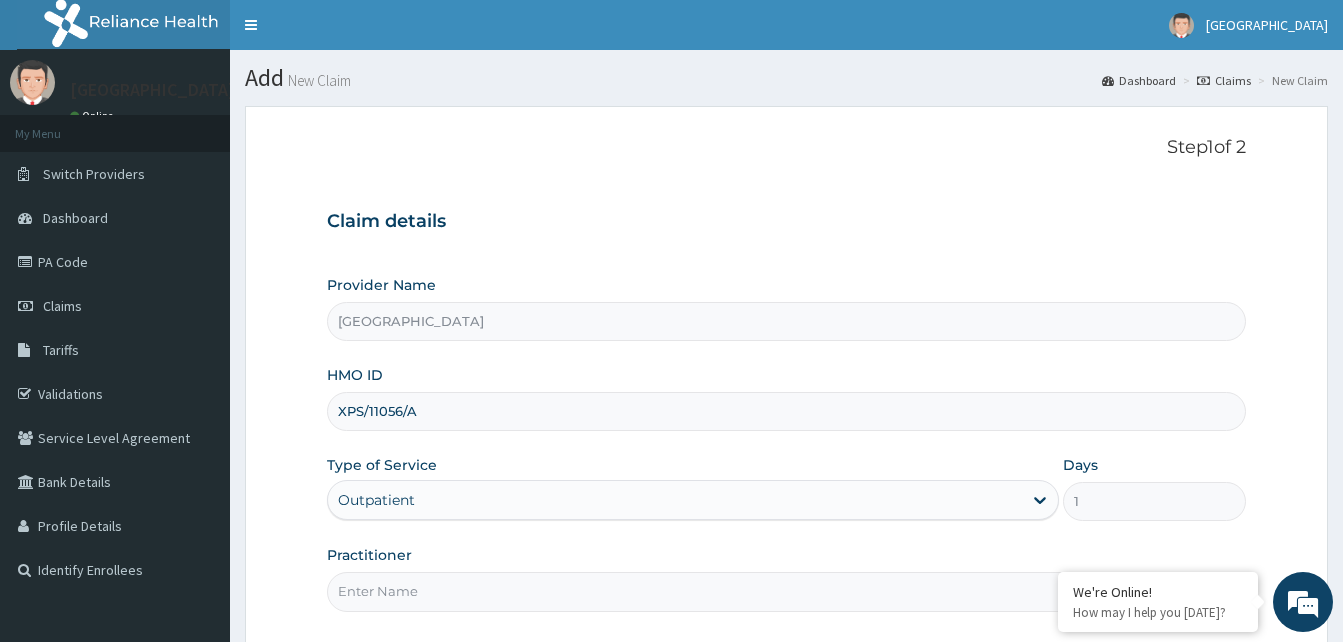 click on "Practitioner" at bounding box center (786, 591) 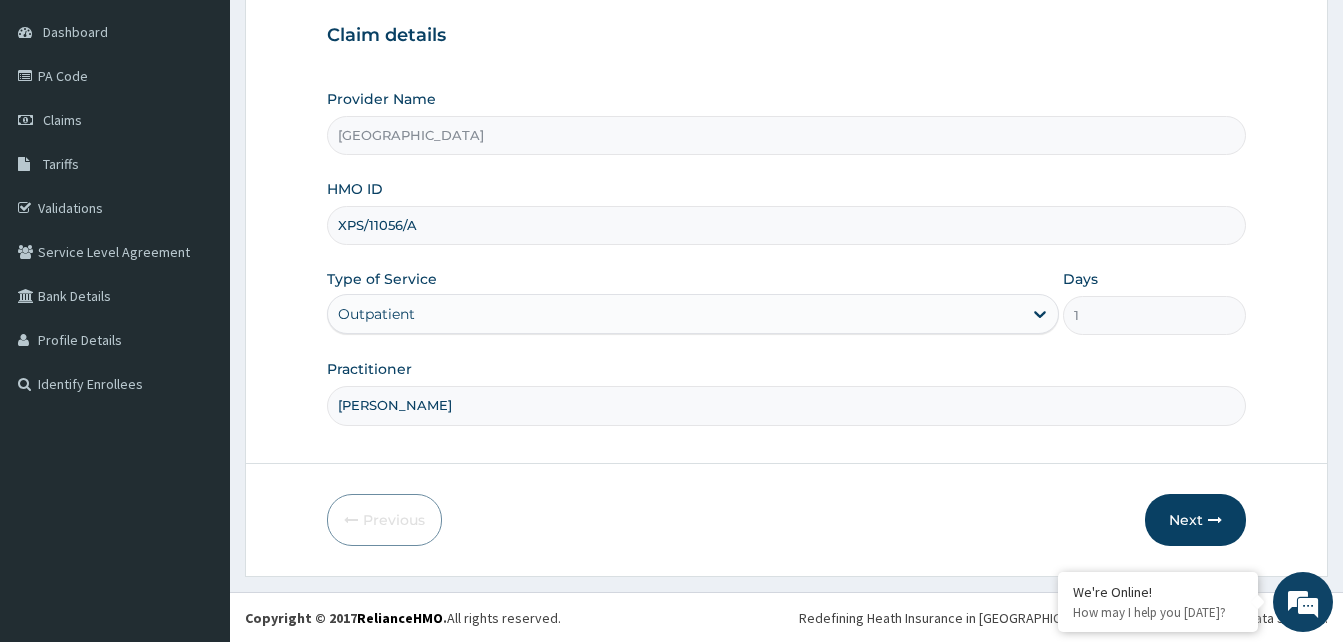 scroll, scrollTop: 187, scrollLeft: 0, axis: vertical 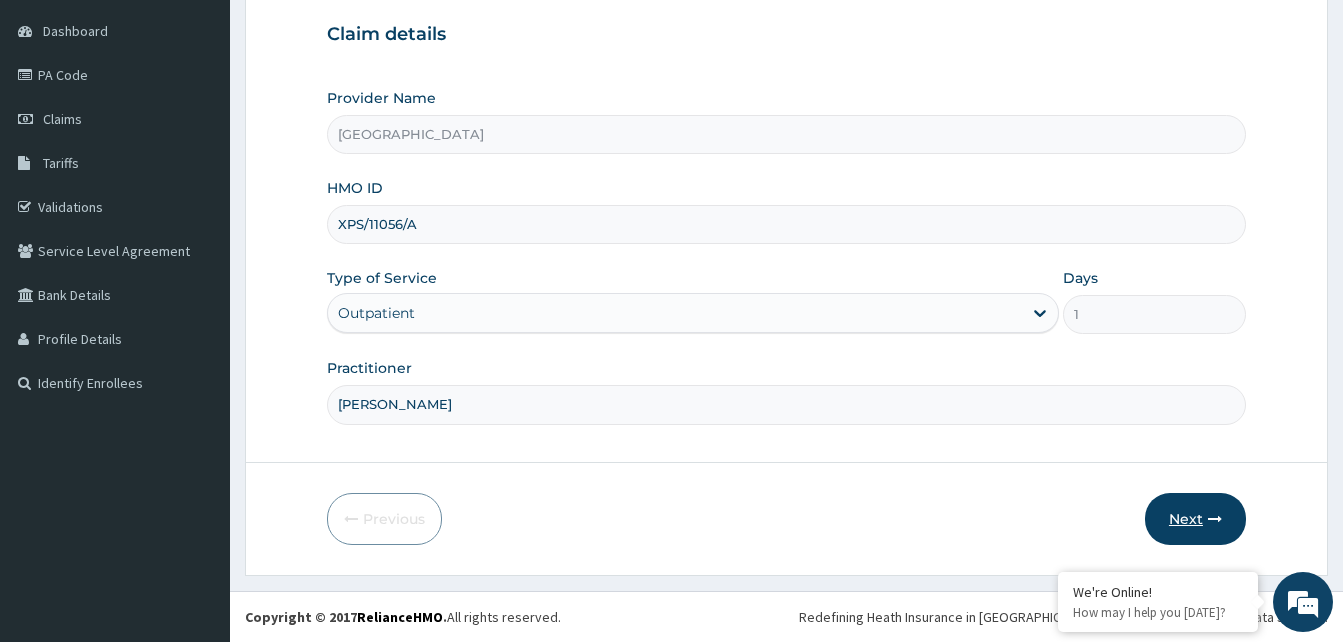 type on "[PERSON_NAME]" 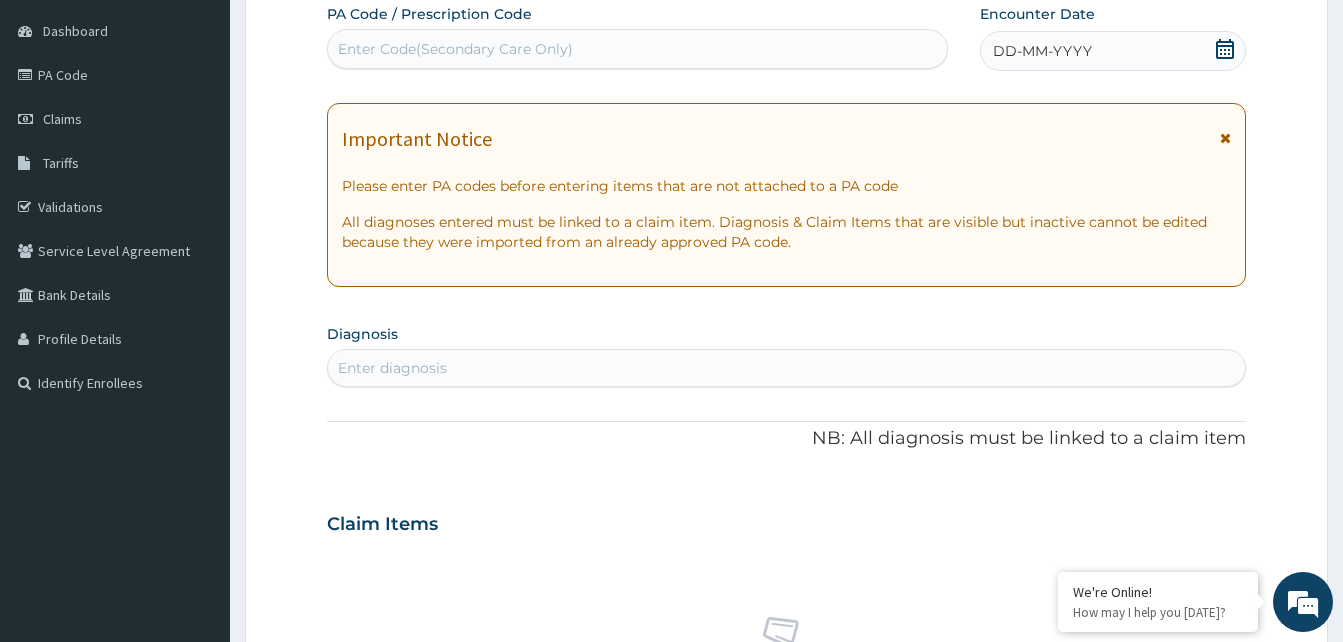 click on "DD-MM-YYYY" at bounding box center [1042, 51] 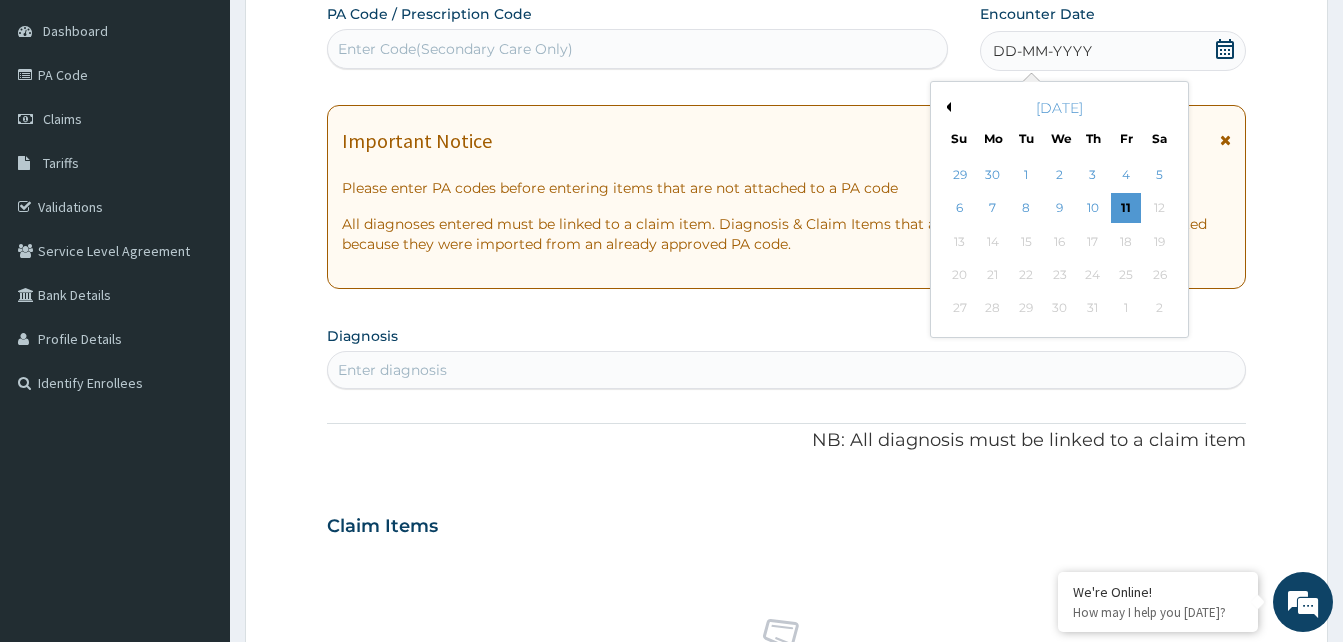 click on "Previous Month" at bounding box center [946, 107] 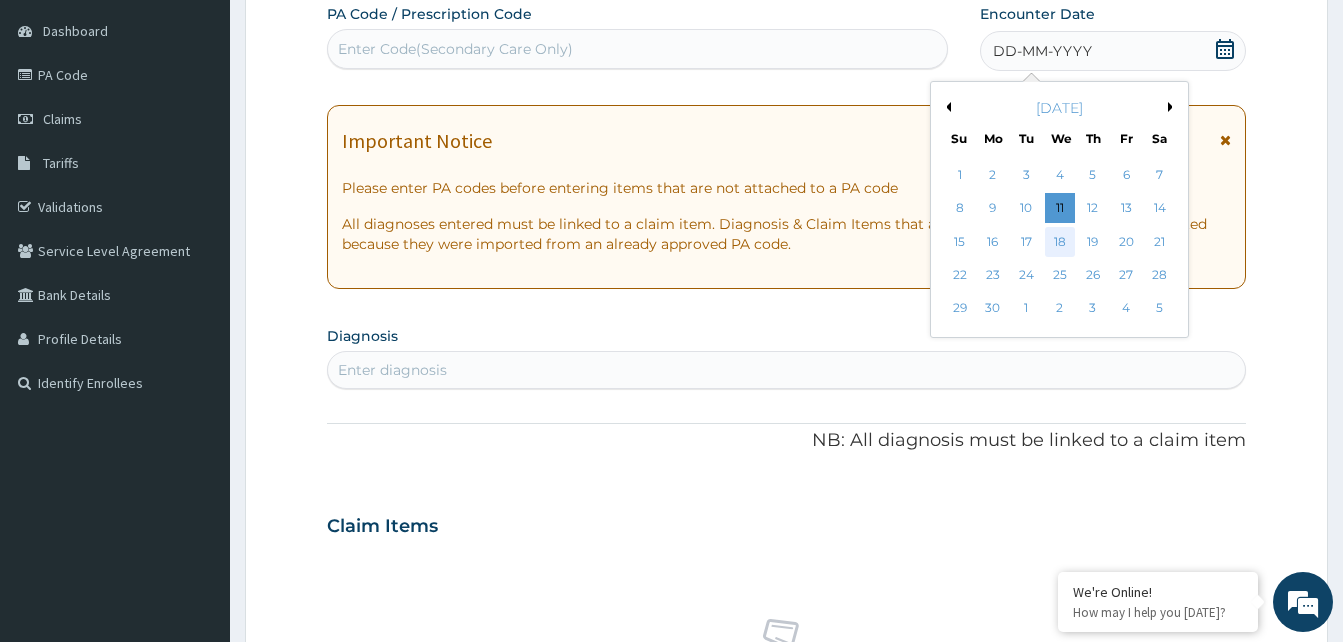 click on "18" at bounding box center [1059, 242] 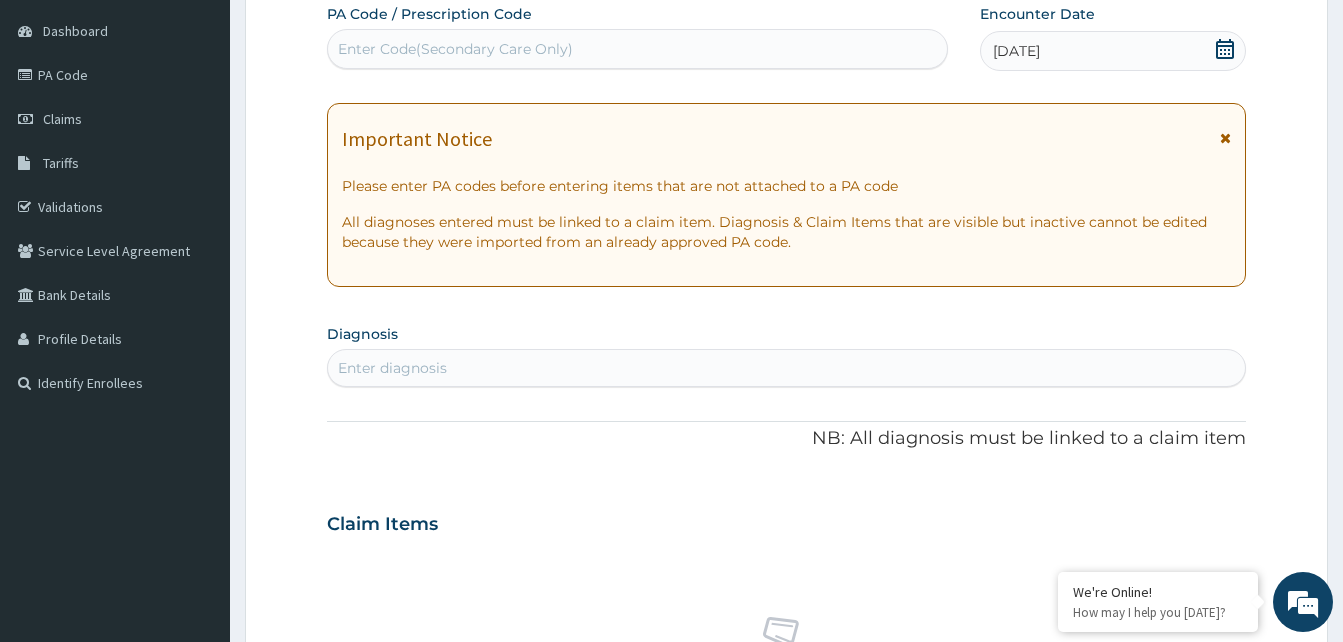 click on "Enter diagnosis" at bounding box center [392, 368] 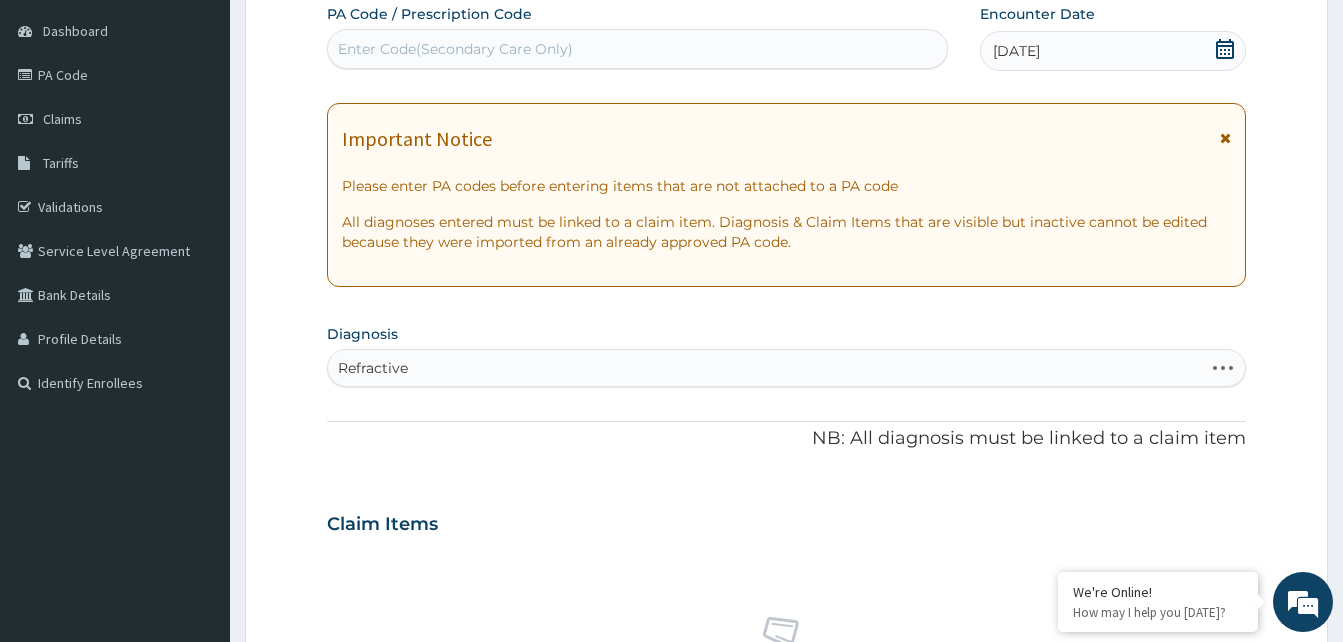 type on "Refractive" 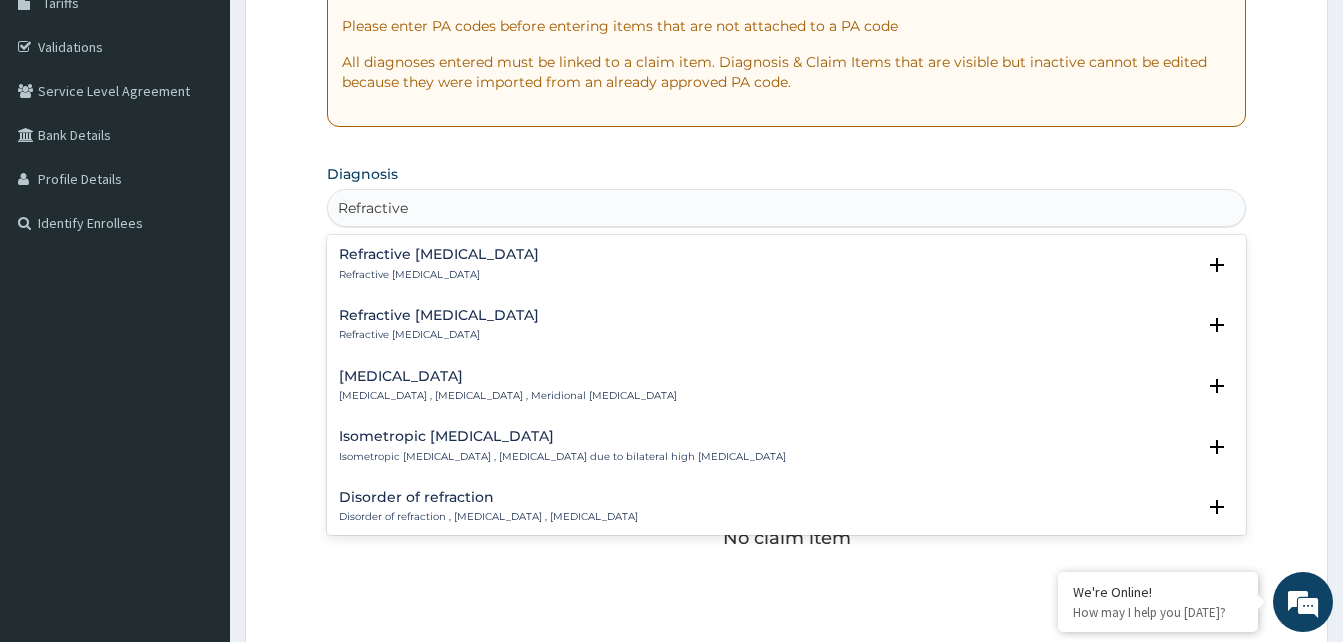 scroll, scrollTop: 387, scrollLeft: 0, axis: vertical 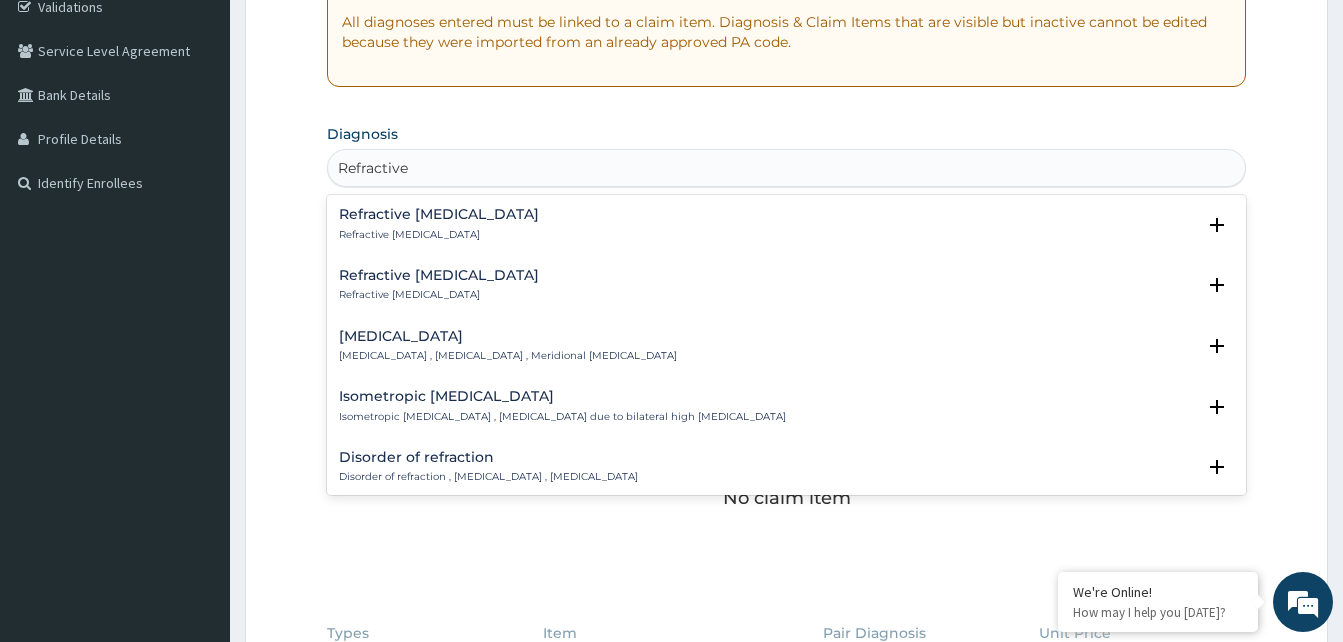 click on "Disorder of refraction" at bounding box center (488, 457) 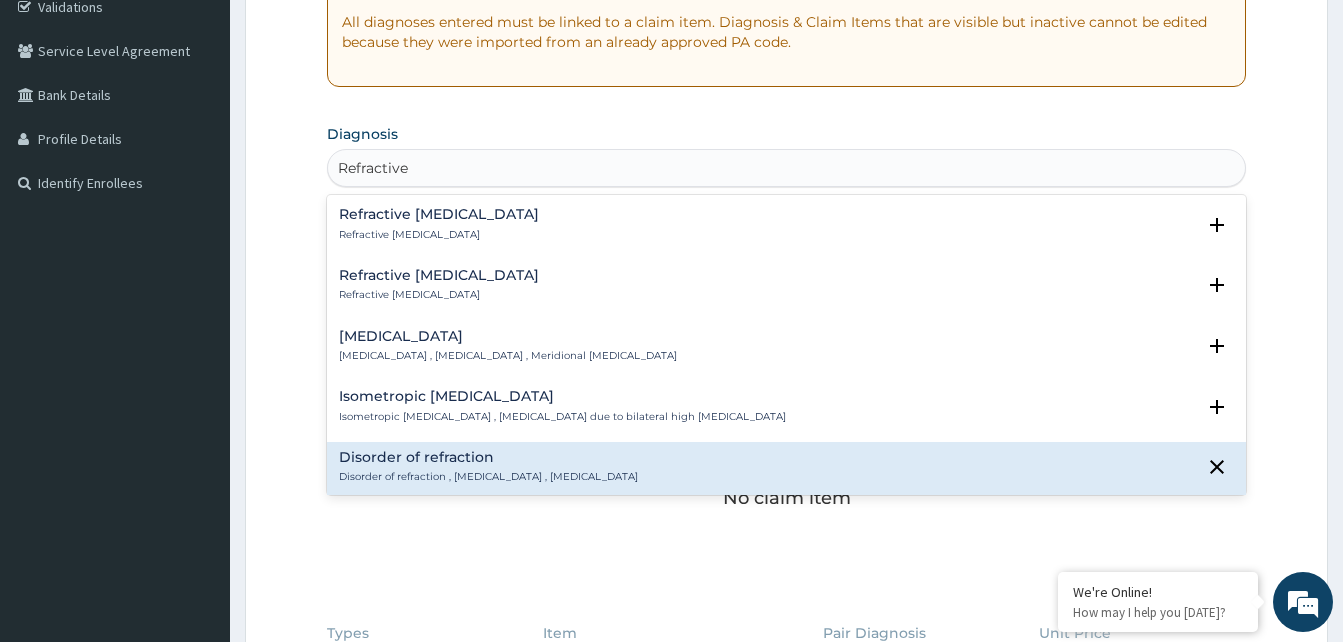 click on "Disorder of refraction" at bounding box center [488, 457] 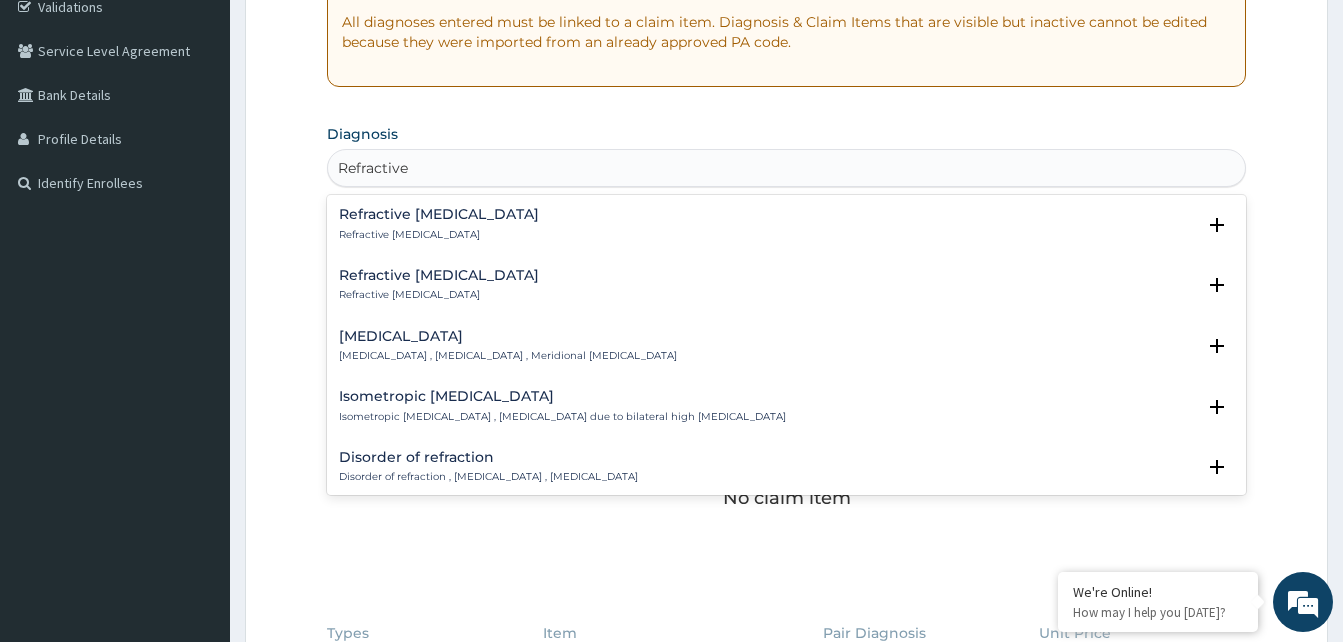 click on "Disorder of refraction Disorder of refraction , [MEDICAL_DATA] , [MEDICAL_DATA]" at bounding box center (488, 467) 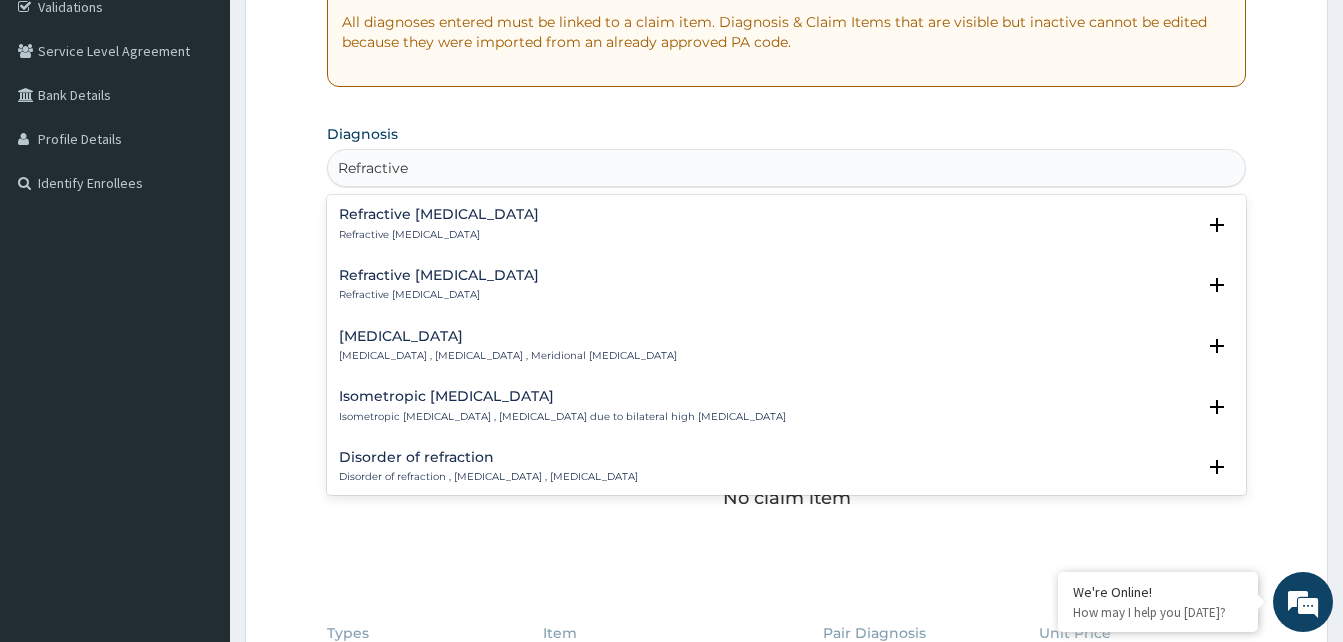 click on "Disorder of refraction" at bounding box center (488, 457) 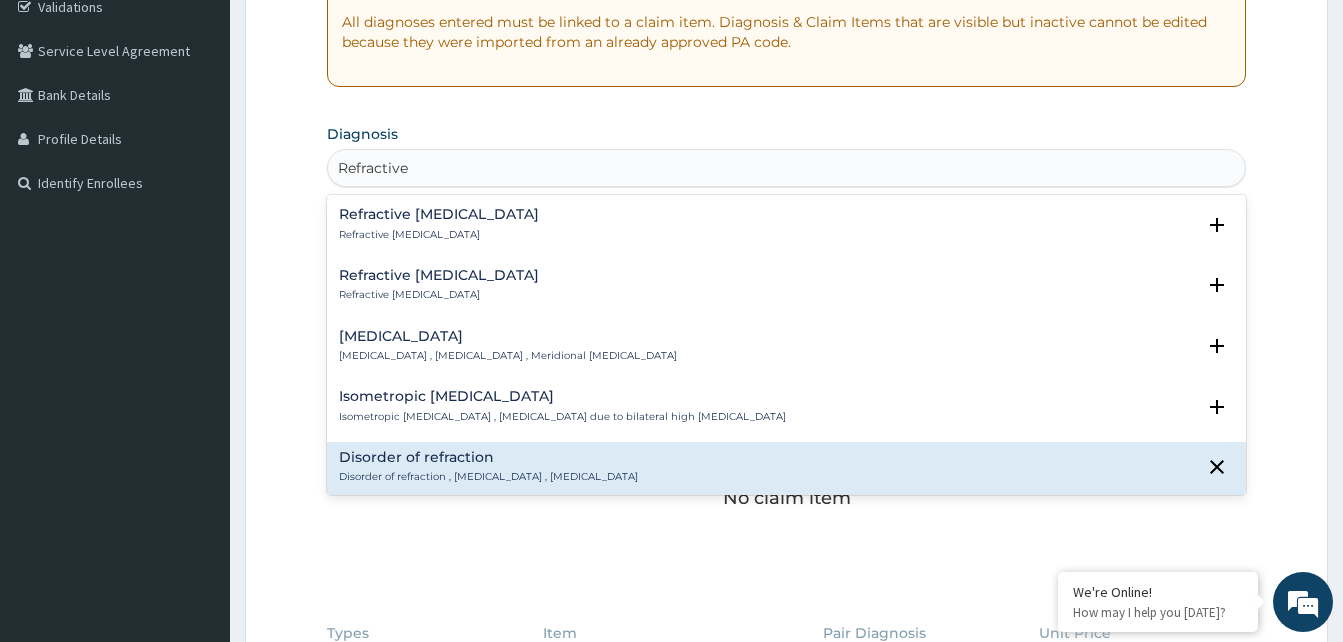 click on "Disorder of refraction" at bounding box center (488, 457) 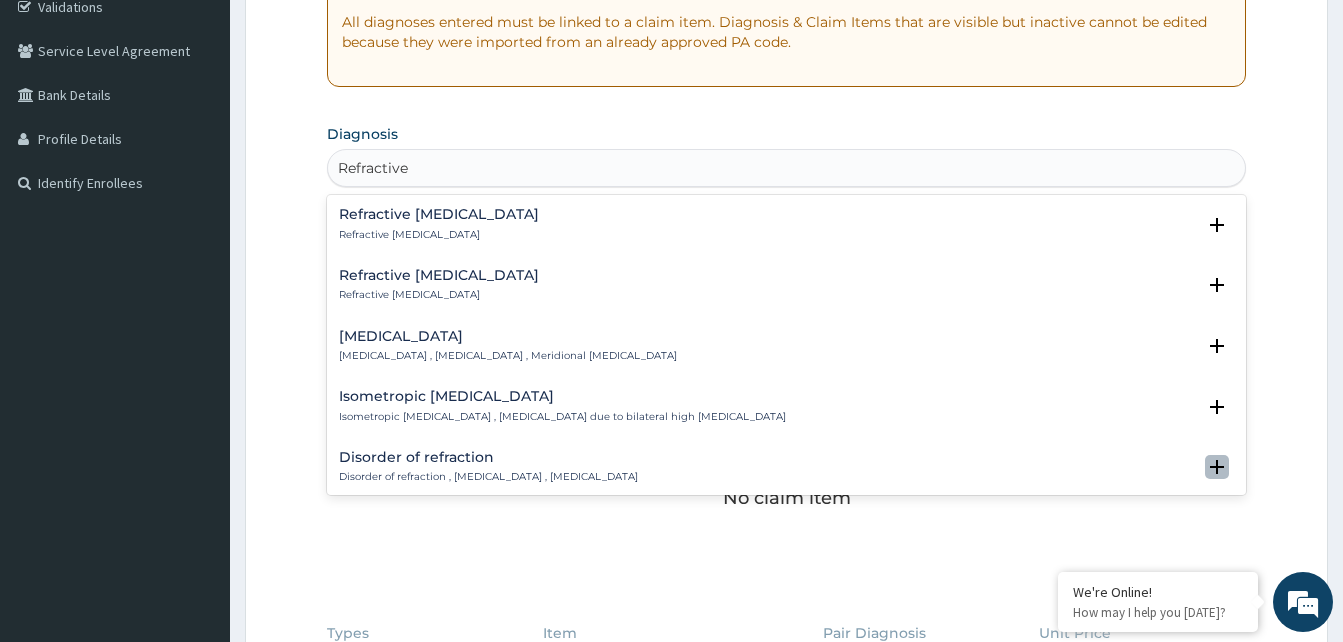 click 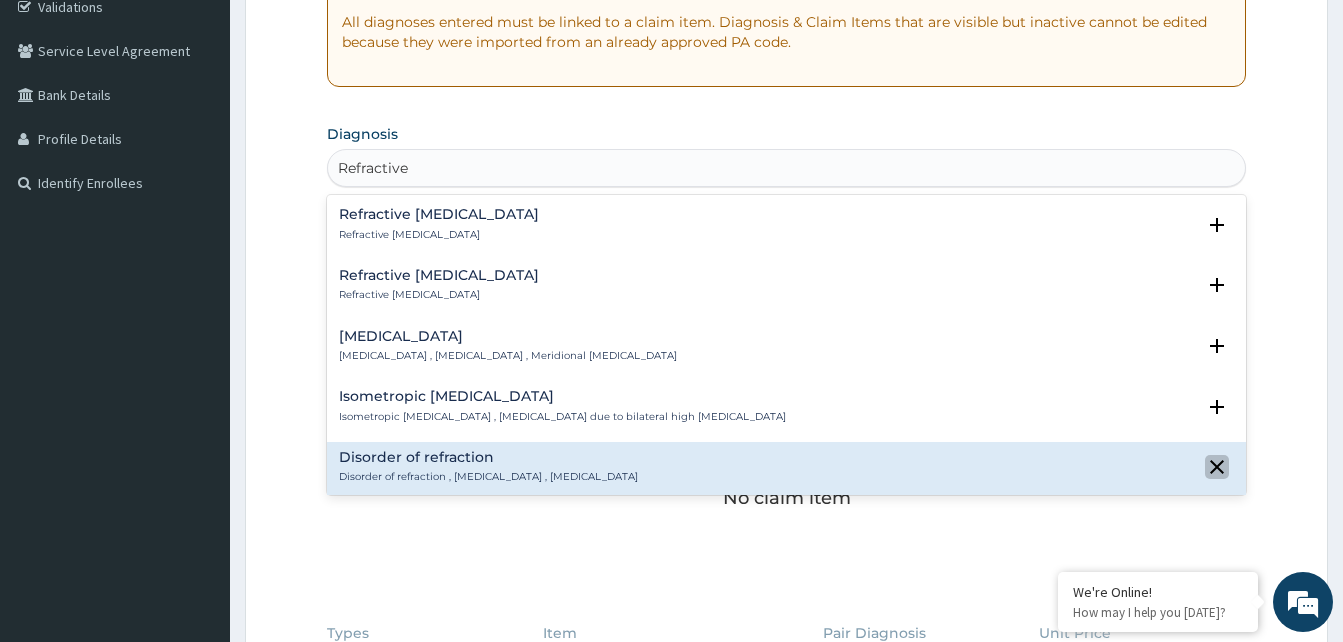 click 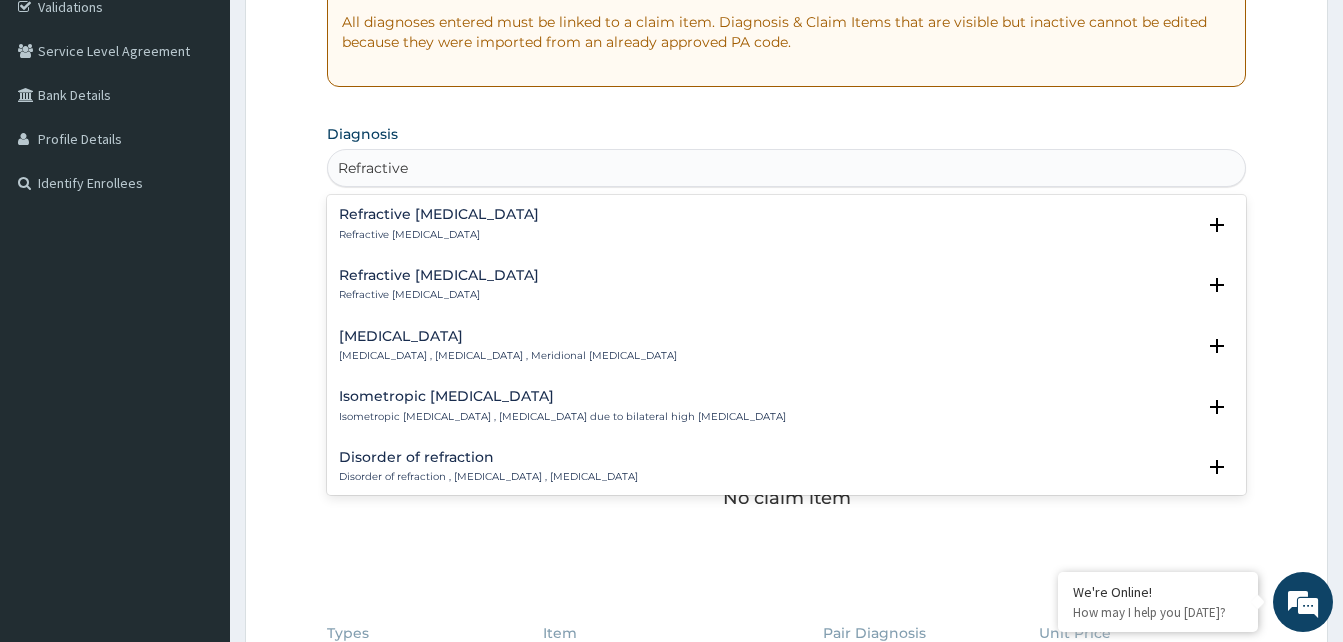 click on "Disorder of refraction" at bounding box center [488, 457] 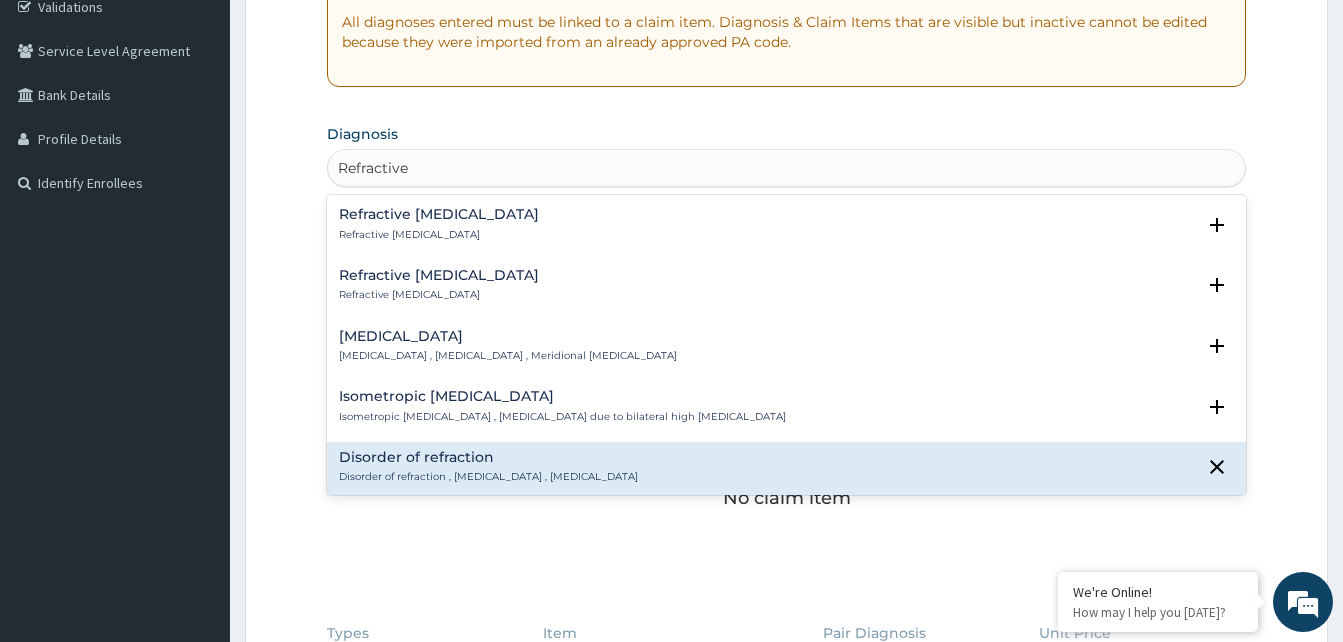 click on "Isometropic [MEDICAL_DATA]" at bounding box center (562, 396) 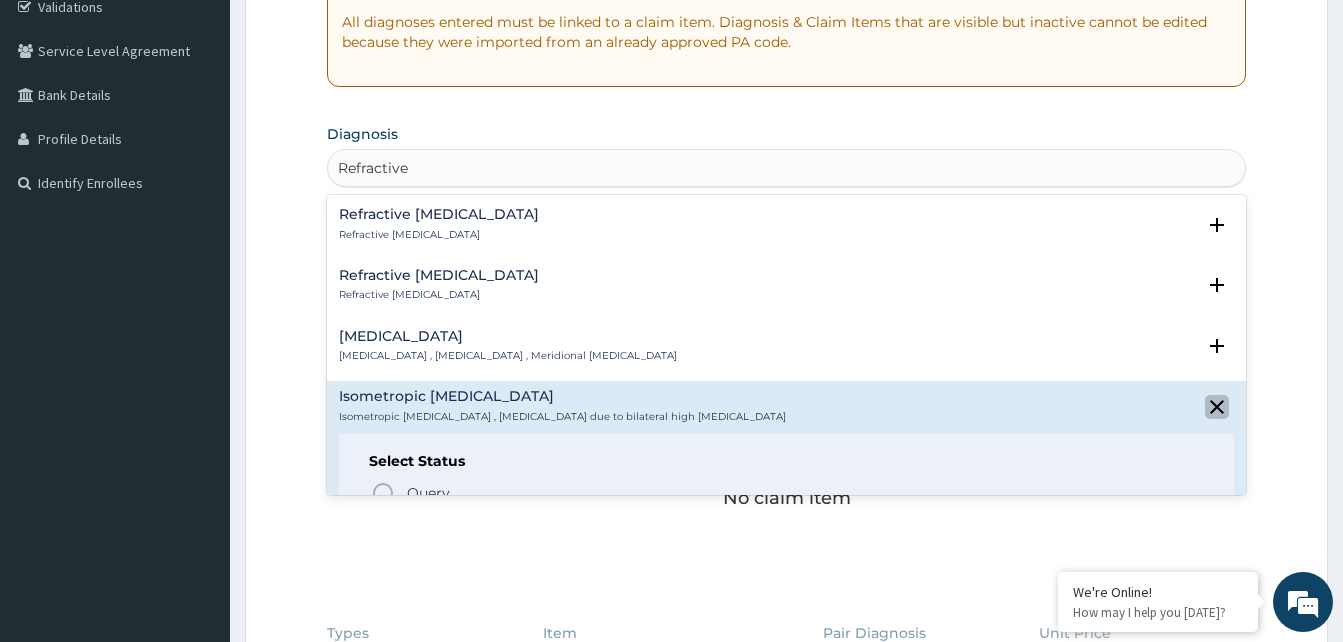 click at bounding box center (1217, 407) 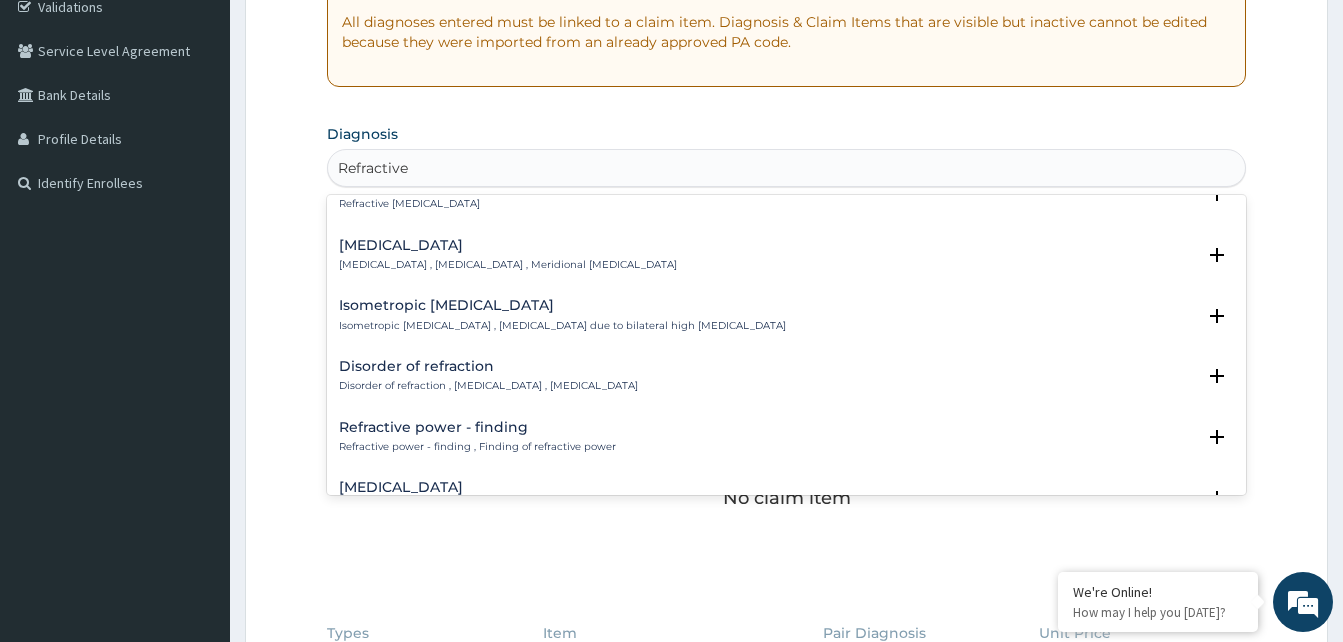 scroll, scrollTop: 120, scrollLeft: 0, axis: vertical 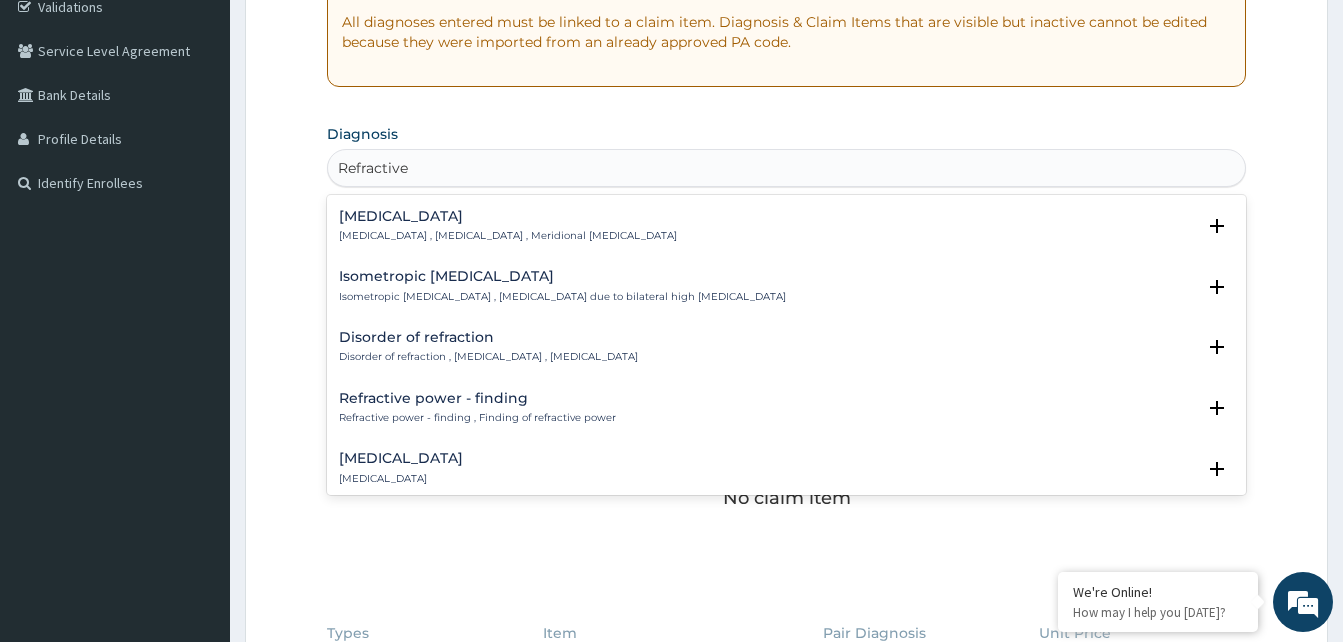 click on "Disorder of refraction" at bounding box center (488, 337) 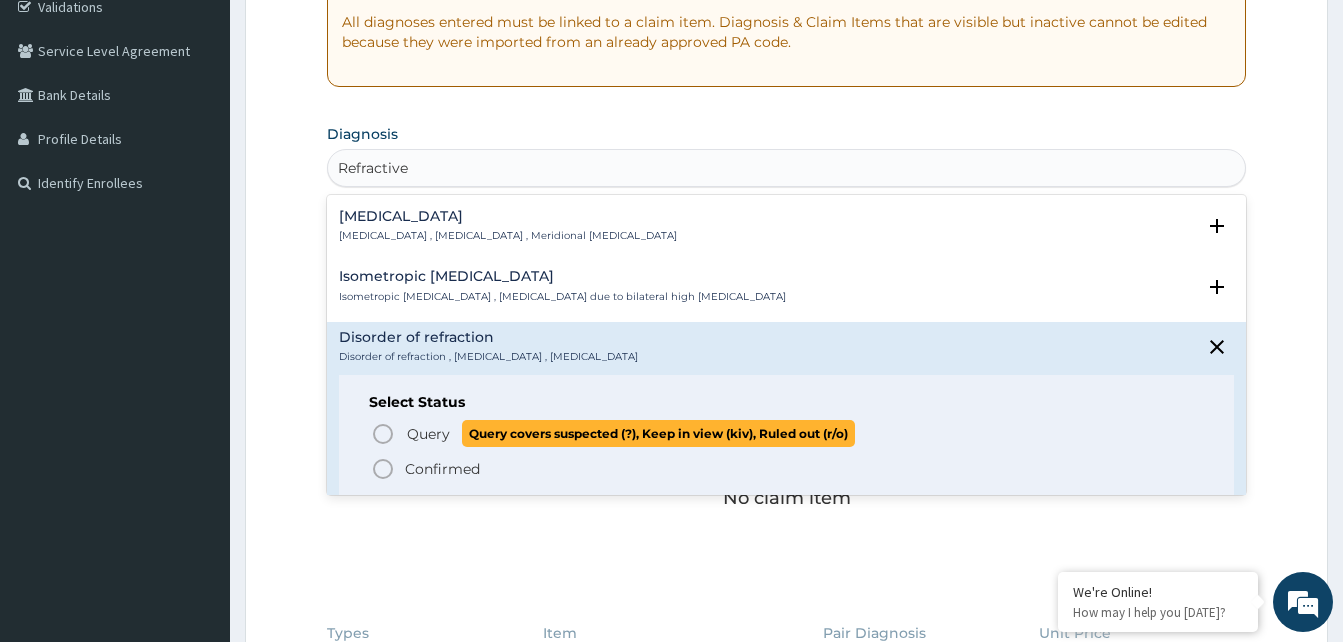 click 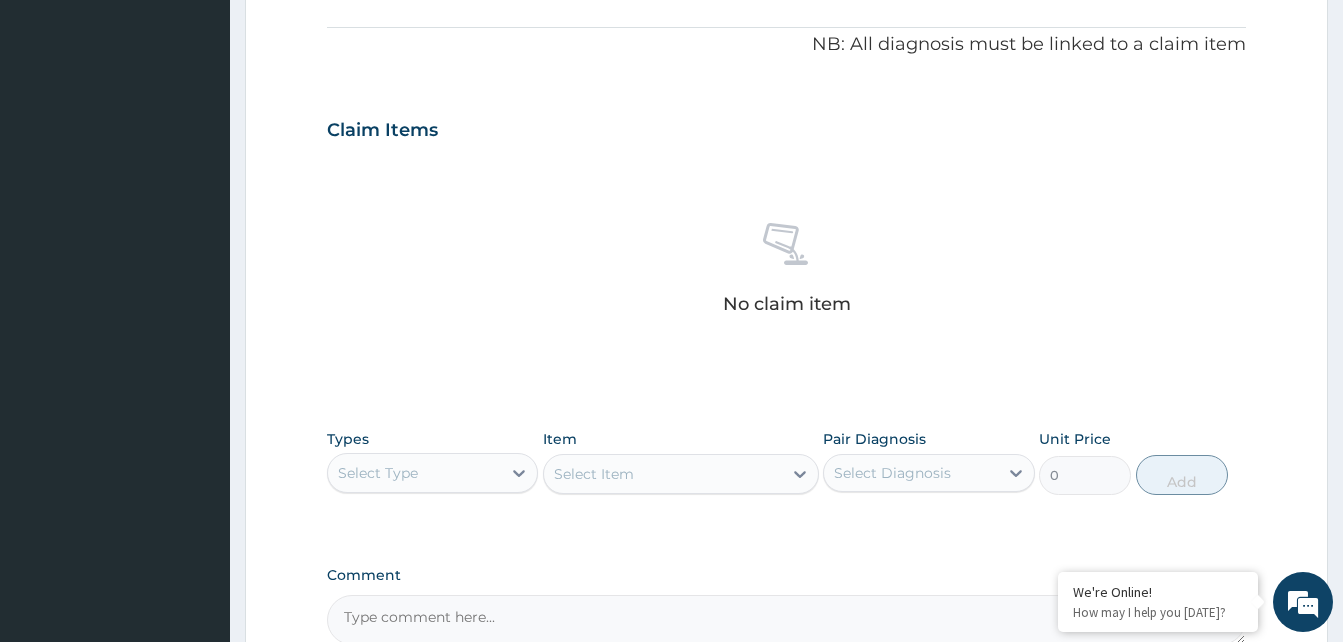 scroll, scrollTop: 627, scrollLeft: 0, axis: vertical 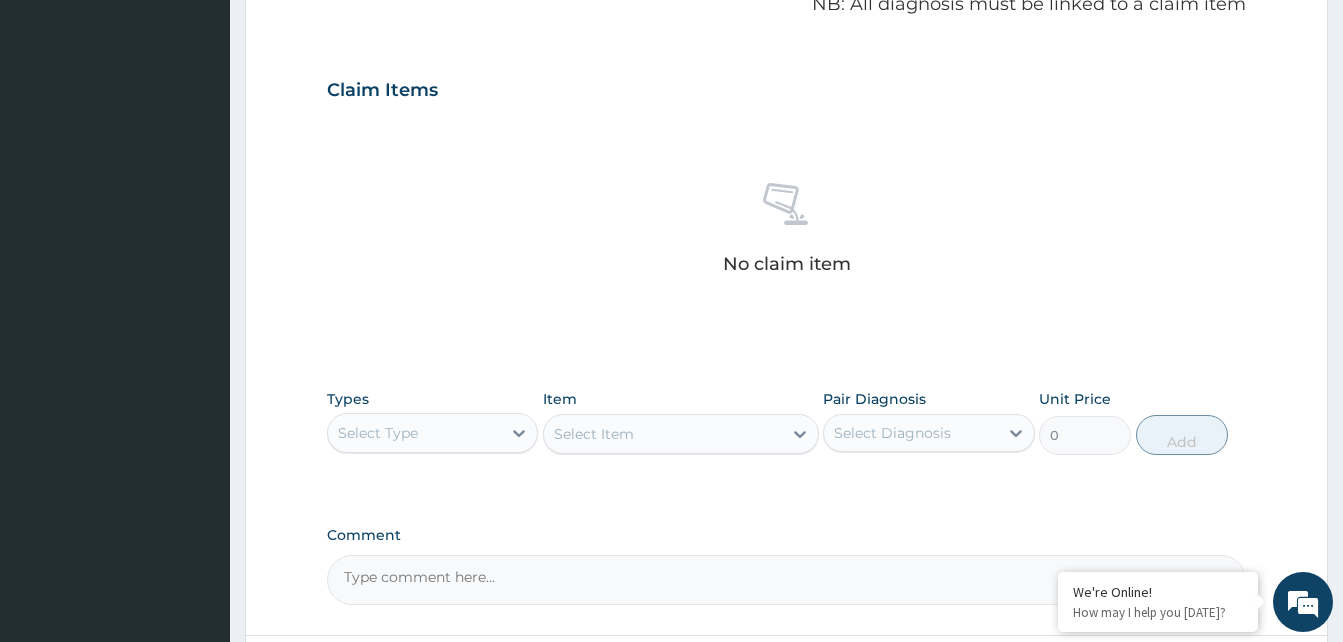 click on "Select Type" at bounding box center (378, 433) 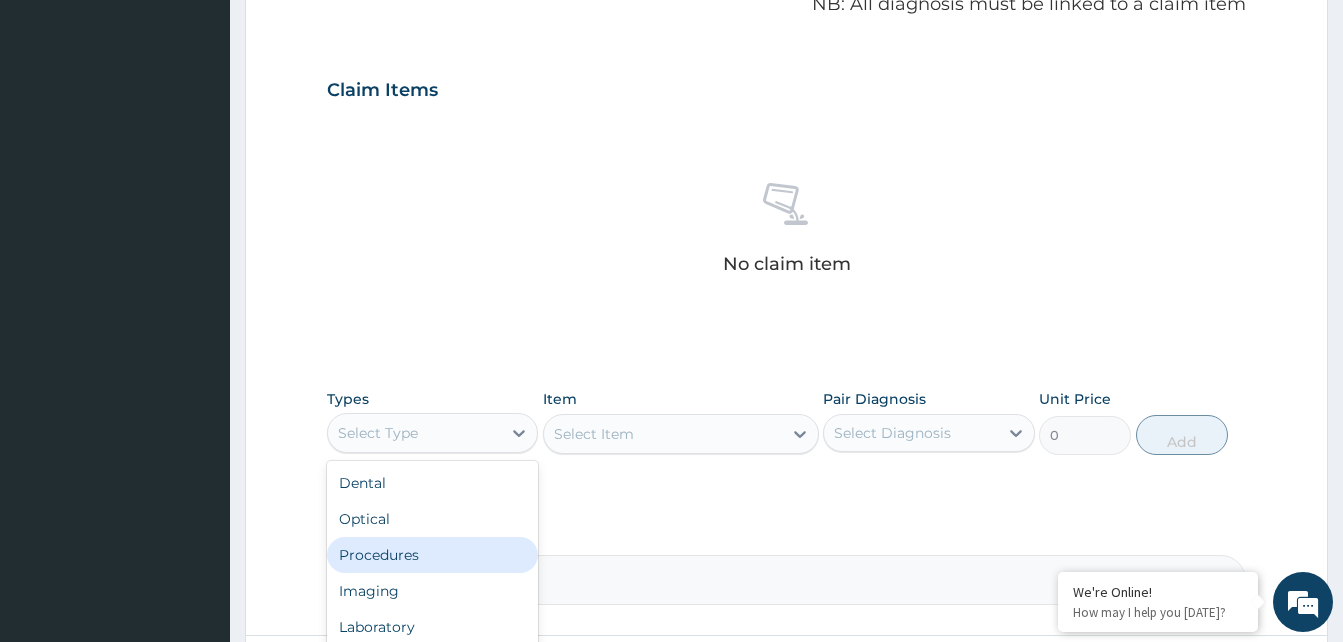 click on "Procedures" at bounding box center (432, 555) 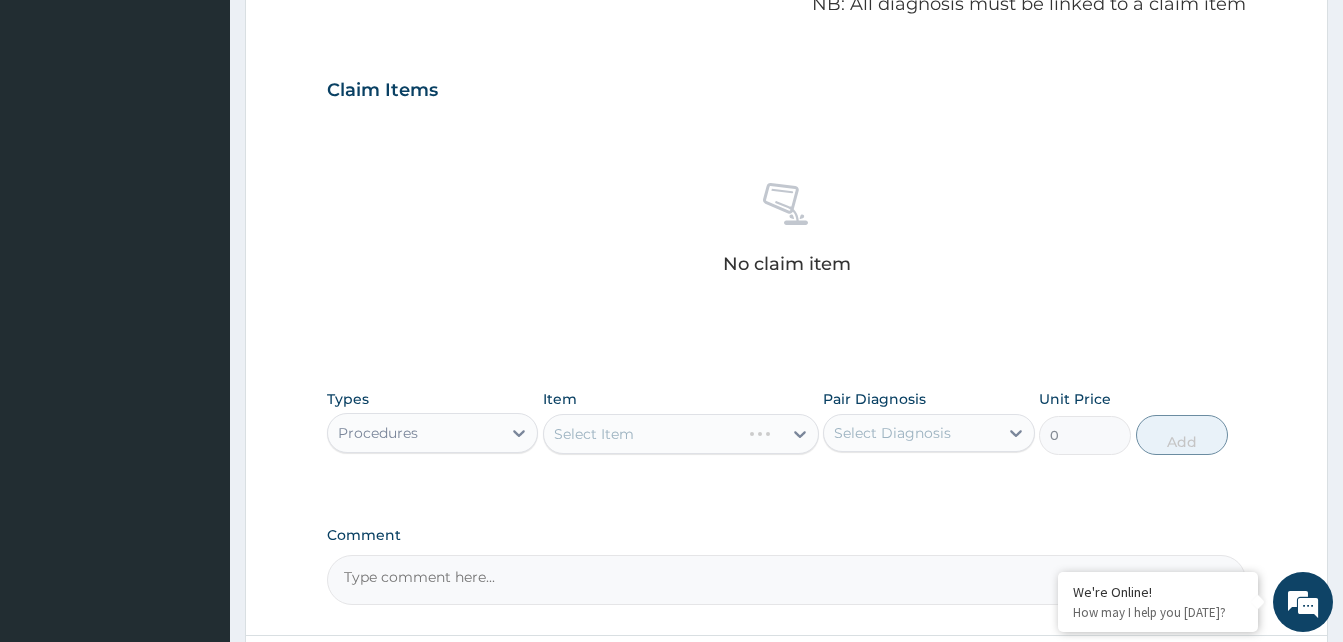 click on "Select Item" at bounding box center (681, 434) 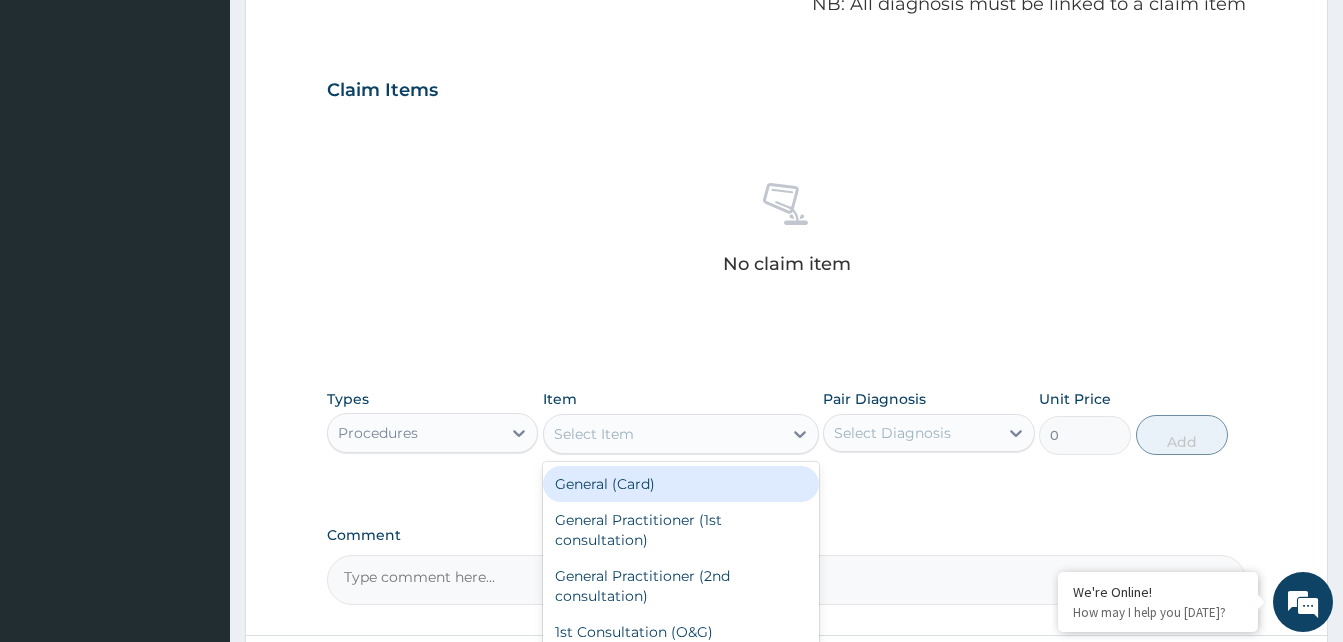 click on "Select Item" at bounding box center (594, 434) 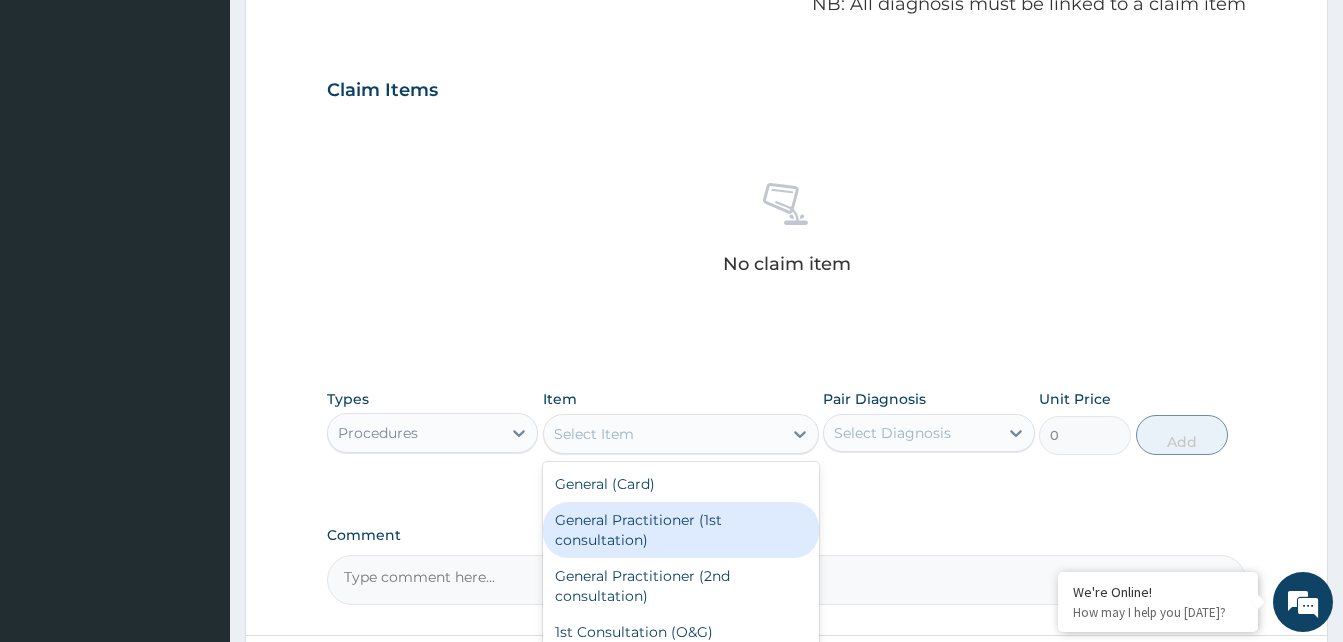 click on "General Practitioner (1st consultation)" at bounding box center [681, 530] 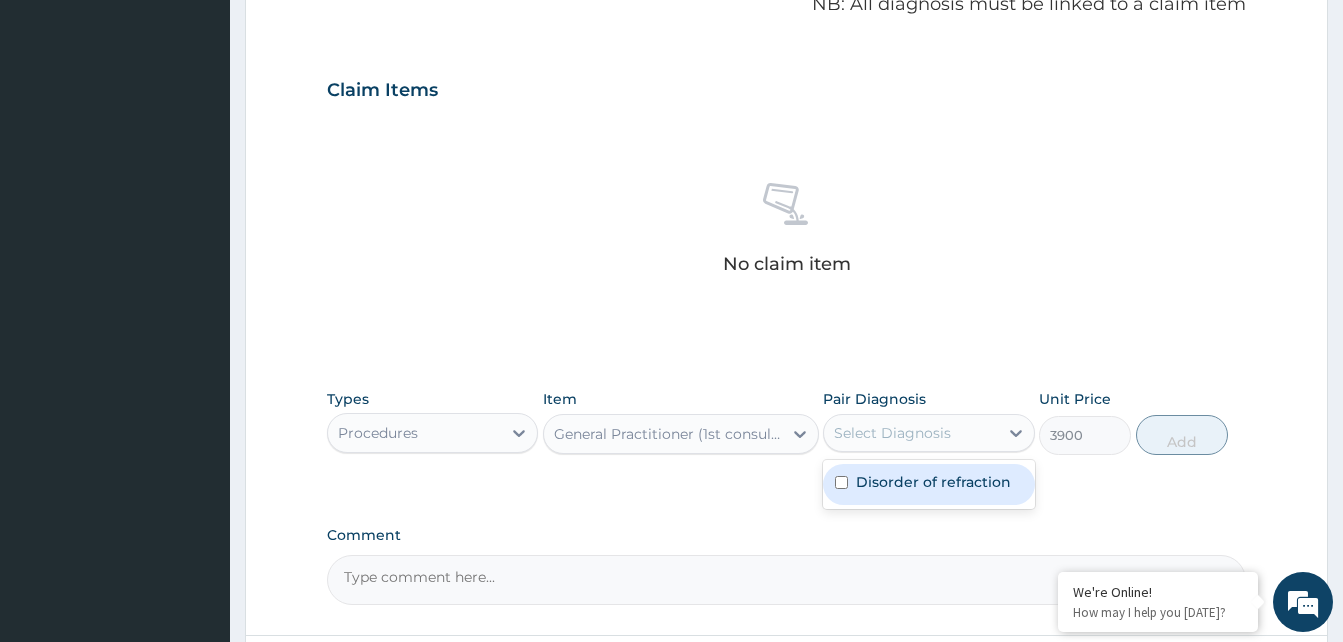 click on "Select Diagnosis" at bounding box center [892, 433] 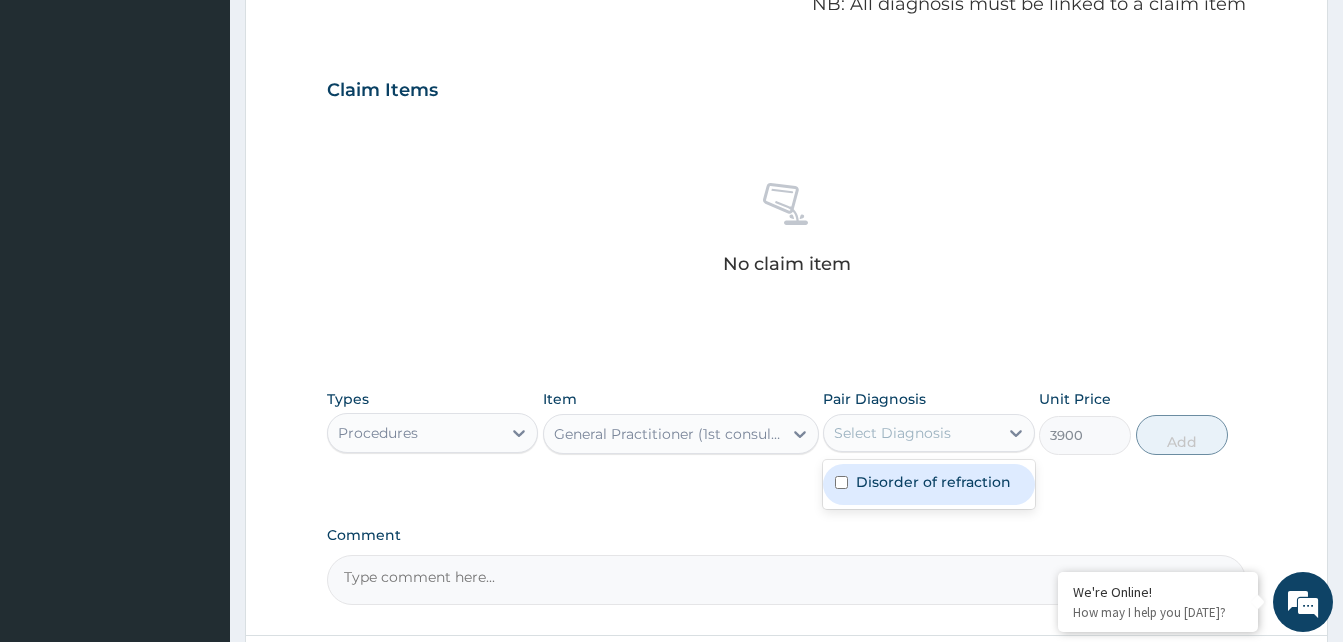 click at bounding box center (841, 482) 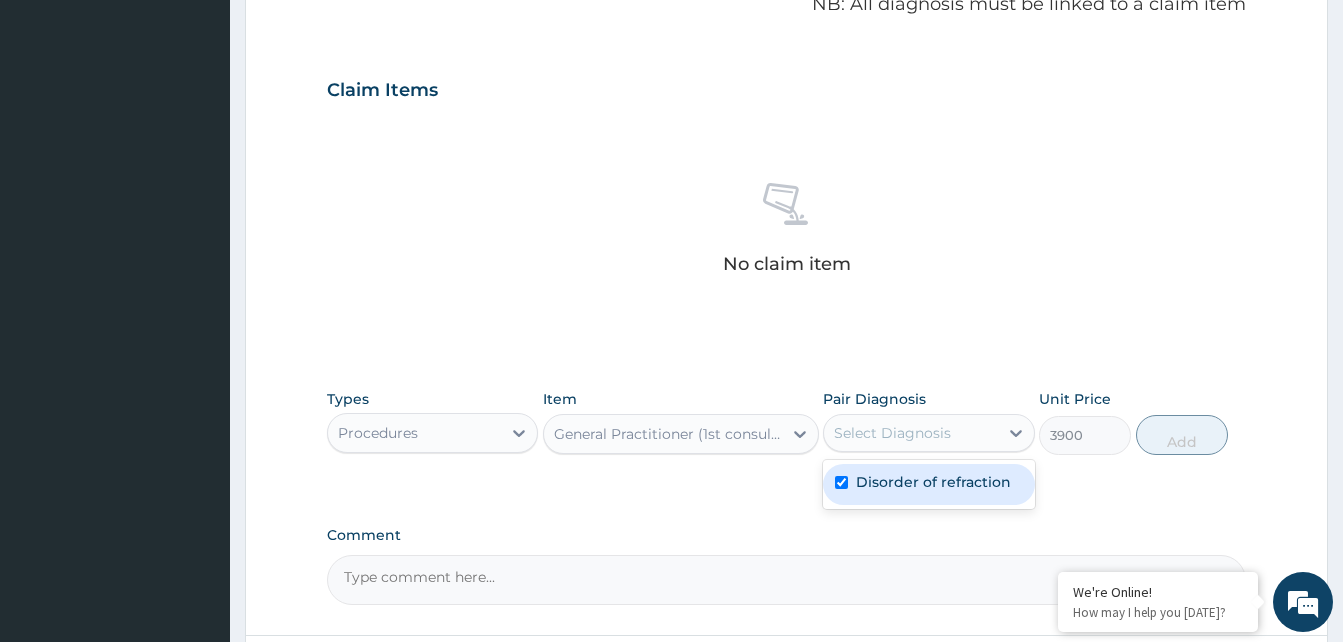 checkbox on "true" 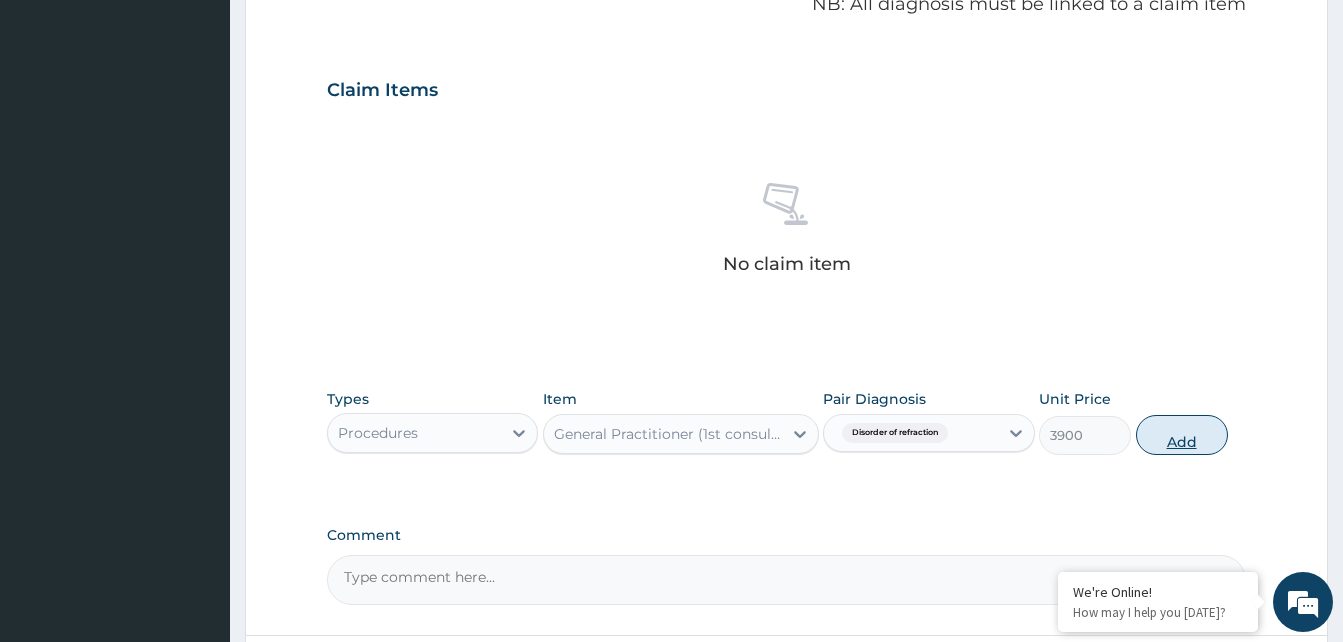 click on "Add" at bounding box center [1182, 435] 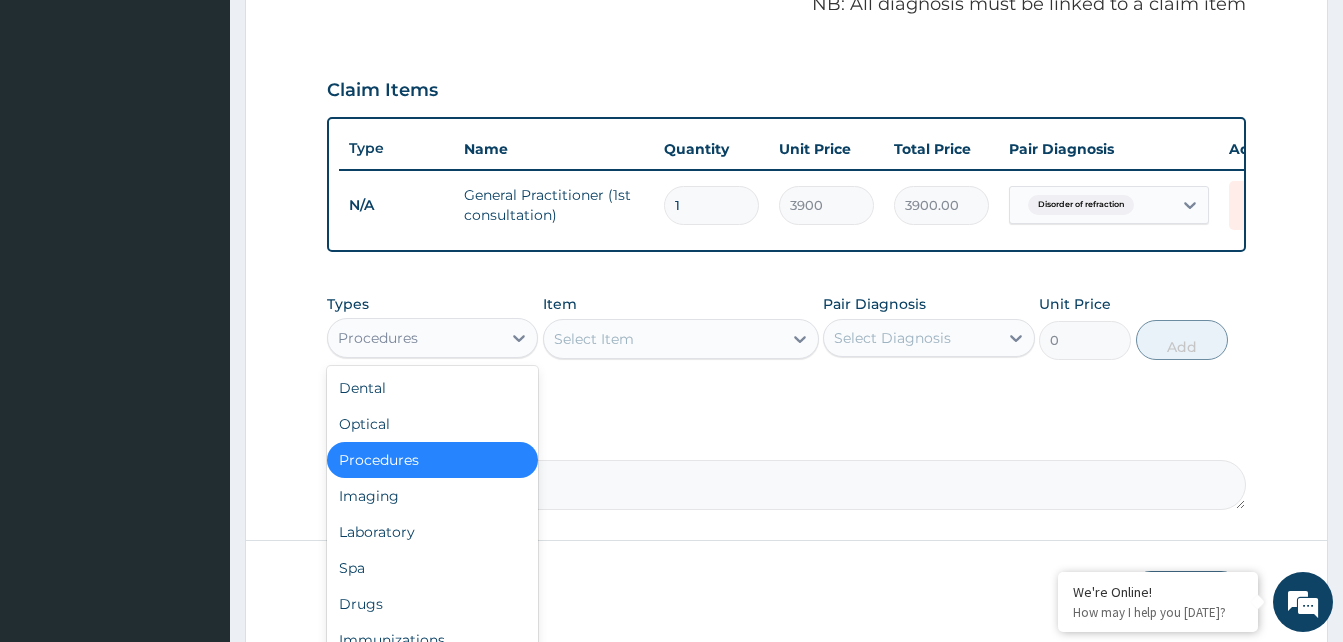 click on "Procedures" at bounding box center [414, 338] 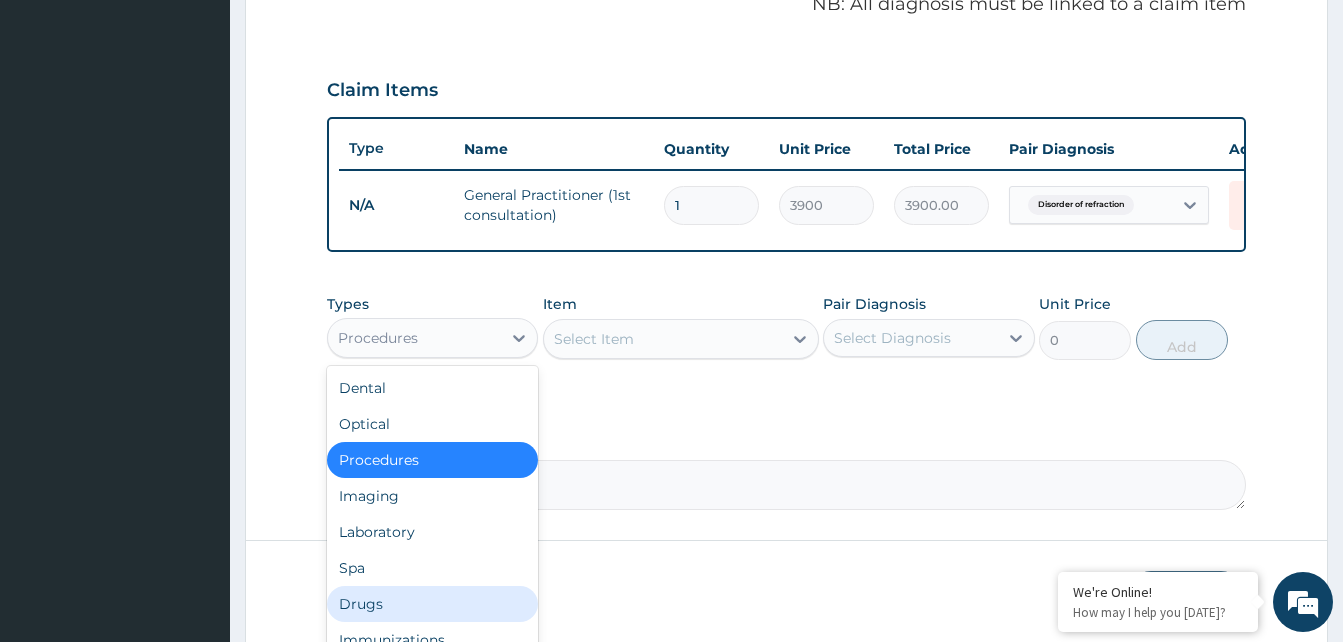 click on "Drugs" at bounding box center [432, 604] 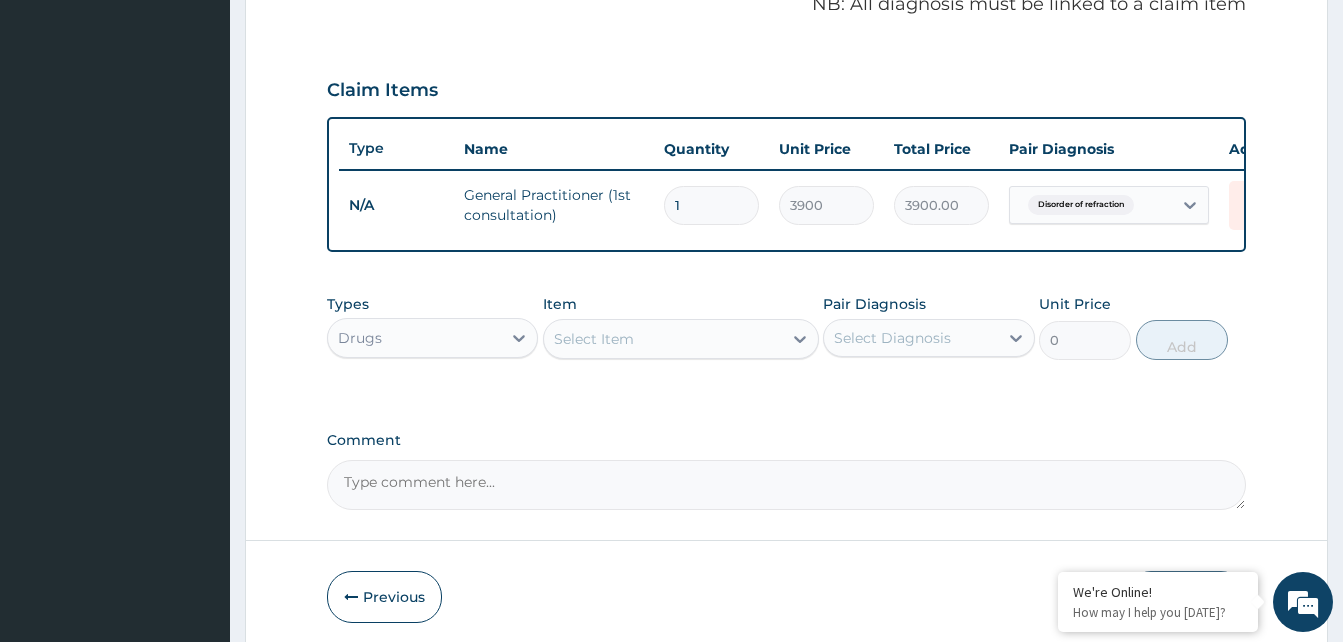 click on "Select Item" at bounding box center [594, 339] 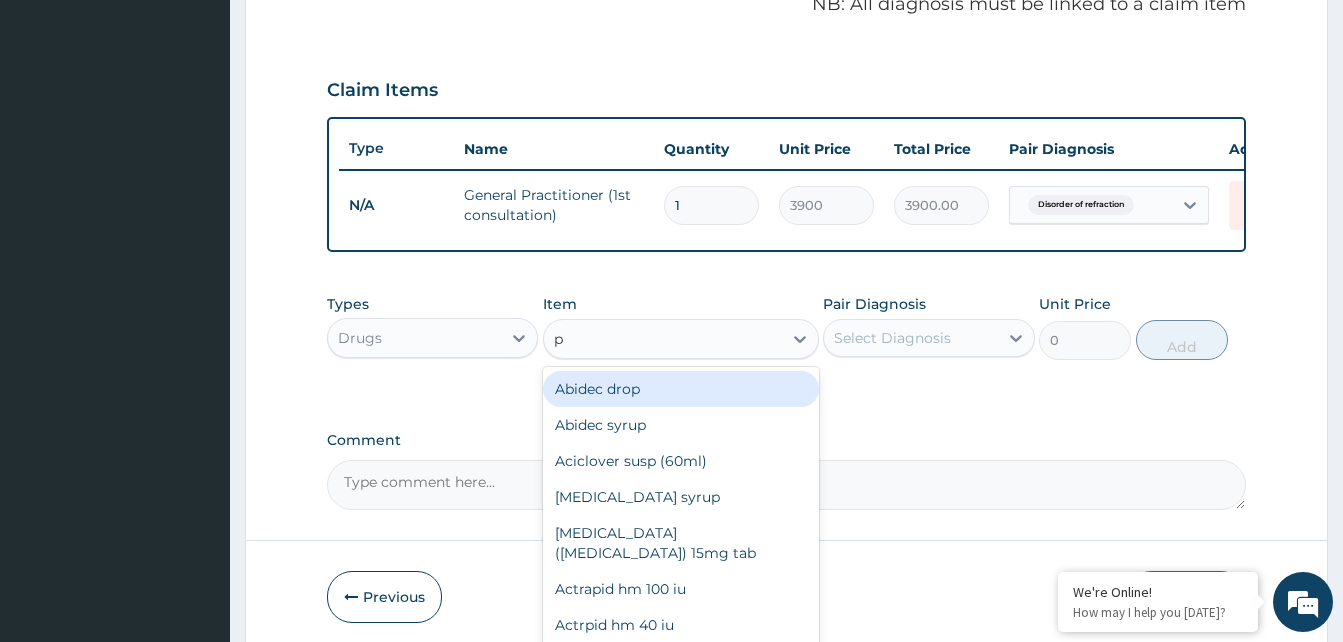 type on "pc" 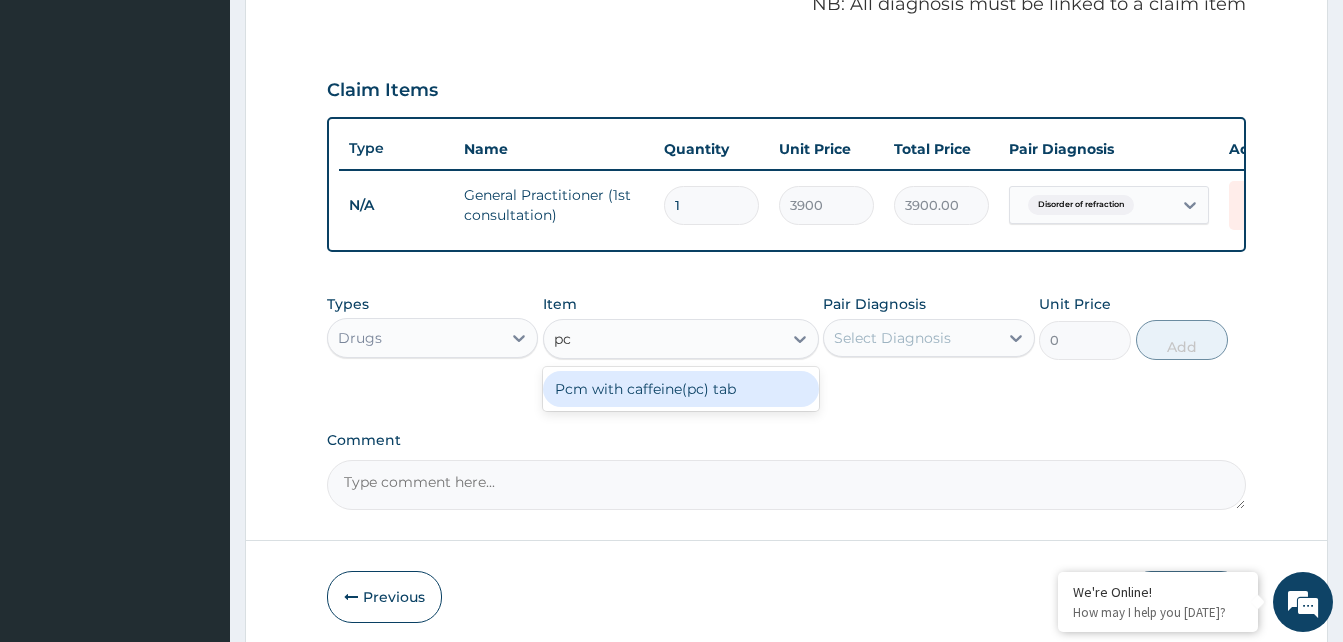click on "Pcm with caffeine(pc) tab" at bounding box center (681, 389) 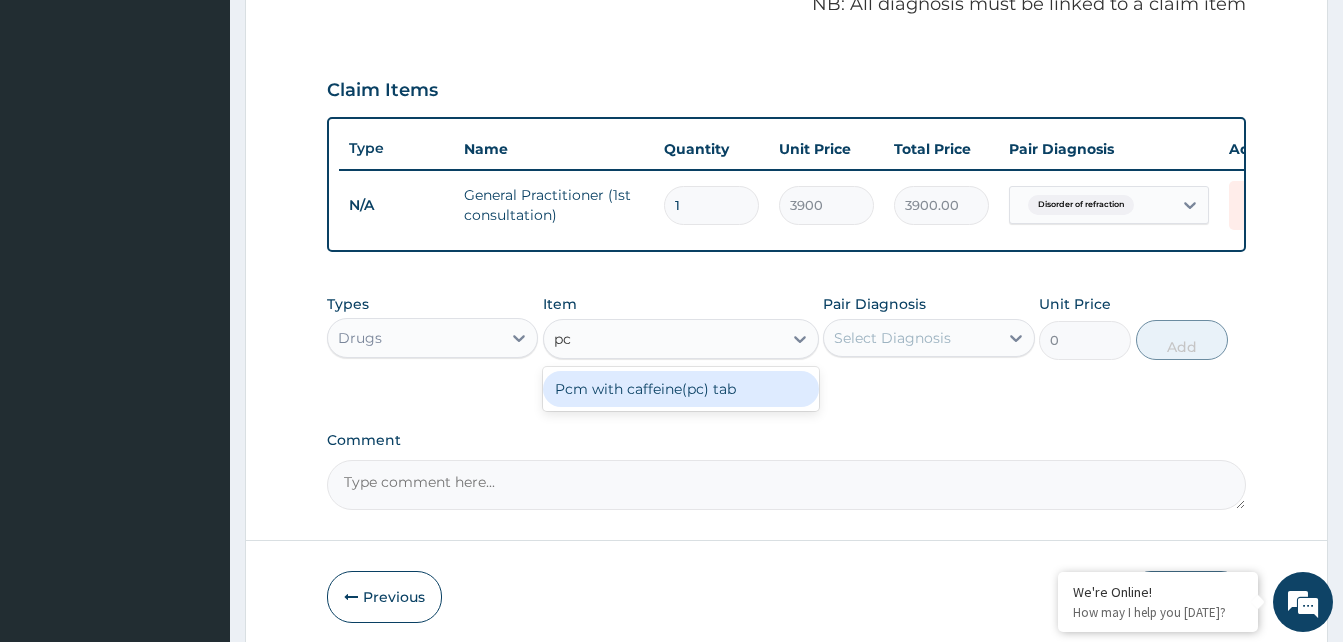 type 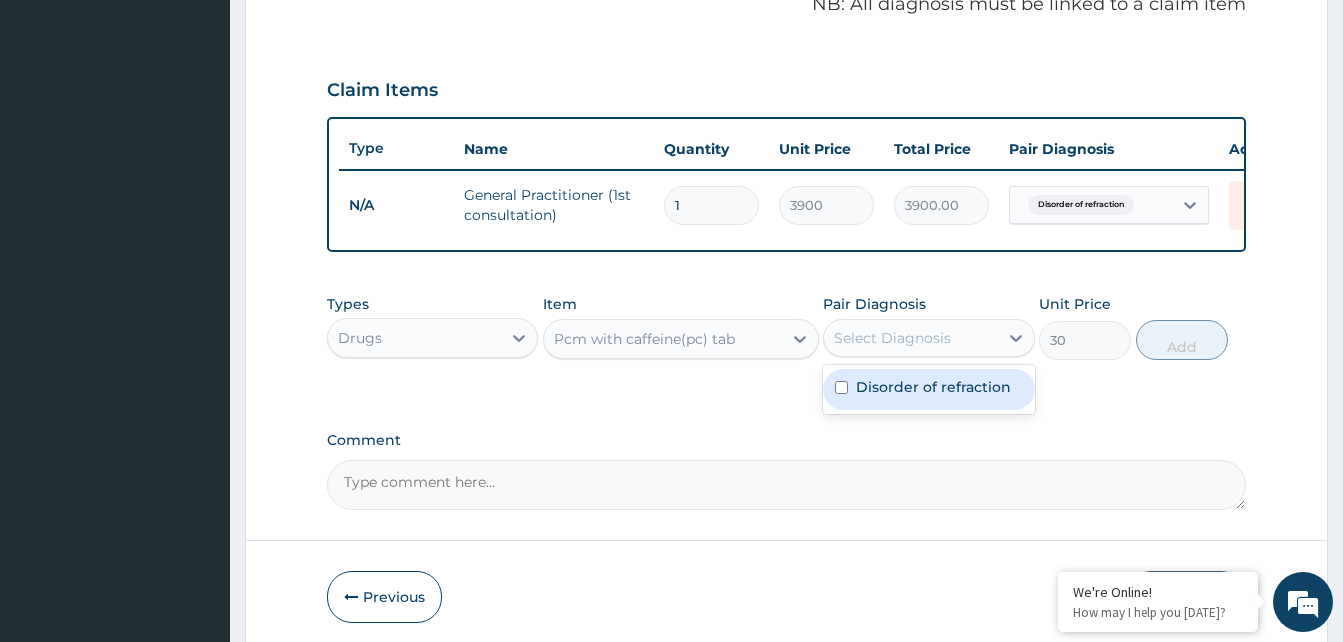 click on "Select Diagnosis" at bounding box center [892, 338] 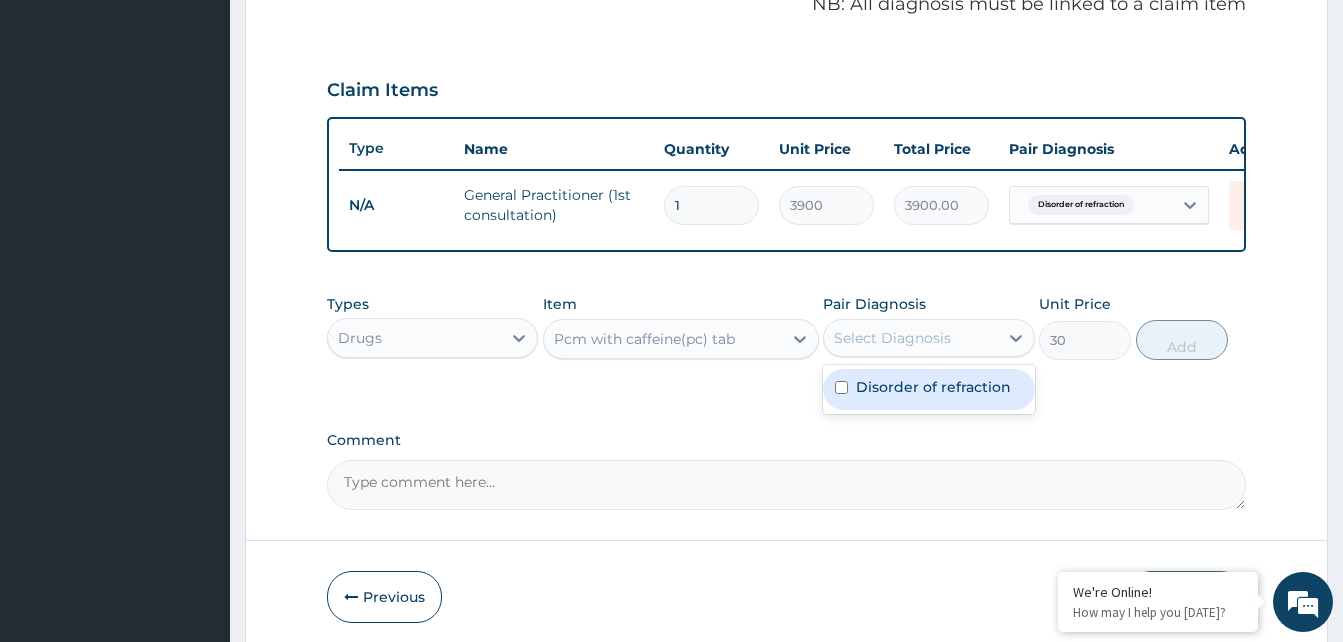click at bounding box center [841, 387] 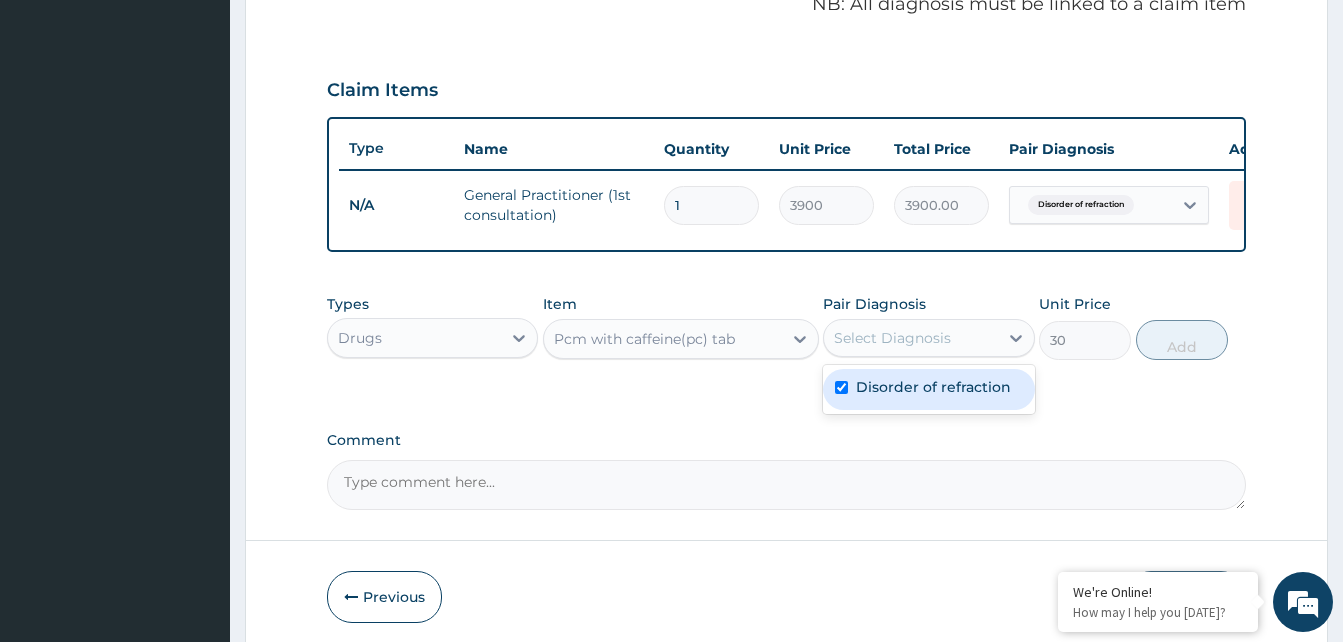 checkbox on "true" 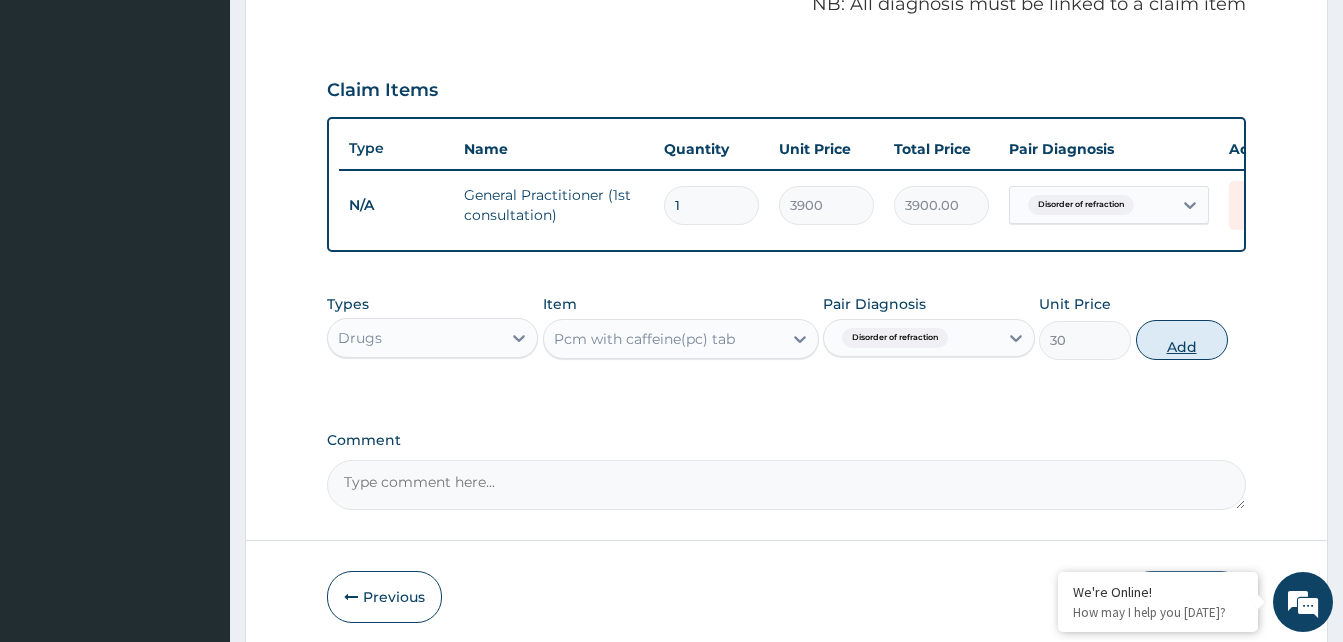 click on "Add" at bounding box center (1182, 340) 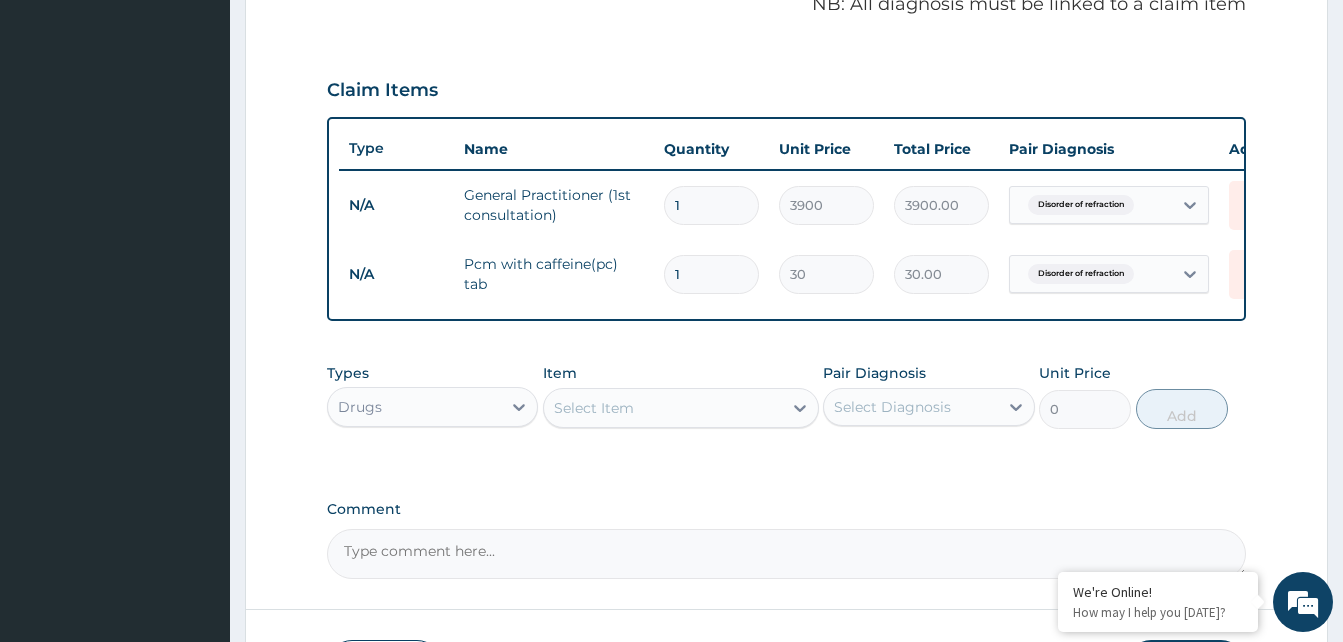 click on "1" at bounding box center (711, 274) 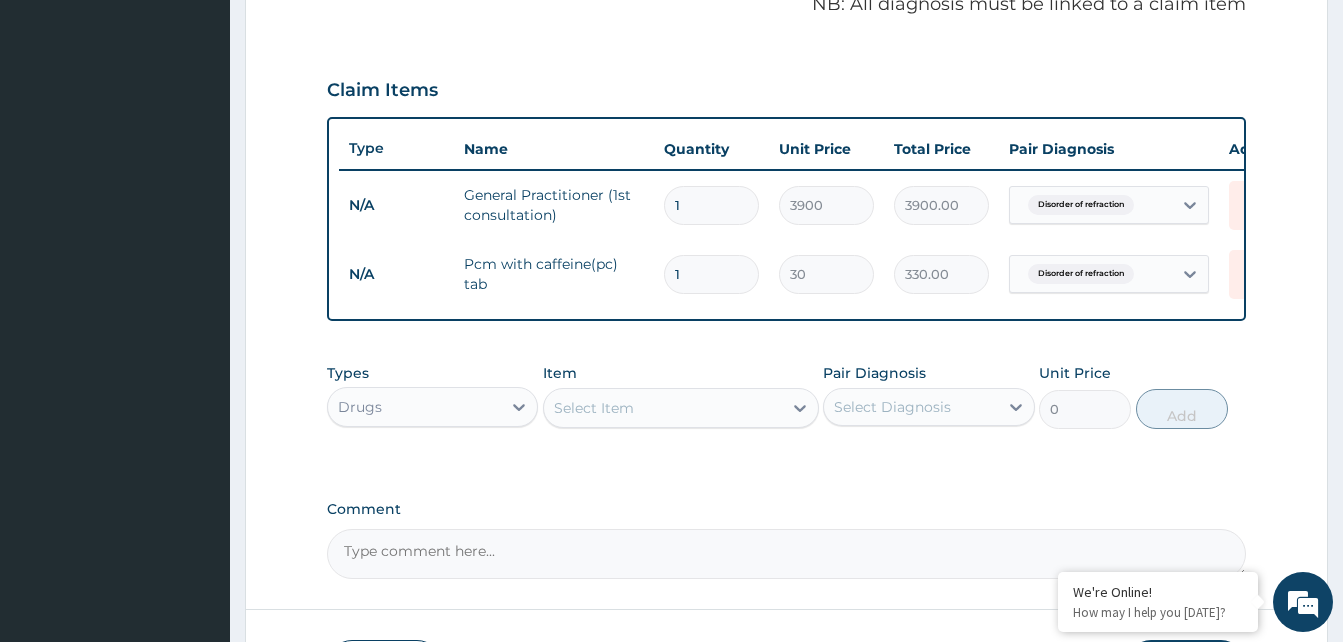 type on "11" 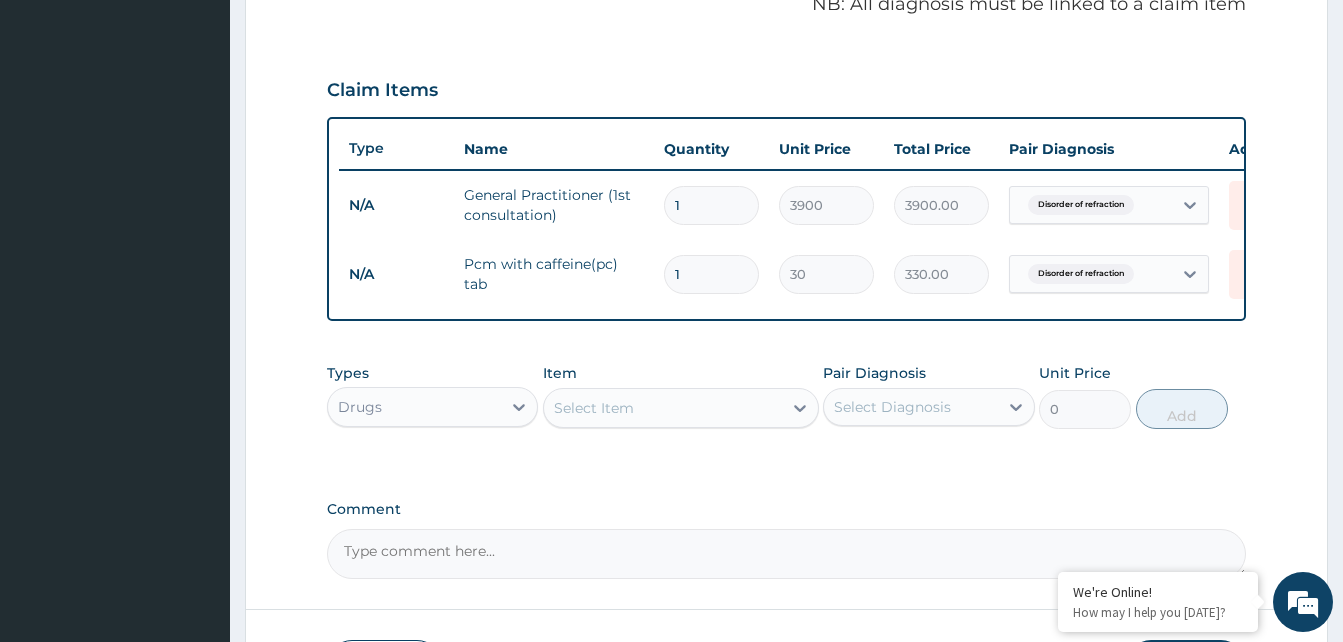 type on "330.00" 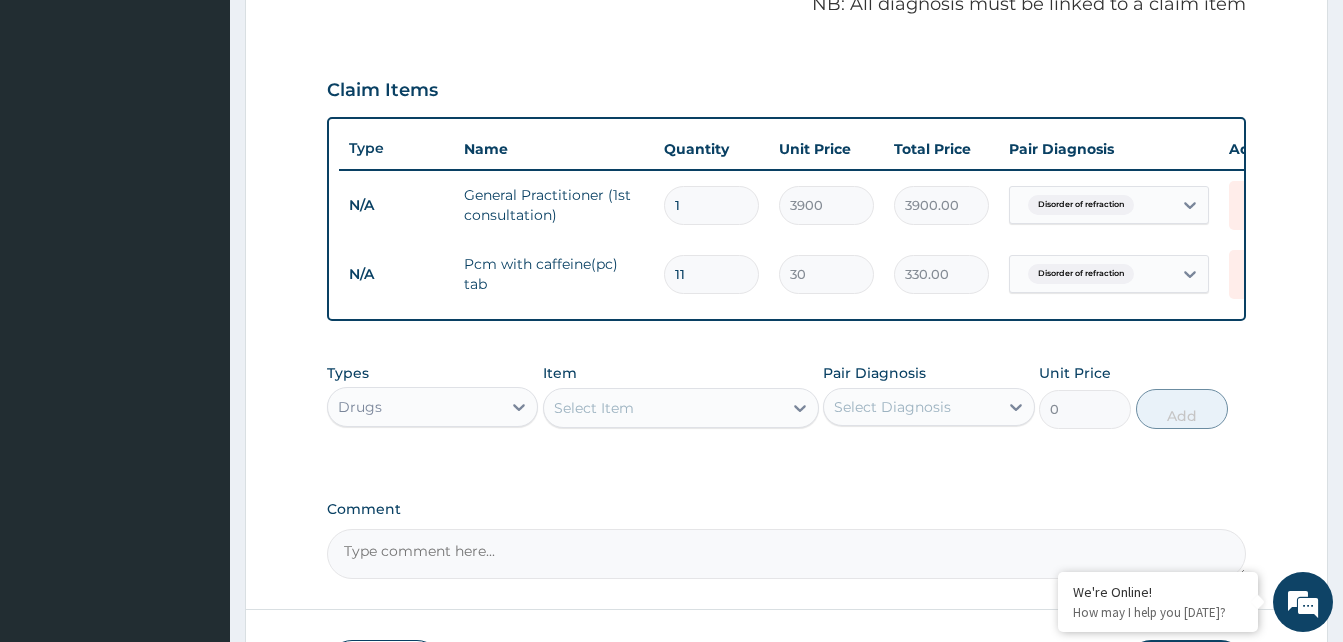 type on "1" 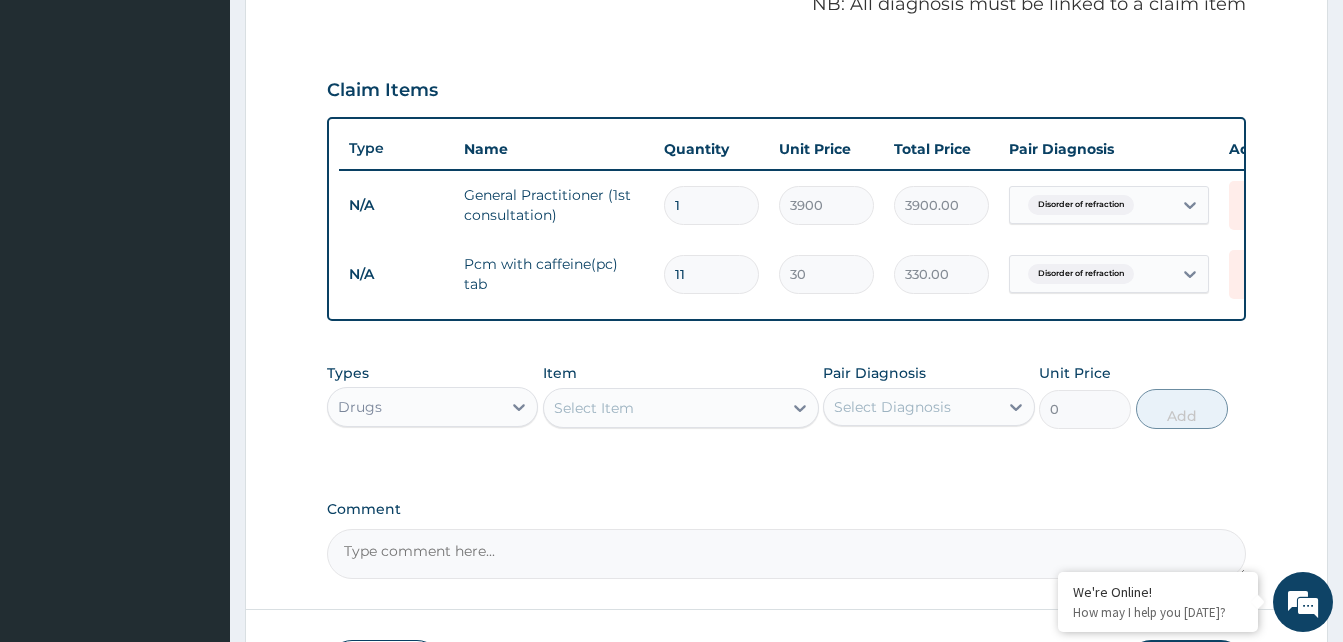 type on "30.00" 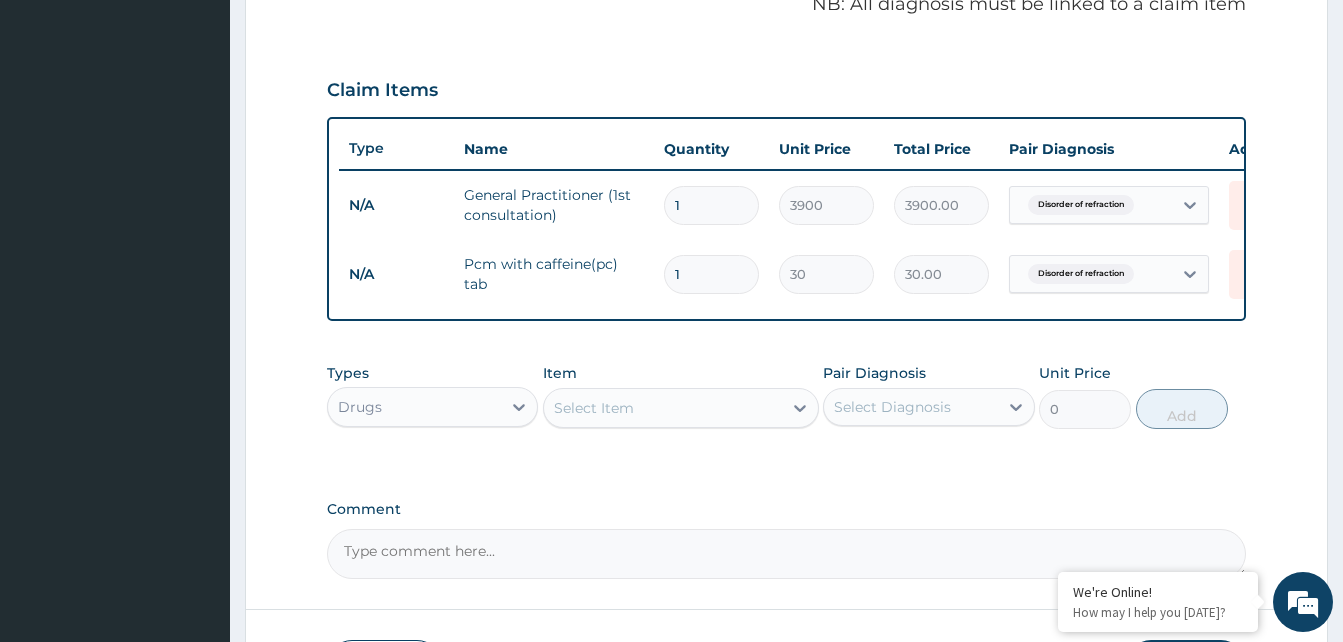 type 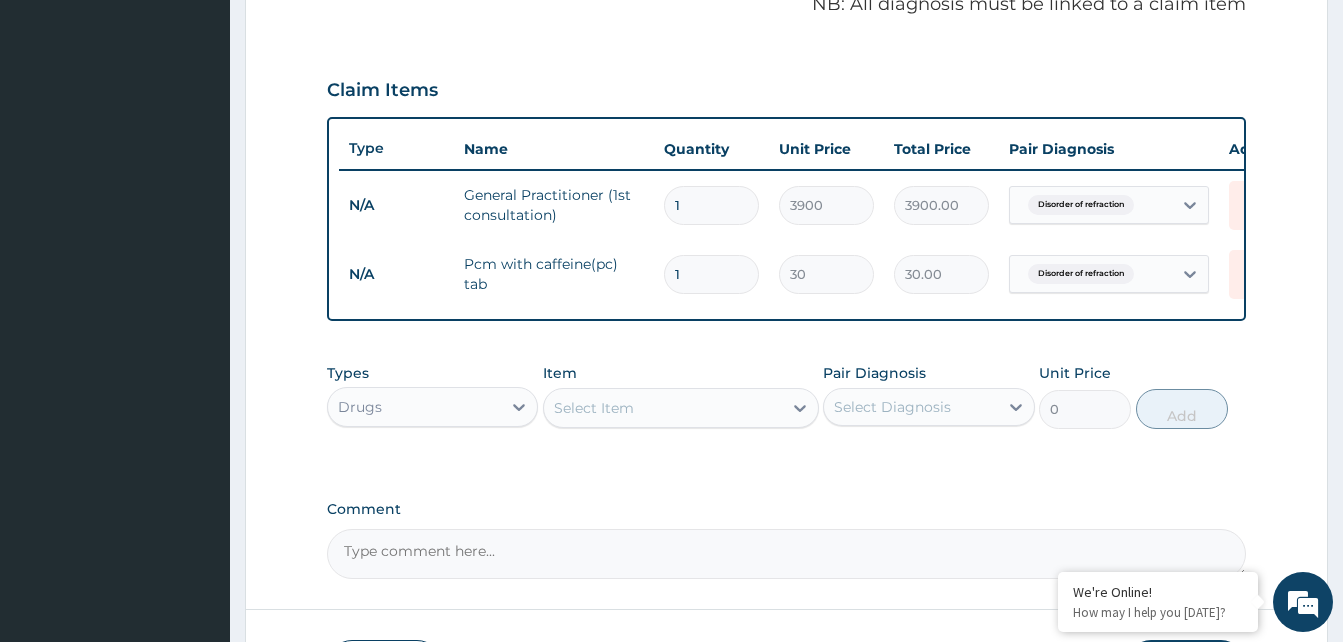 type on "0.00" 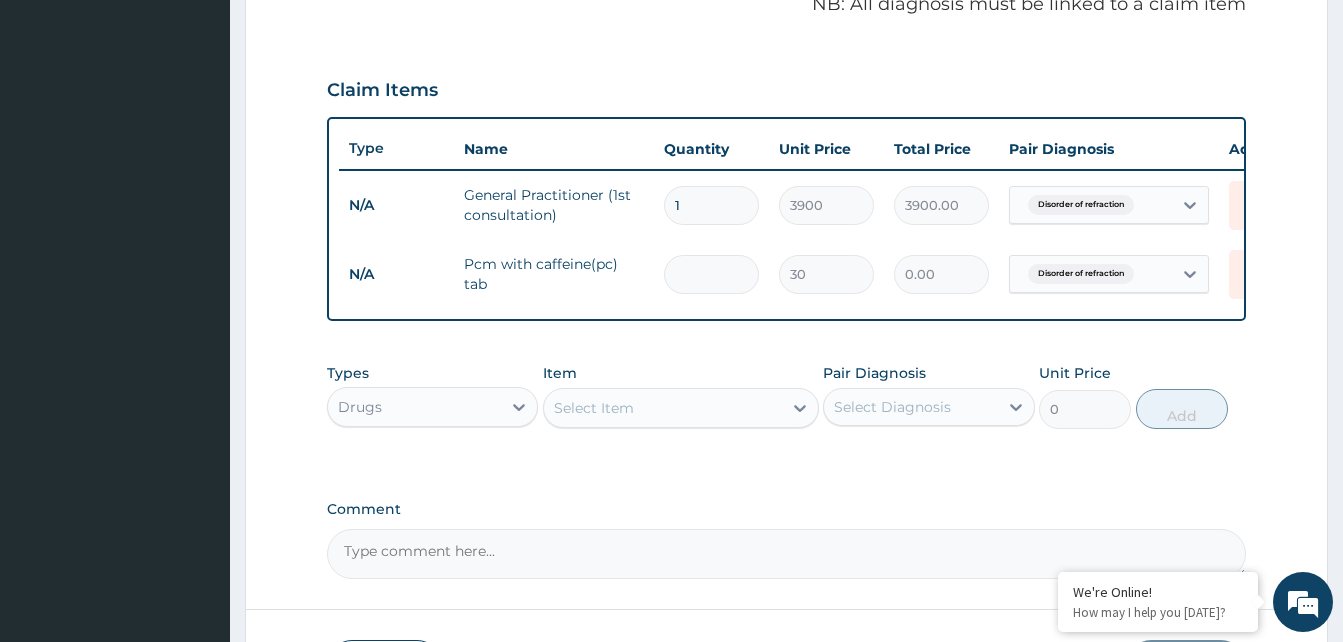type on "1" 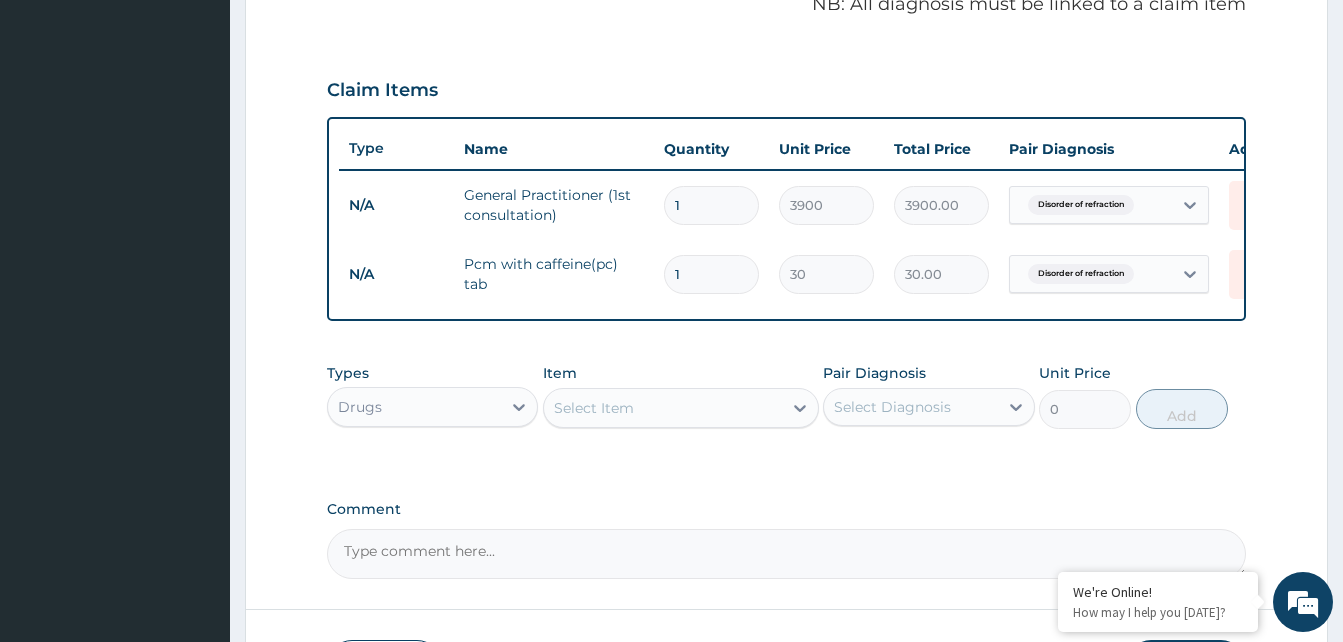 type on "18" 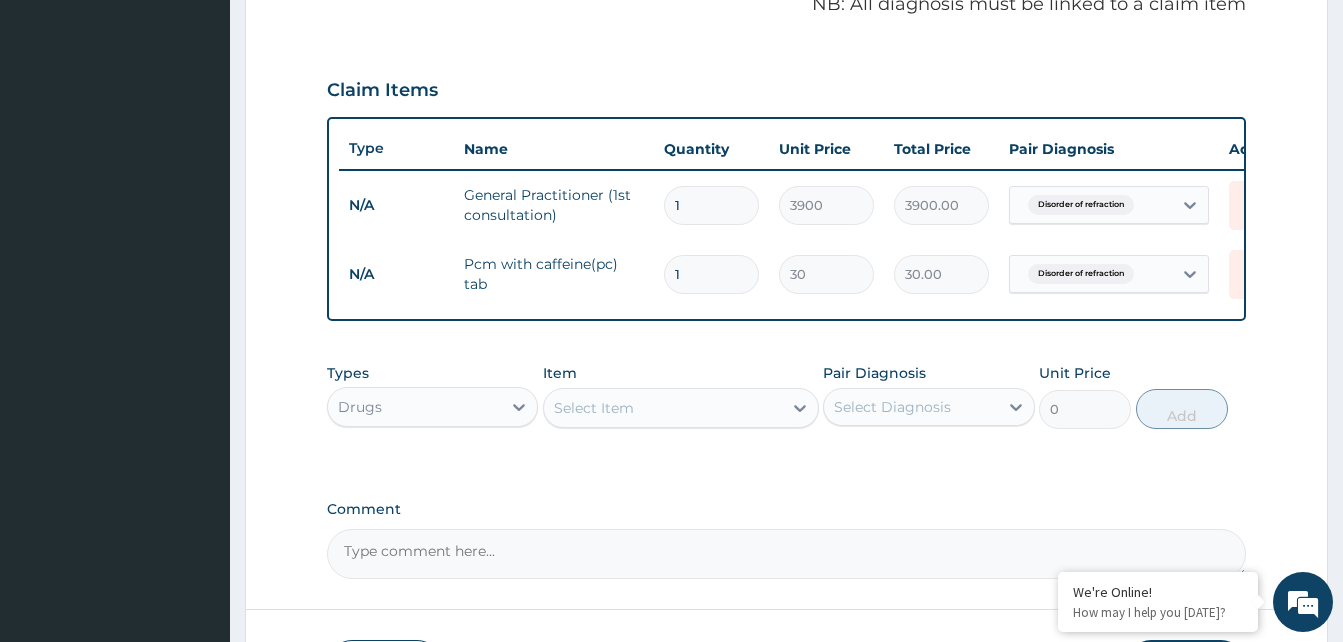 type on "540.00" 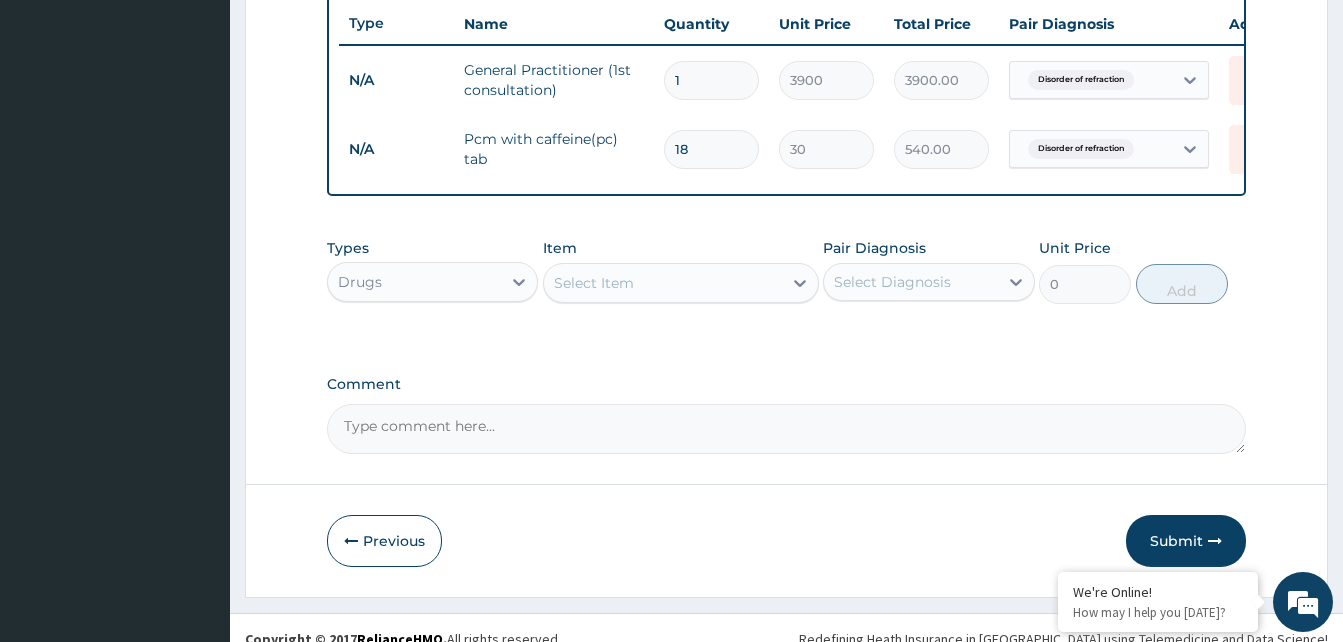 scroll, scrollTop: 787, scrollLeft: 0, axis: vertical 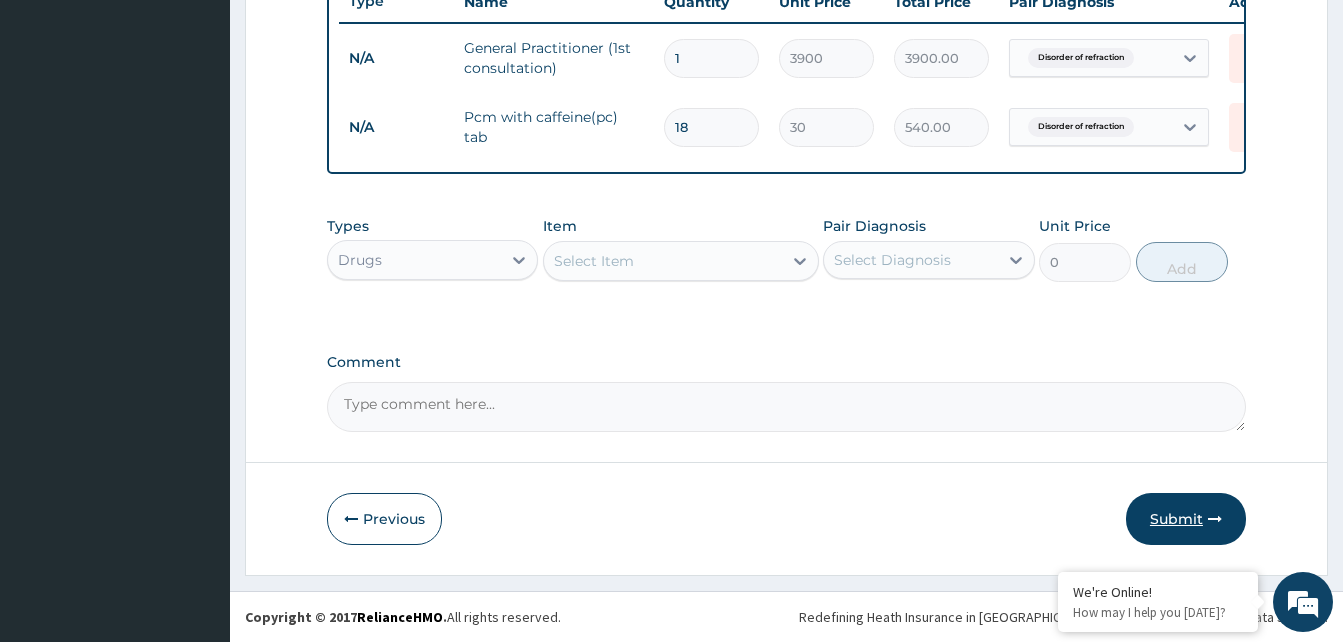 type on "18" 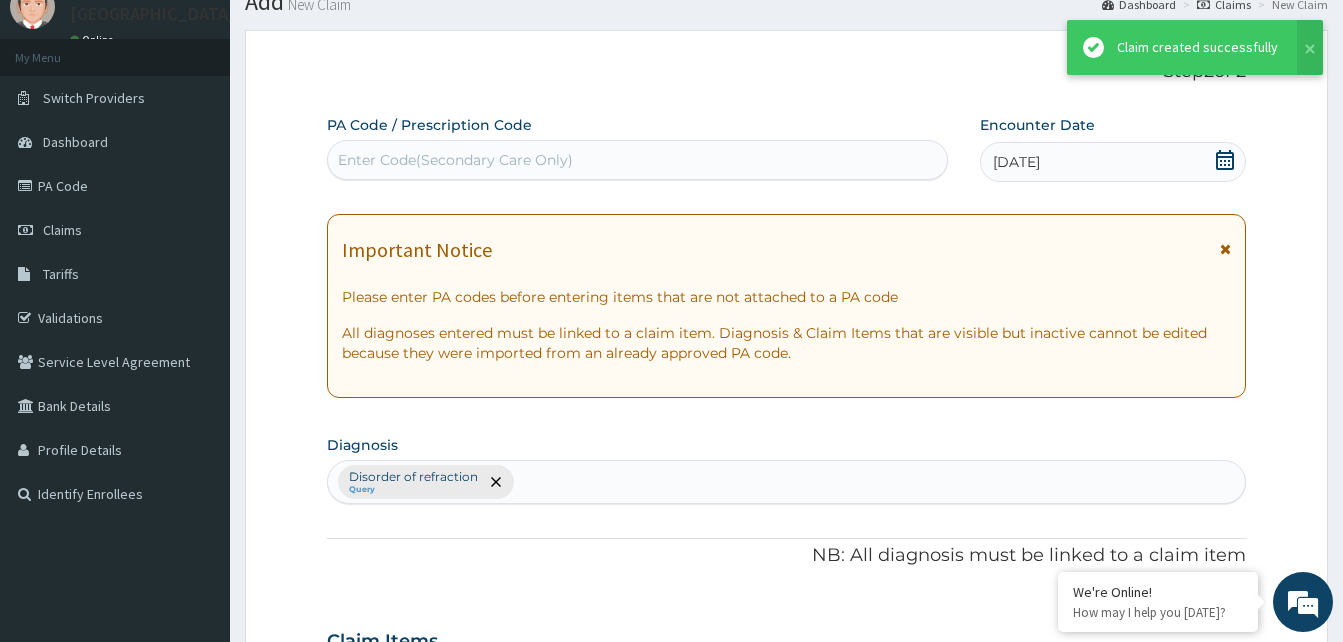 scroll, scrollTop: 787, scrollLeft: 0, axis: vertical 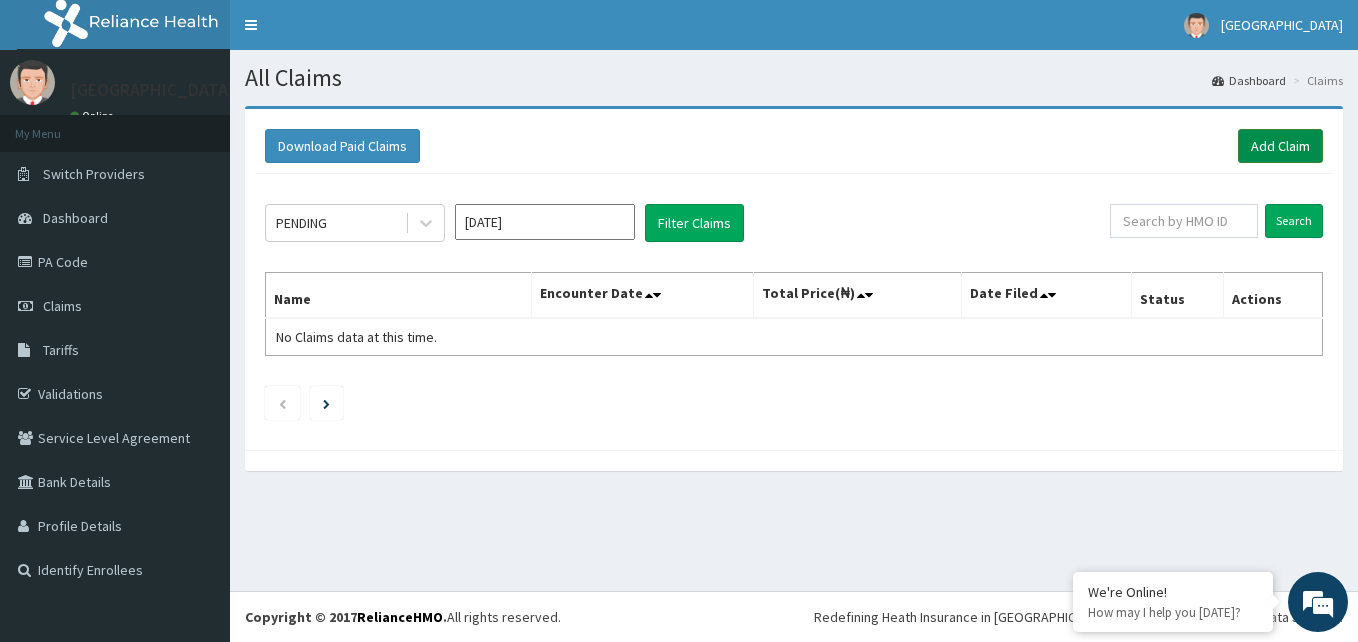 click on "Add Claim" at bounding box center (1280, 146) 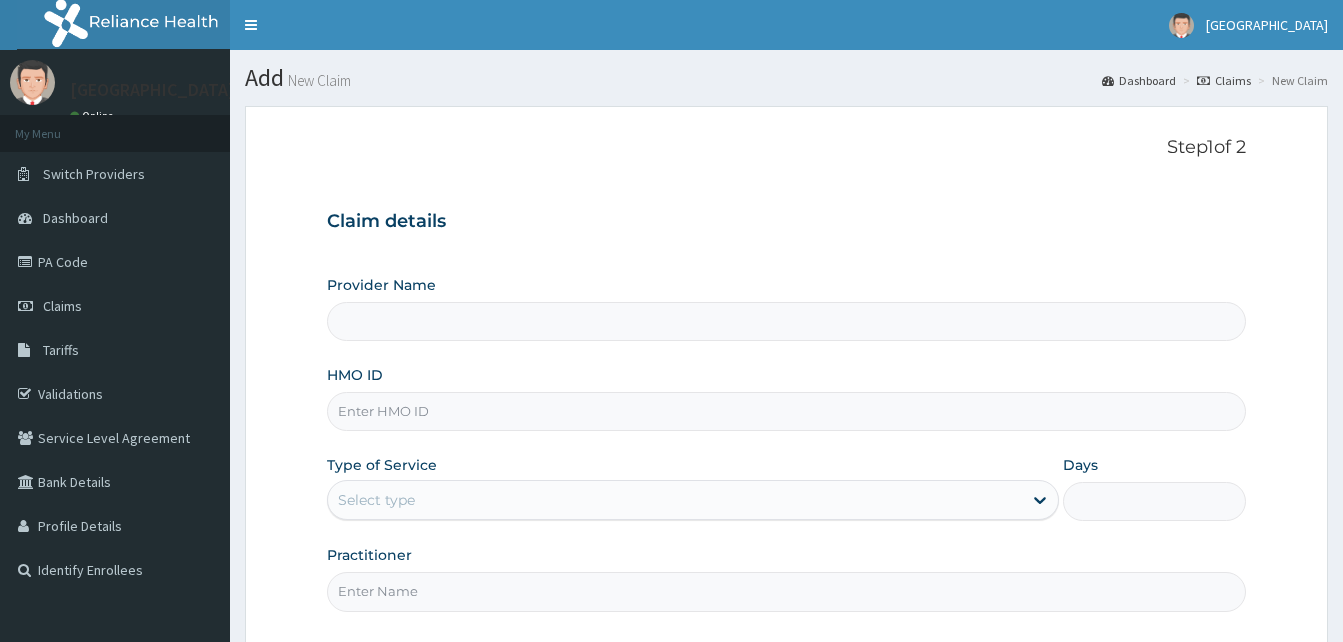 scroll, scrollTop: 0, scrollLeft: 0, axis: both 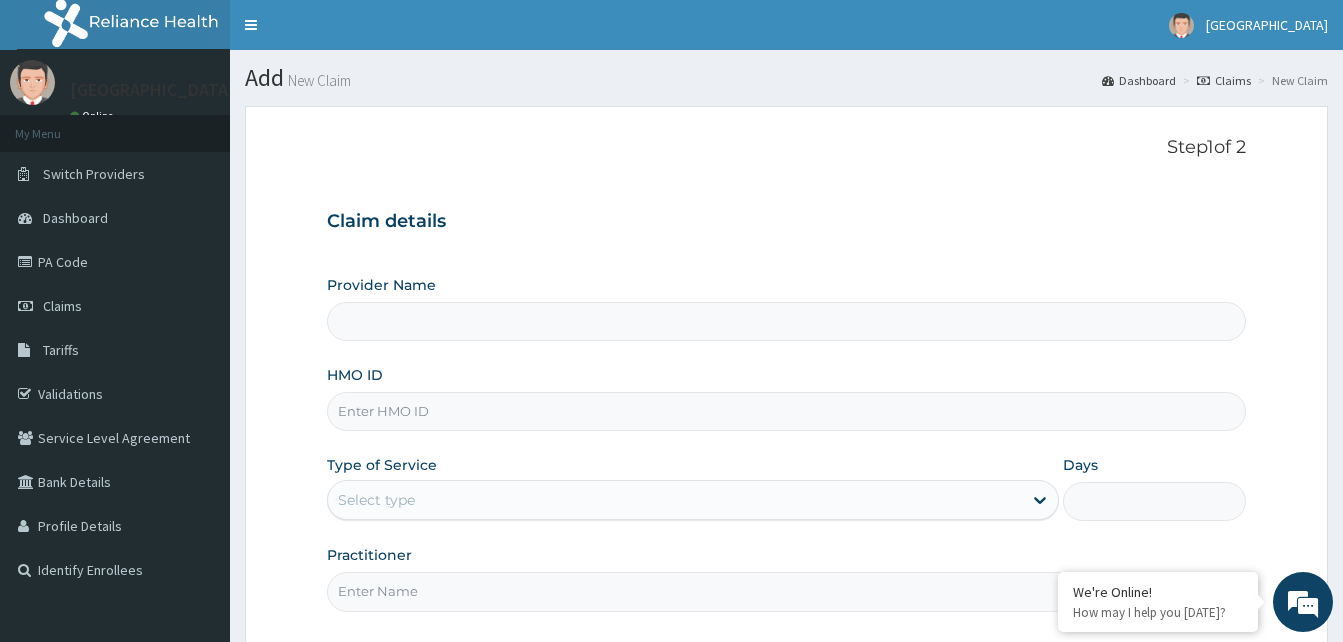 type on "[GEOGRAPHIC_DATA]" 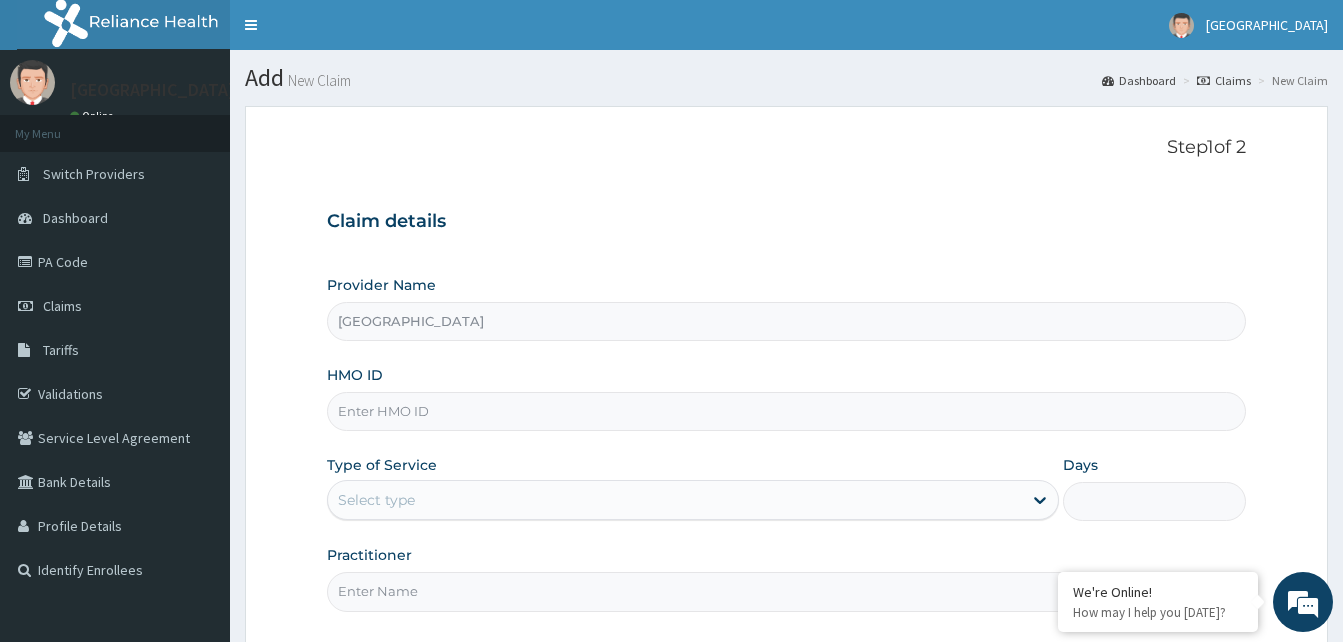 click on "HMO ID" at bounding box center (786, 411) 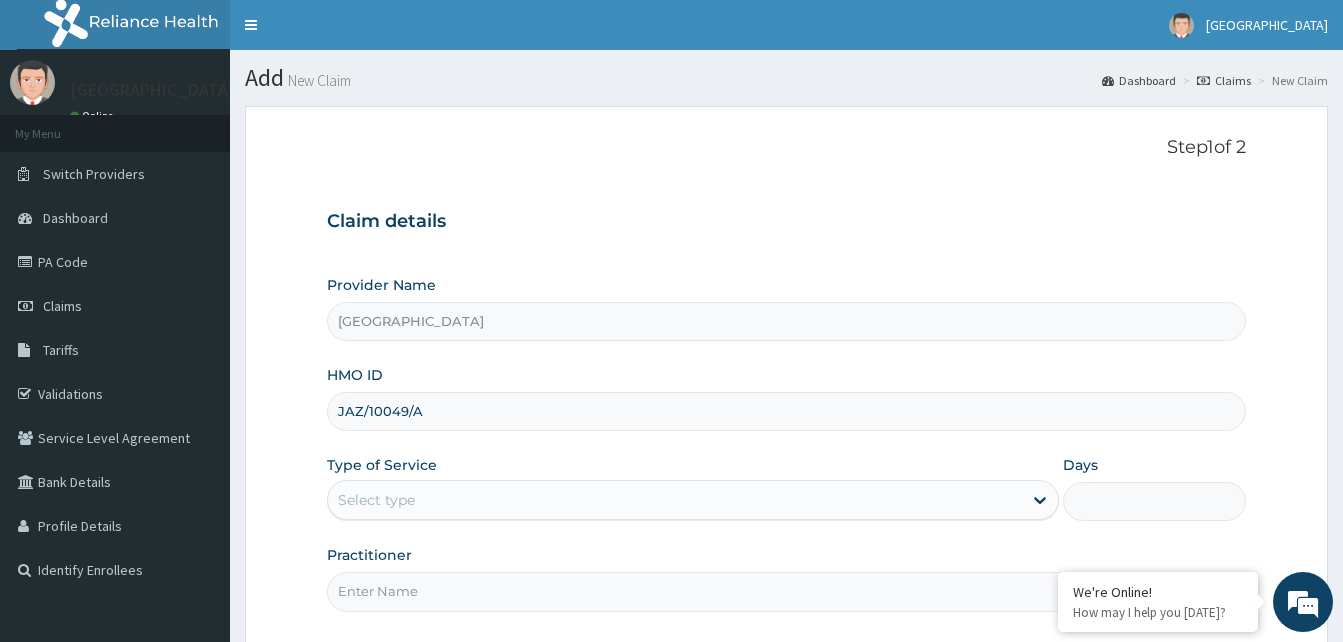 type on "JAZ/10049/A" 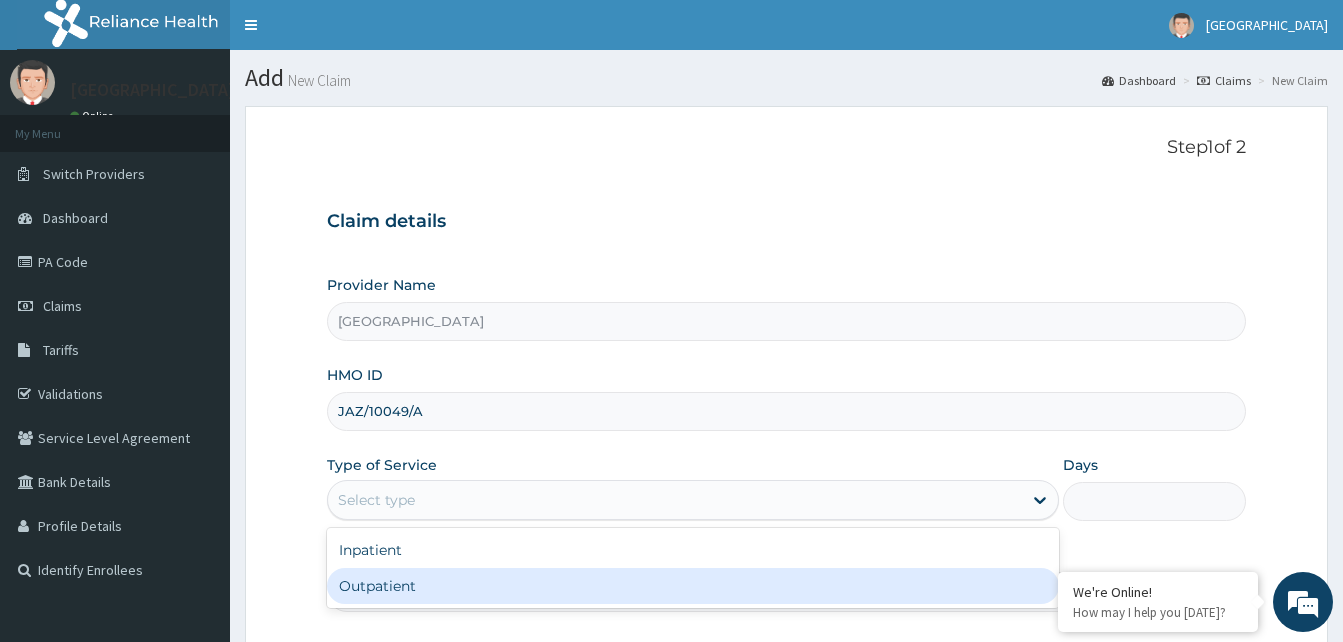 click on "Outpatient" at bounding box center [693, 586] 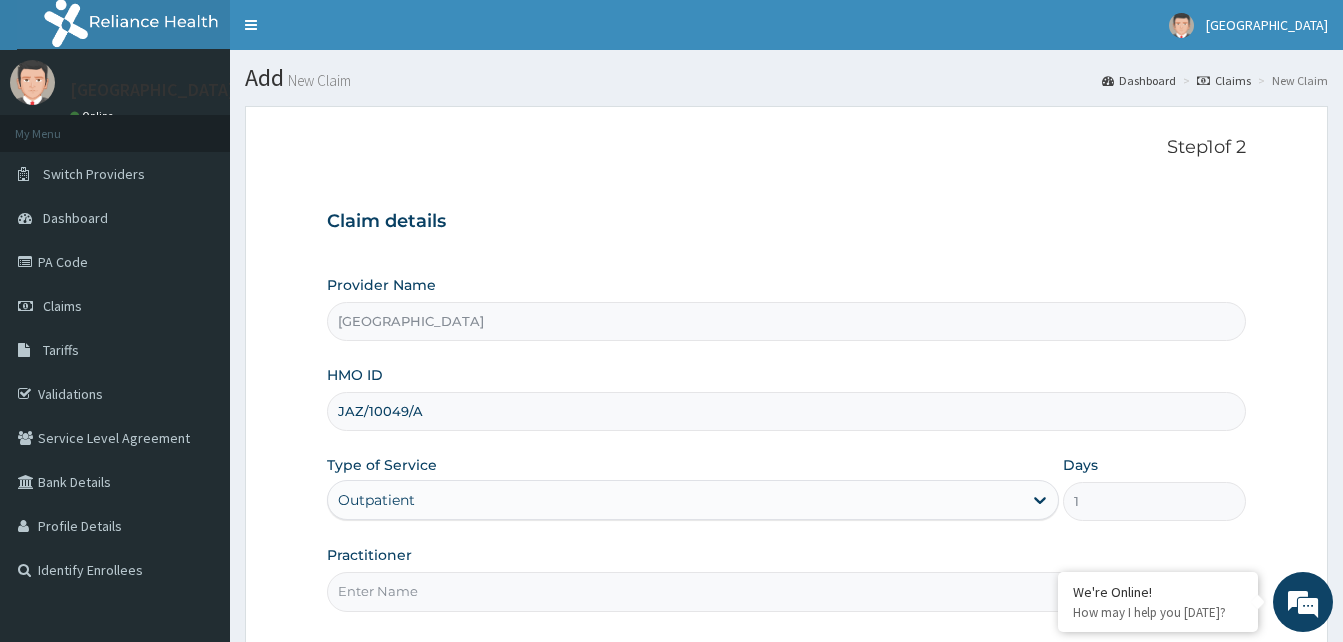 click on "Practitioner" at bounding box center [786, 591] 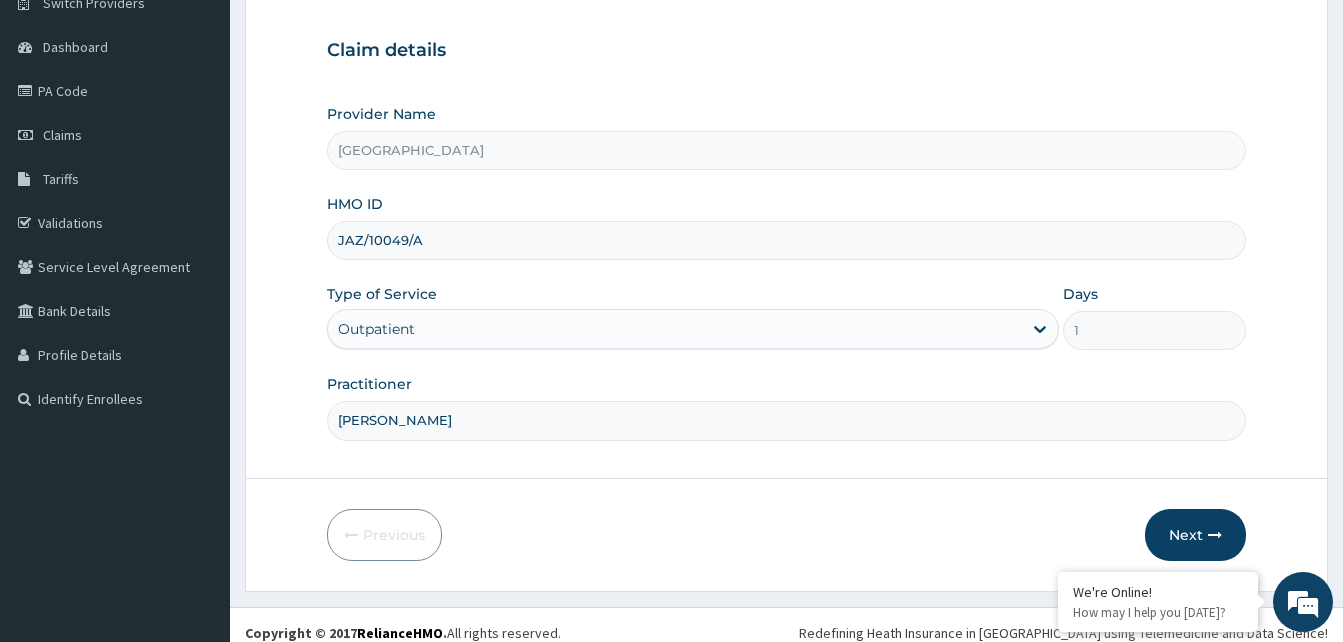 scroll, scrollTop: 187, scrollLeft: 0, axis: vertical 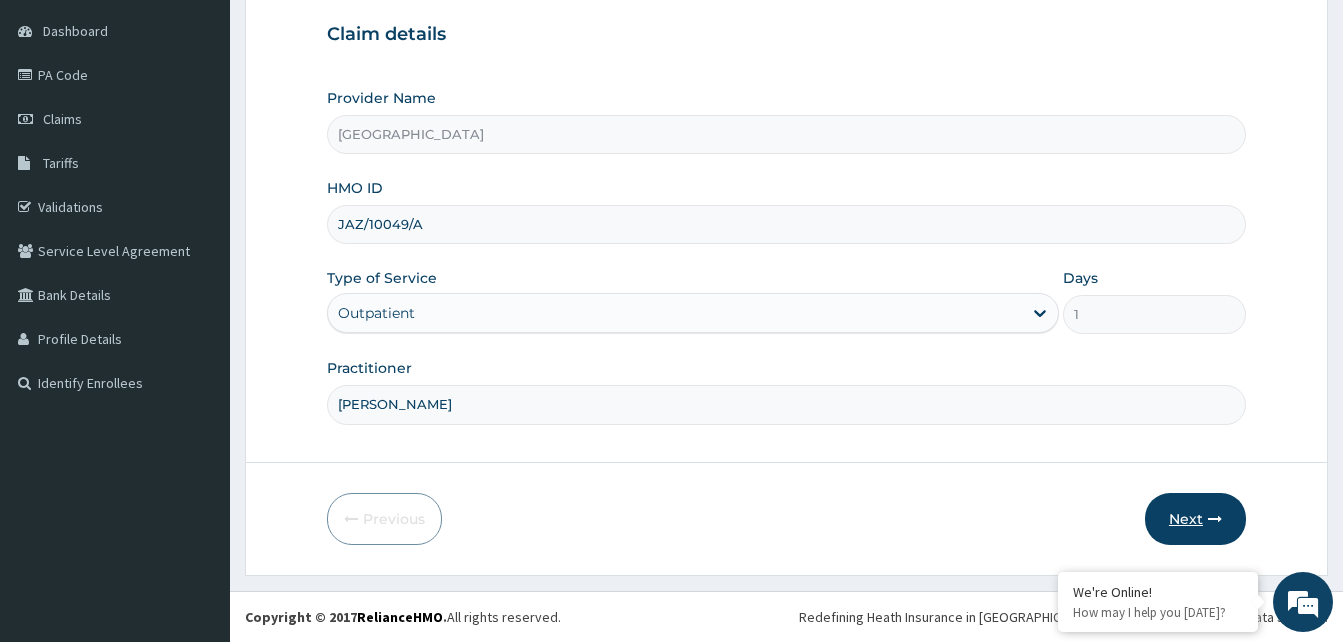type on "[PERSON_NAME]" 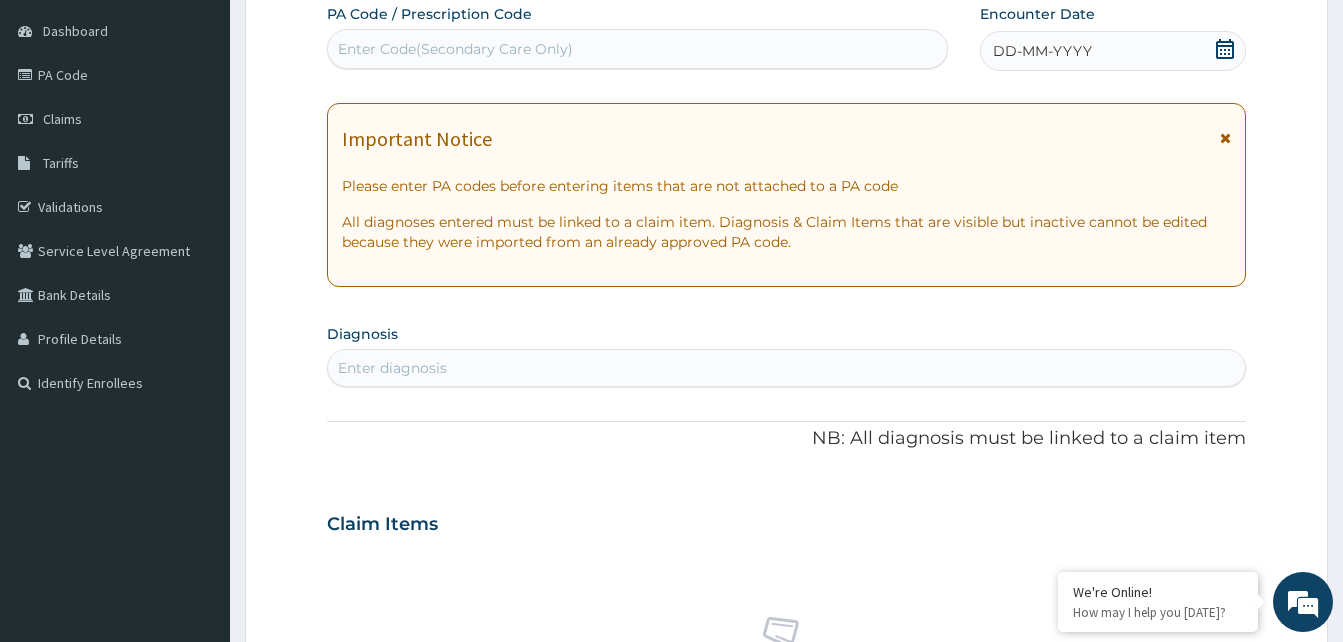 click on "DD-MM-YYYY" at bounding box center [1042, 51] 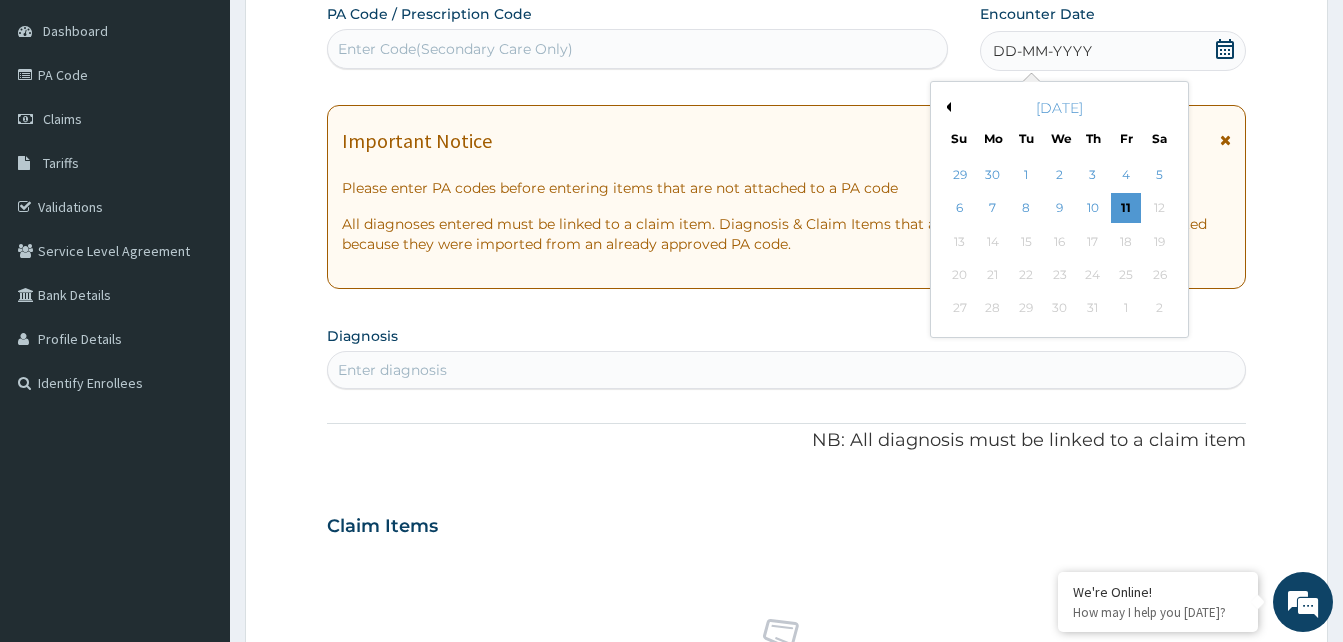 click on "Previous Month" at bounding box center (946, 107) 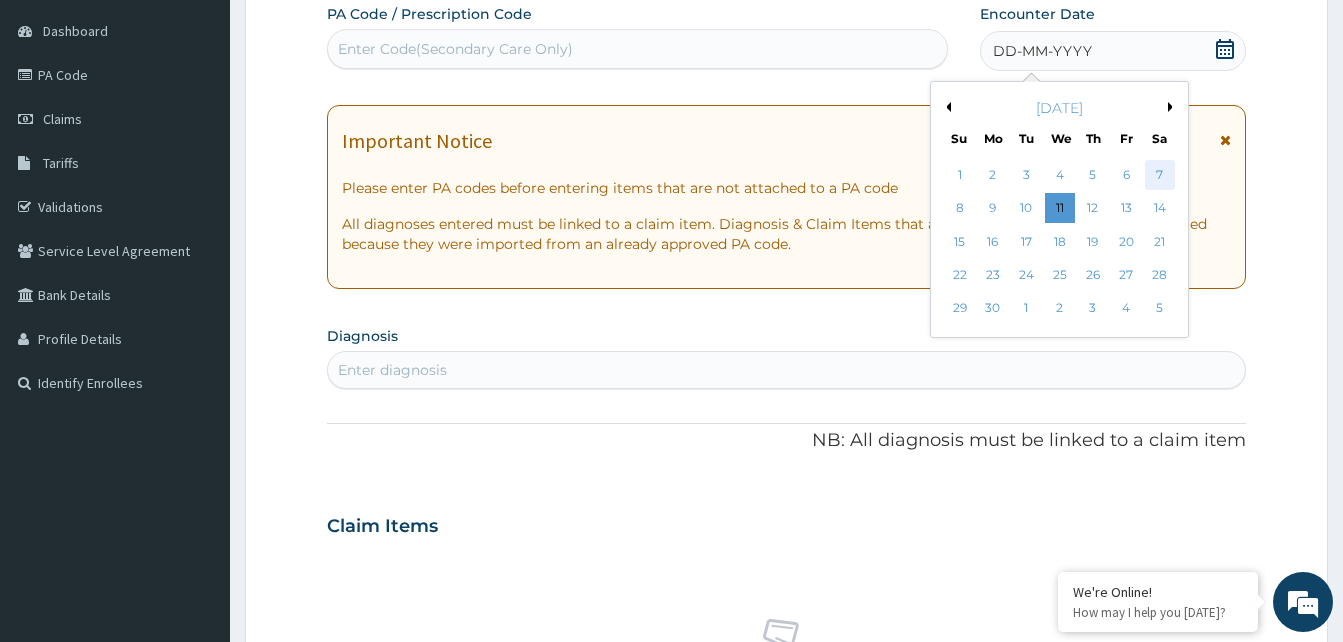 click on "7" at bounding box center [1159, 175] 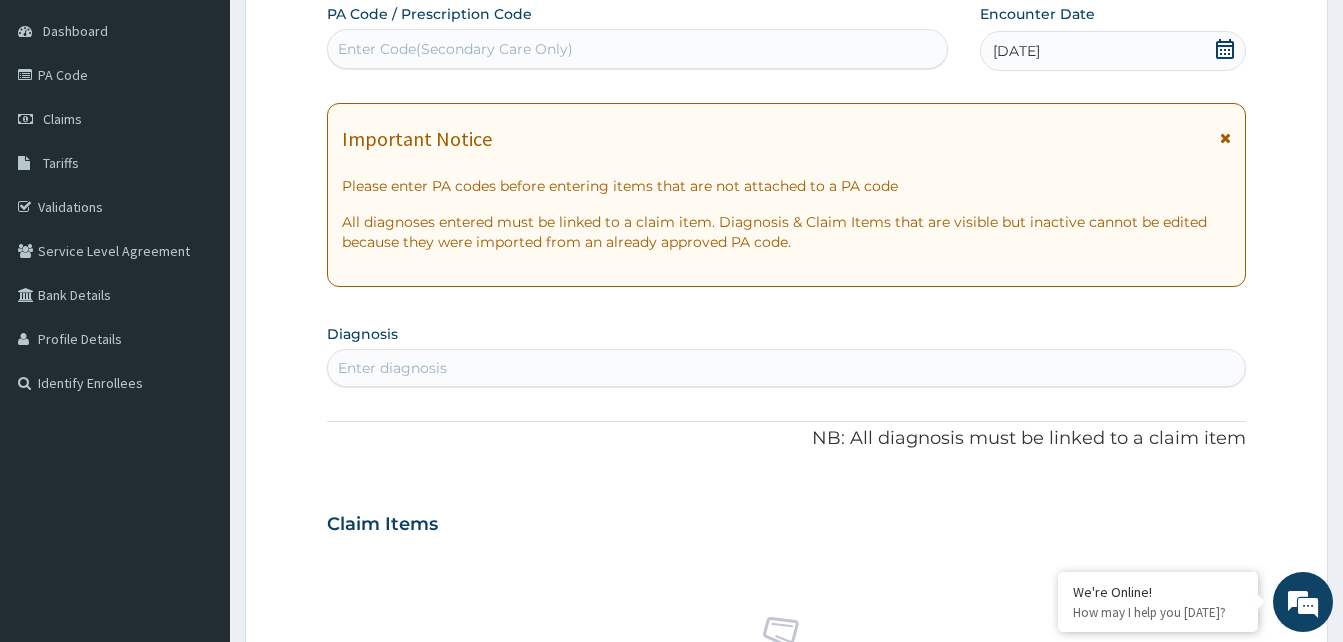 click on "Enter diagnosis" at bounding box center (392, 368) 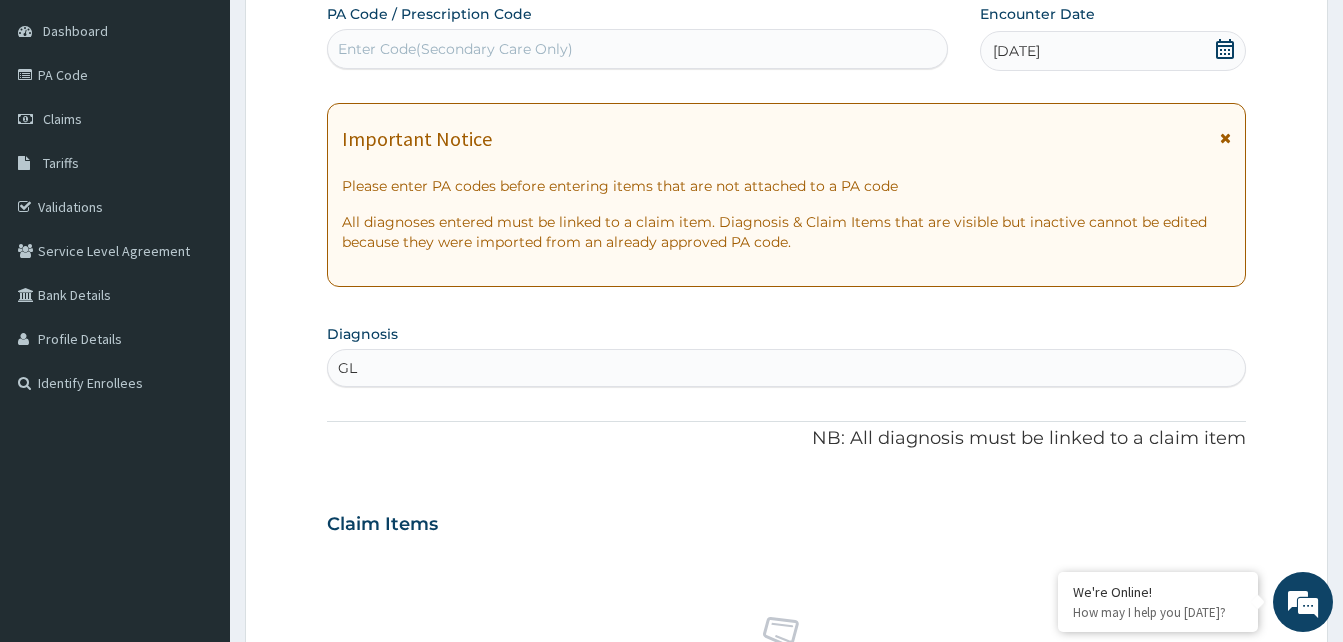 type on "GLO" 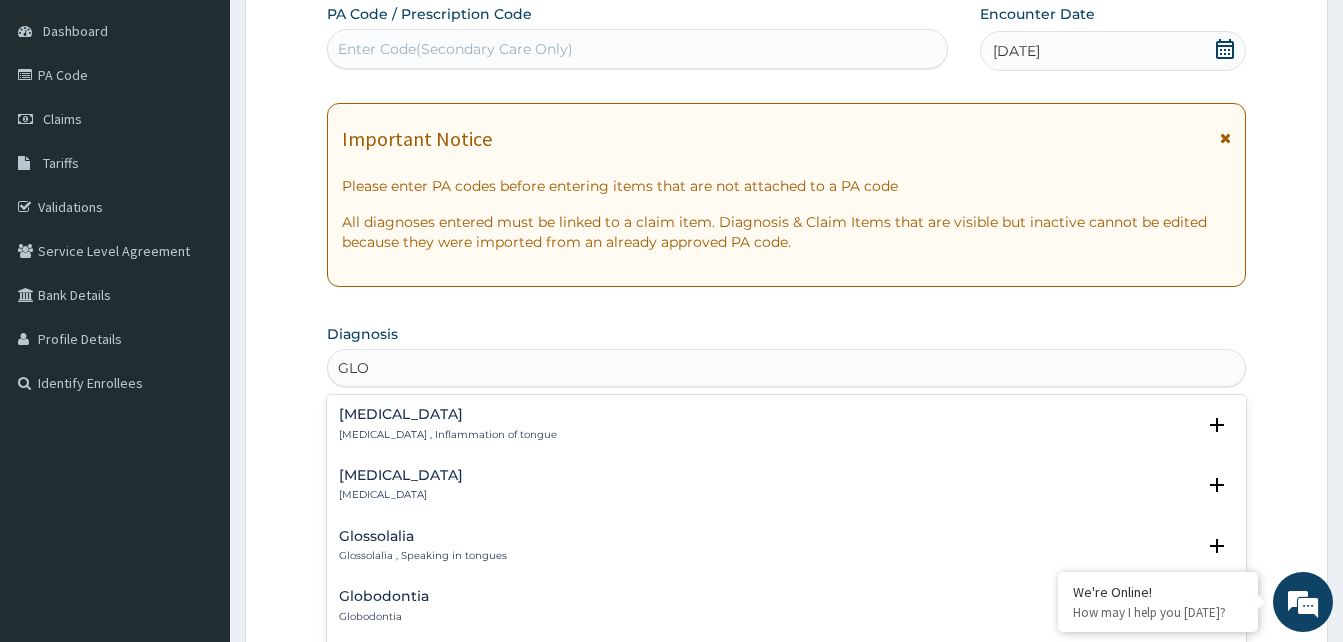click on "[MEDICAL_DATA]" at bounding box center (448, 414) 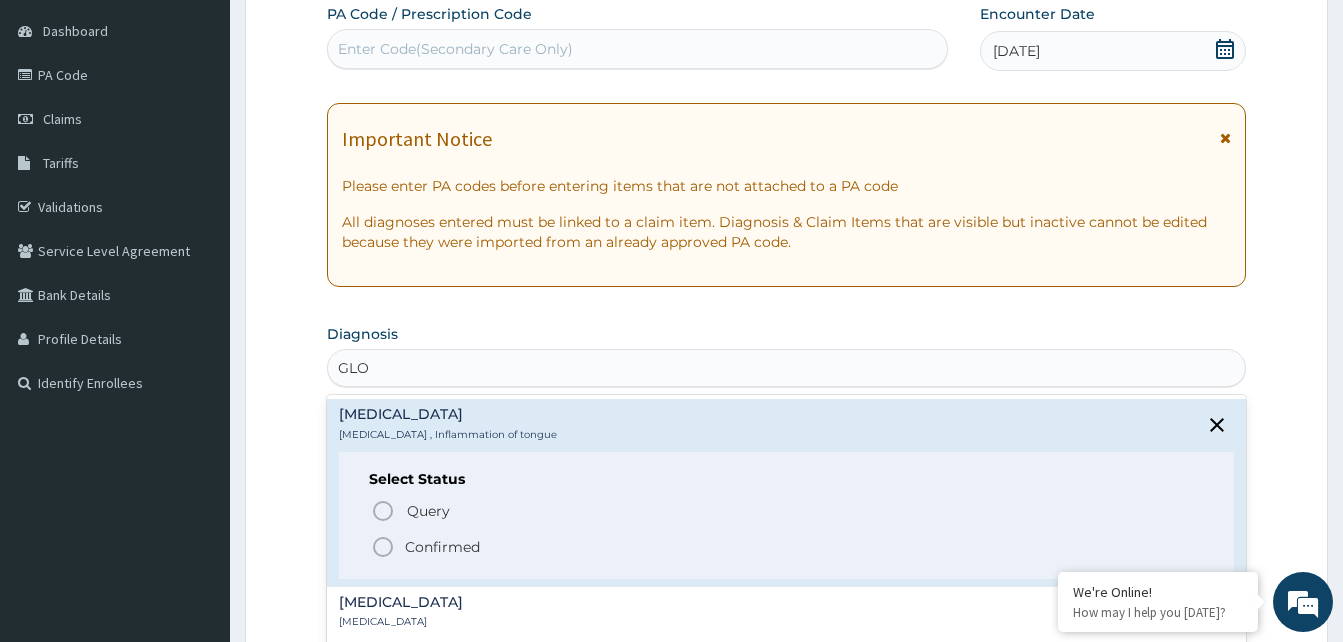 click 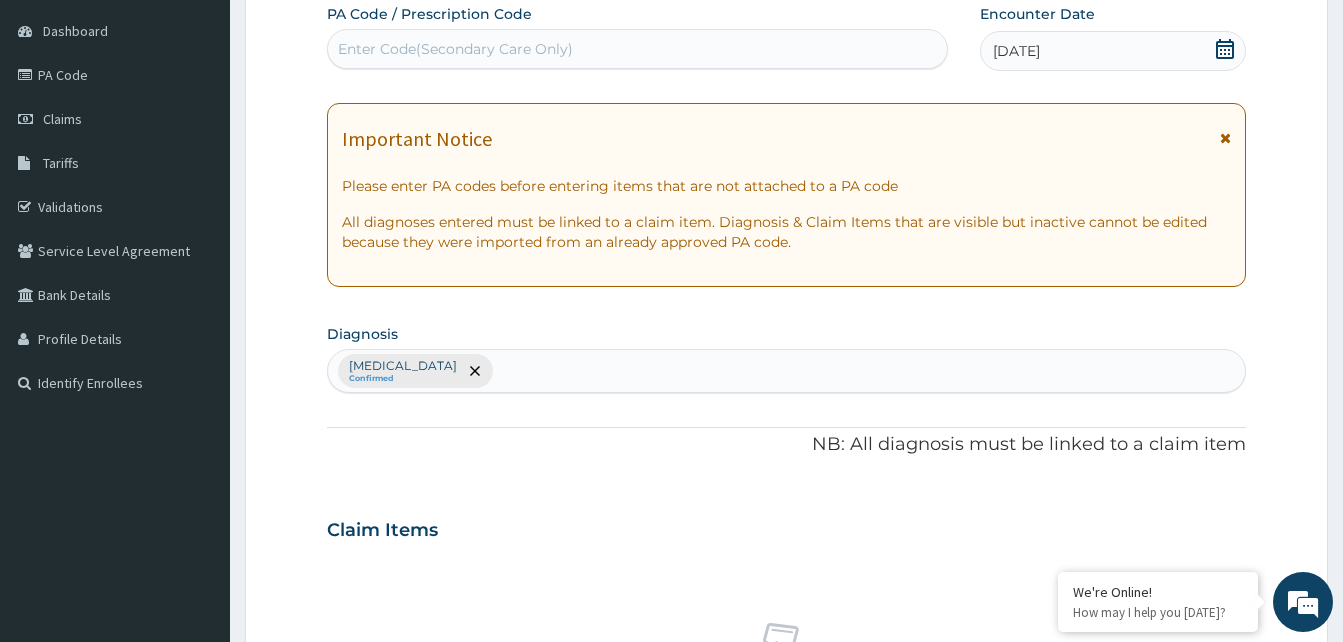click on "[MEDICAL_DATA] Confirmed" at bounding box center (786, 371) 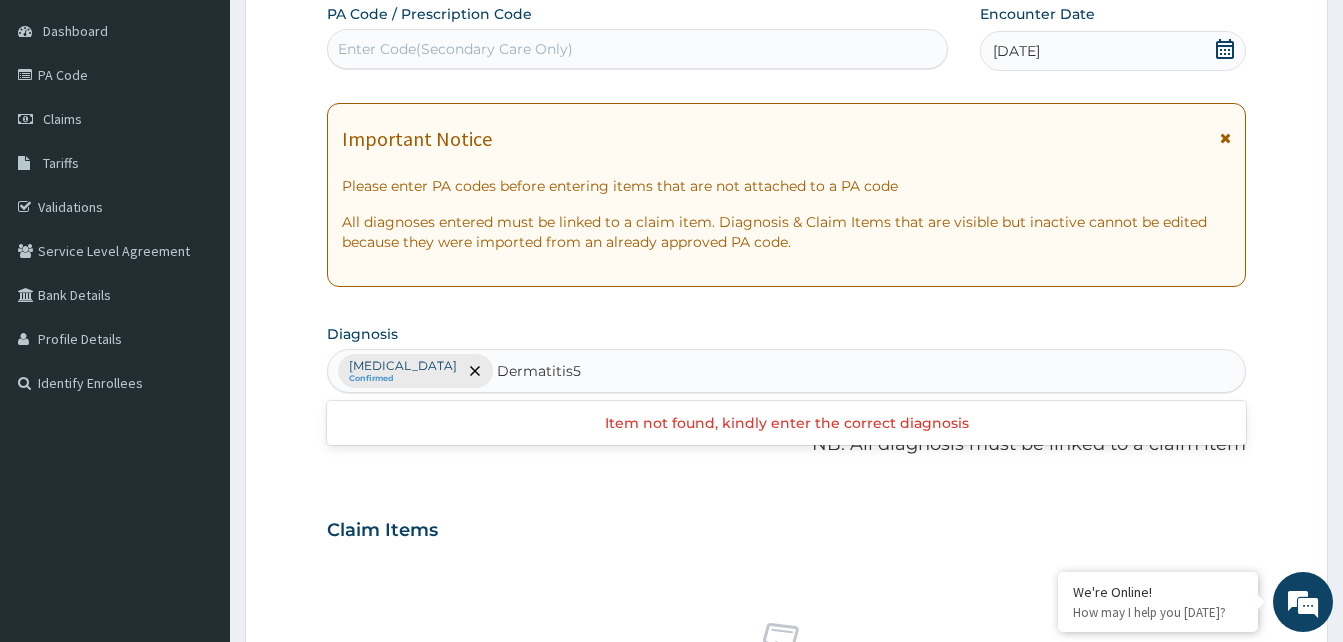 type on "Dermatitis" 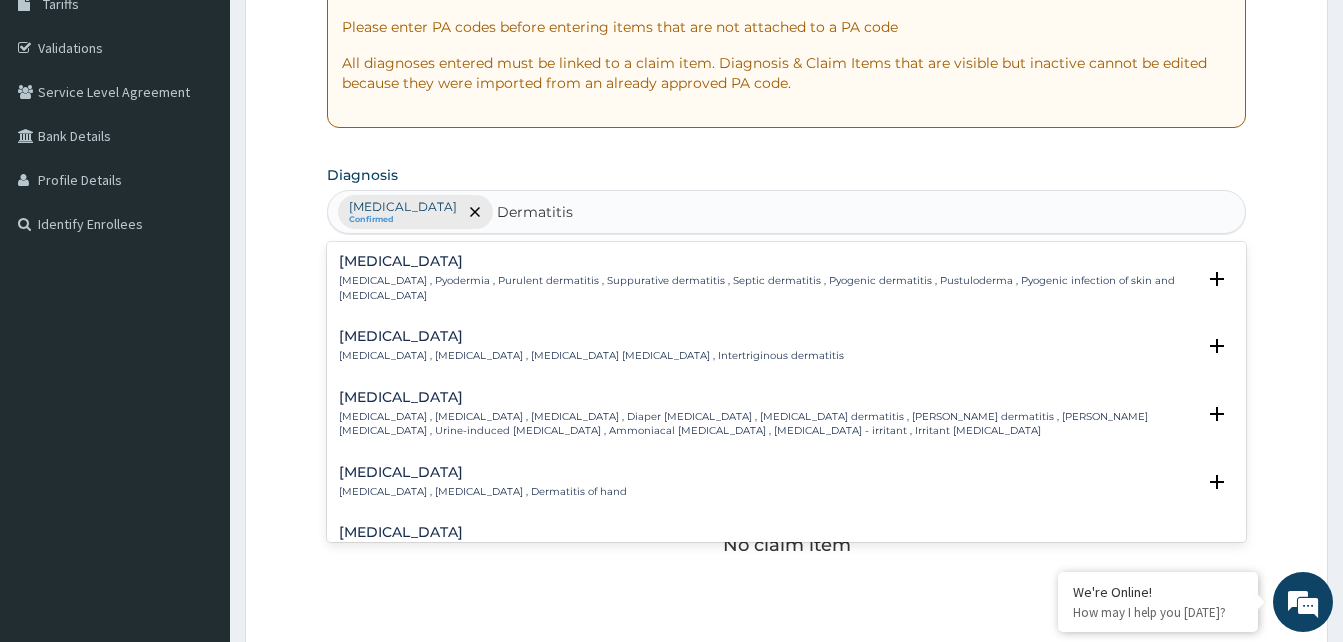 scroll, scrollTop: 347, scrollLeft: 0, axis: vertical 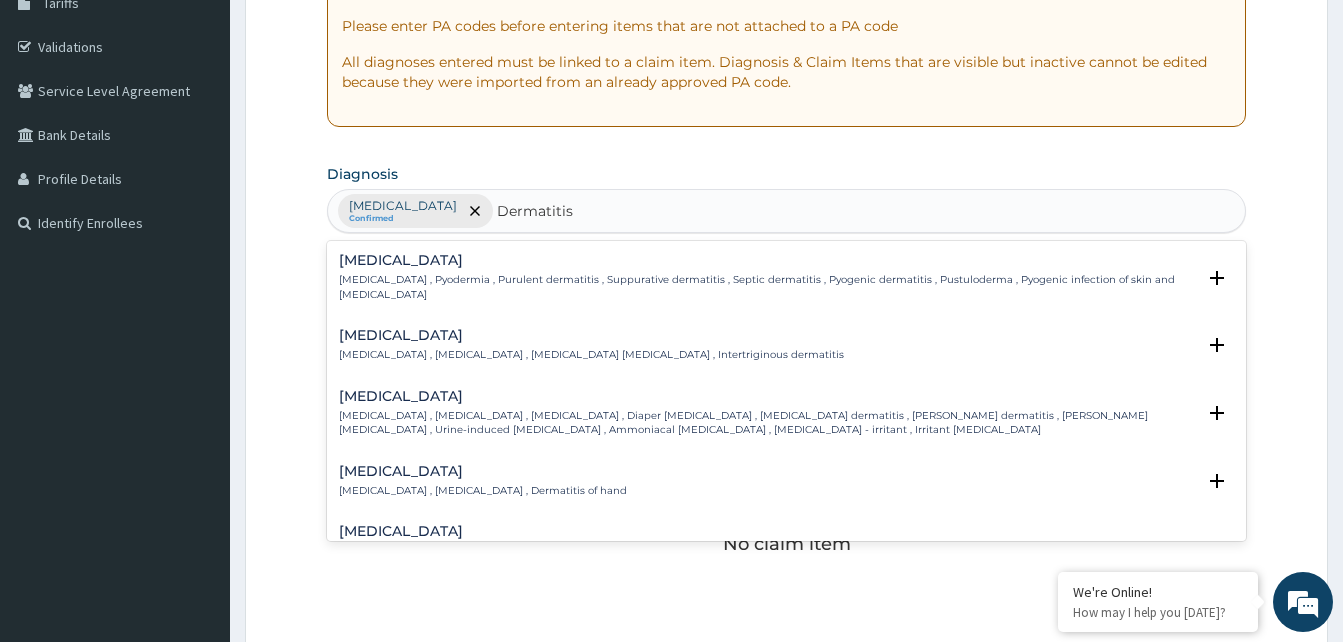click on "Pyoderma Pyoderma , Pyodermia , Purulent dermatitis , Suppurative dermatitis , Septic dermatitis , Pyogenic dermatitis , Pustuloderma , Pyogenic infection of skin and subcutis" at bounding box center (767, 277) 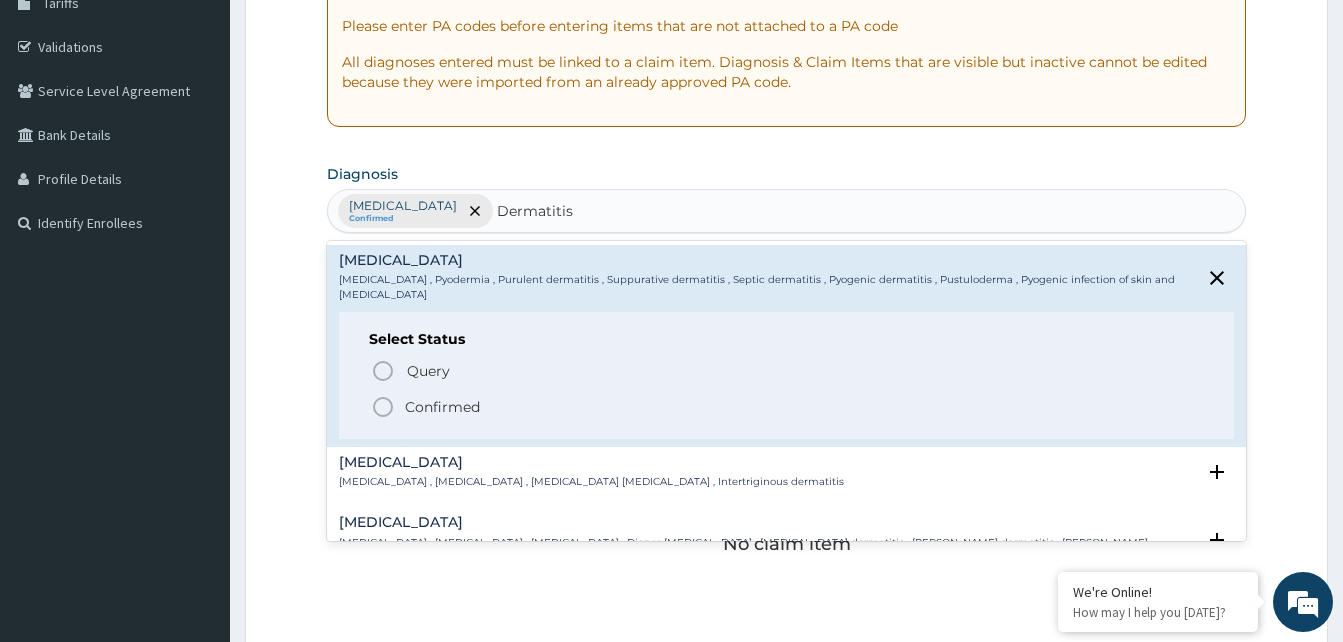 click 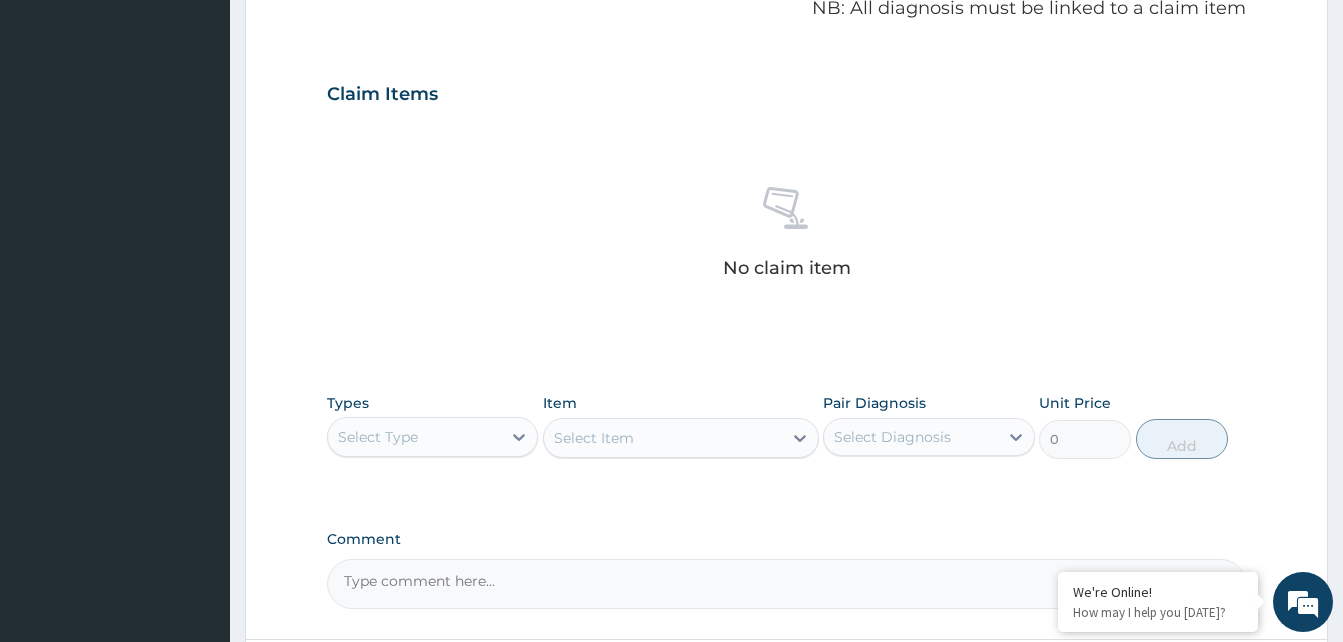 scroll, scrollTop: 627, scrollLeft: 0, axis: vertical 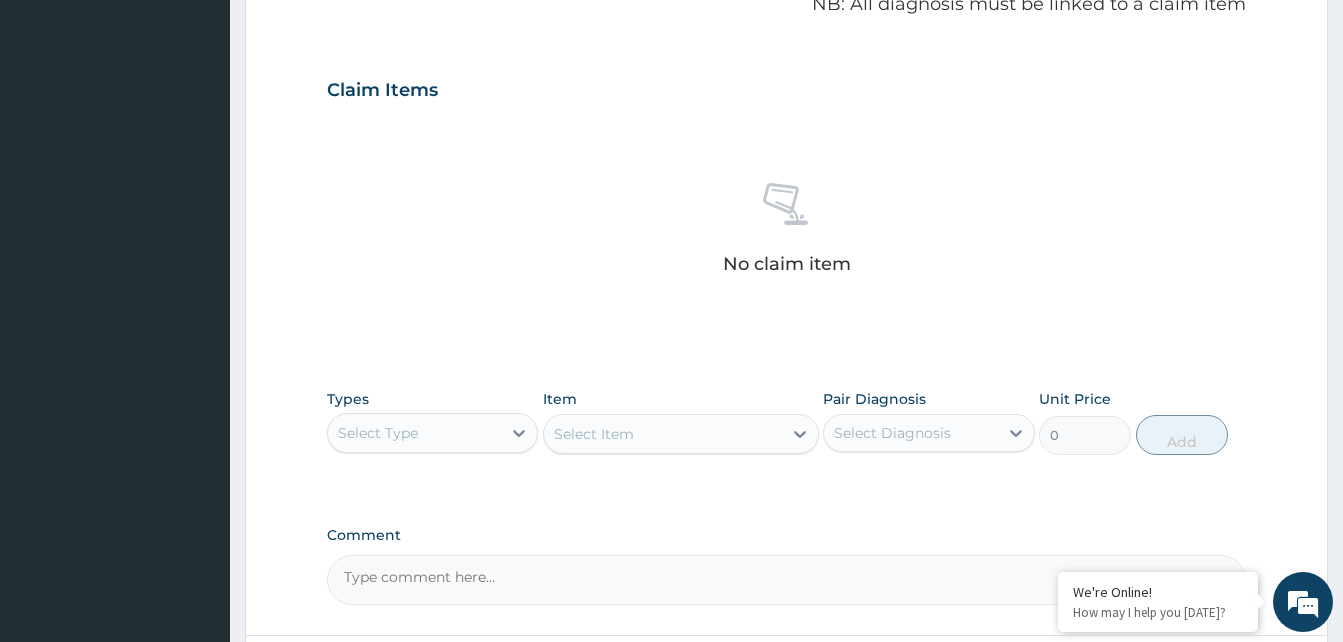 click on "Select Type" at bounding box center [378, 433] 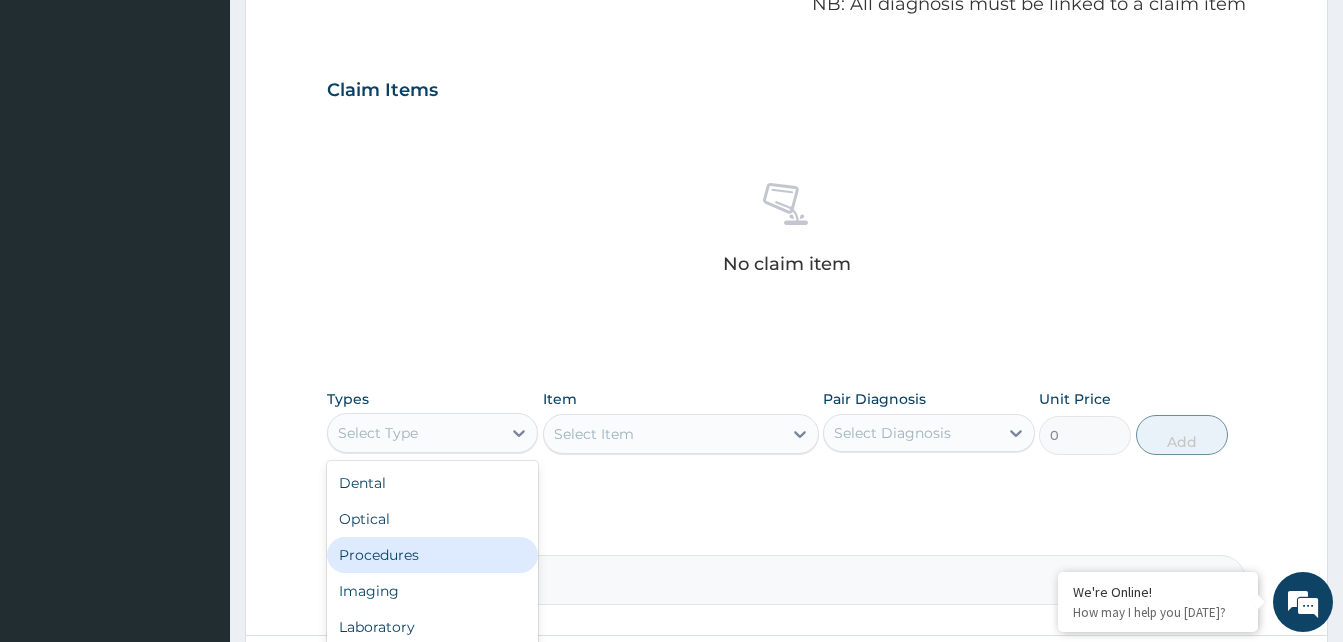 click on "Procedures" at bounding box center [432, 555] 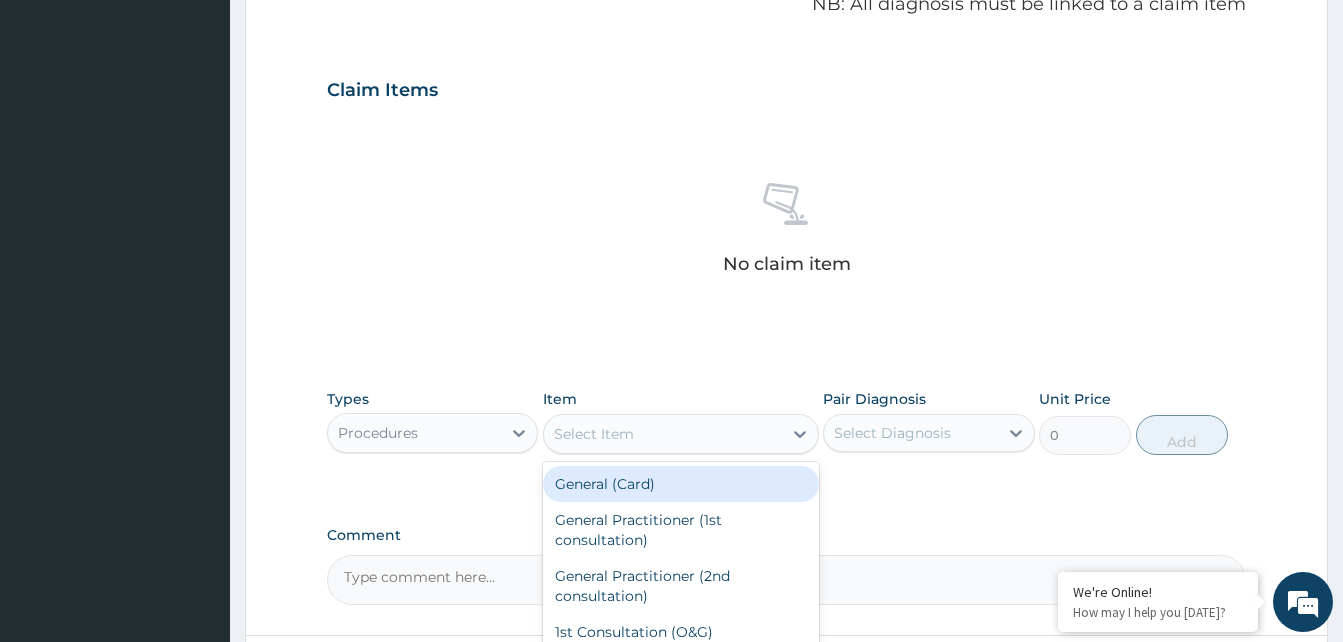 click on "Select Item" at bounding box center [663, 434] 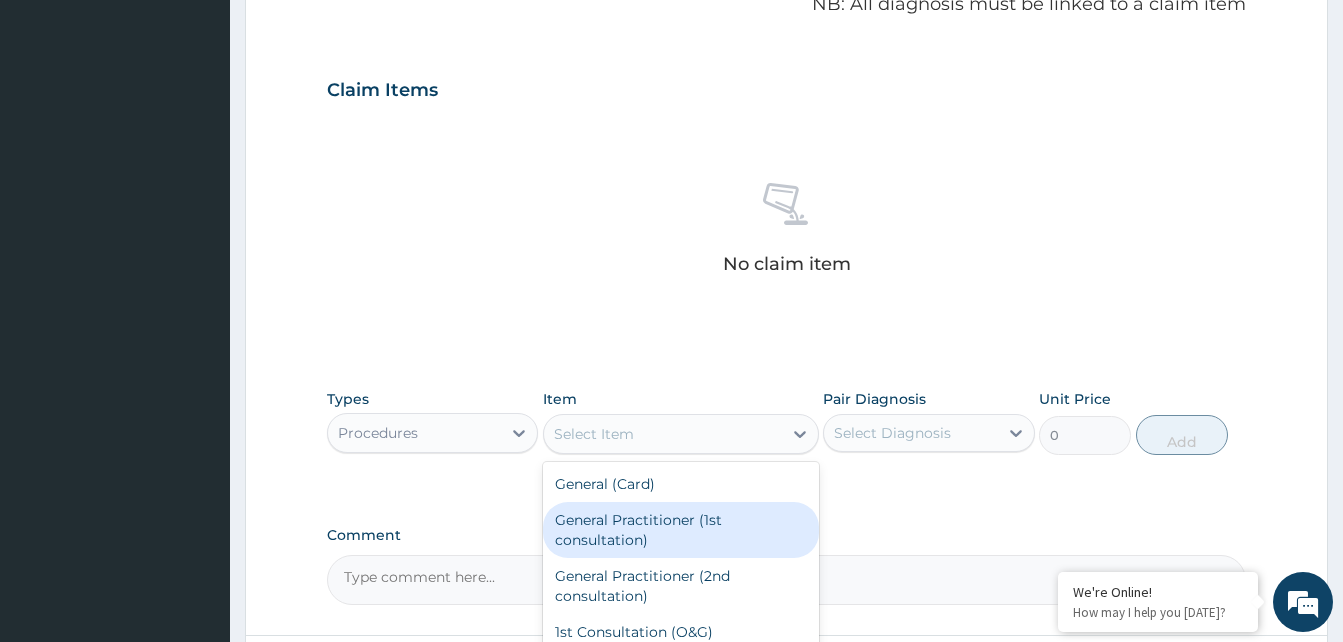 click on "General Practitioner (1st consultation)" at bounding box center (681, 530) 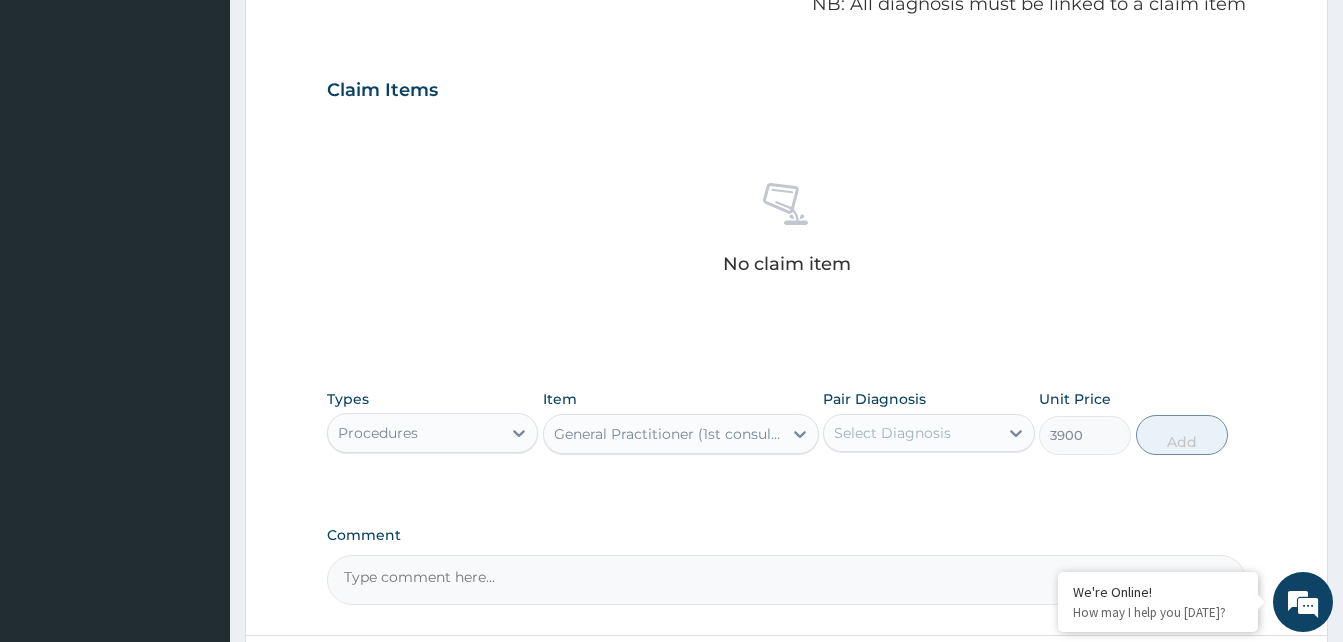 click on "Select Diagnosis" at bounding box center (892, 433) 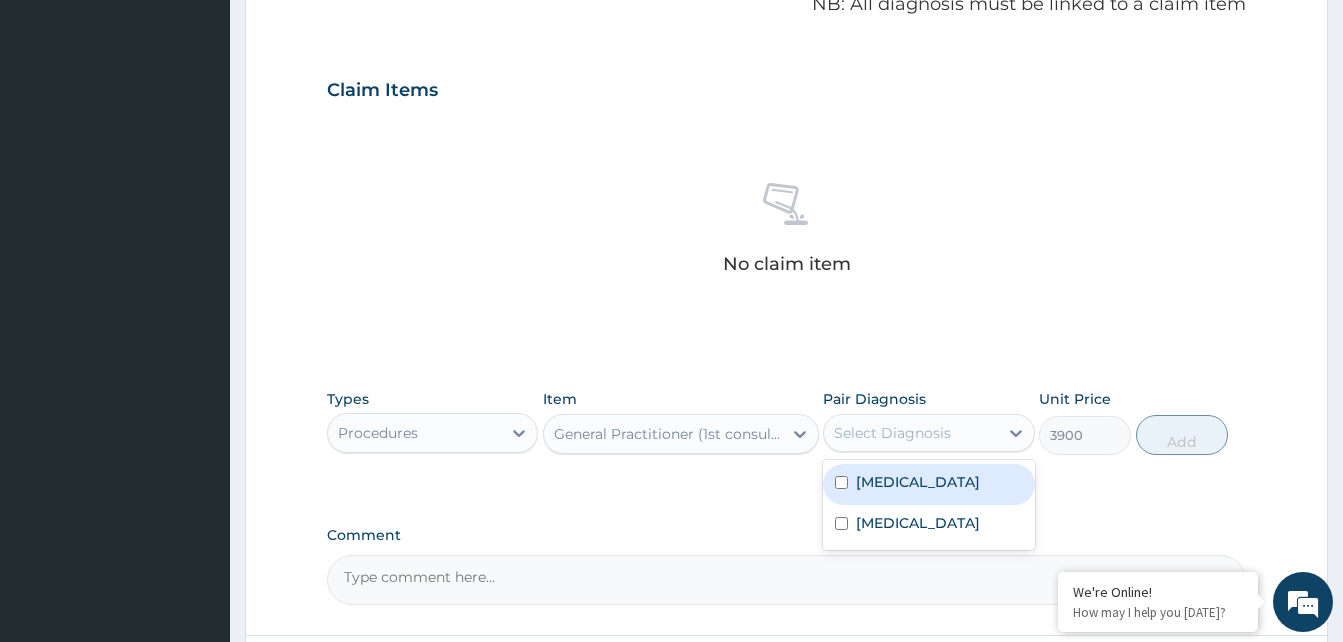 click on "Glossitis" at bounding box center [928, 484] 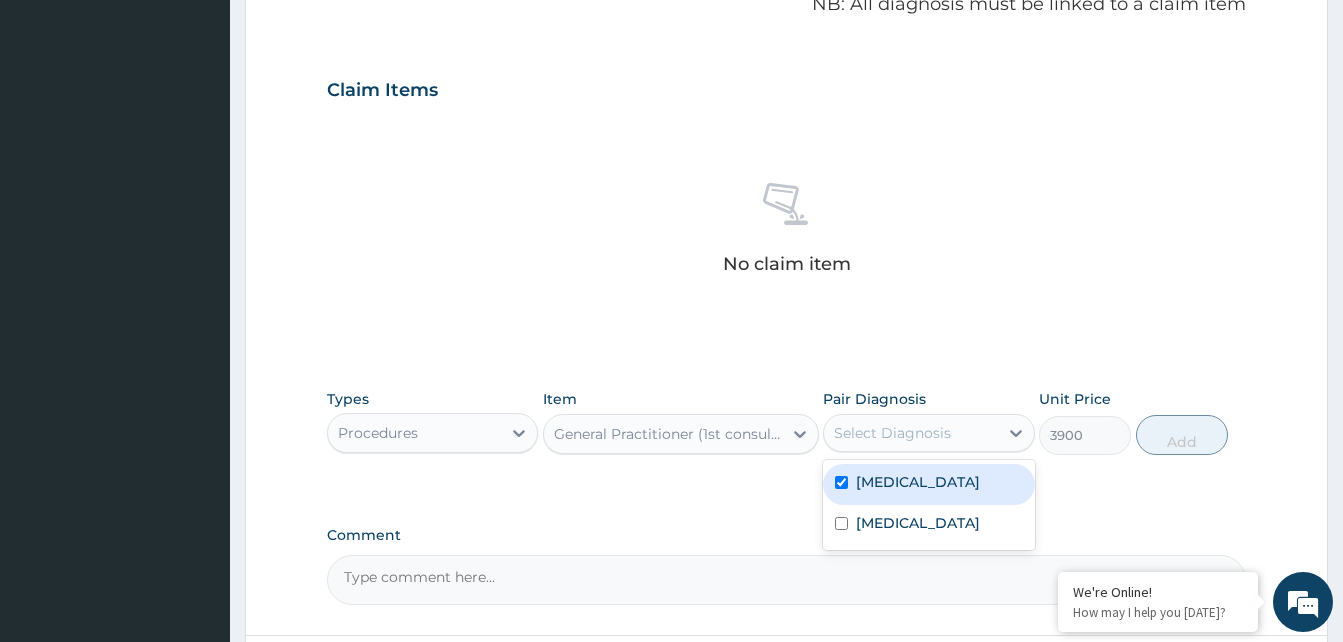 checkbox on "true" 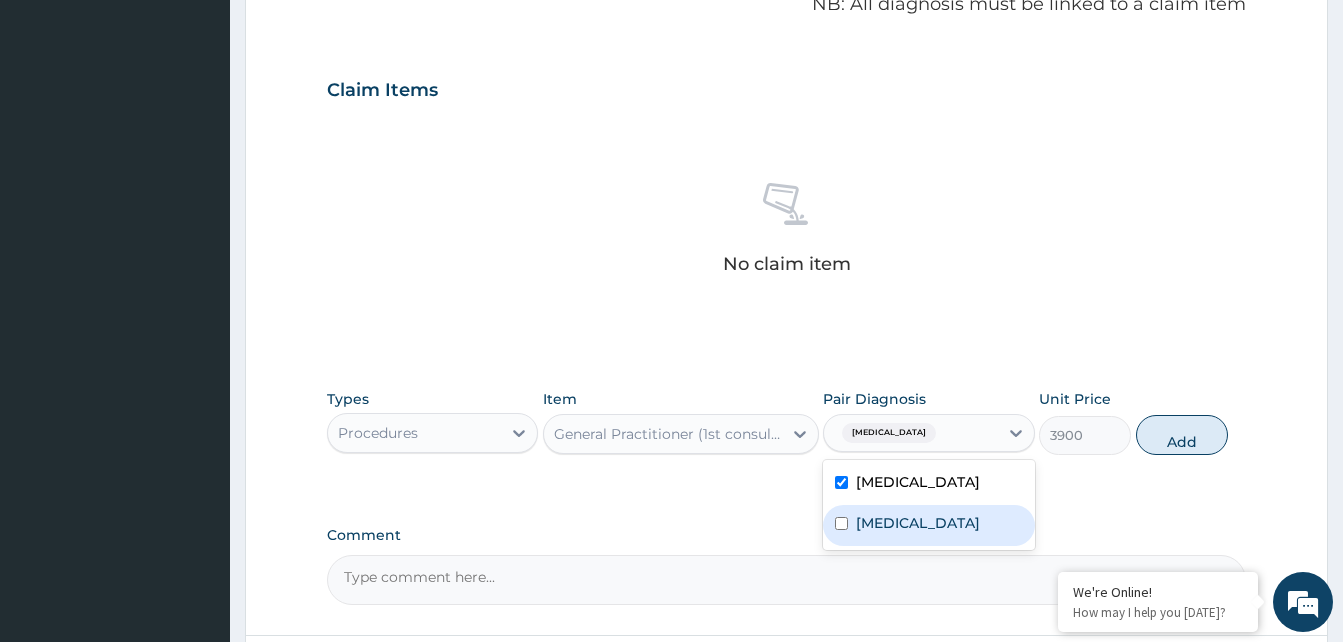 click at bounding box center [841, 523] 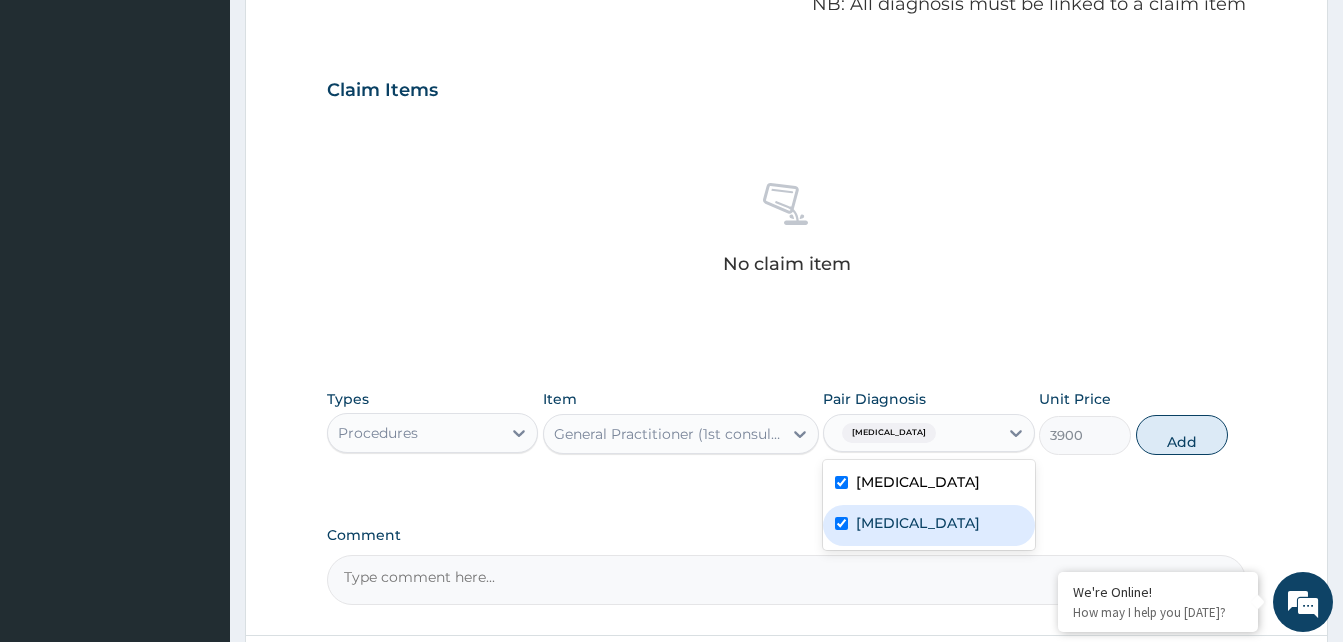 checkbox on "true" 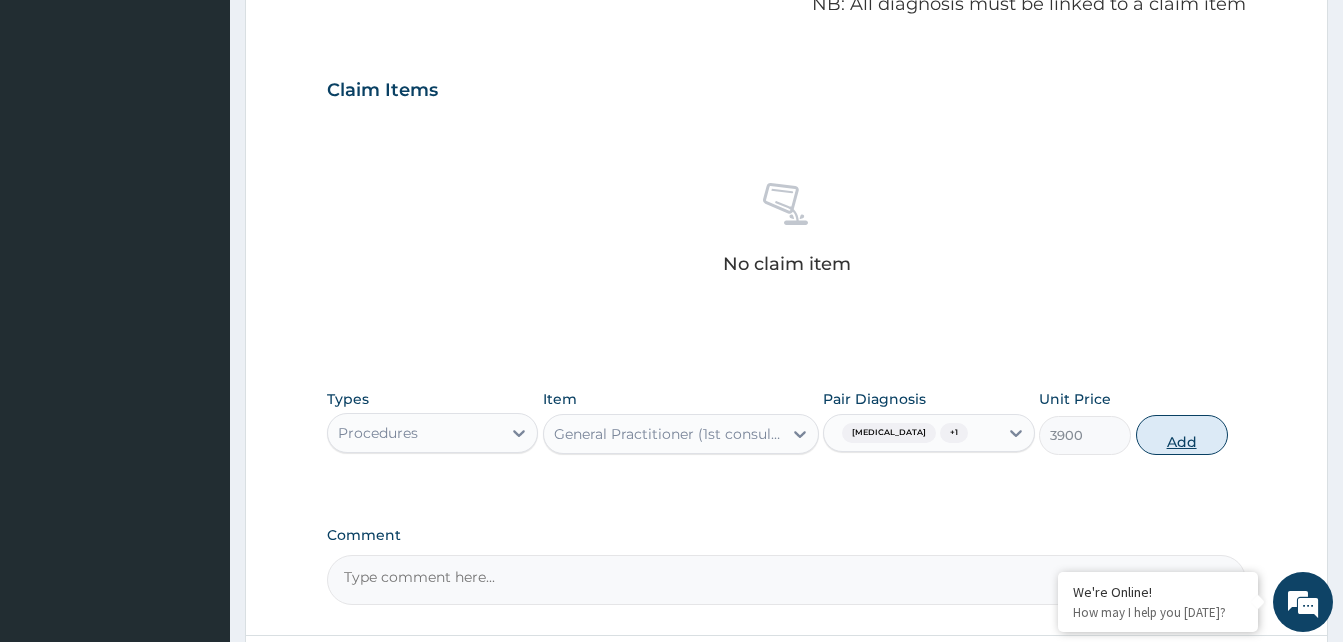 click on "Add" at bounding box center (1182, 435) 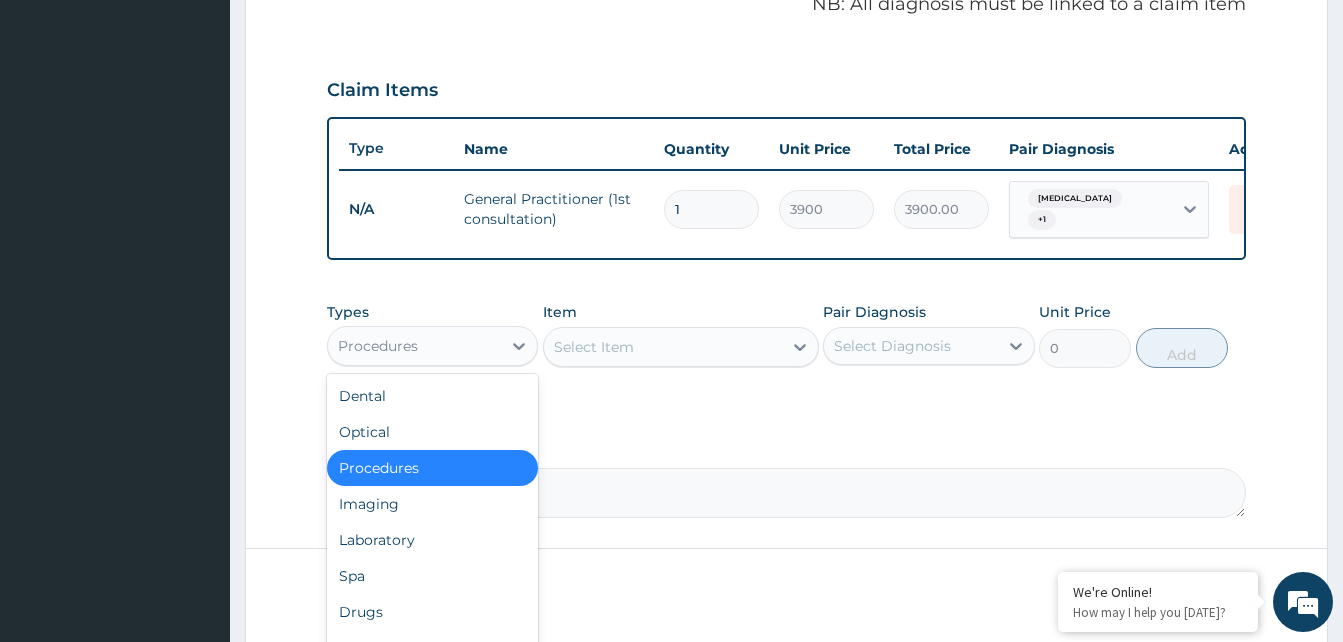 click on "Procedures" at bounding box center [414, 346] 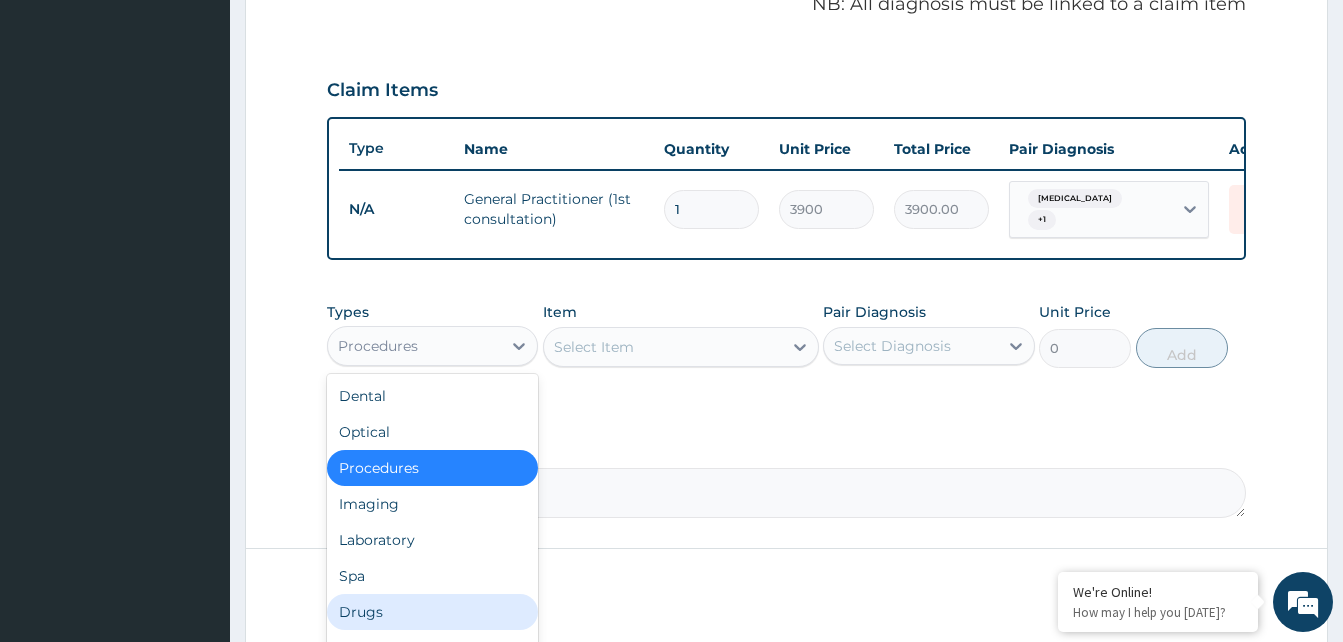 click on "Drugs" at bounding box center (432, 612) 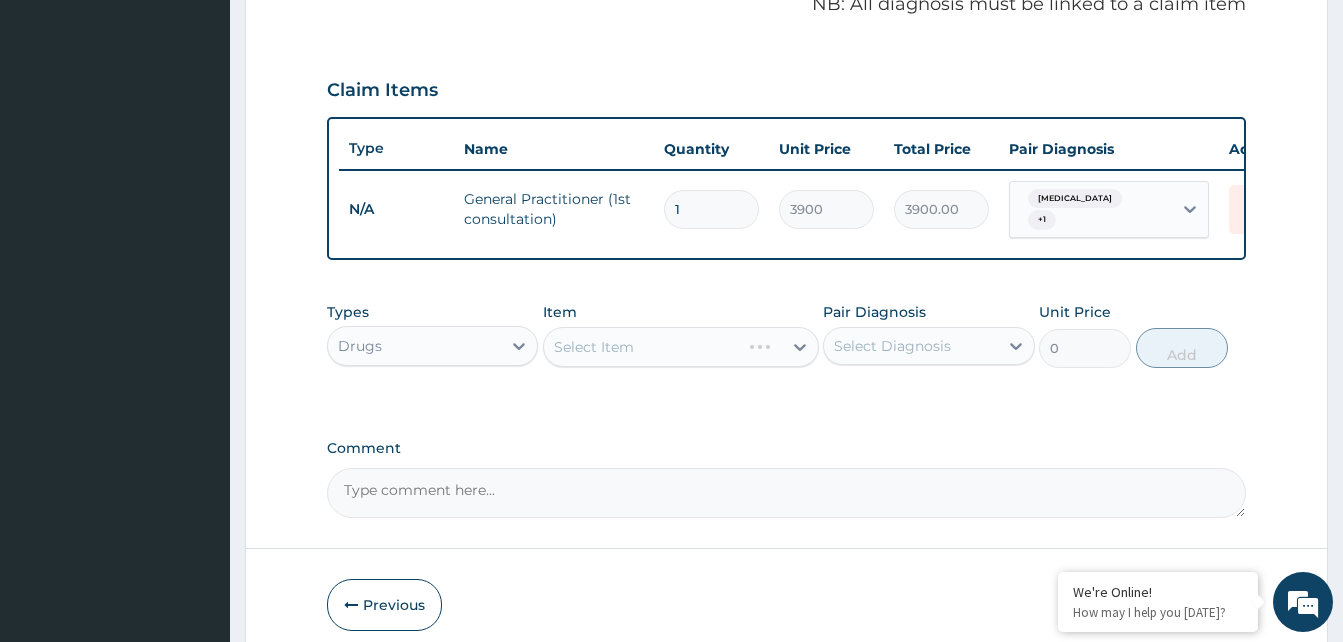 click on "Select Item" at bounding box center (681, 347) 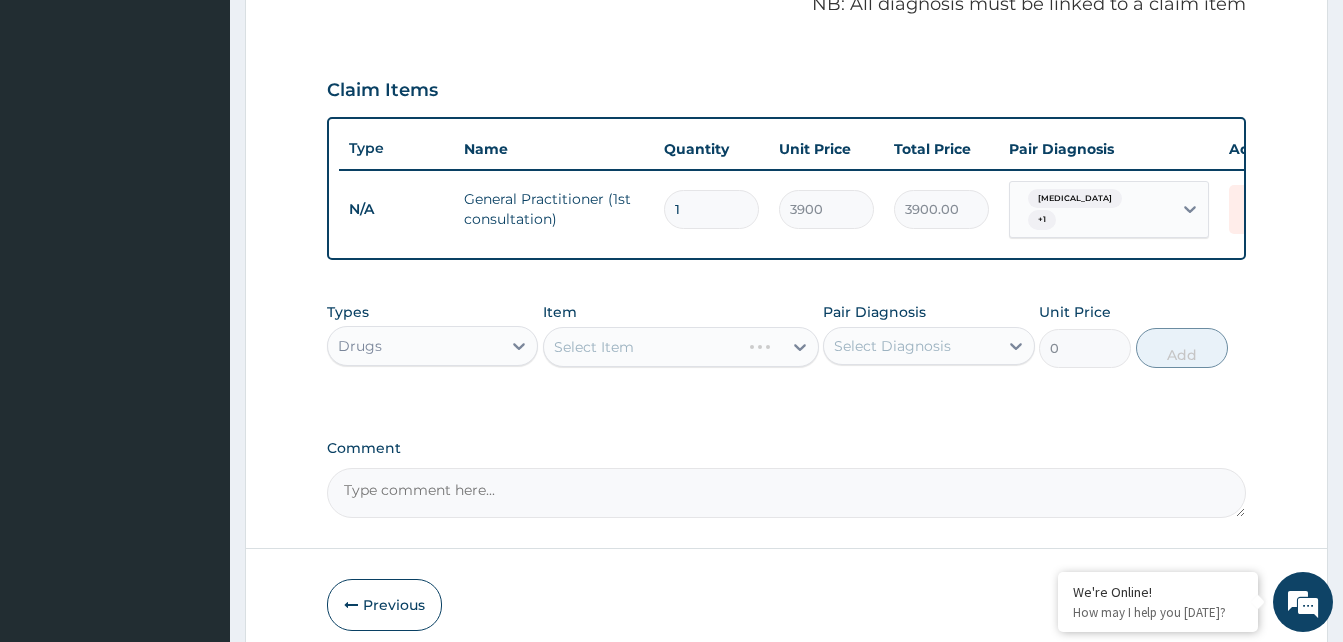 click on "Select Item" at bounding box center [681, 347] 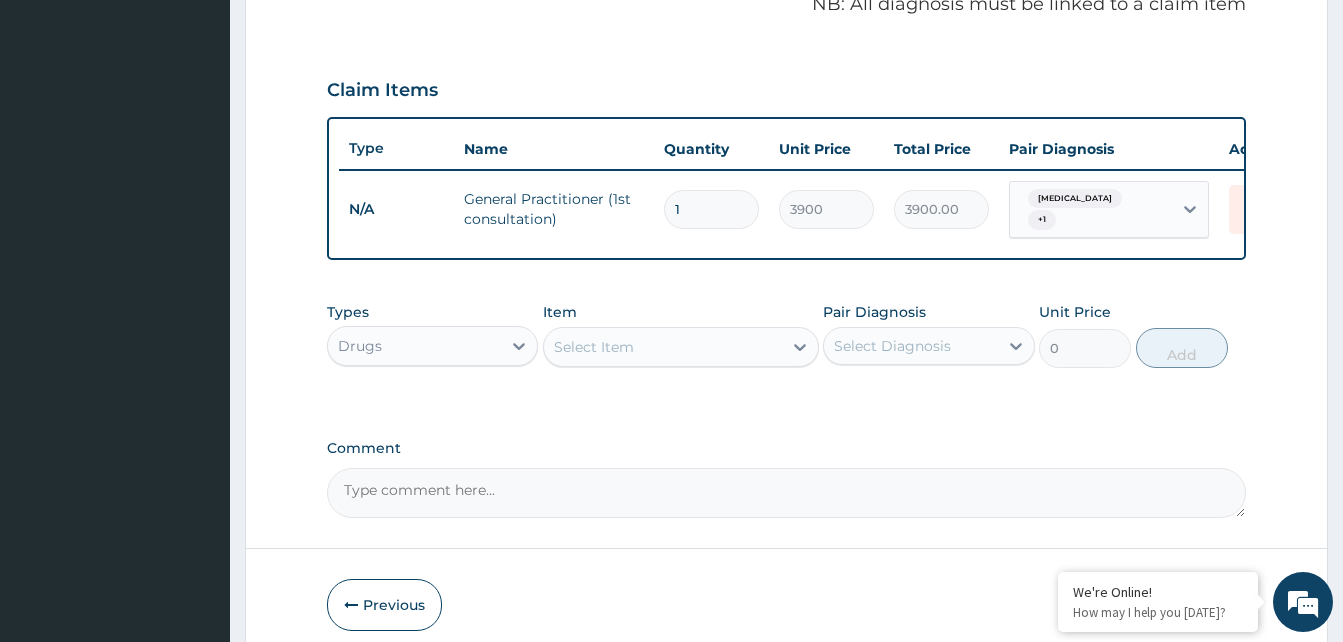 click on "Select Item" at bounding box center [663, 347] 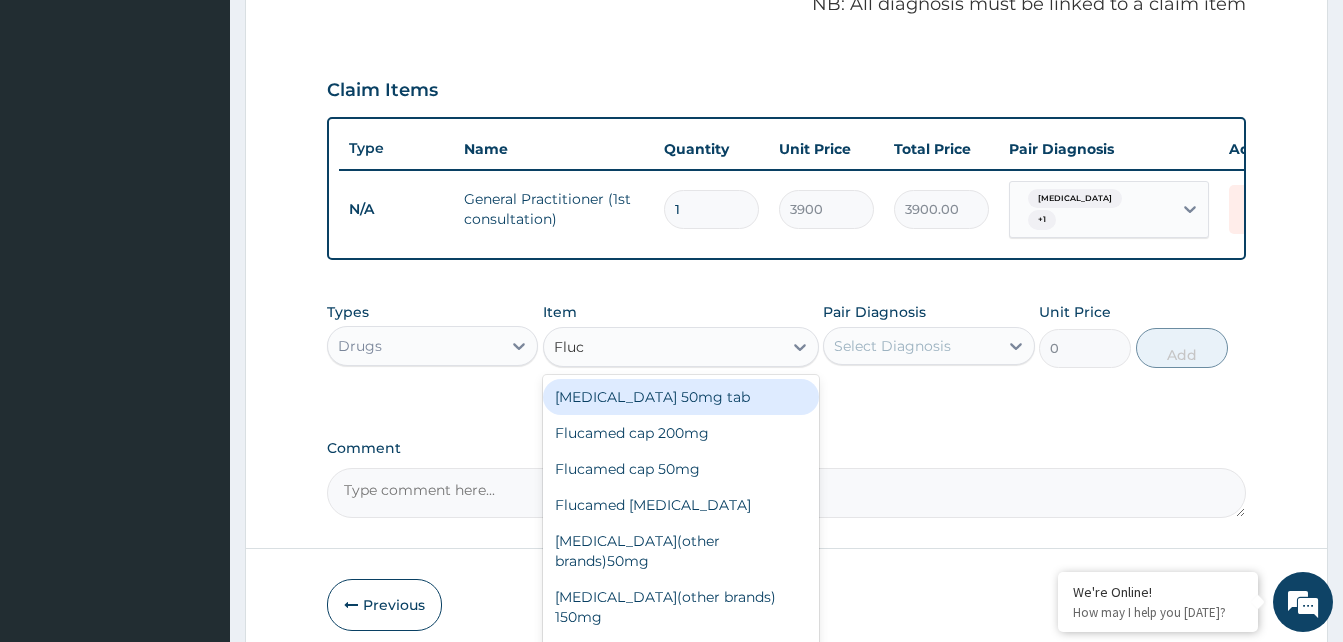 type on "Fluco" 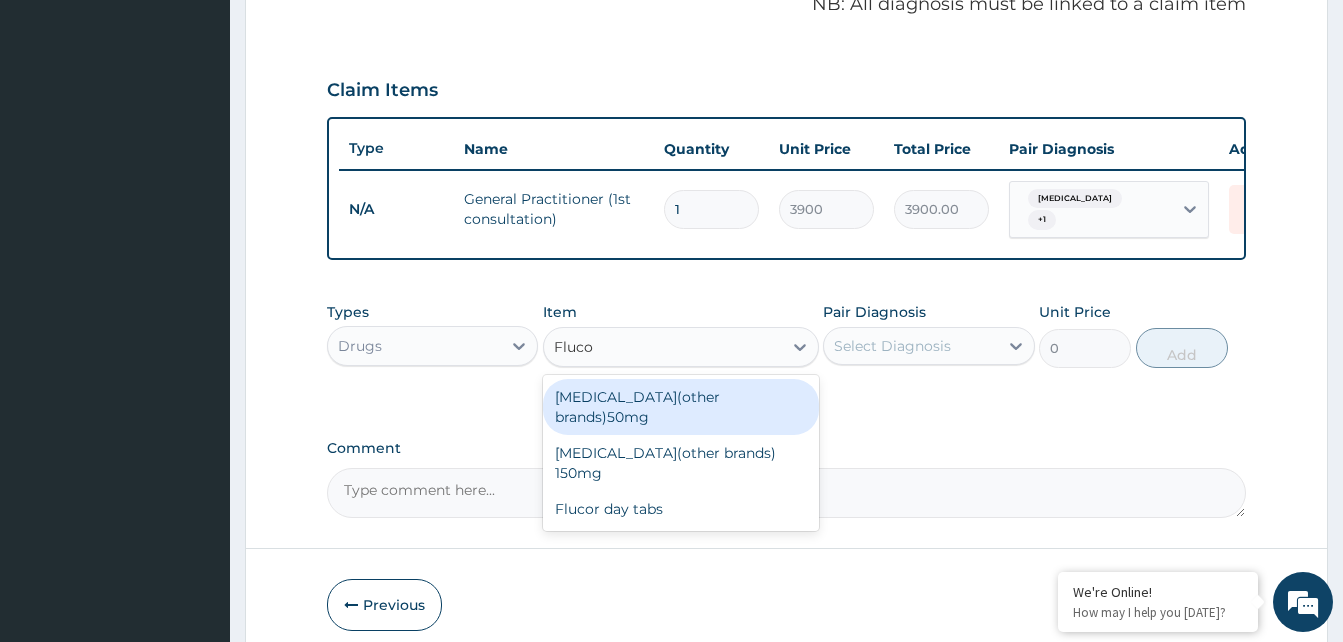 click on "Fluconazole(other brands)50mg" at bounding box center (681, 407) 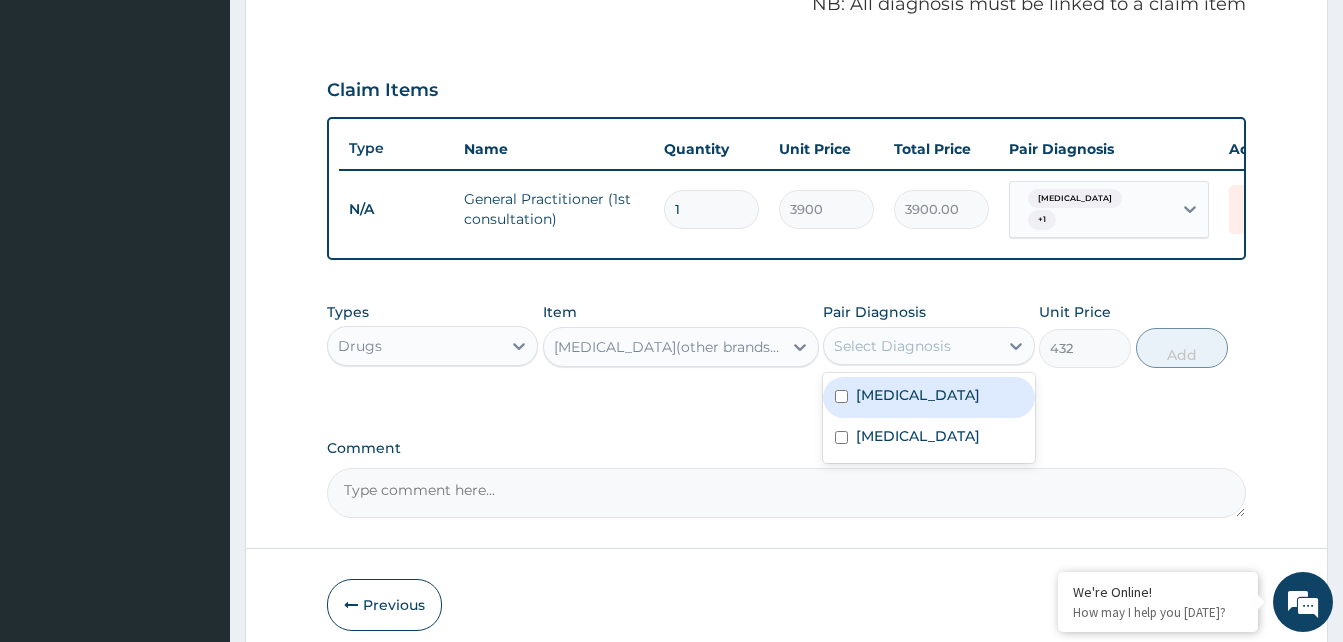 click on "Select Diagnosis" at bounding box center (892, 346) 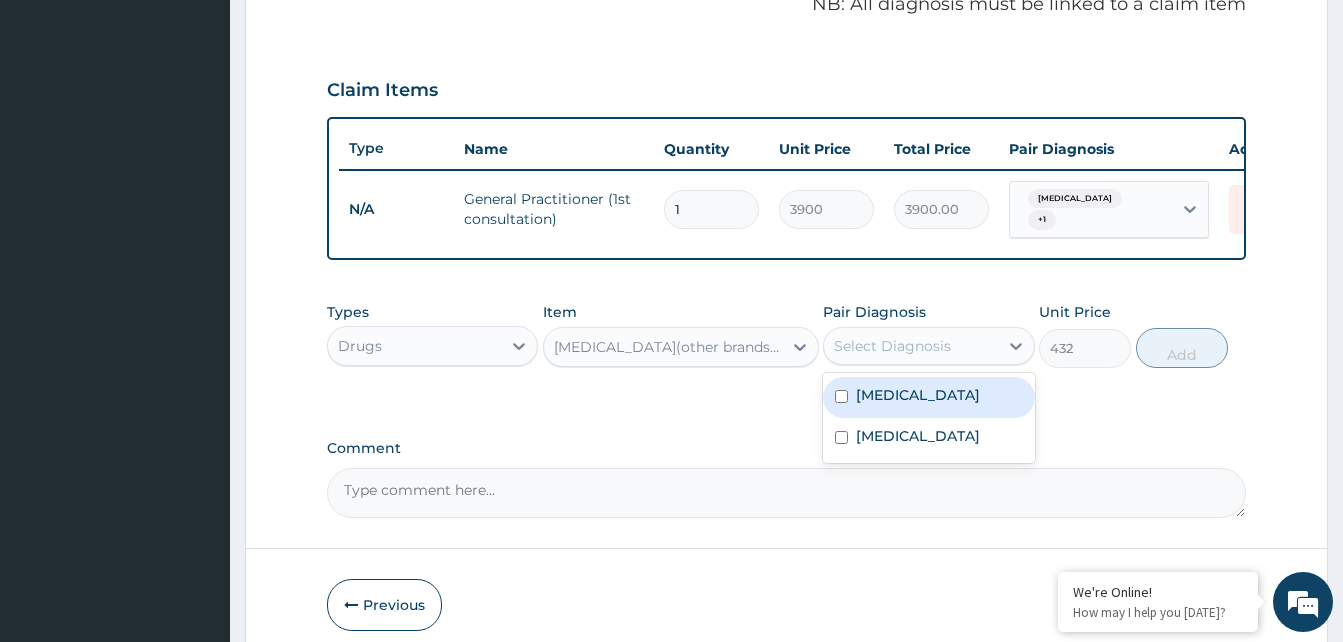 click at bounding box center (841, 396) 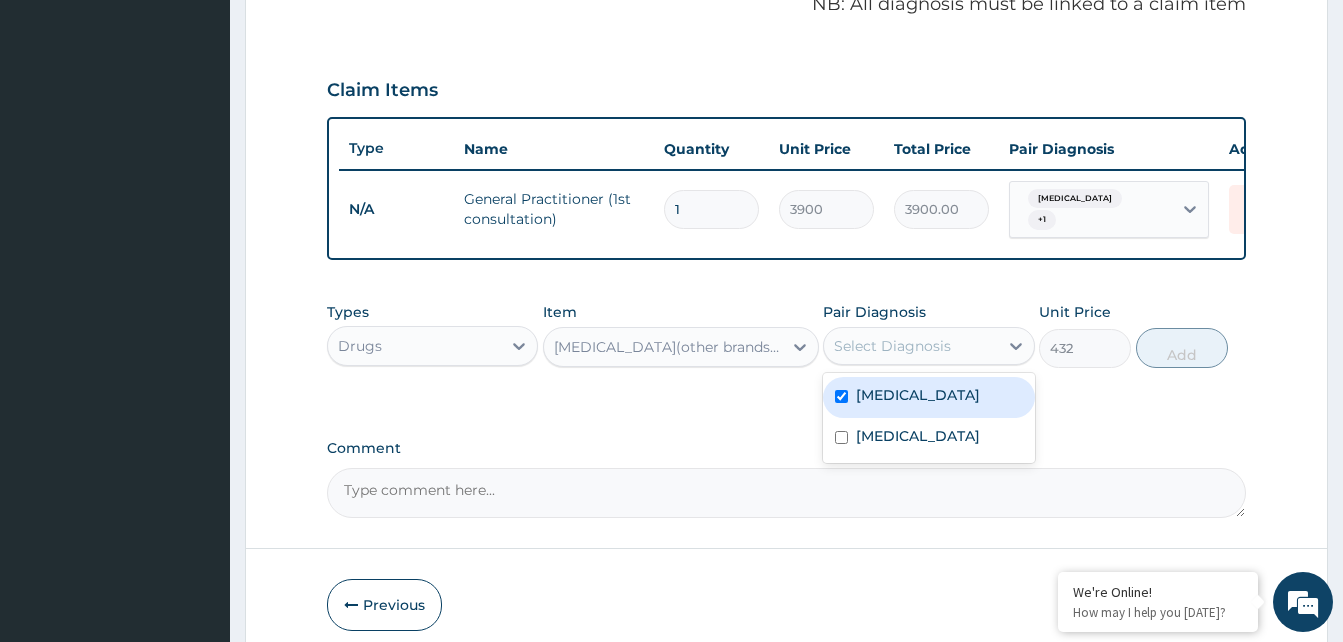 checkbox on "true" 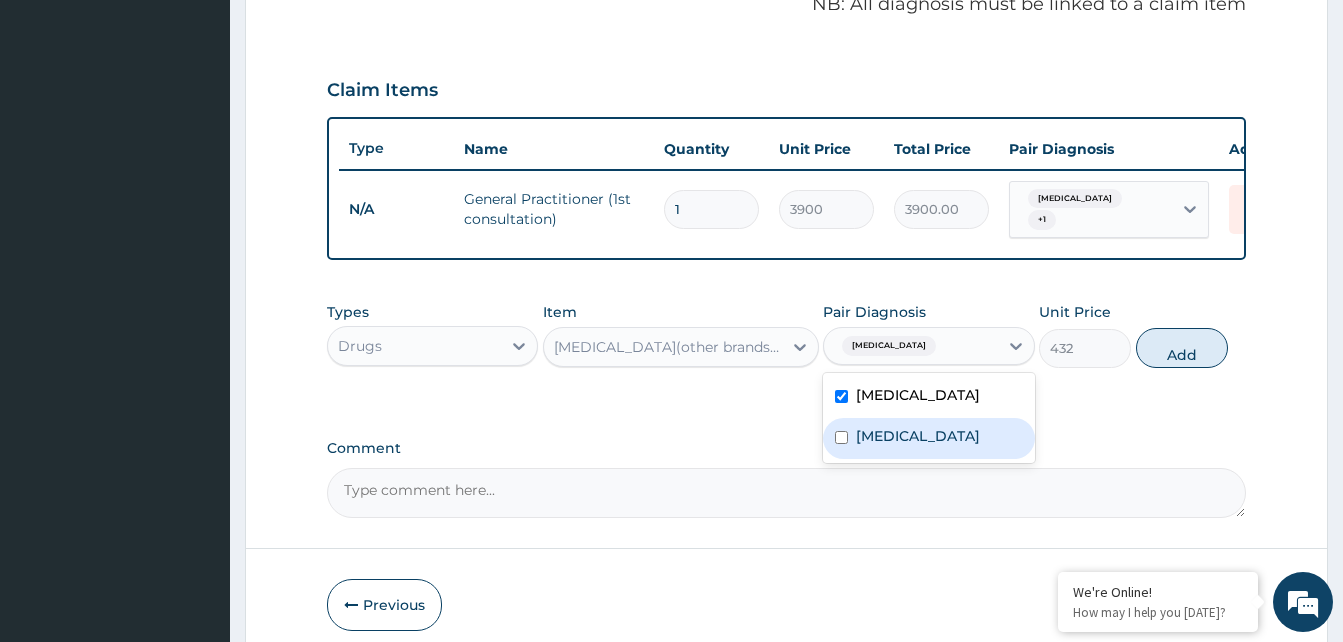 click at bounding box center [841, 437] 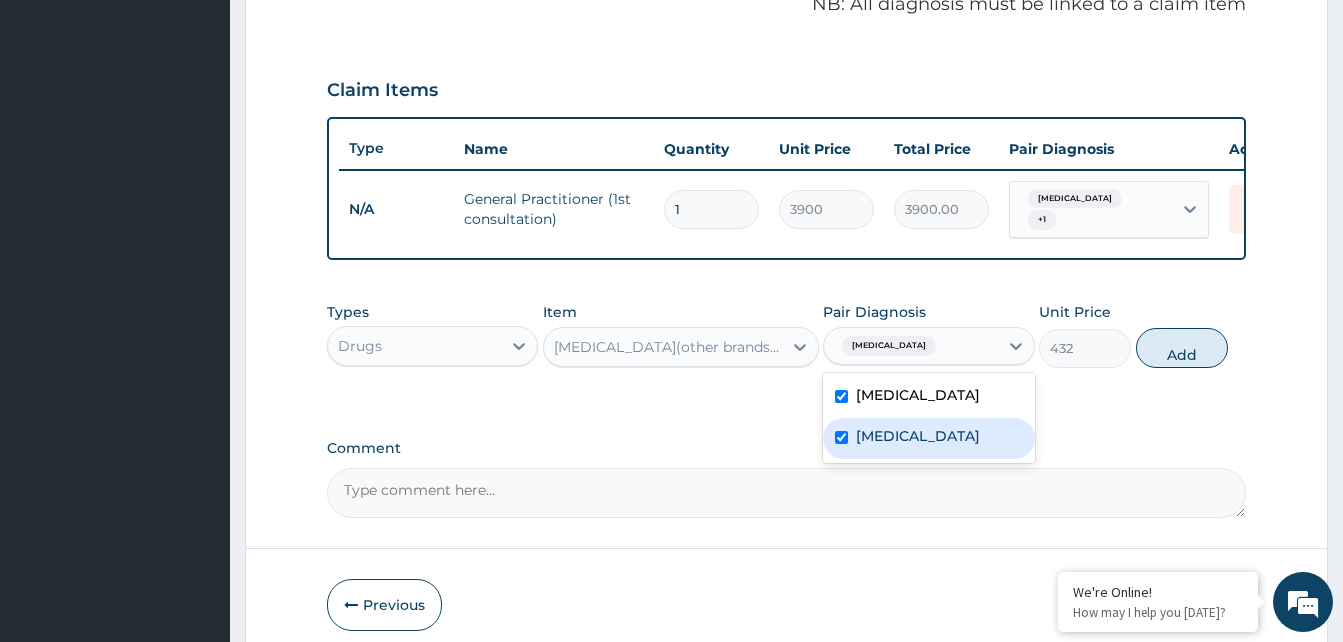 checkbox on "true" 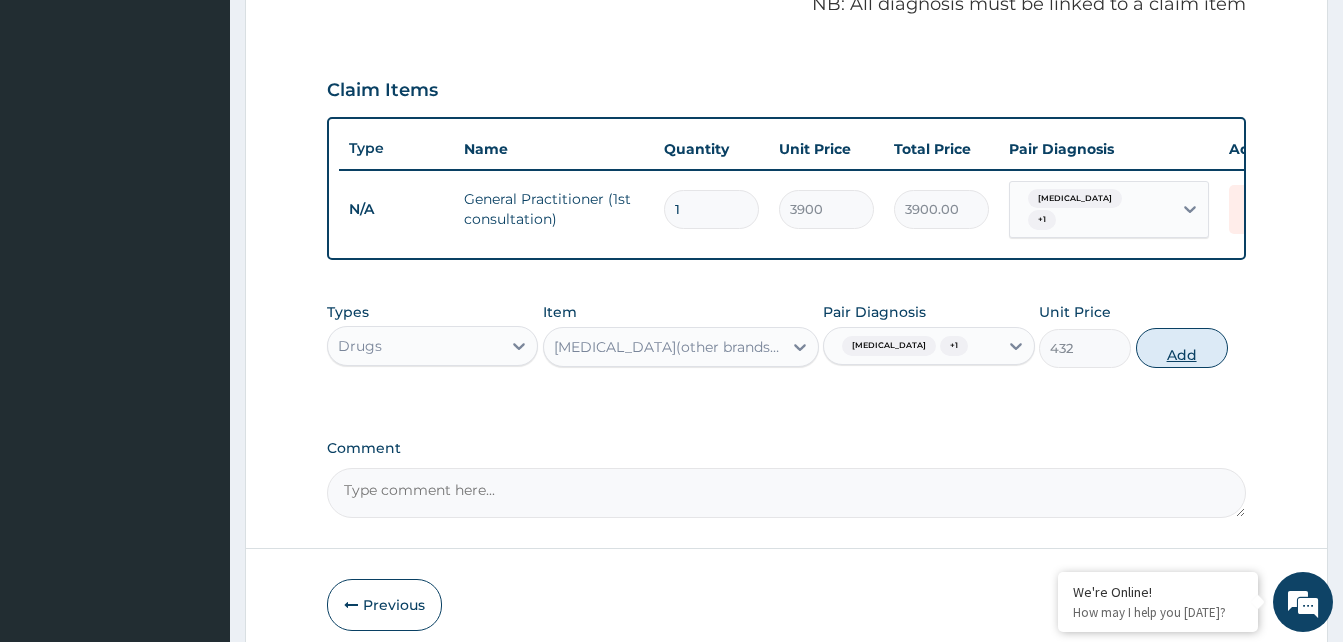click on "Add" at bounding box center (1182, 348) 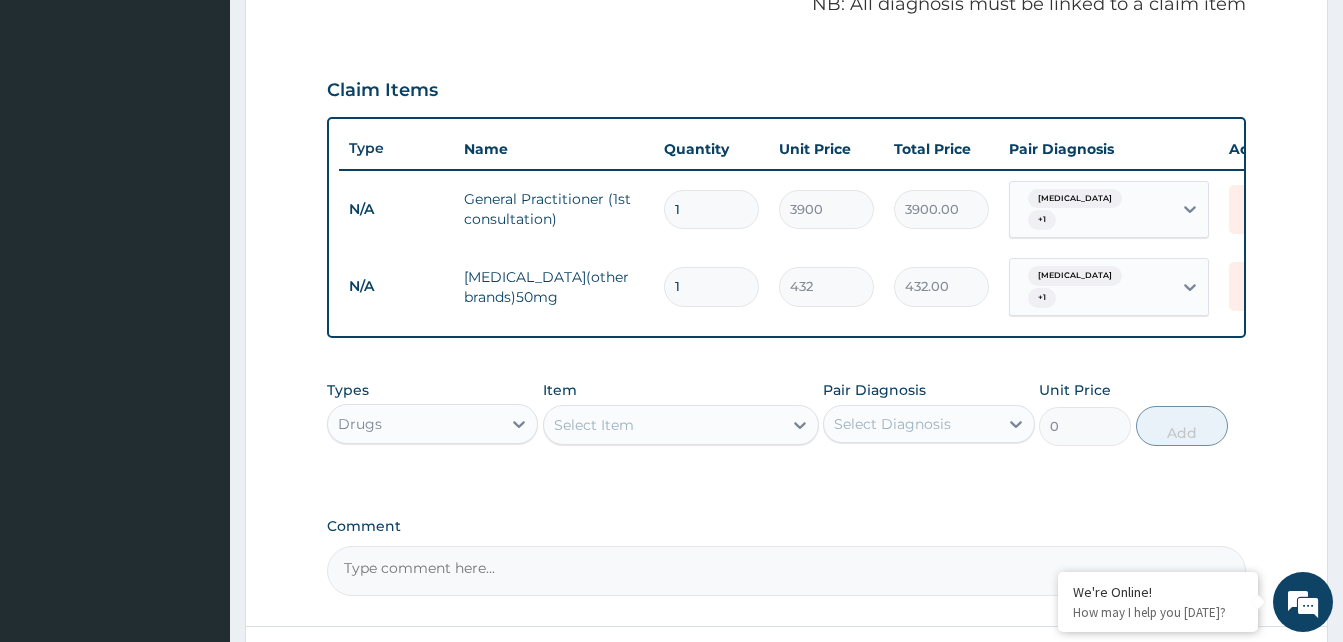 click on "Select Item" at bounding box center (663, 425) 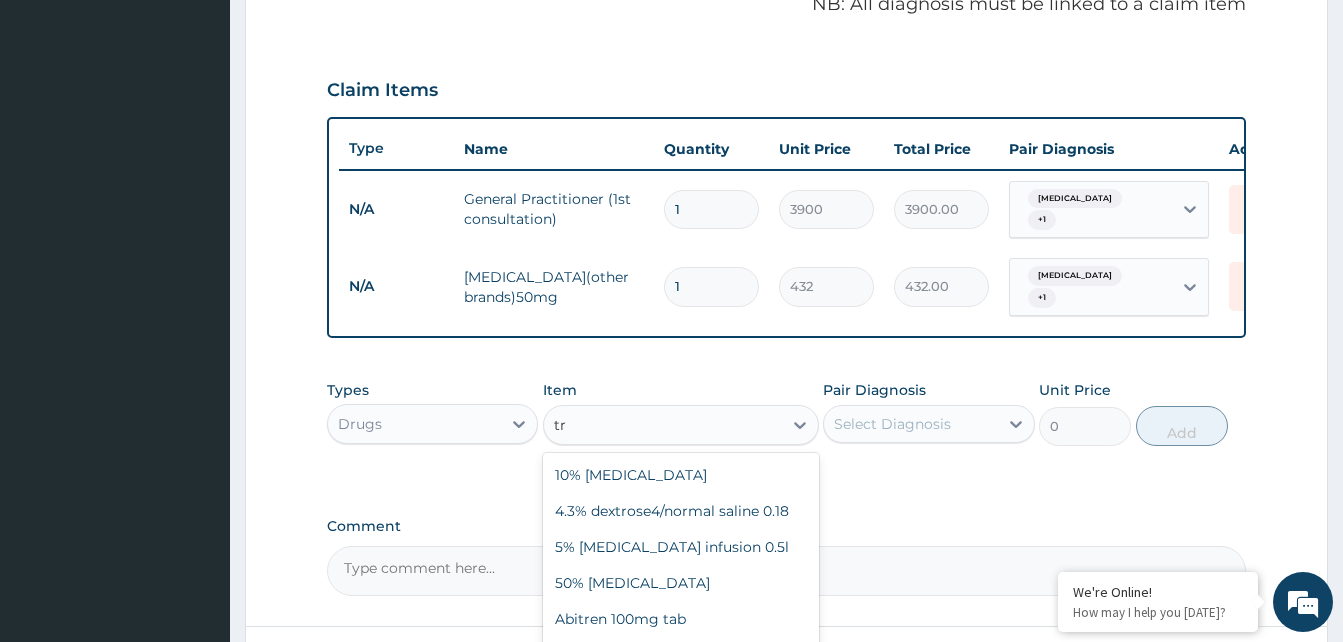 type on "t" 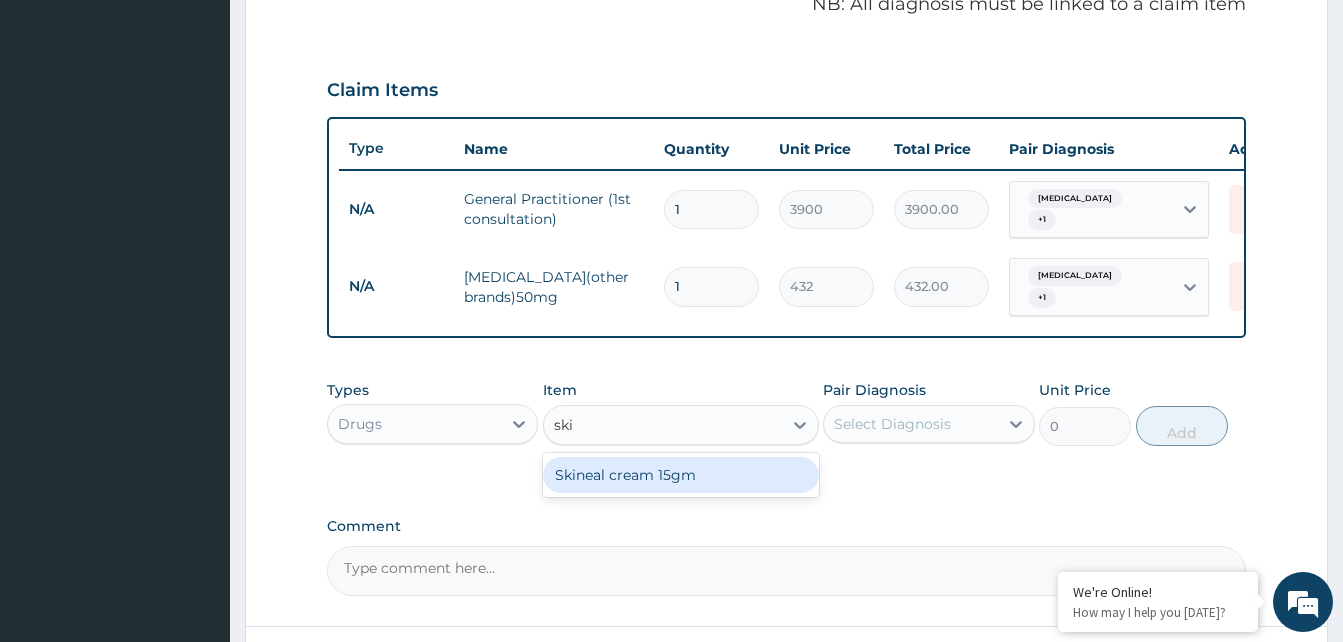 type on "skin" 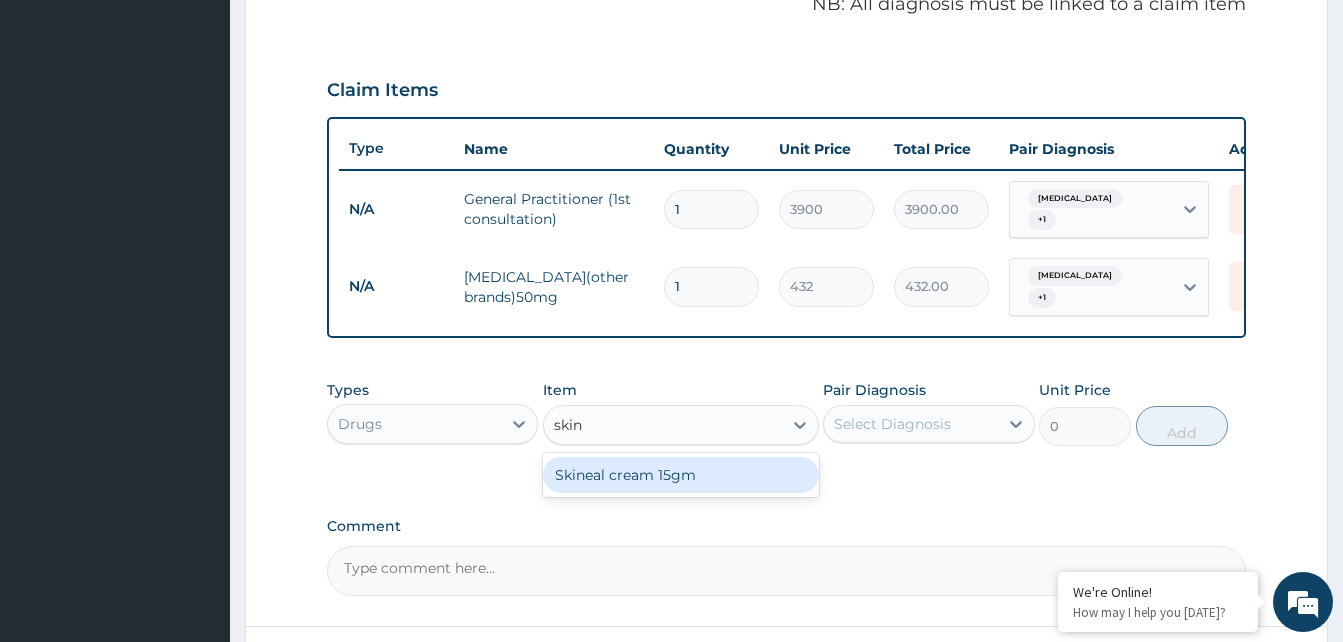 click on "Skineal cream 15gm" at bounding box center [681, 475] 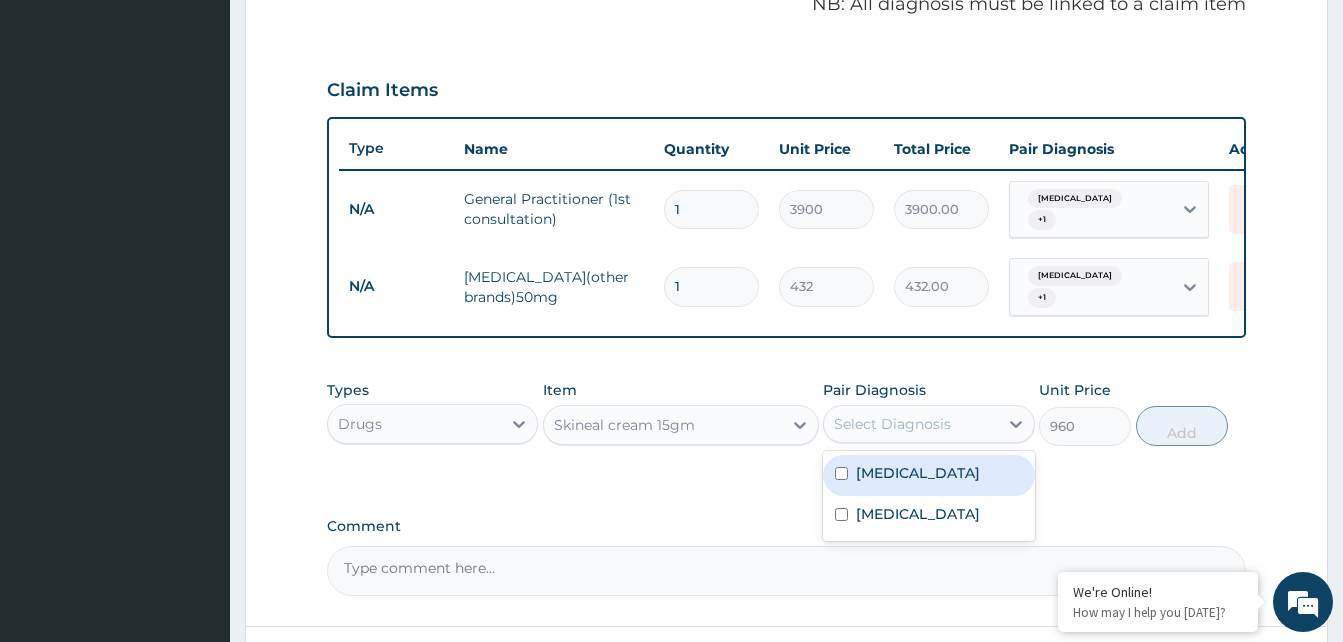 click on "Select Diagnosis" at bounding box center [892, 424] 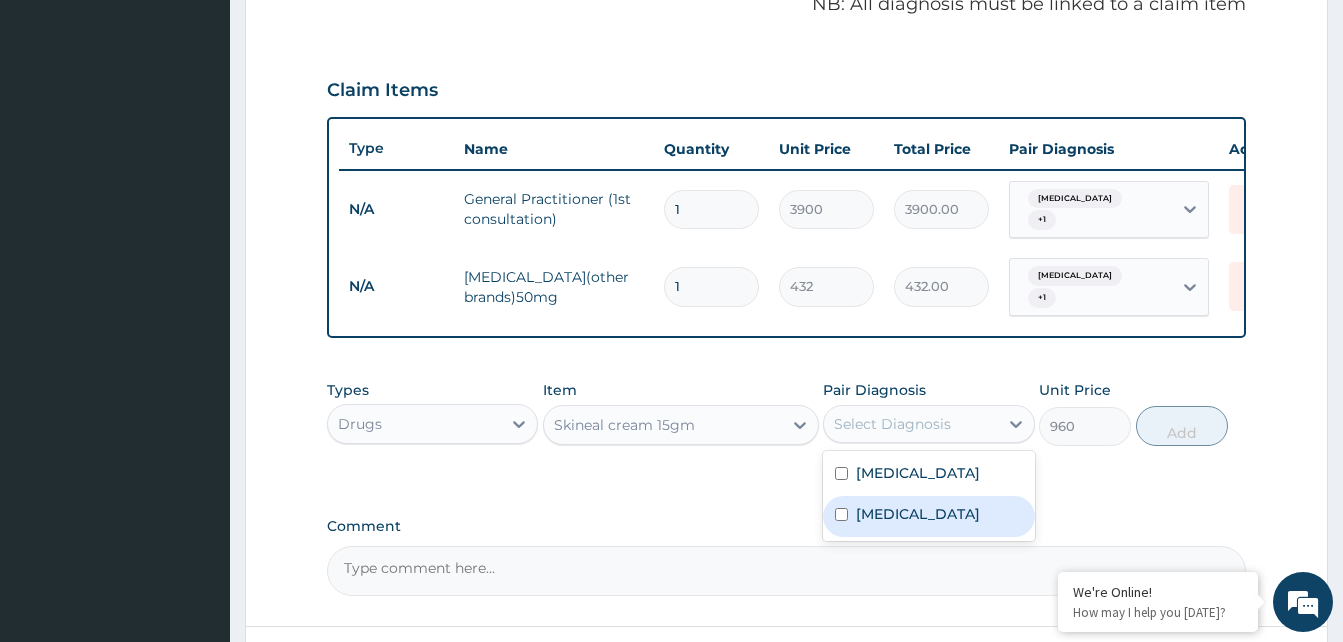 click at bounding box center (841, 514) 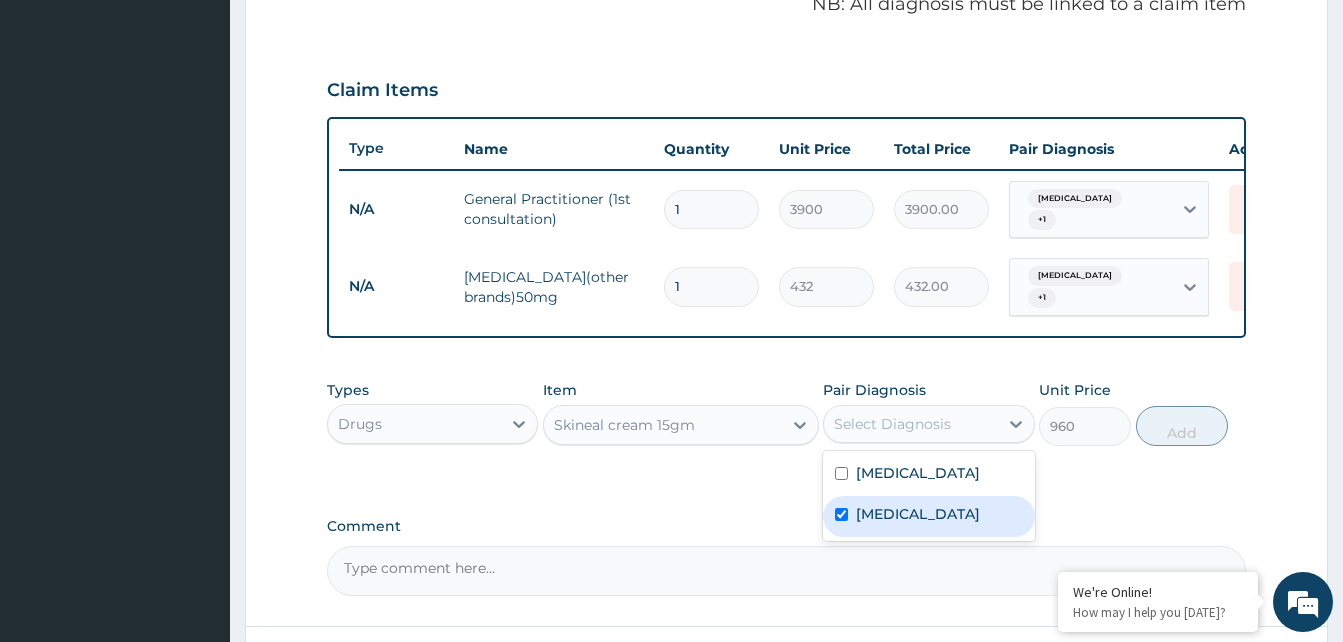 checkbox on "true" 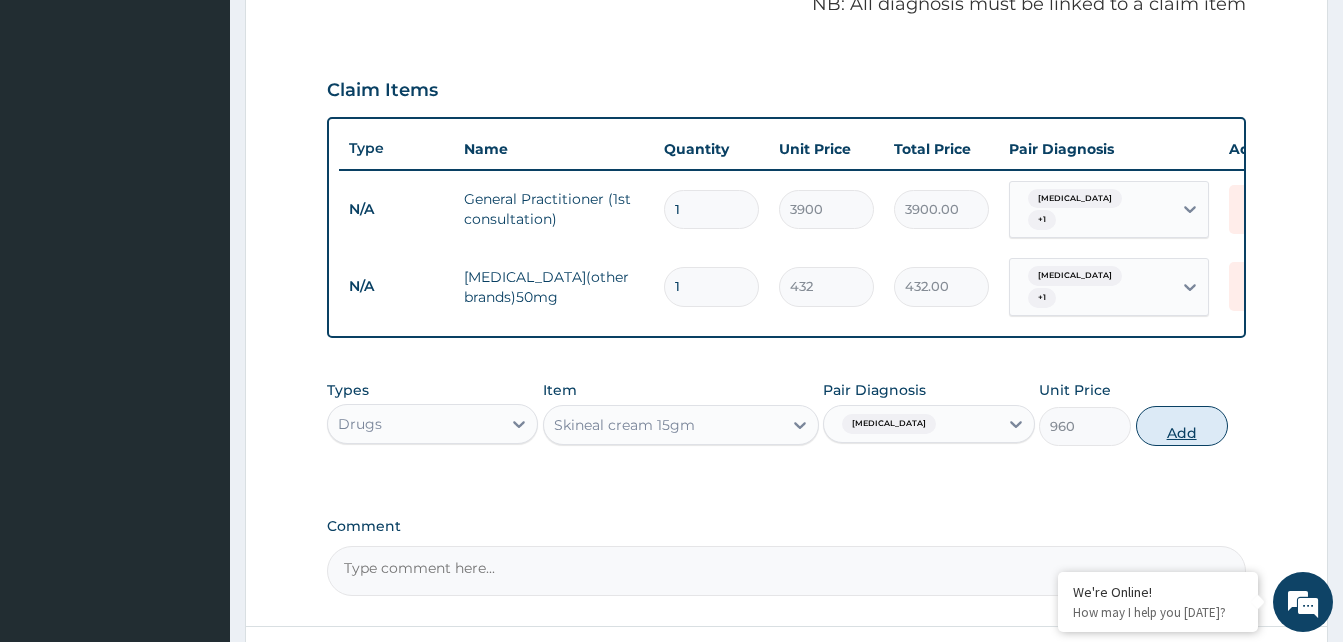 click on "Add" at bounding box center (1182, 426) 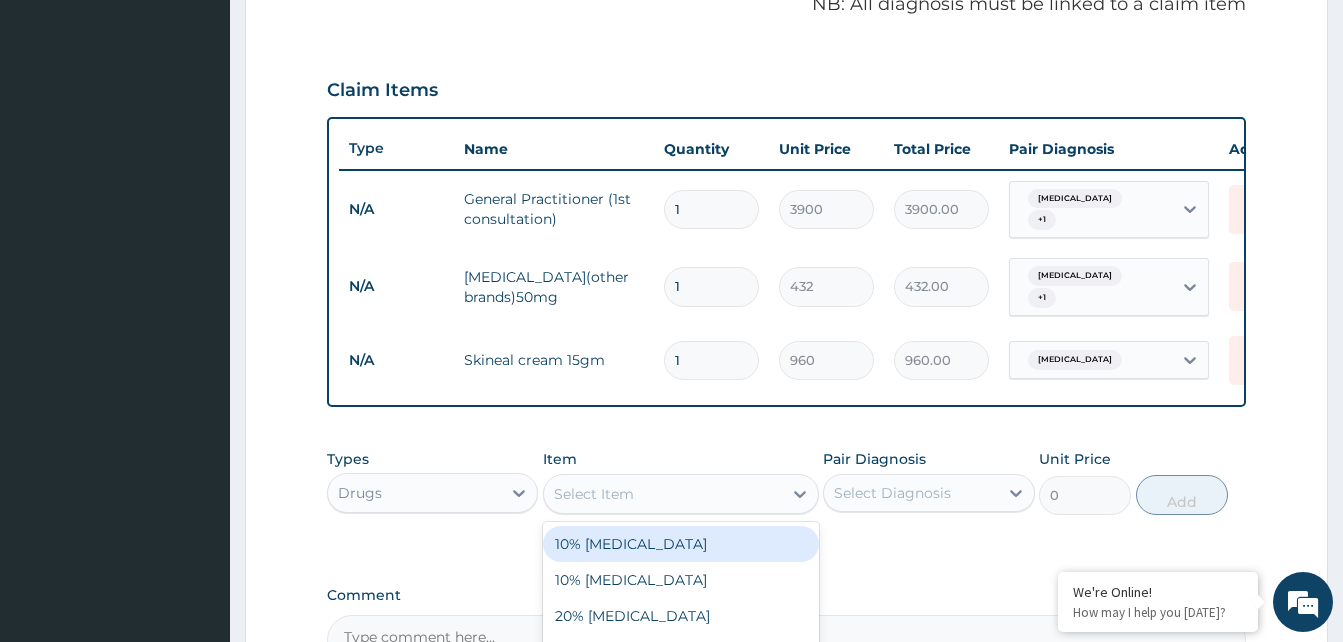 click on "Select Item" at bounding box center (663, 494) 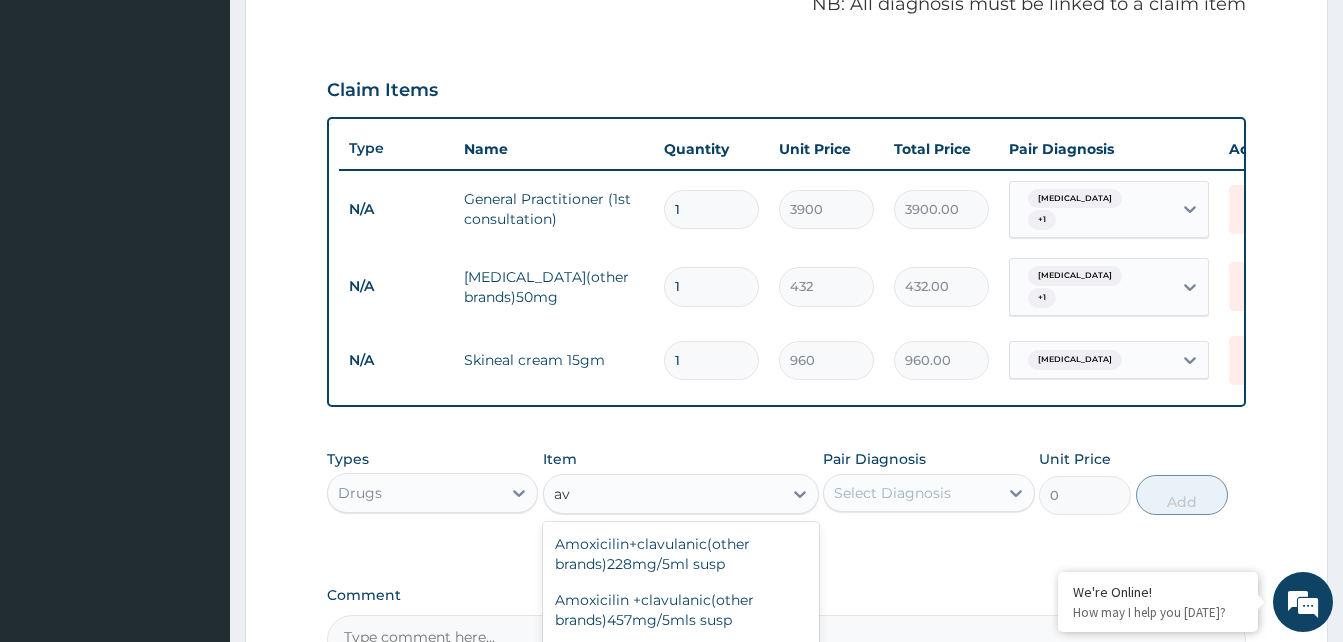 type on "a" 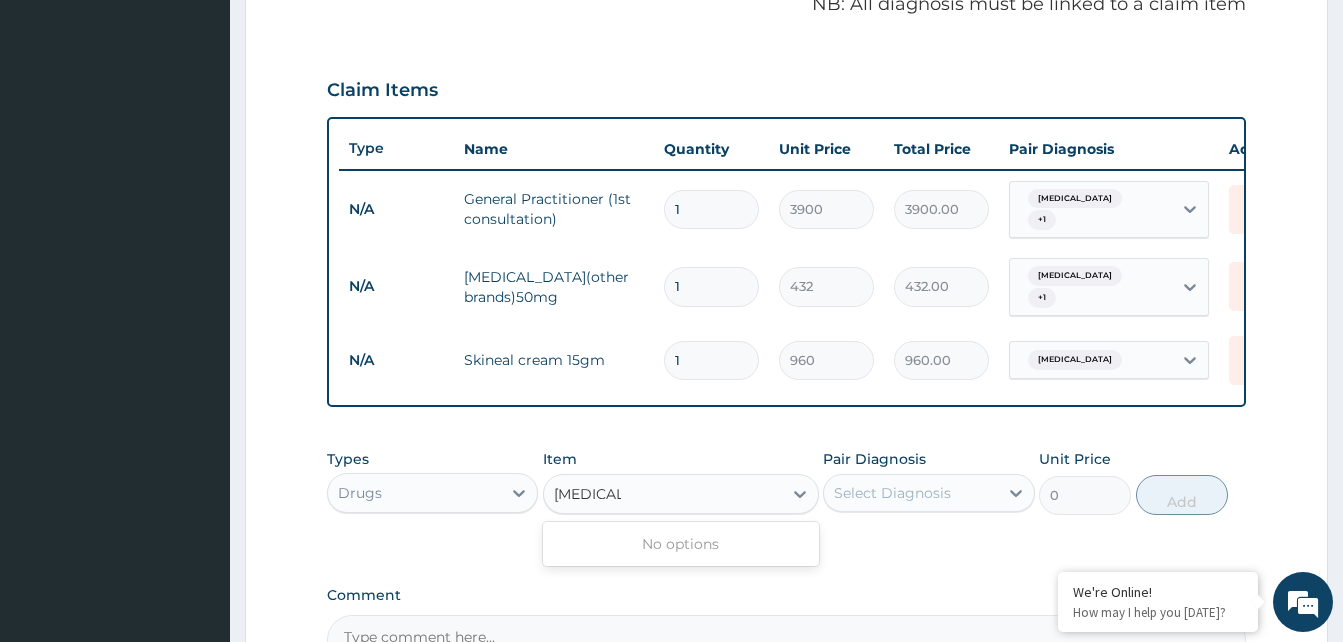 click on "riboflavin" at bounding box center [587, 494] 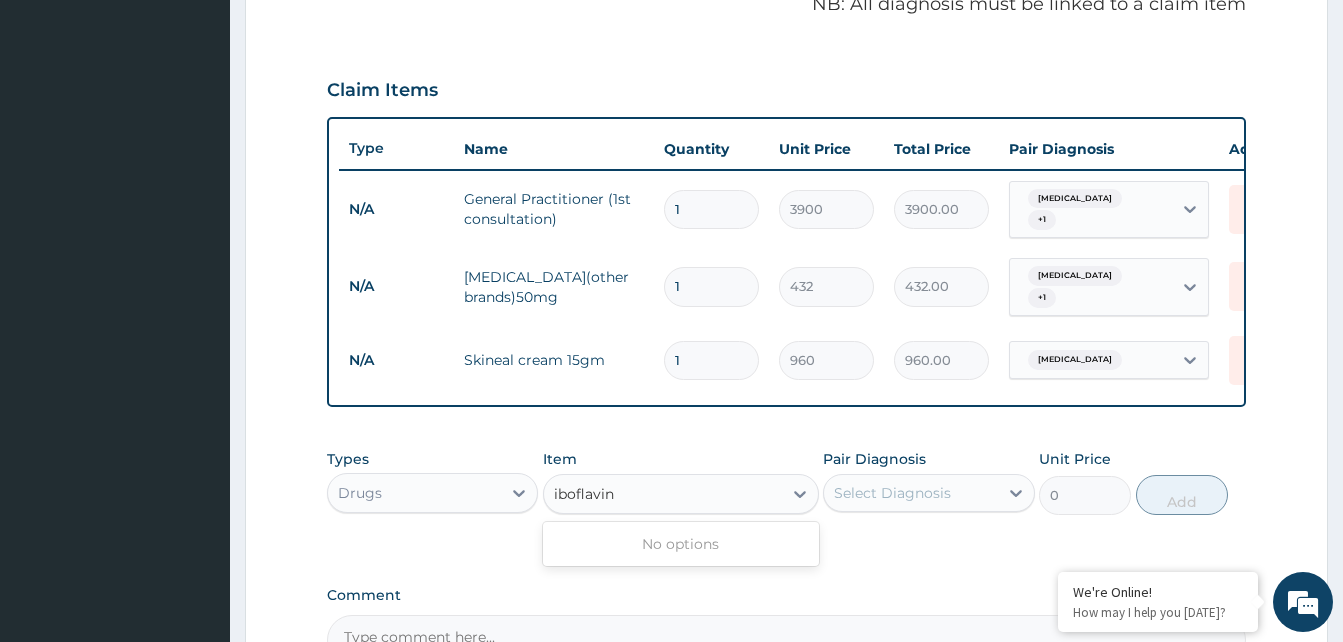 type on "Riboflavin" 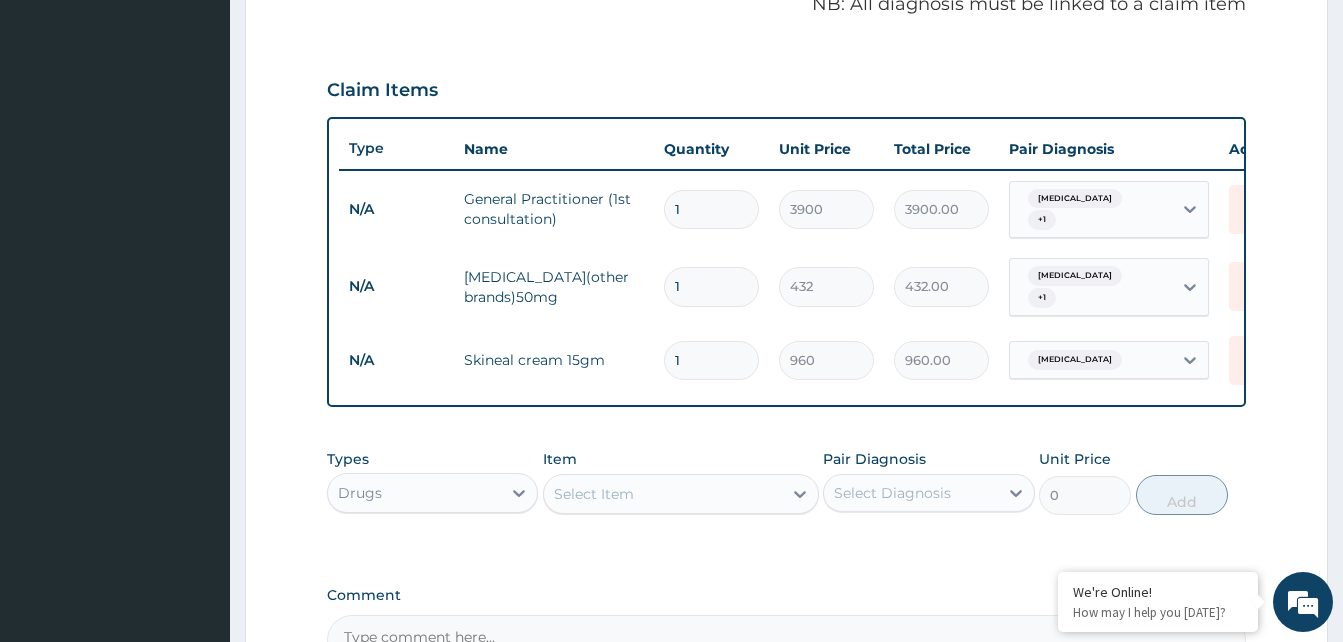 click on "Select Item" at bounding box center [663, 494] 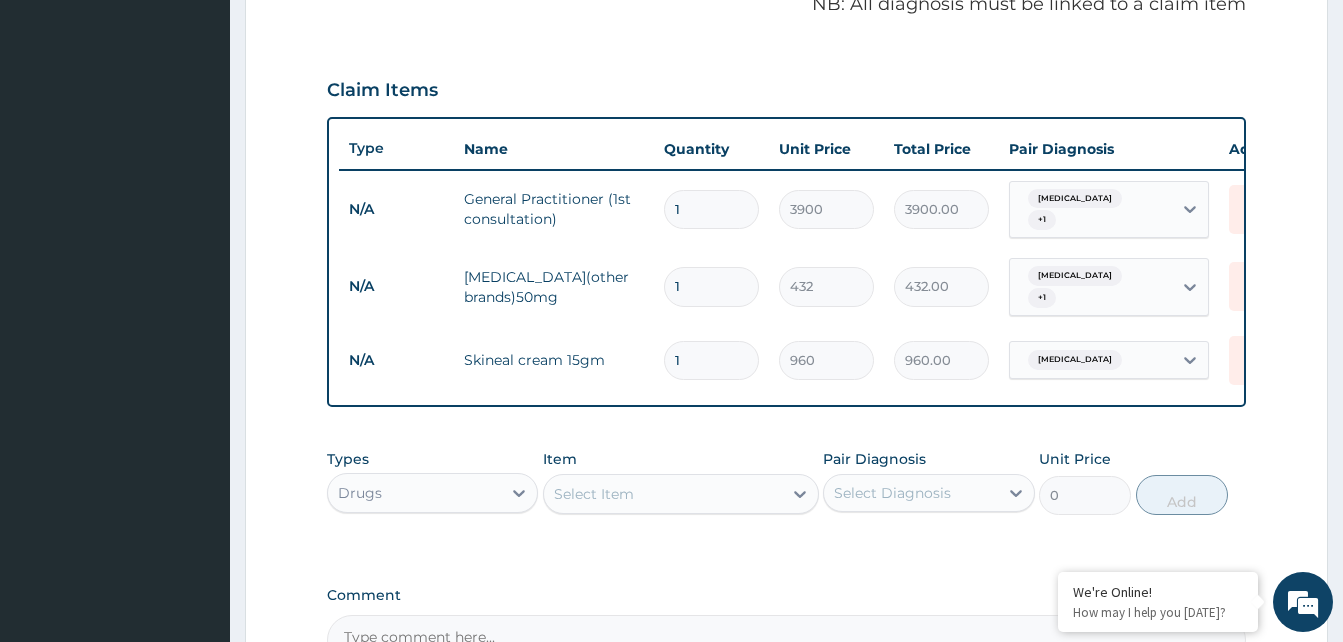 click on "Select Item" at bounding box center (663, 494) 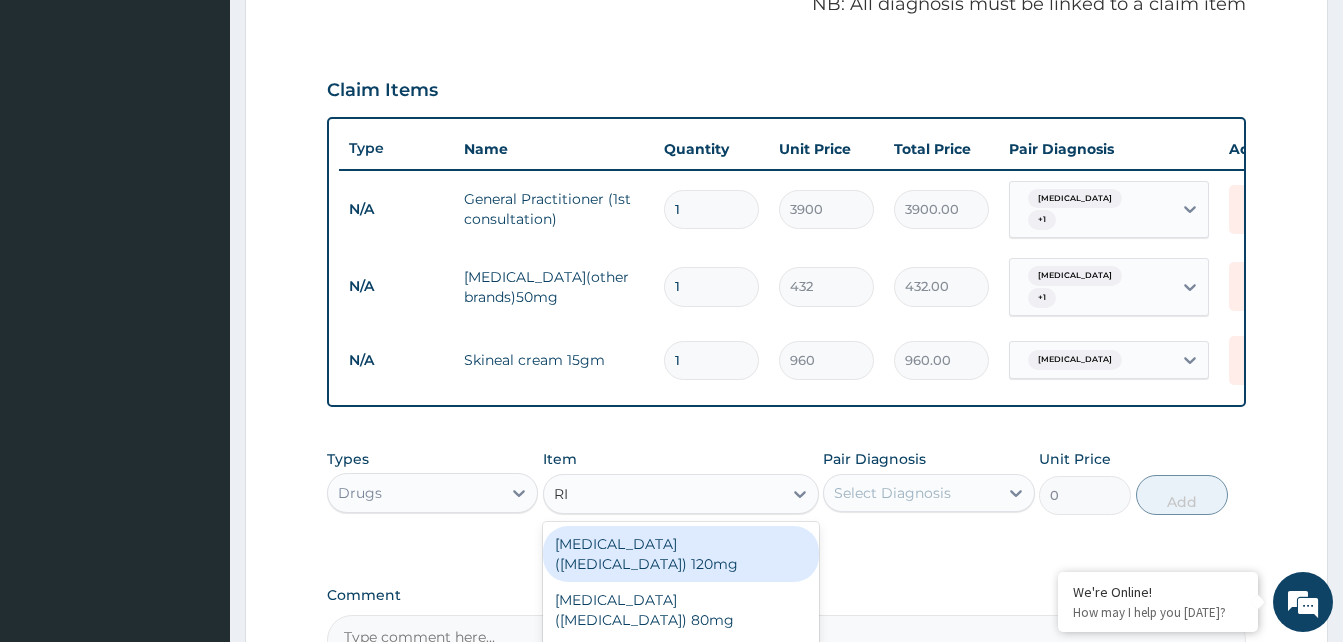 type on "R" 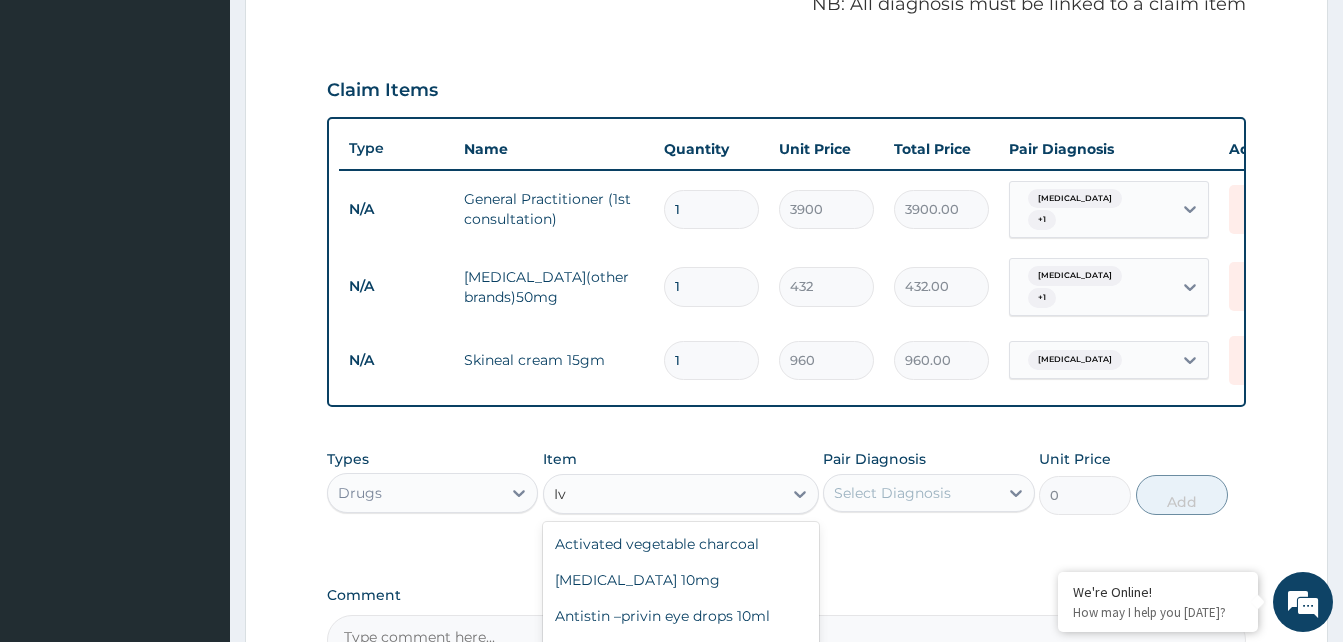 type on "I" 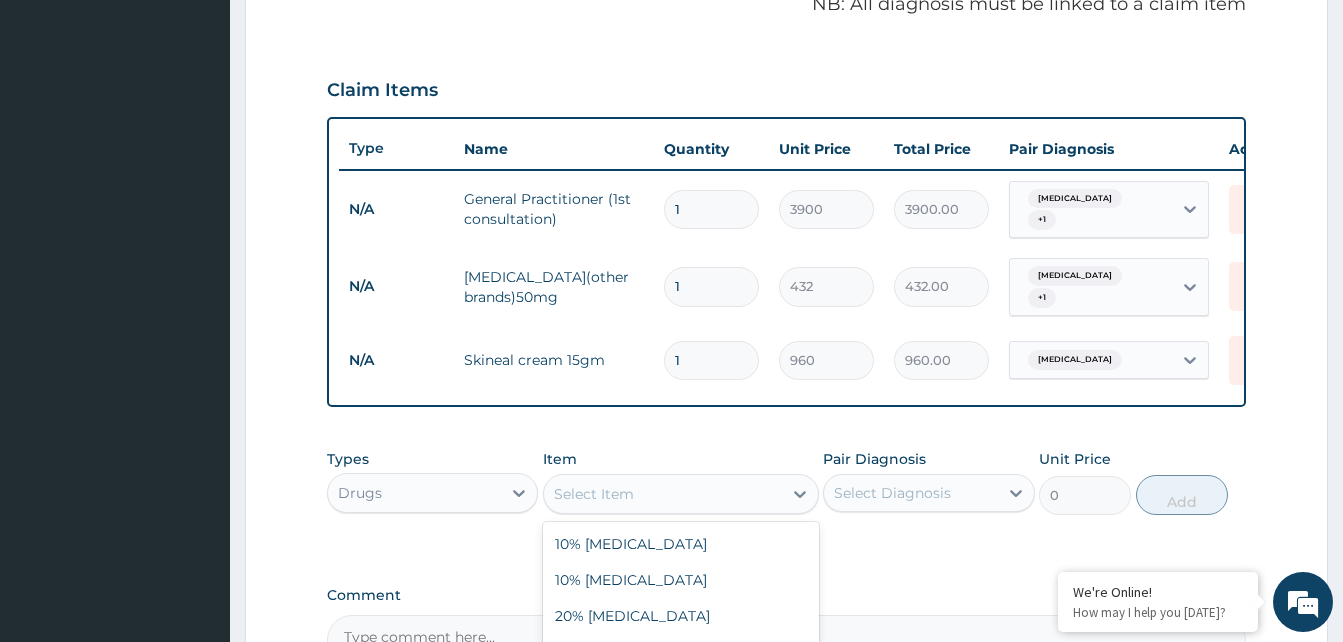 type on "p" 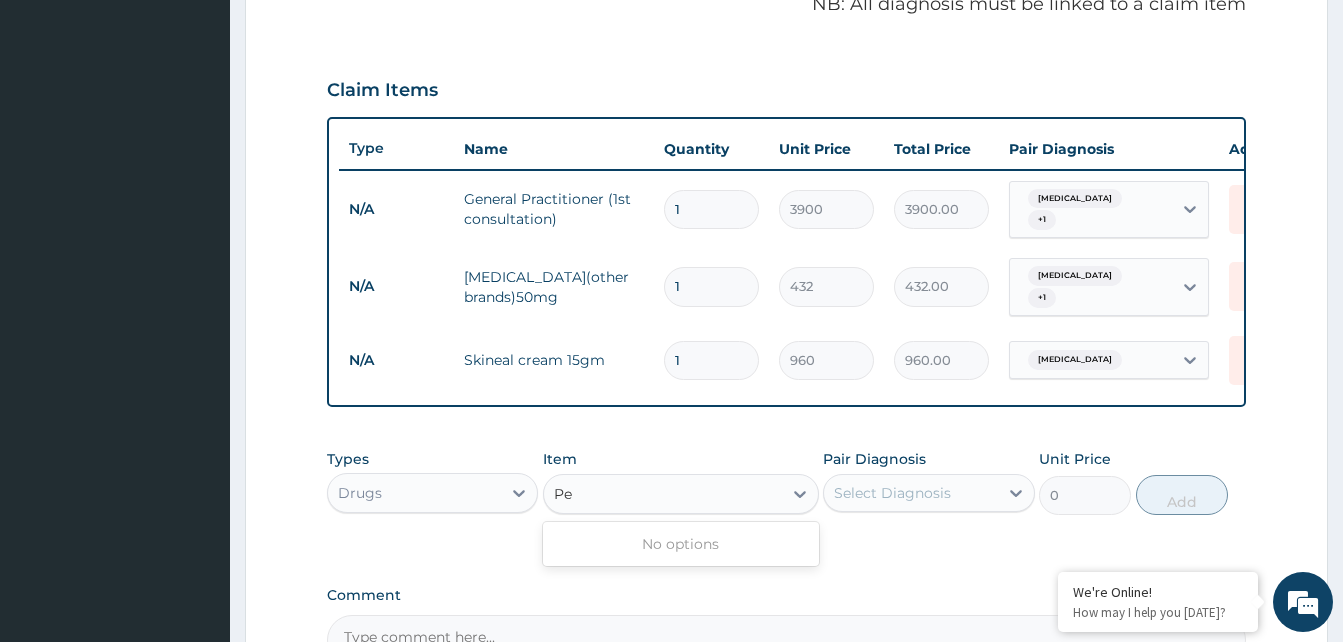 type on "P" 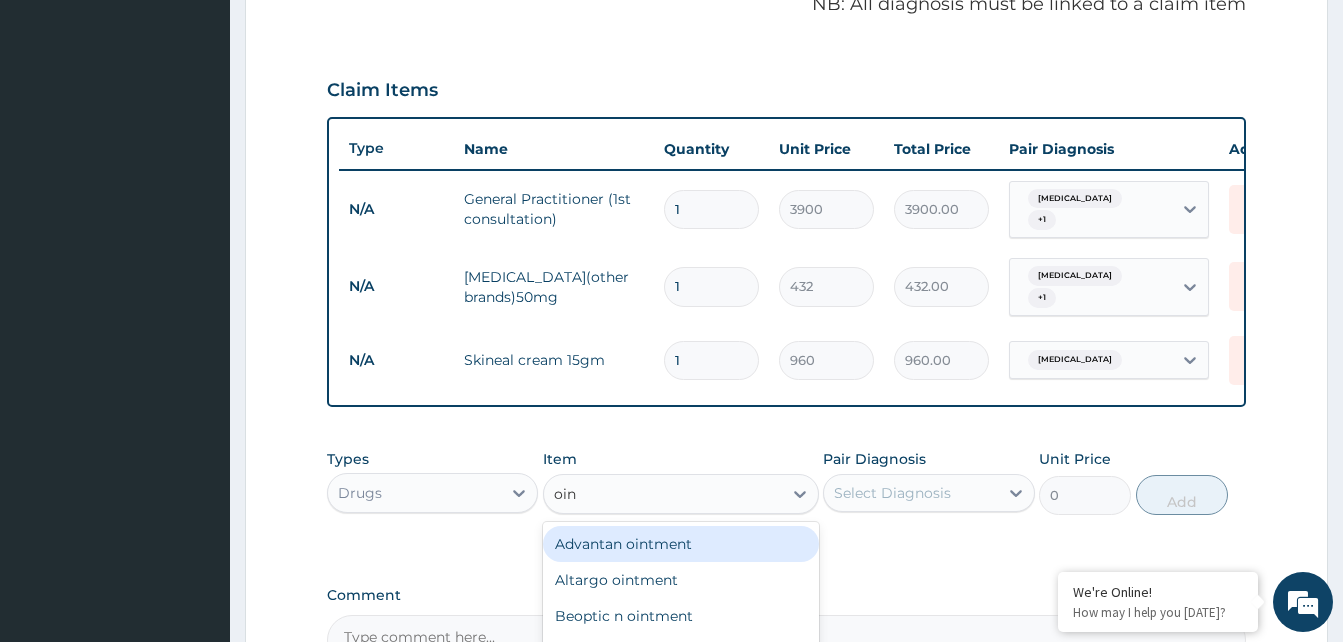 type on "oint" 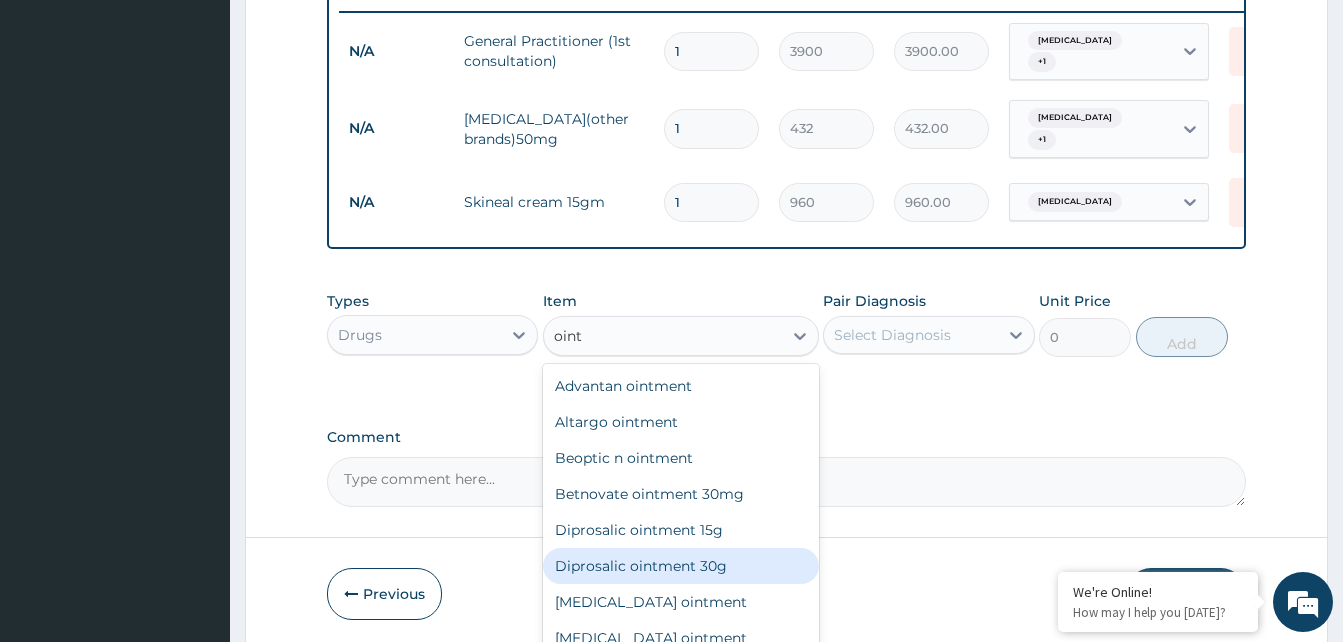 scroll, scrollTop: 787, scrollLeft: 0, axis: vertical 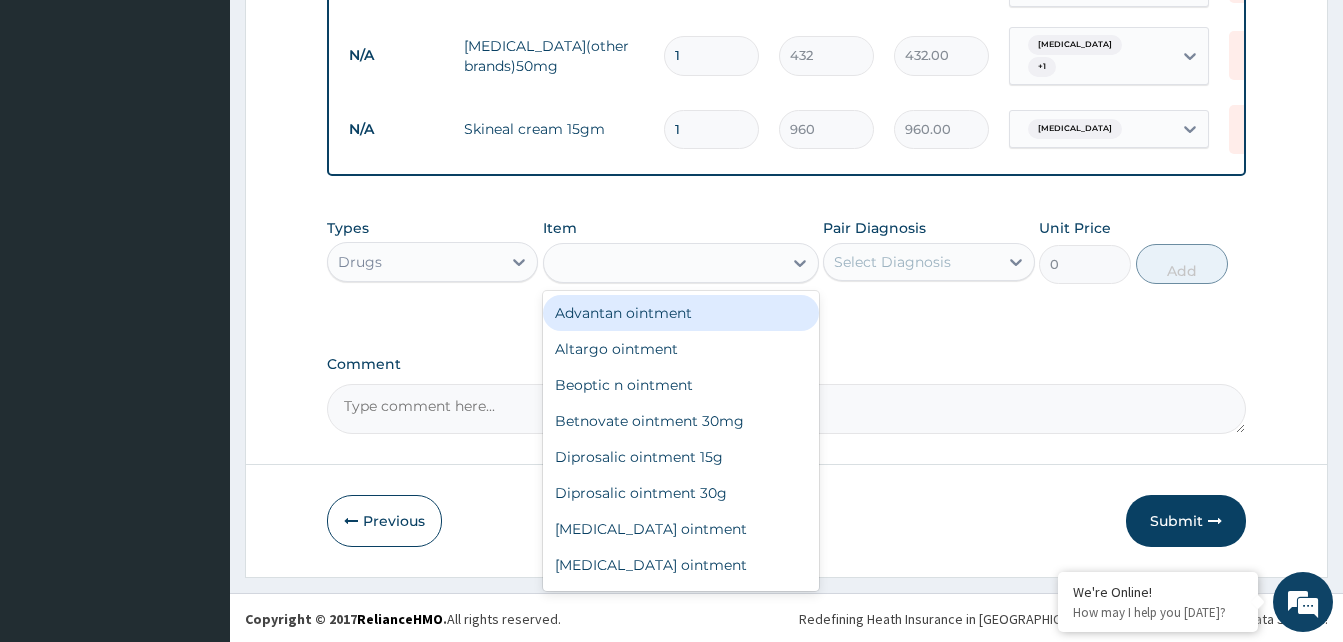 click on "oint" at bounding box center (663, 263) 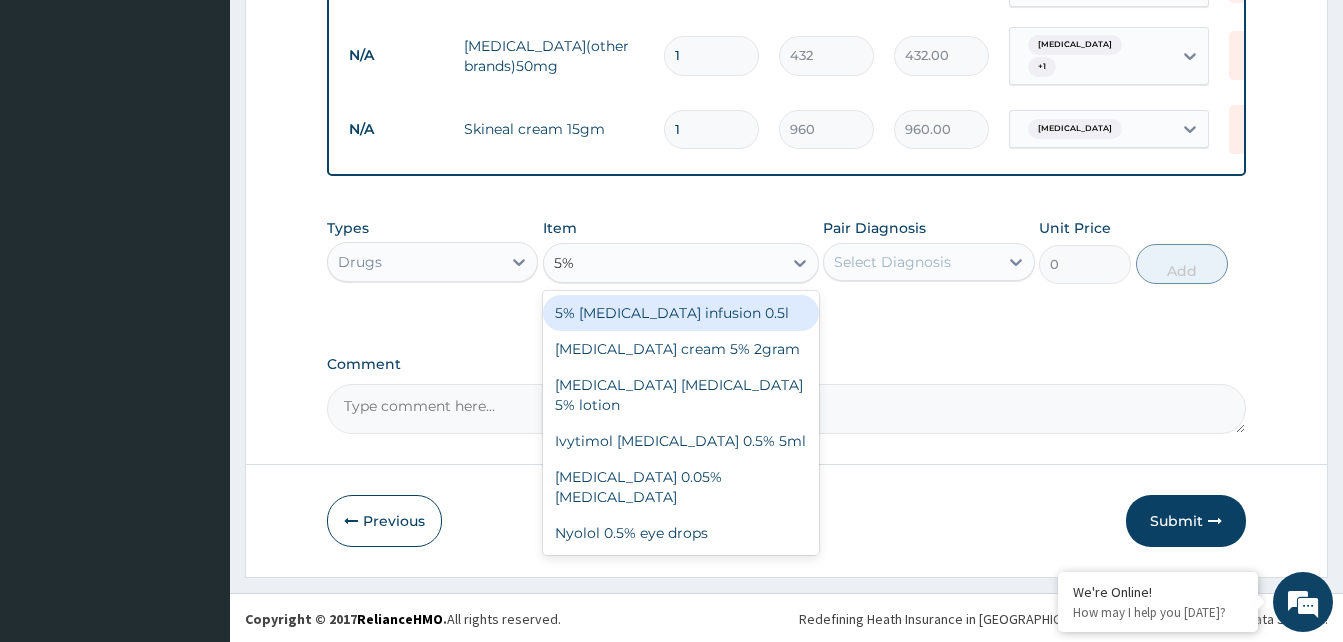 type on "5" 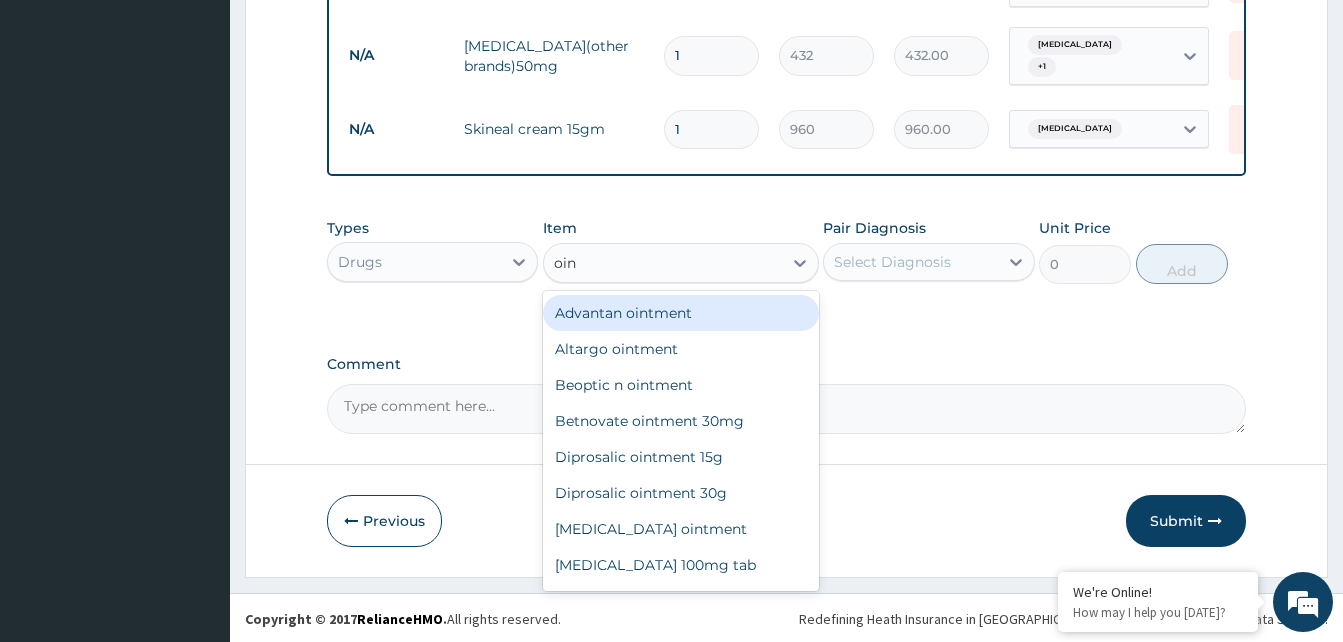 type on "oint" 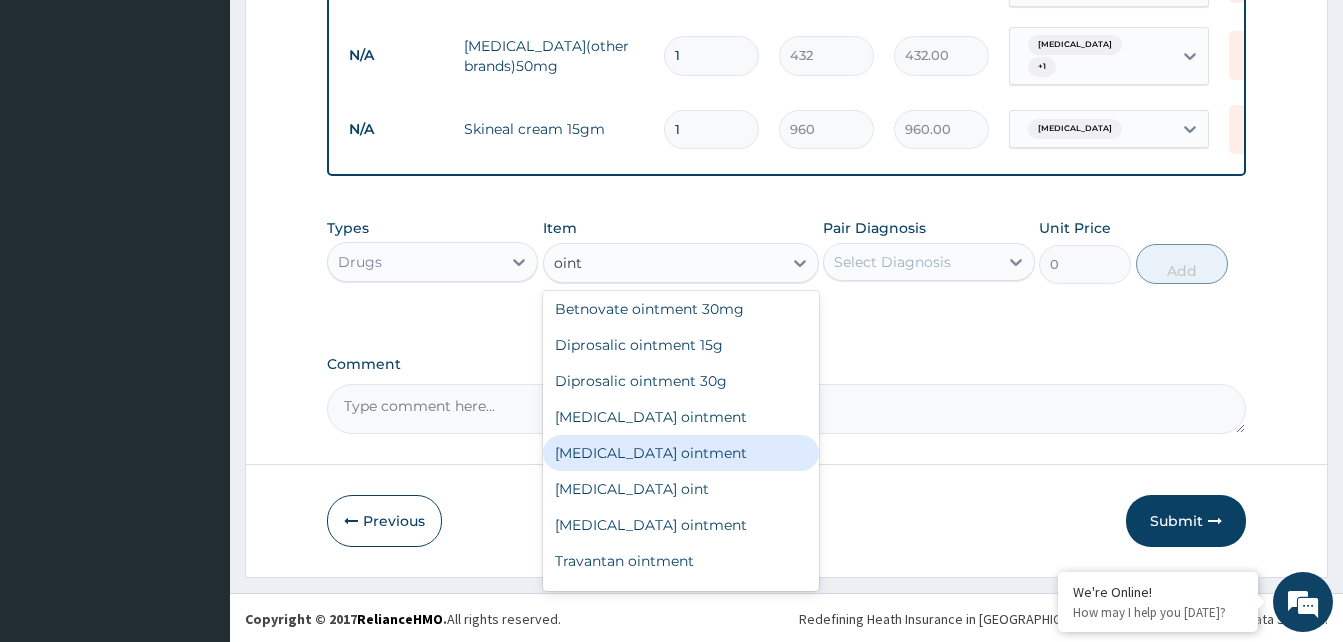scroll, scrollTop: 120, scrollLeft: 0, axis: vertical 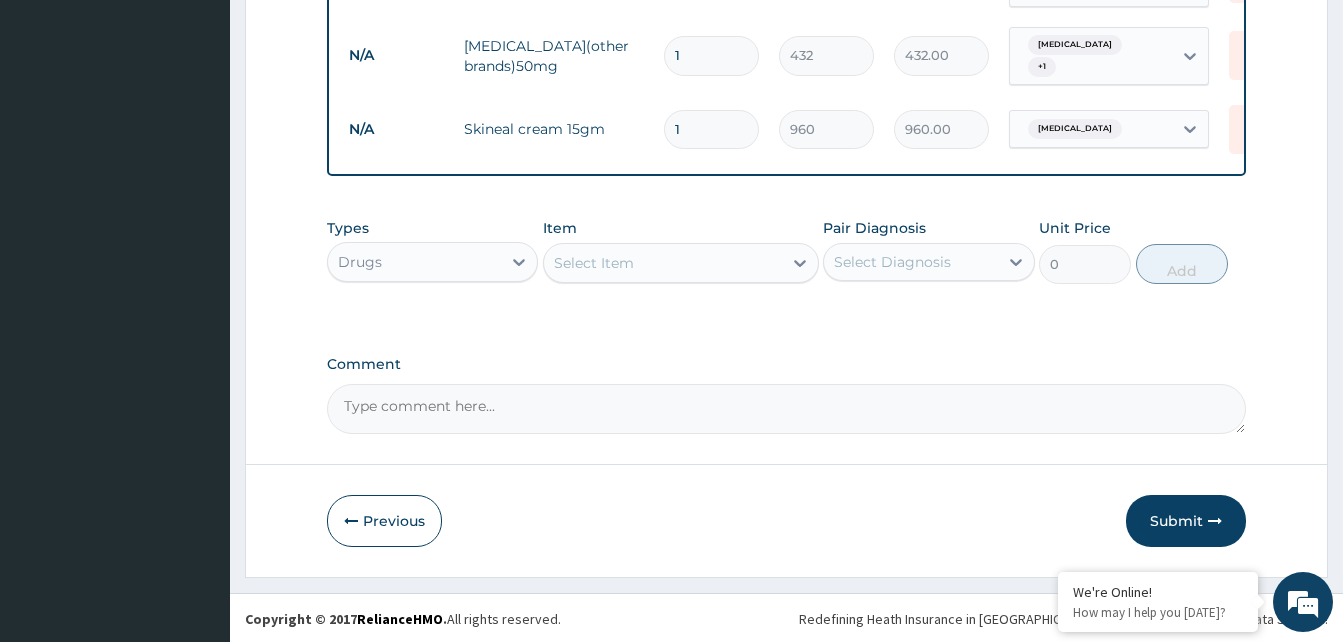 click on "Select Item" at bounding box center [663, 263] 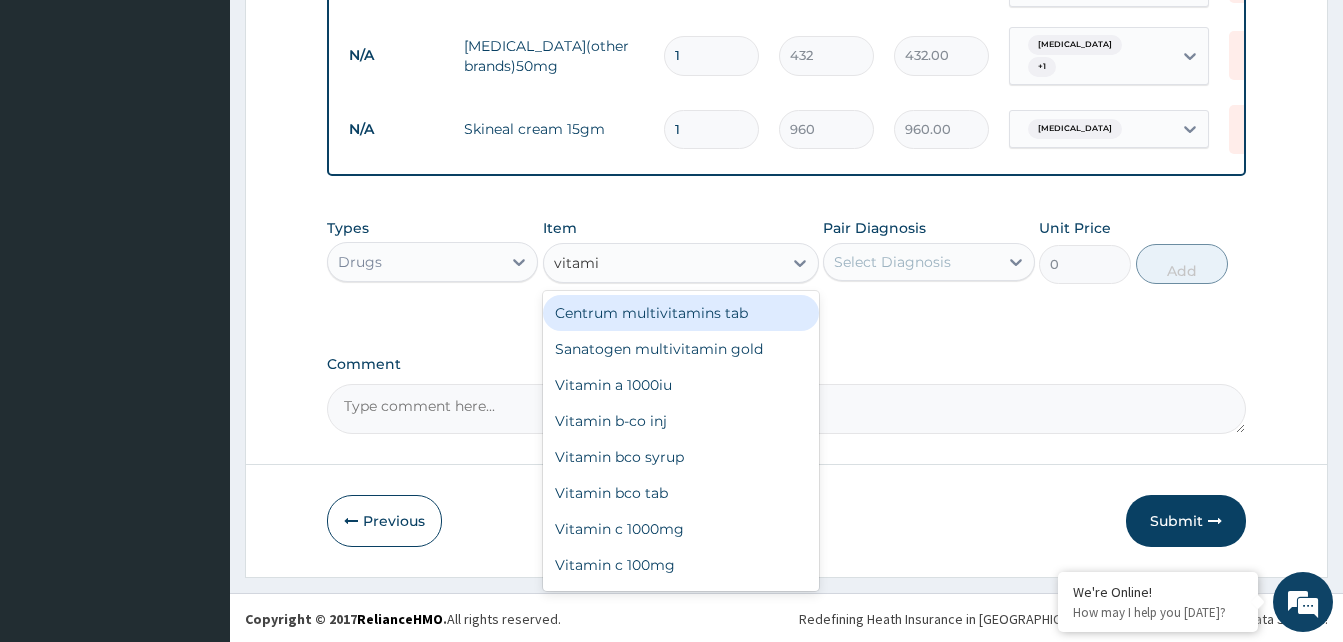 type on "vitamin" 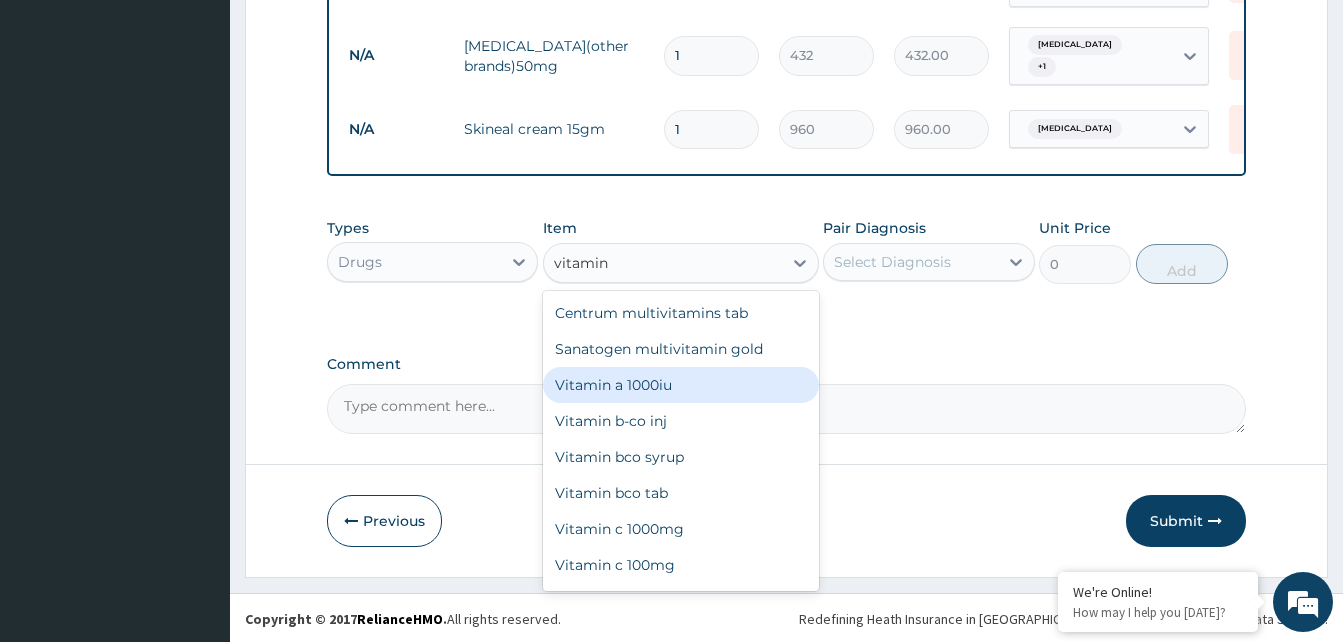 click on "Vitamin a 1000iu" at bounding box center (681, 385) 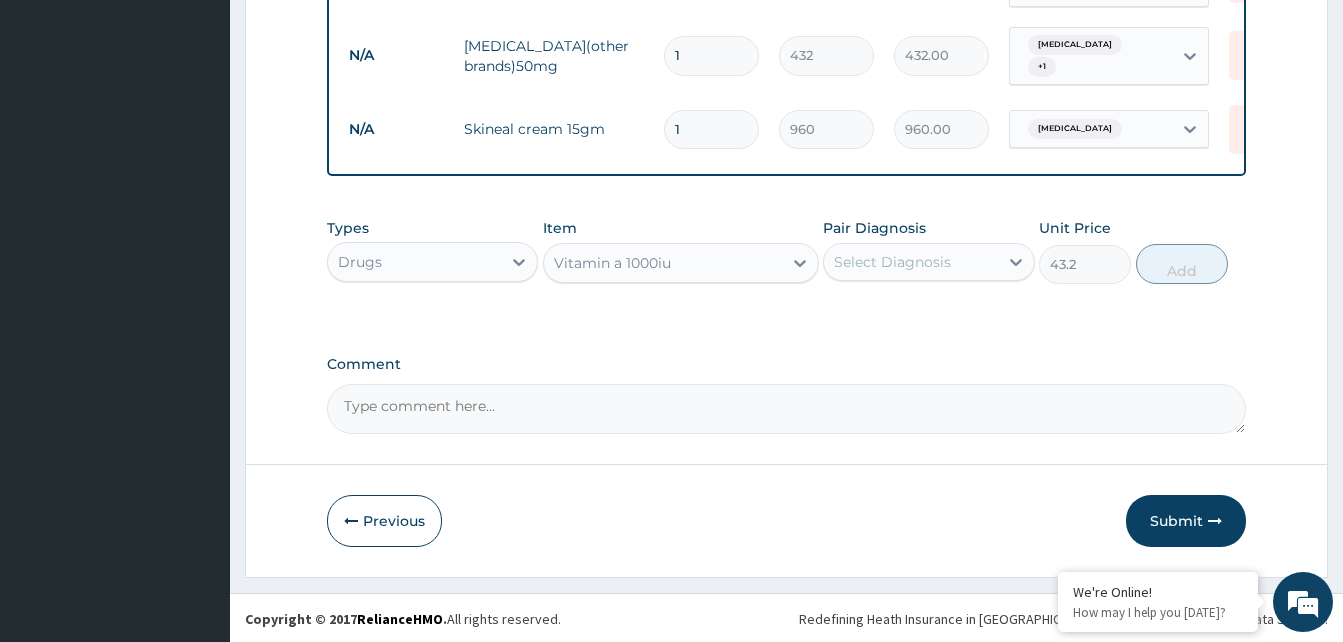 click on "Vitamin a 1000iu" at bounding box center [663, 263] 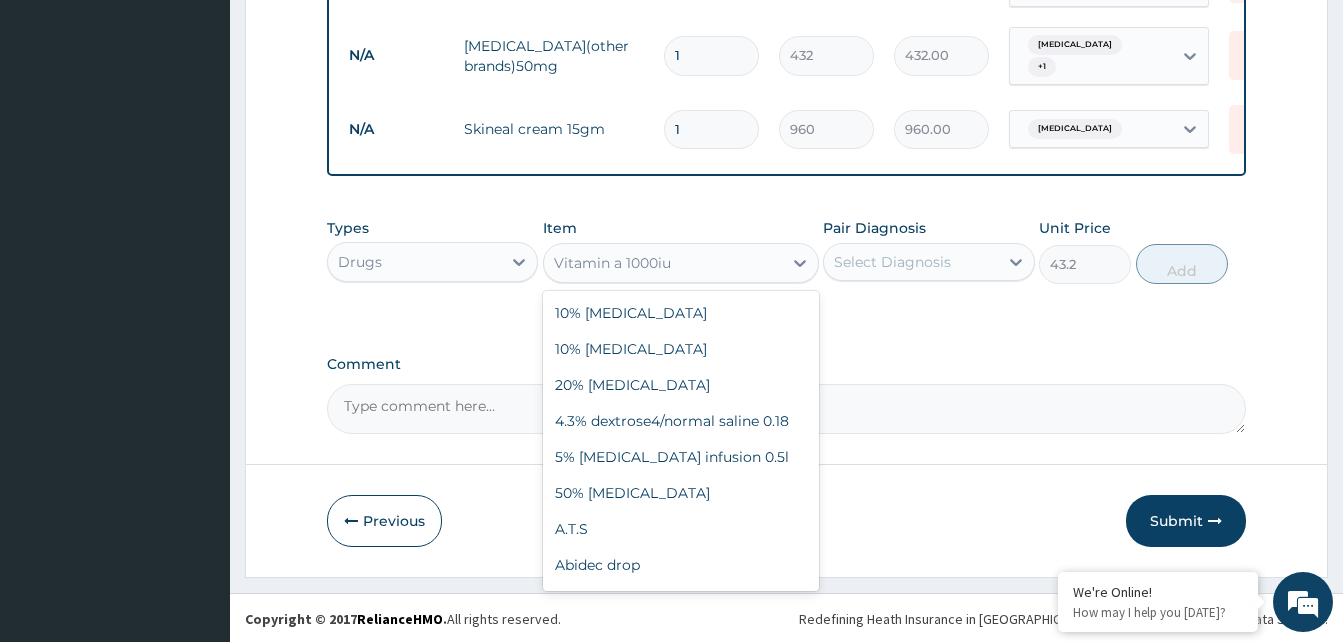 scroll, scrollTop: 40832, scrollLeft: 0, axis: vertical 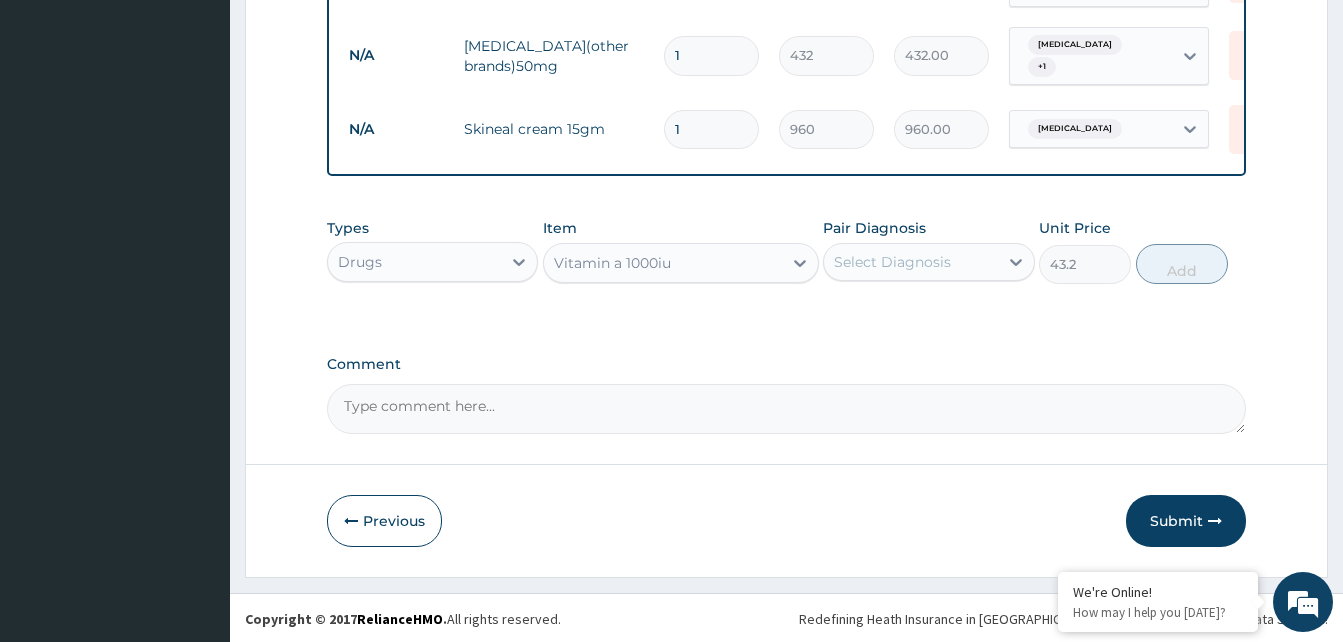 click on "Vitamin a 1000iu" at bounding box center (663, 263) 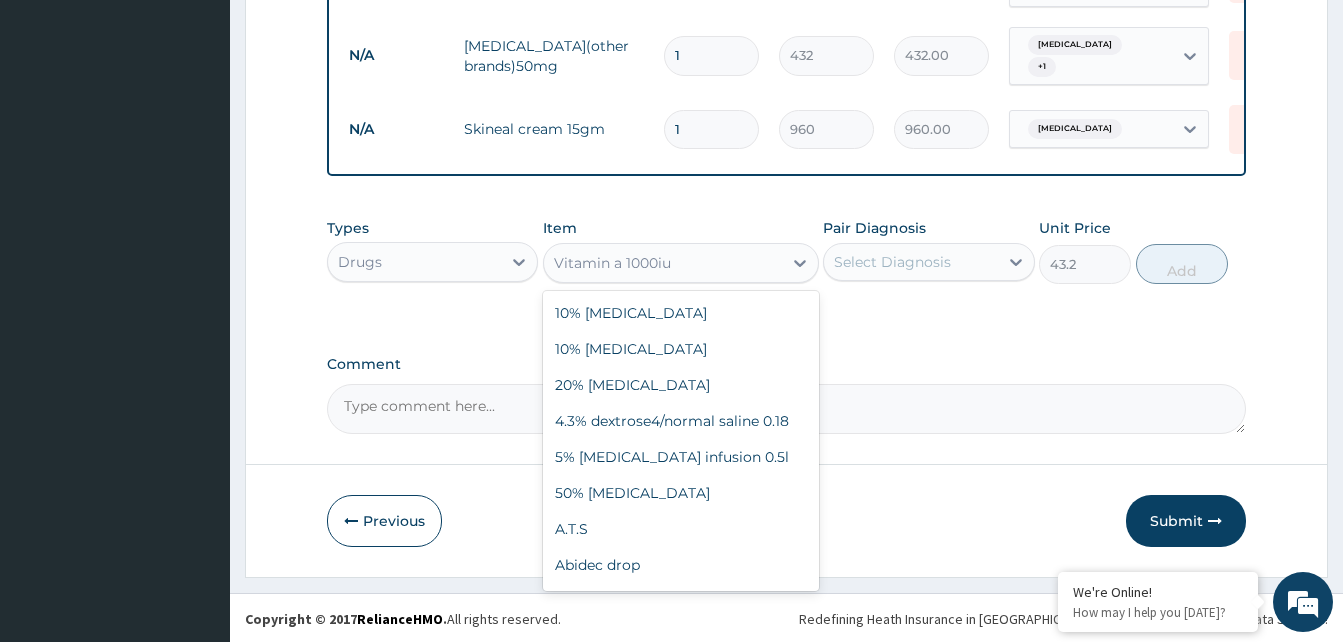 scroll, scrollTop: 40832, scrollLeft: 0, axis: vertical 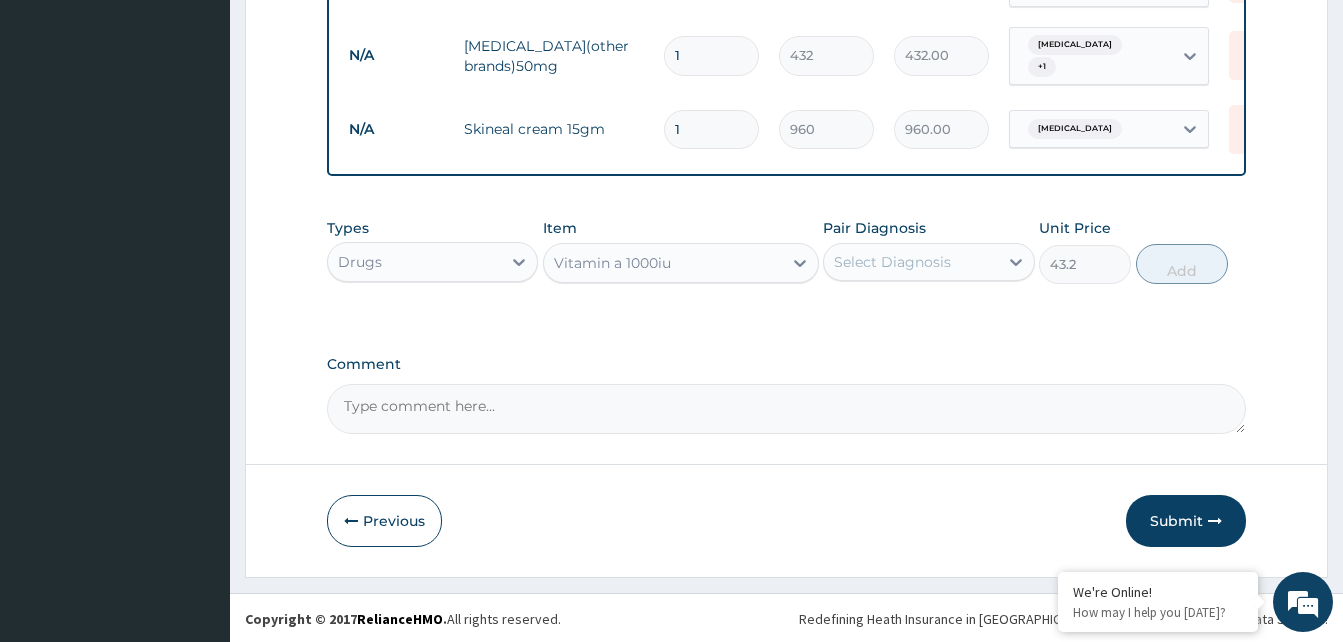 click on "Types Drugs Item Vitamin a 1000iu Pair Diagnosis Select Diagnosis Unit Price 43.2 Add" at bounding box center (786, 266) 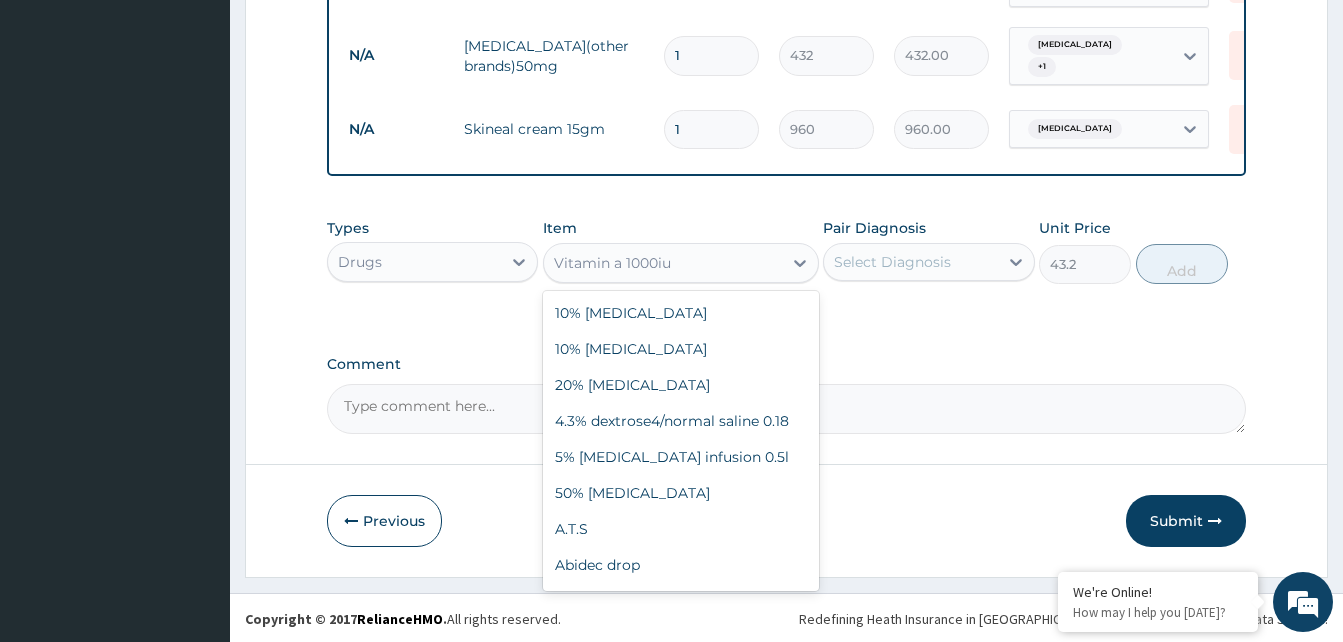 click on "Vitamin a 1000iu" at bounding box center [663, 263] 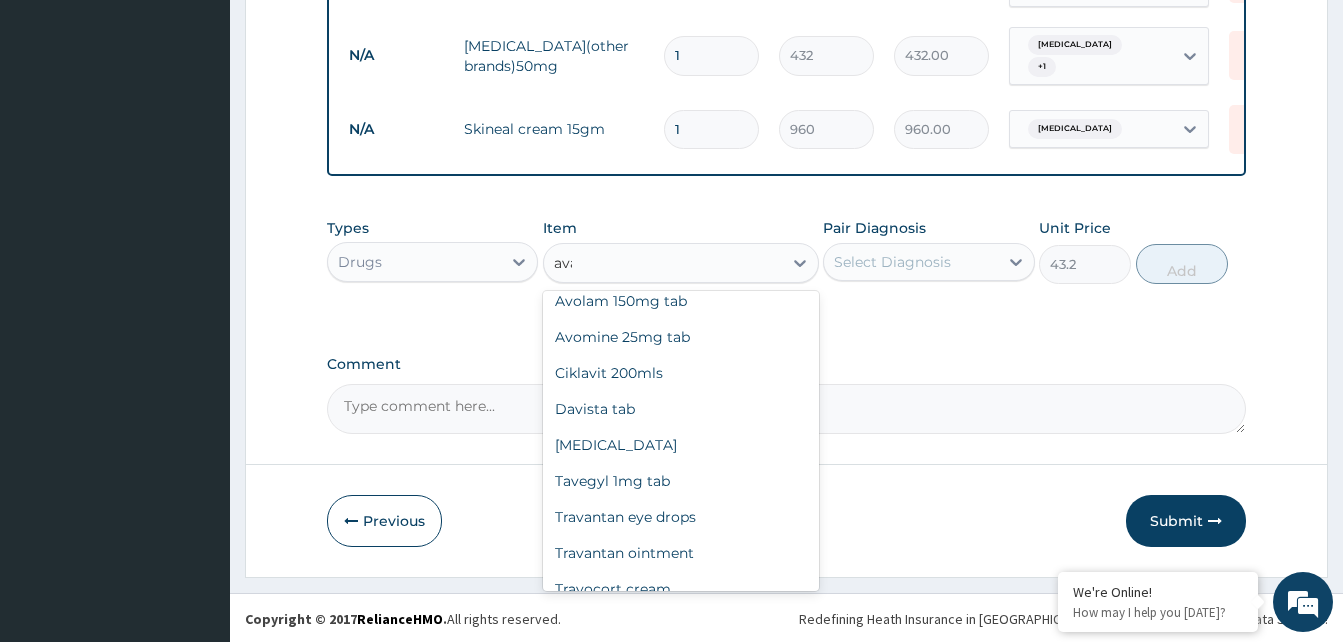 scroll, scrollTop: 0, scrollLeft: 0, axis: both 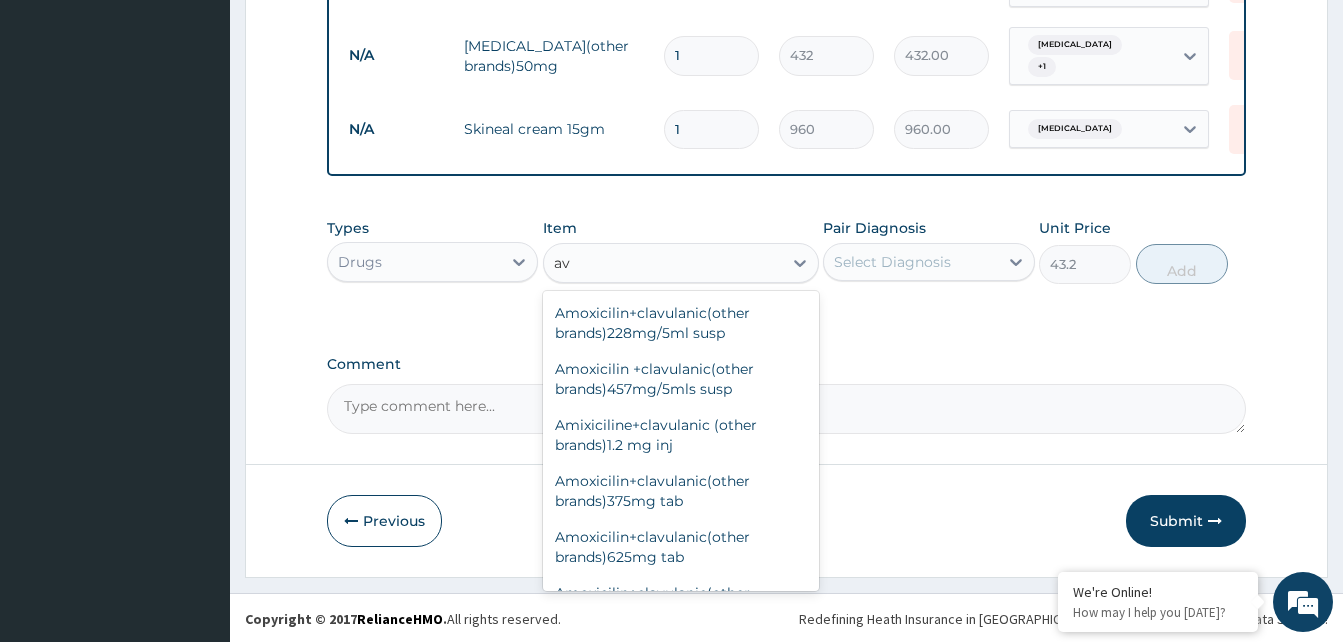 type on "a" 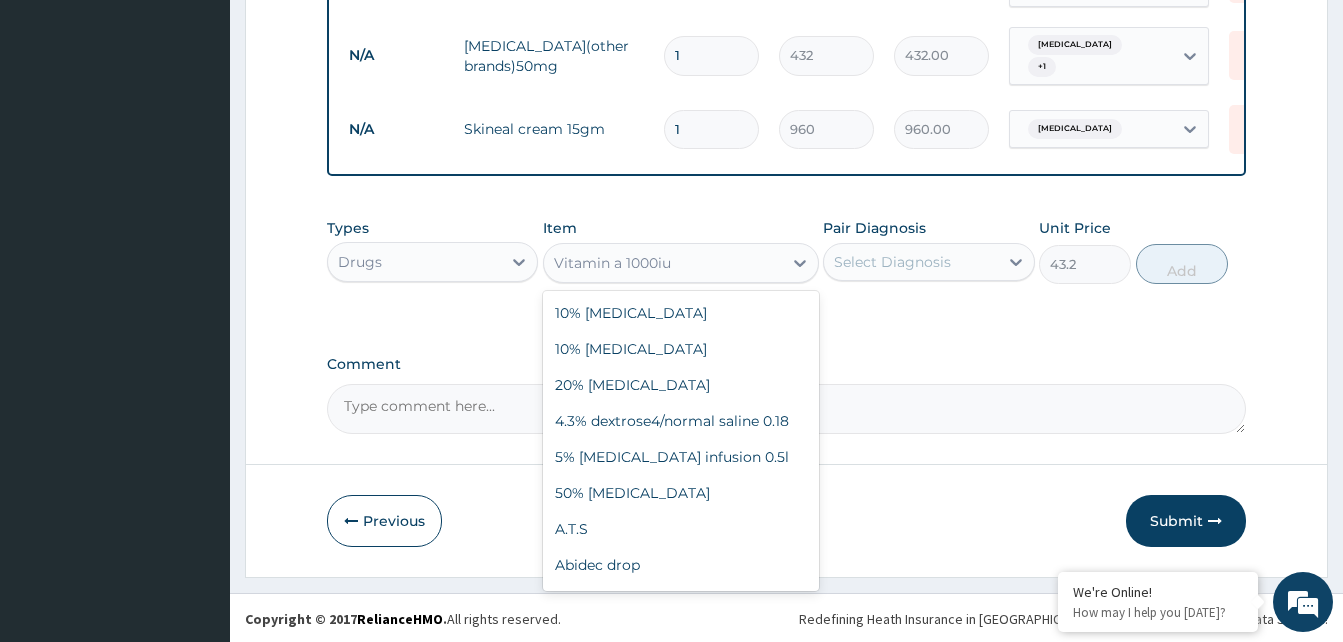 type on "0" 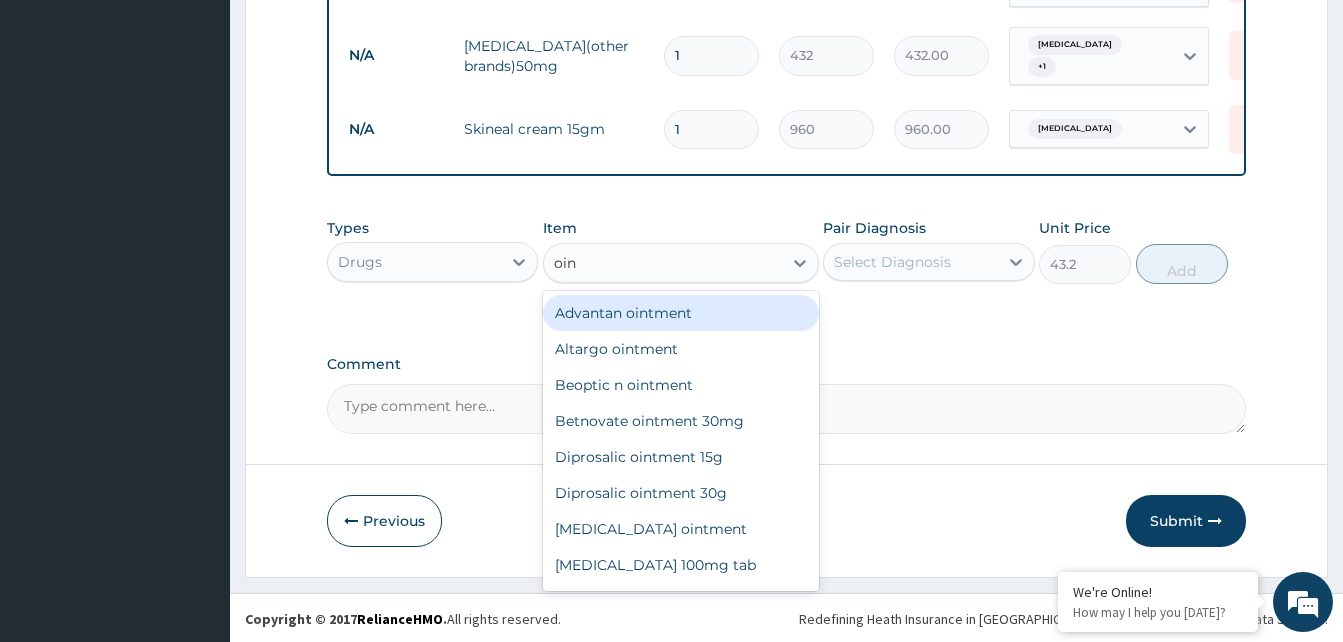 type on "oint" 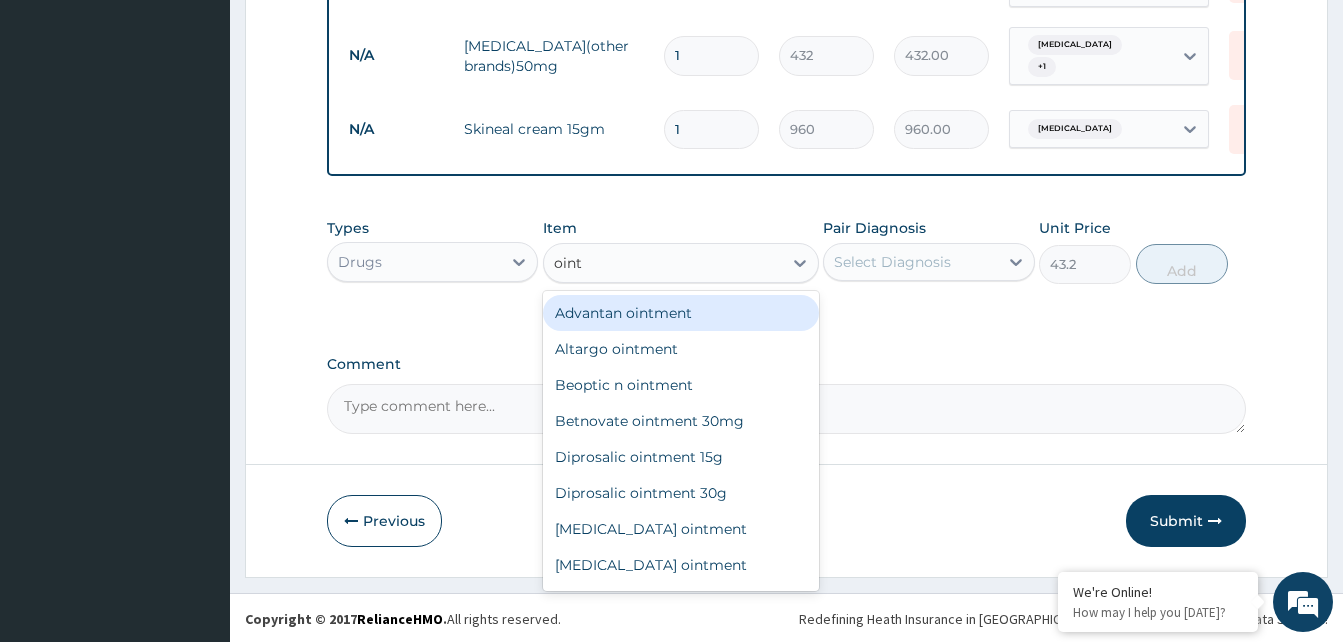 click on "Advantan ointment" at bounding box center [681, 313] 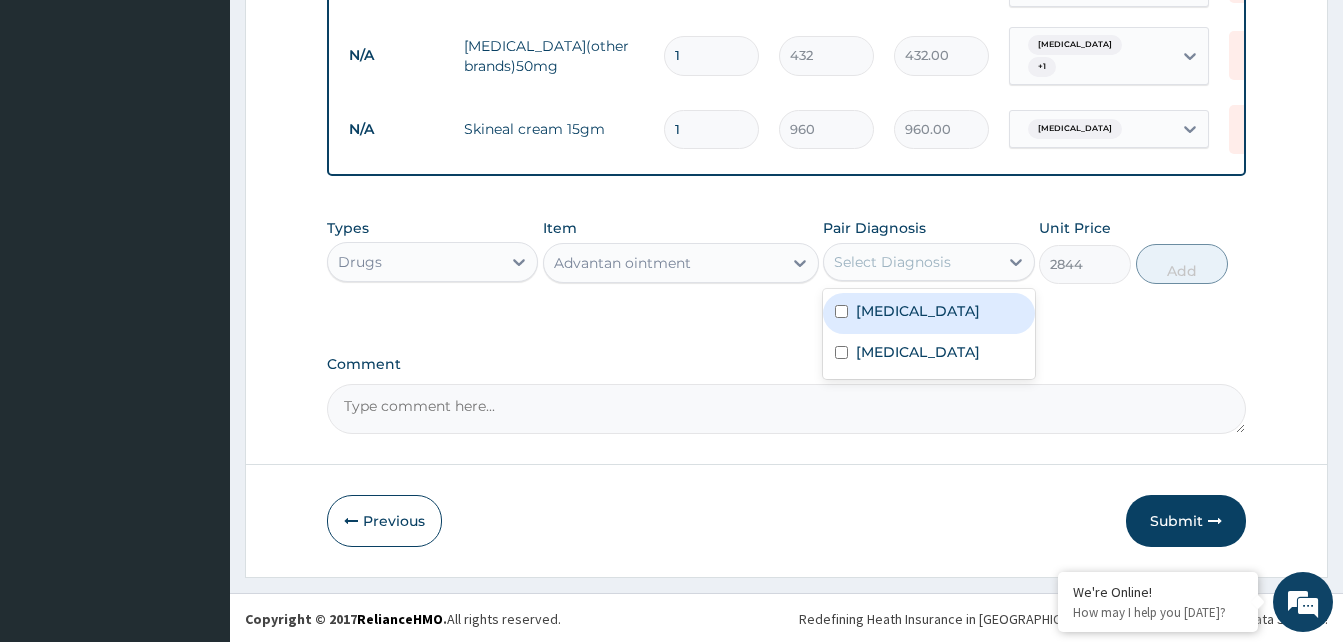 click on "Select Diagnosis" at bounding box center [892, 262] 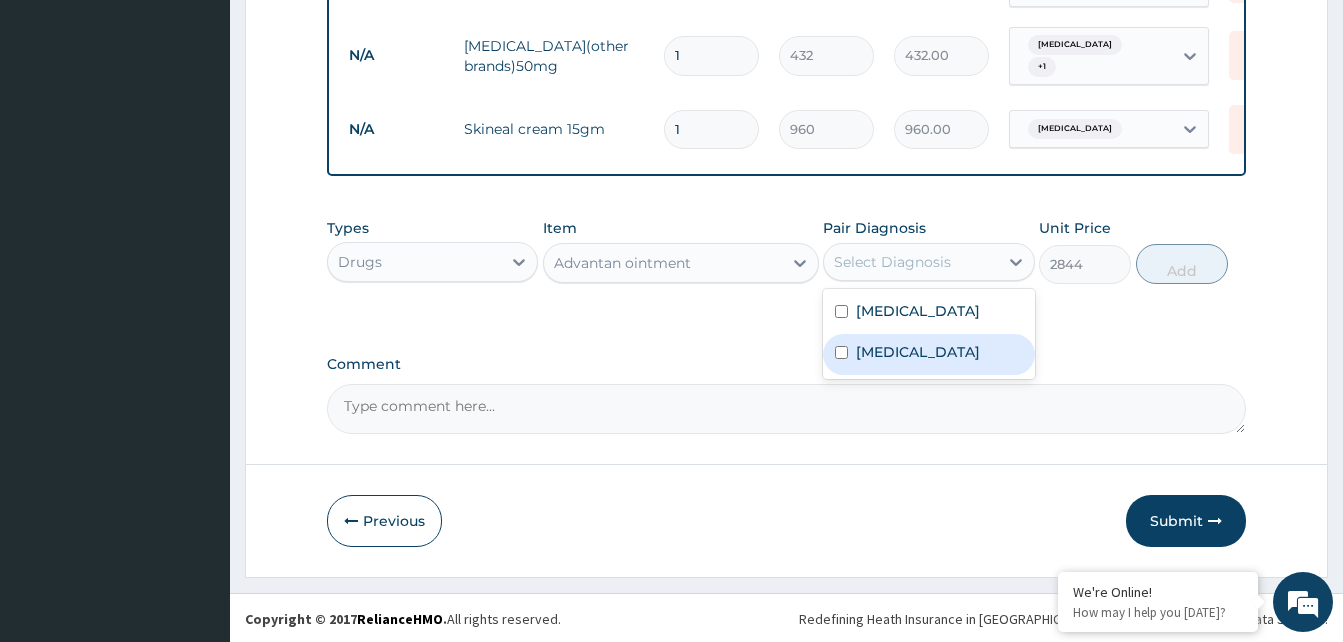 click at bounding box center (841, 352) 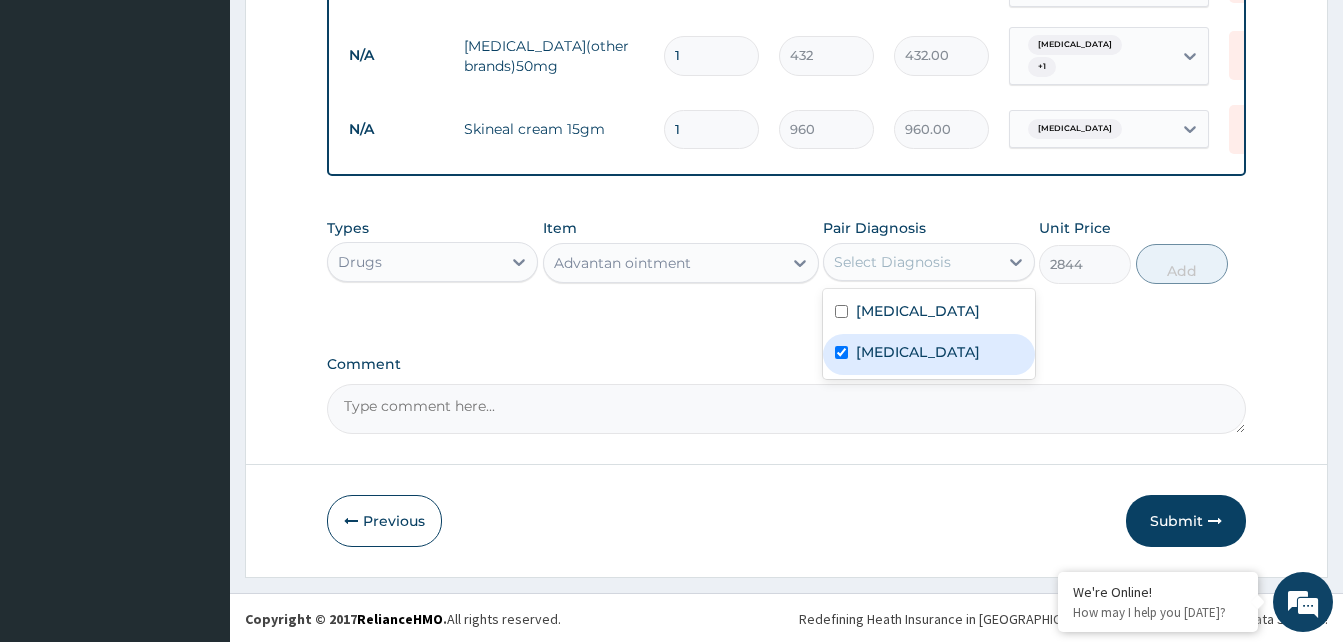 checkbox on "true" 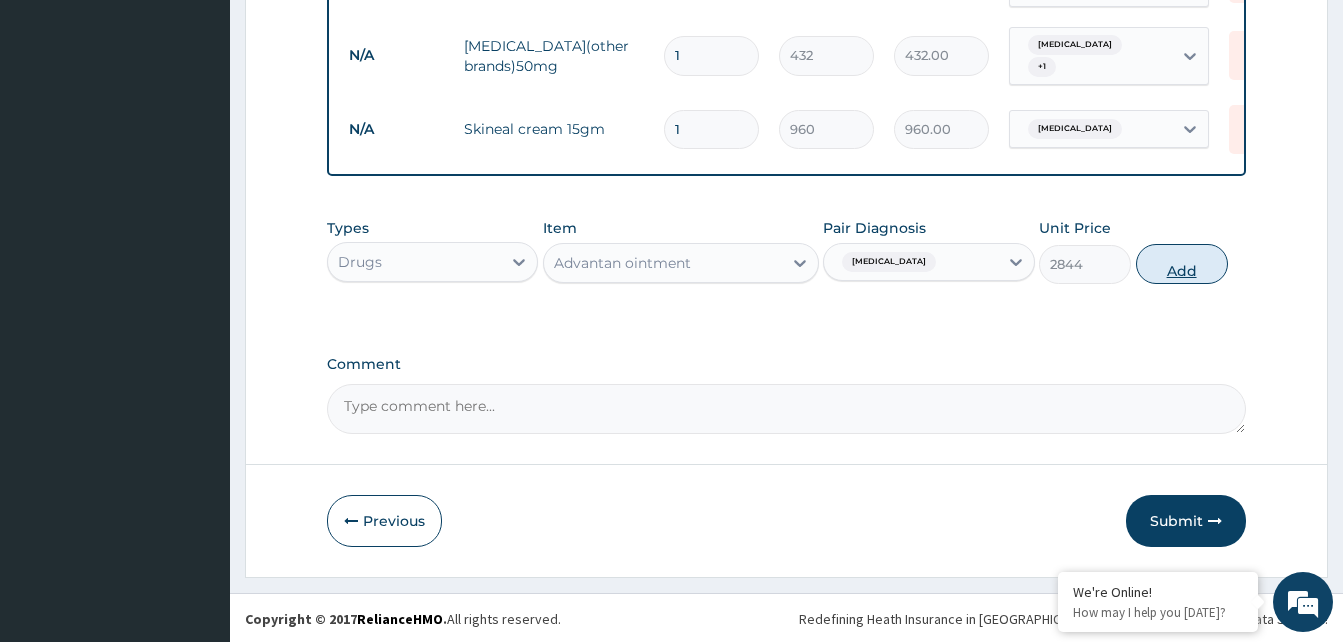 click on "Add" at bounding box center [1182, 264] 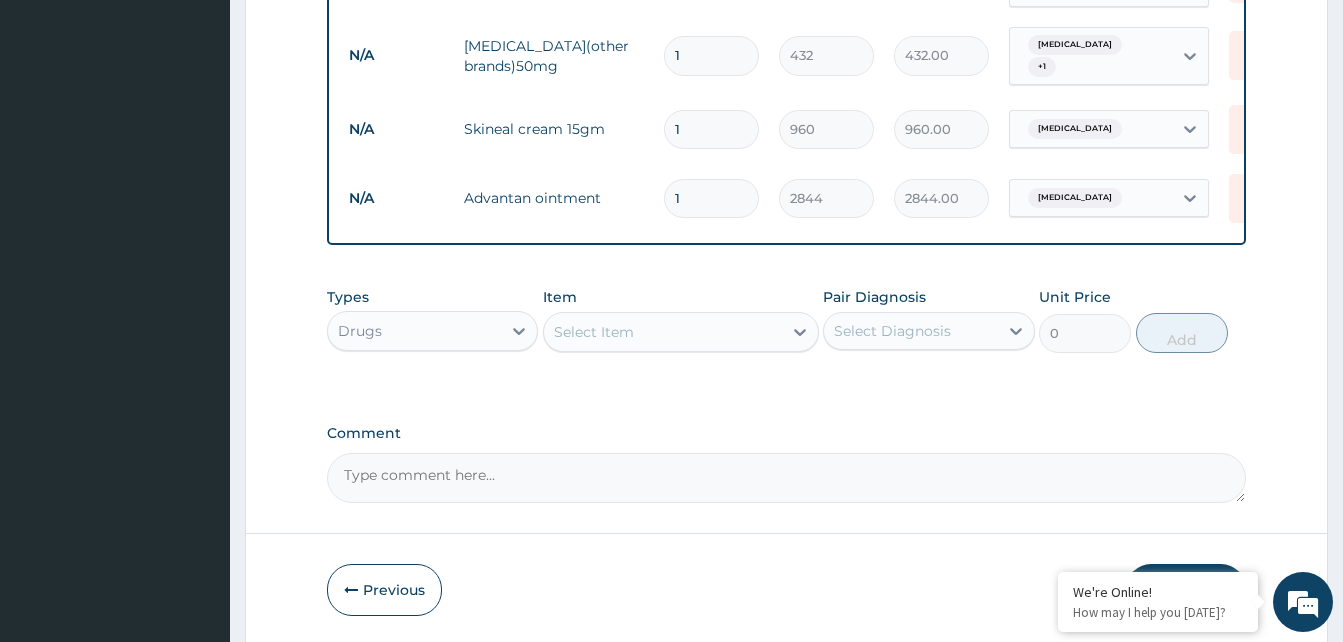 click on "Select Item" at bounding box center [663, 332] 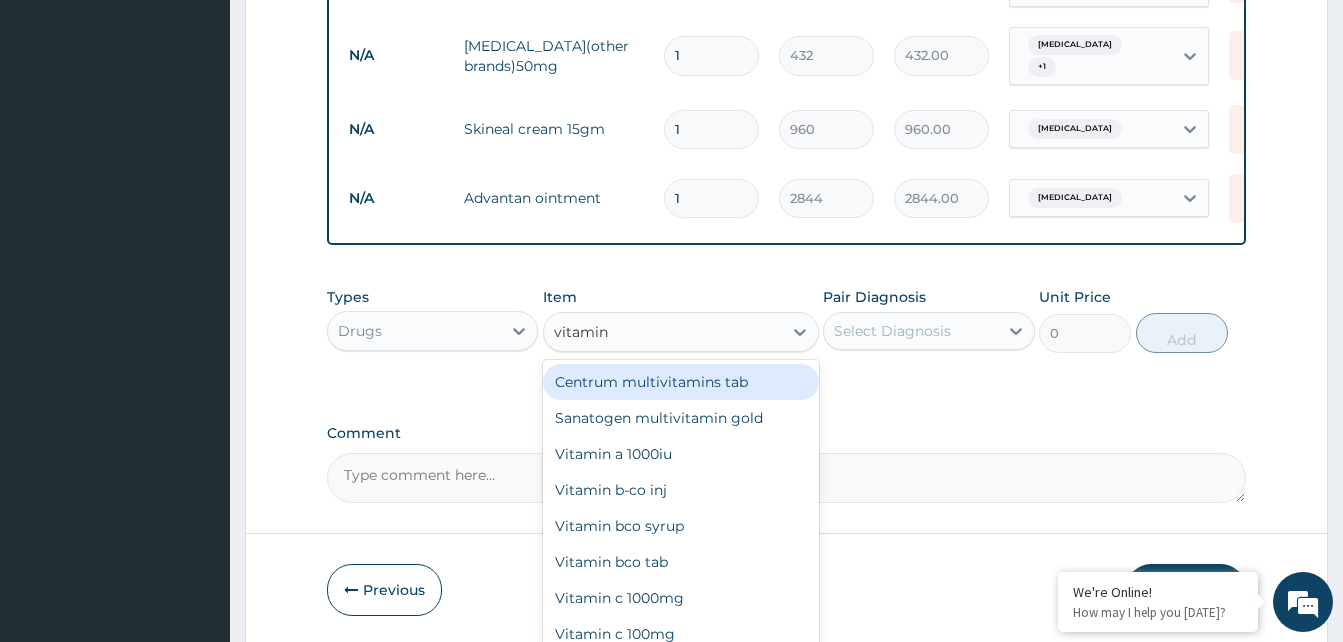 type on "vitamin" 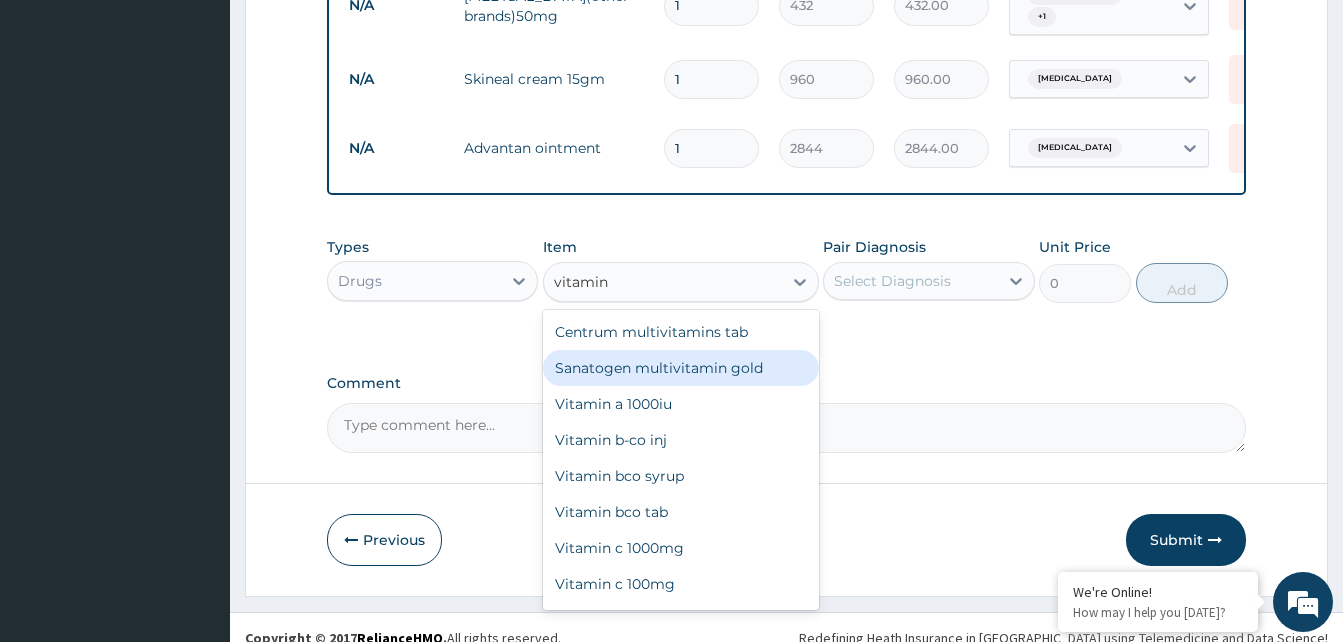 scroll, scrollTop: 927, scrollLeft: 0, axis: vertical 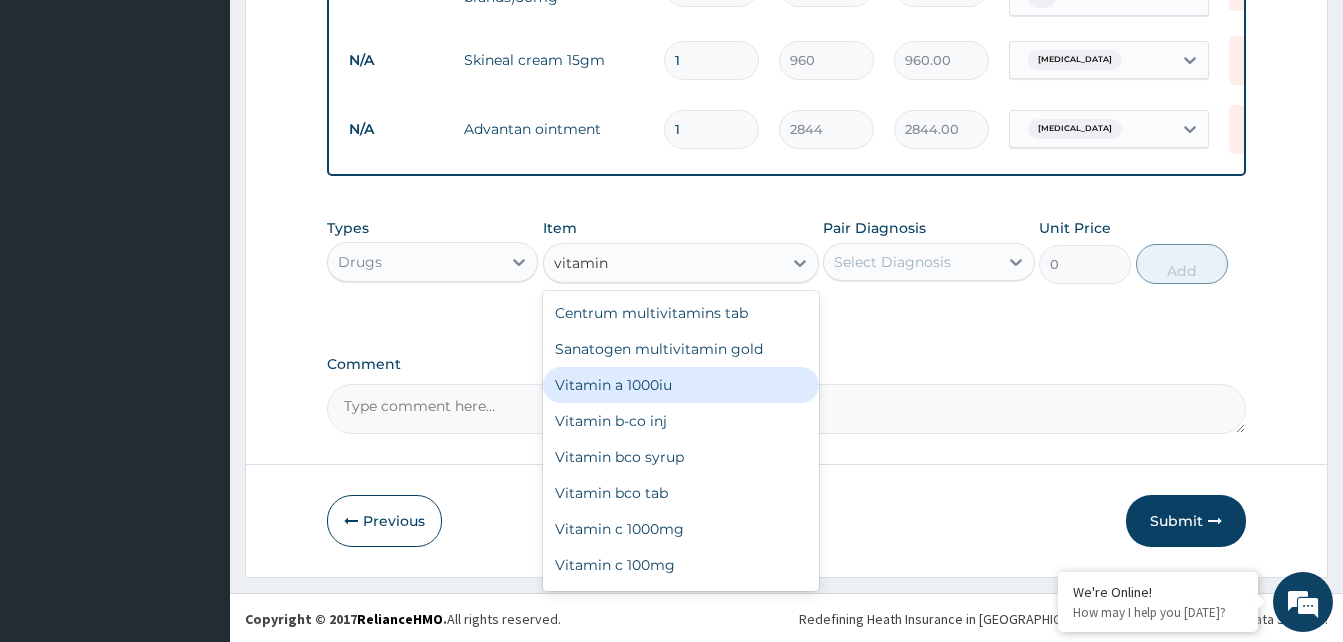 click on "Vitamin a 1000iu" at bounding box center (681, 385) 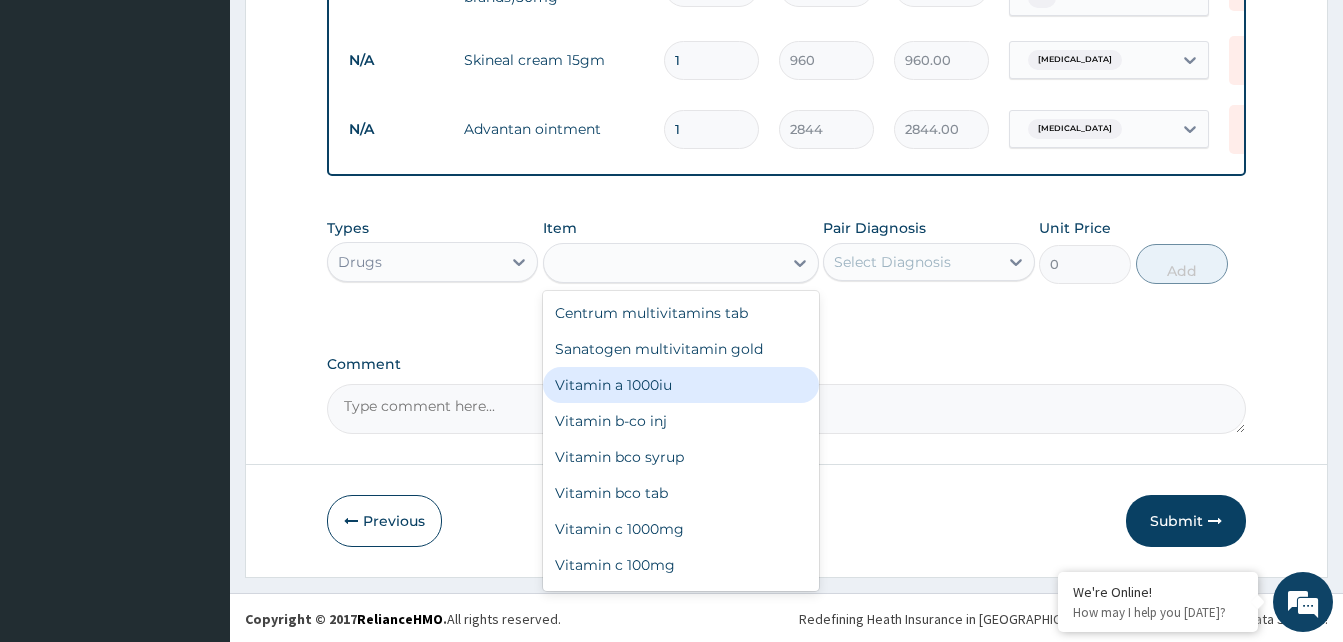 type on "43.2" 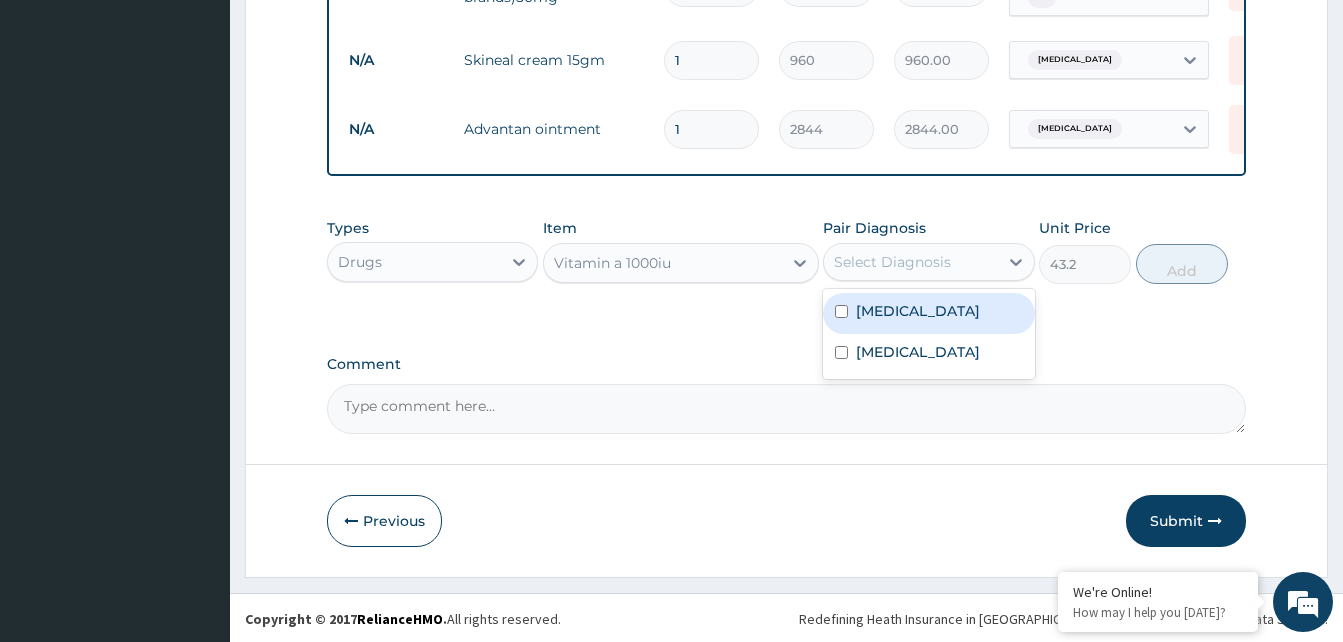 click on "Select Diagnosis" at bounding box center (910, 262) 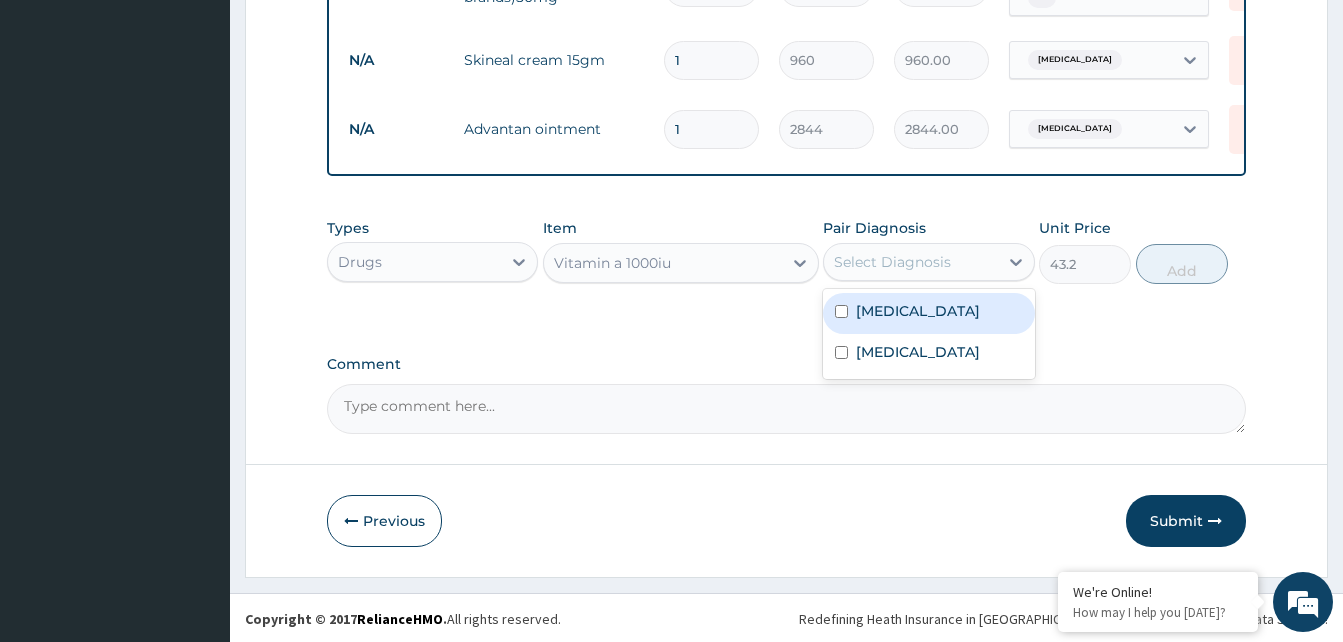 click on "Glossitis" at bounding box center (928, 313) 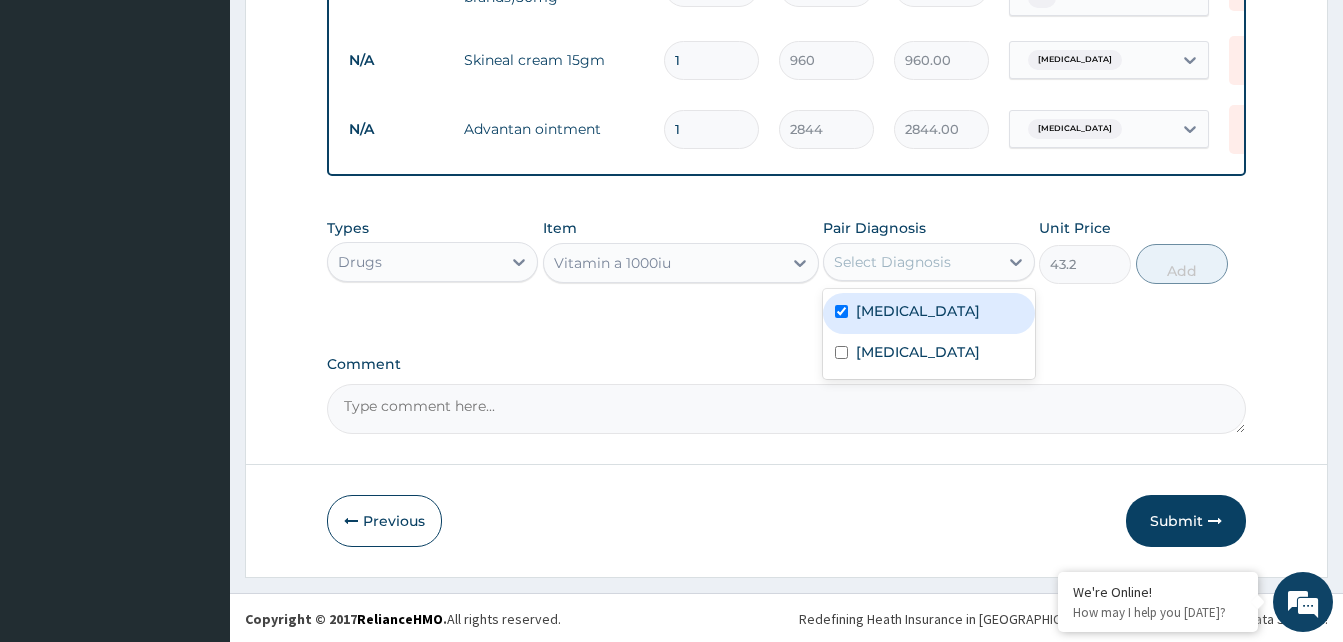 checkbox on "true" 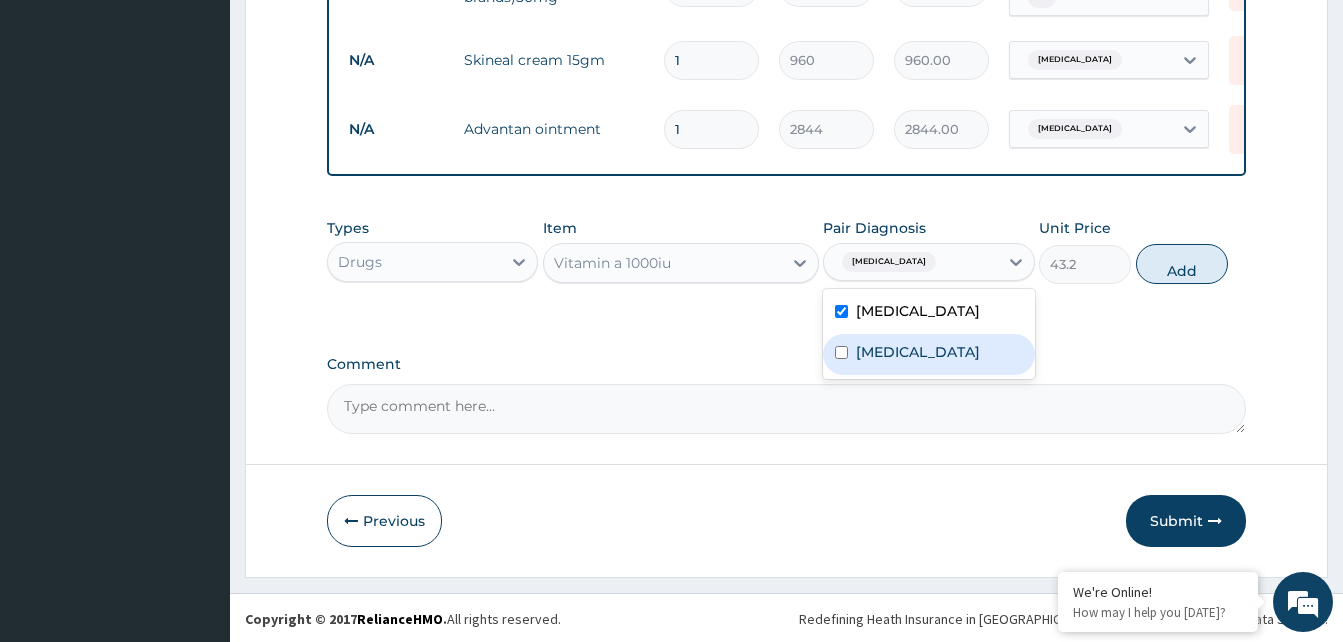 click at bounding box center [841, 352] 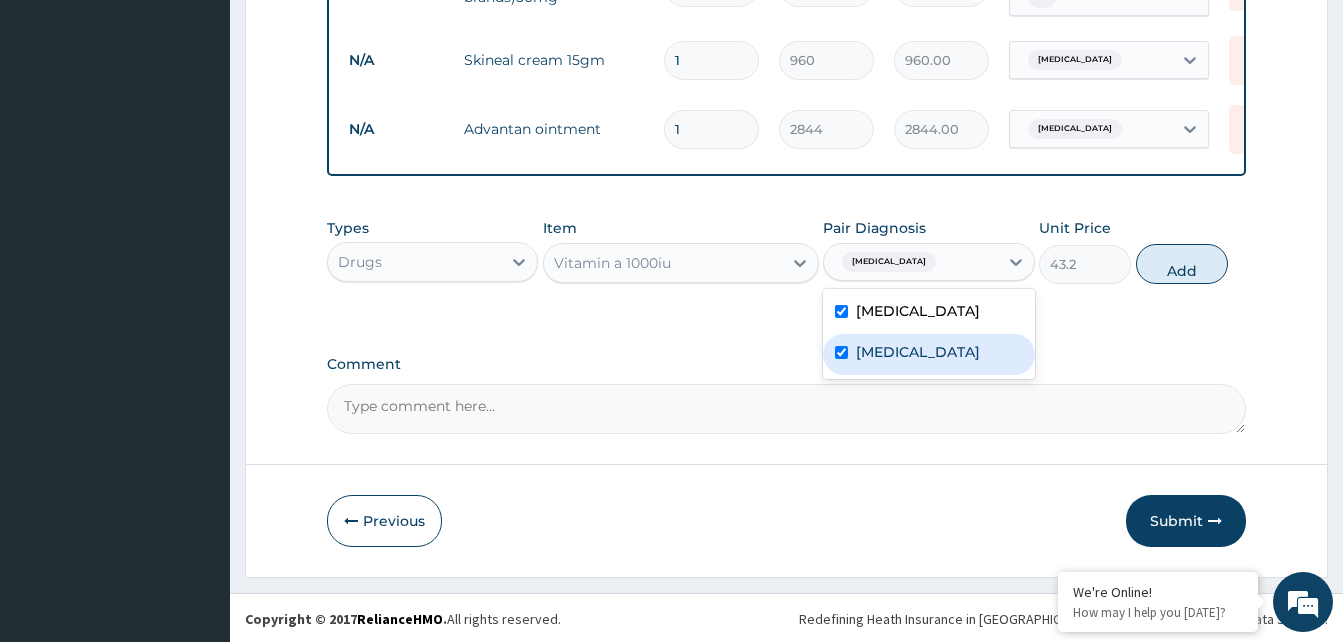 checkbox on "true" 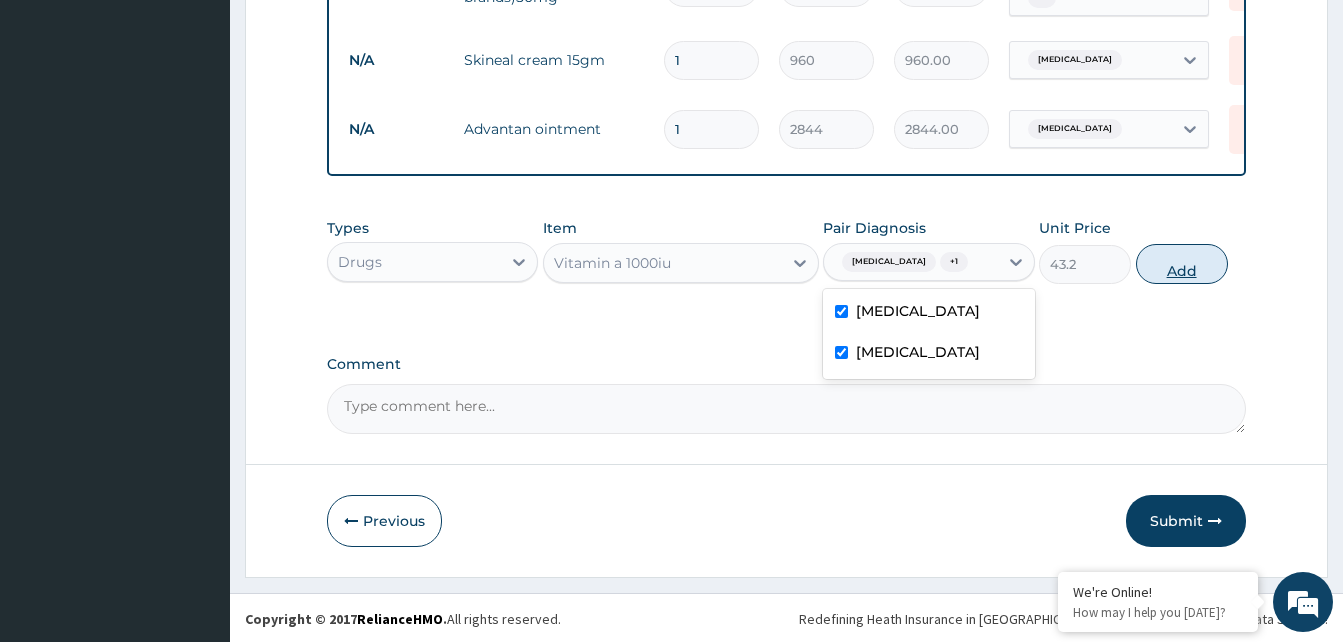 click on "Add" at bounding box center (1182, 264) 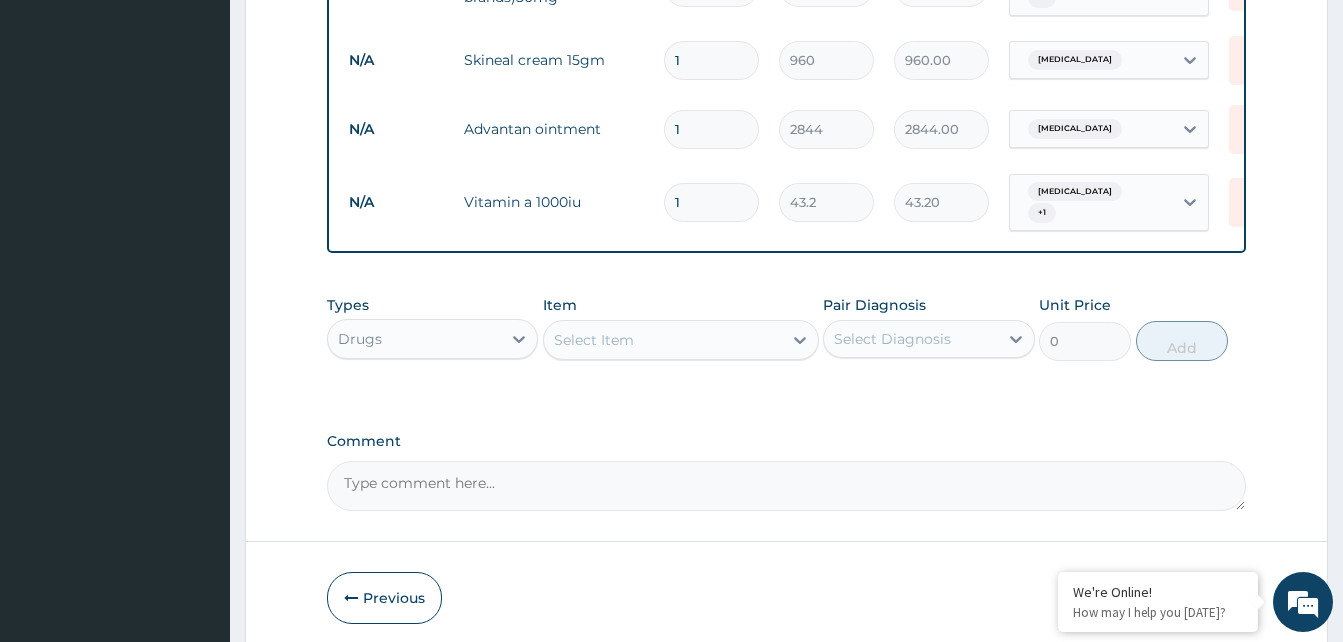 click on "1" at bounding box center [711, 202] 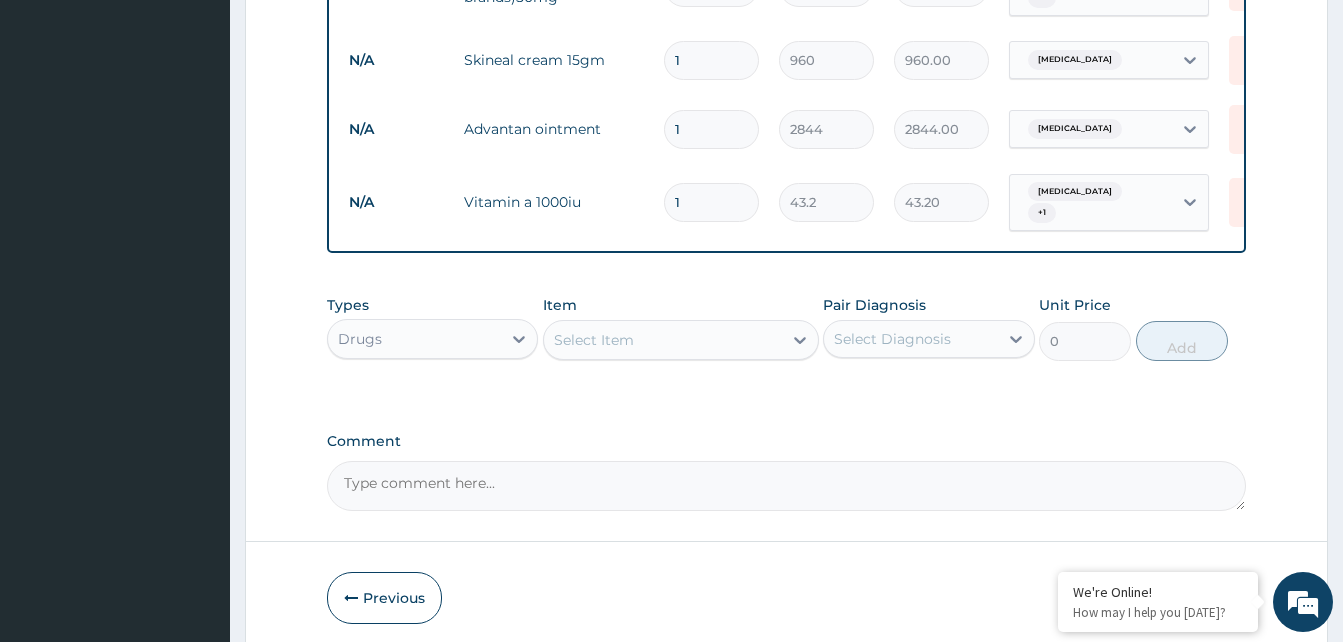 type 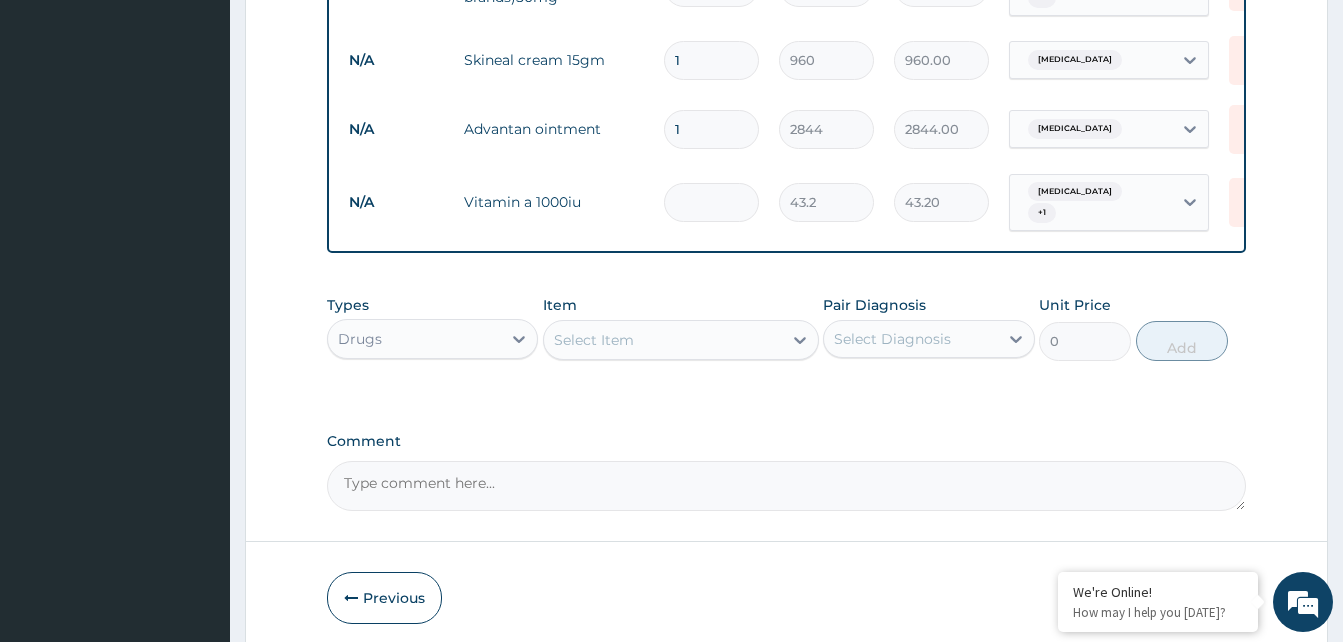 type on "0.00" 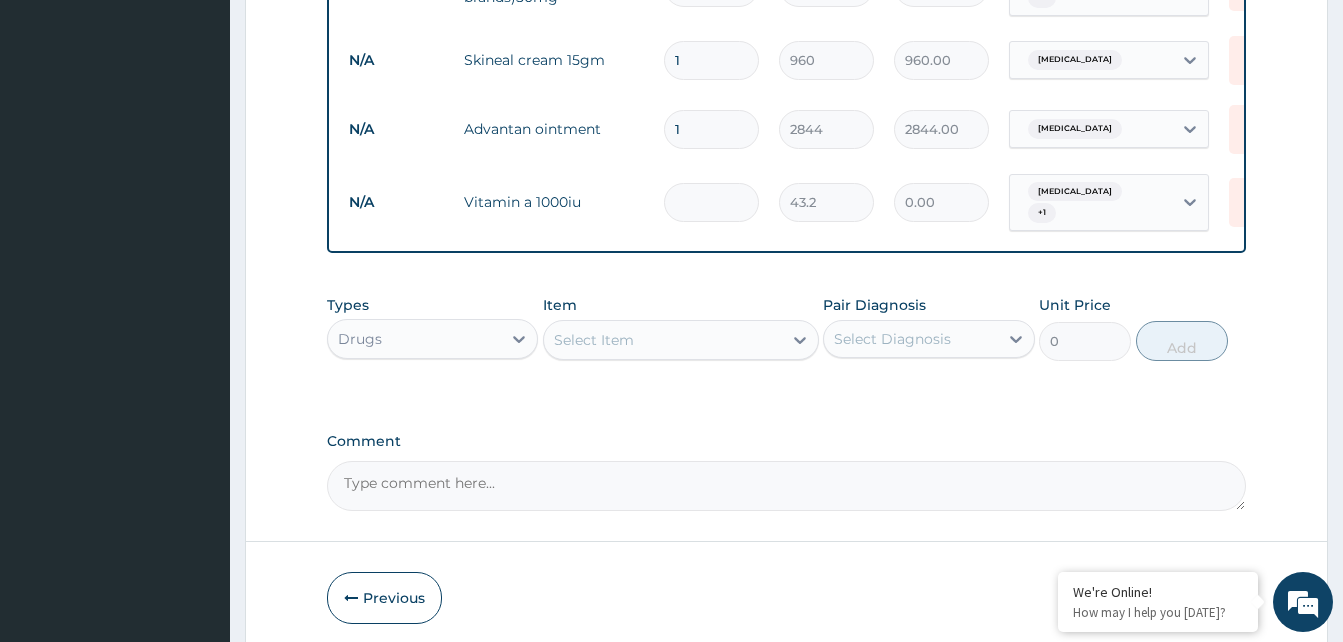 type on "5" 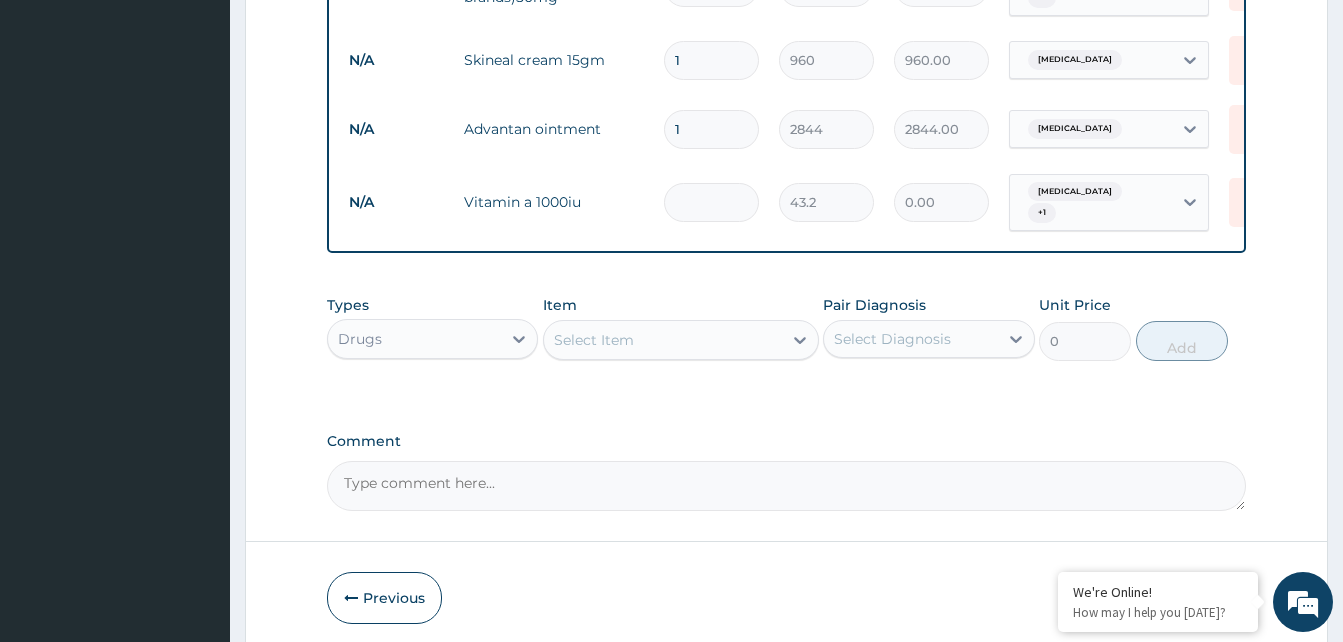 type on "216.00" 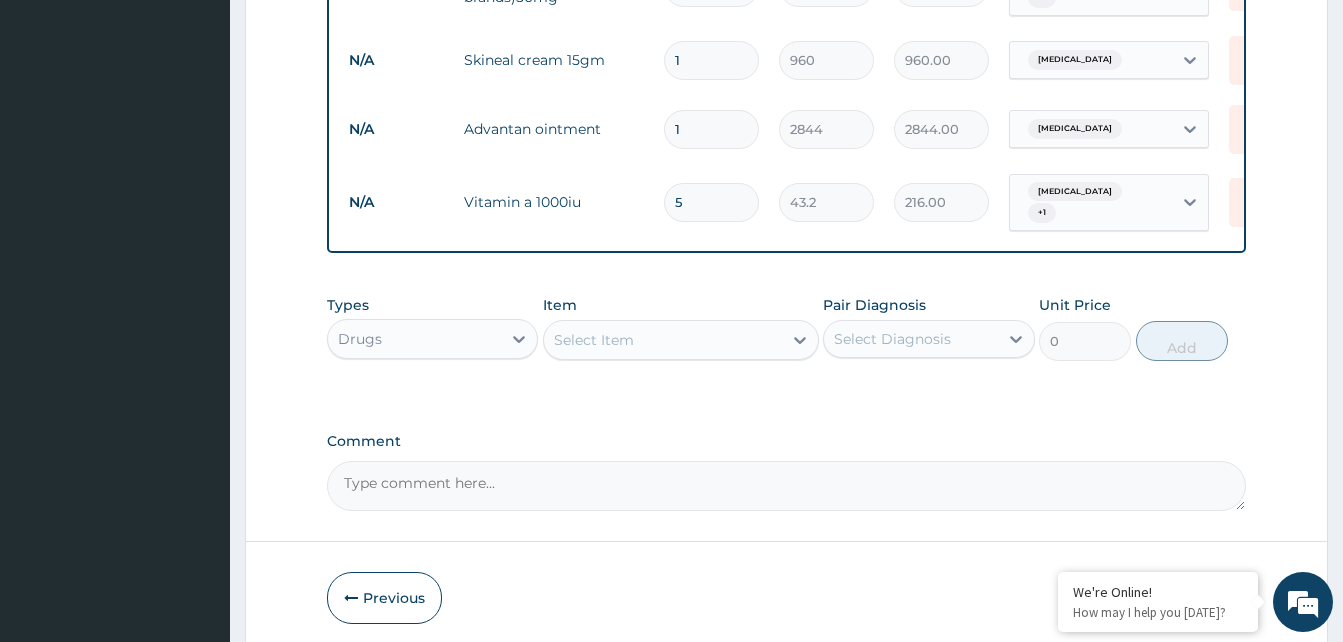 click on "5" at bounding box center [711, 202] 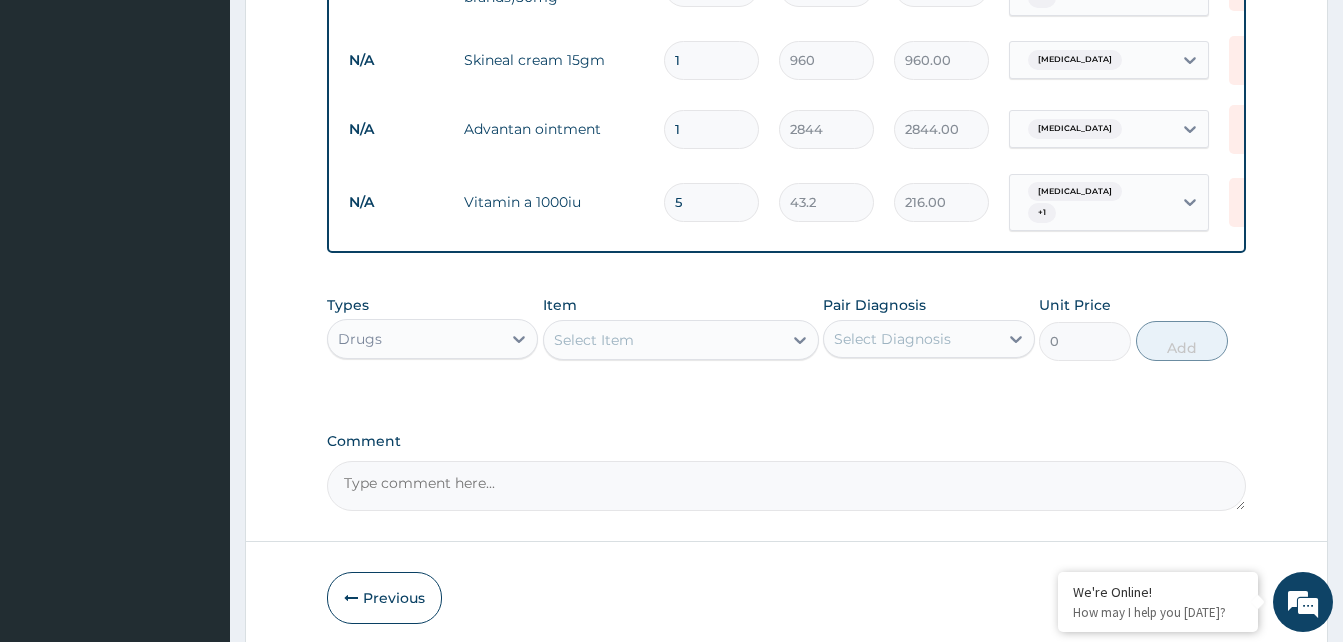 type 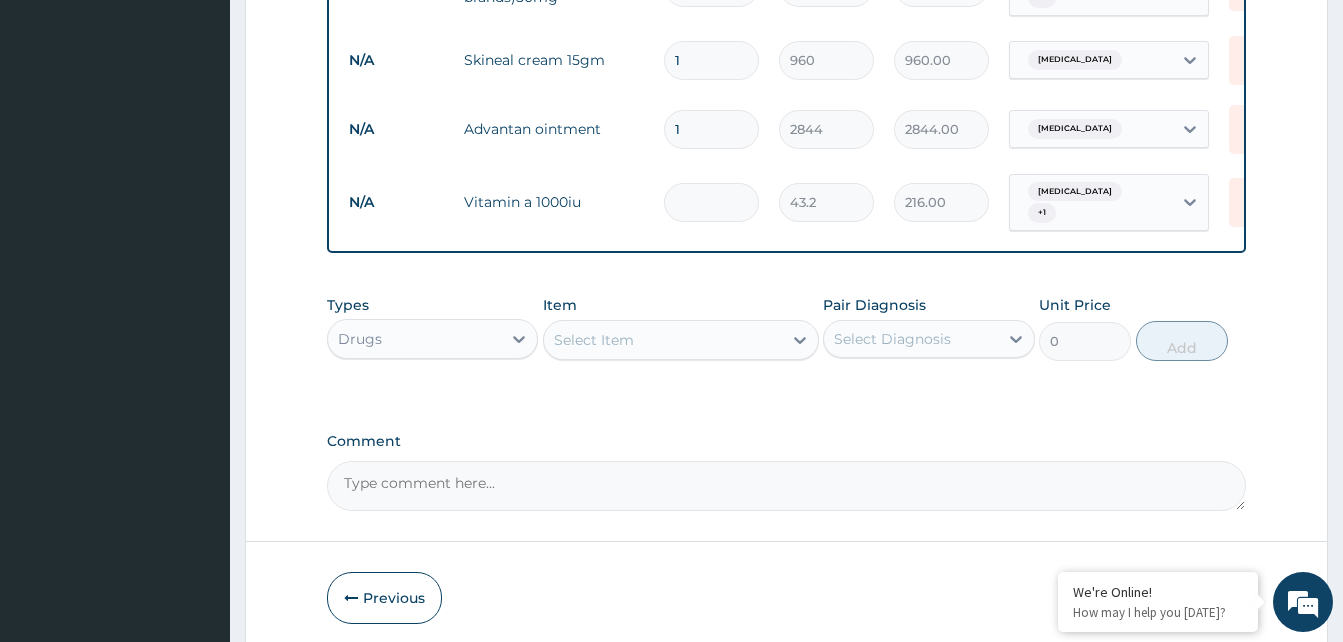 type on "0.00" 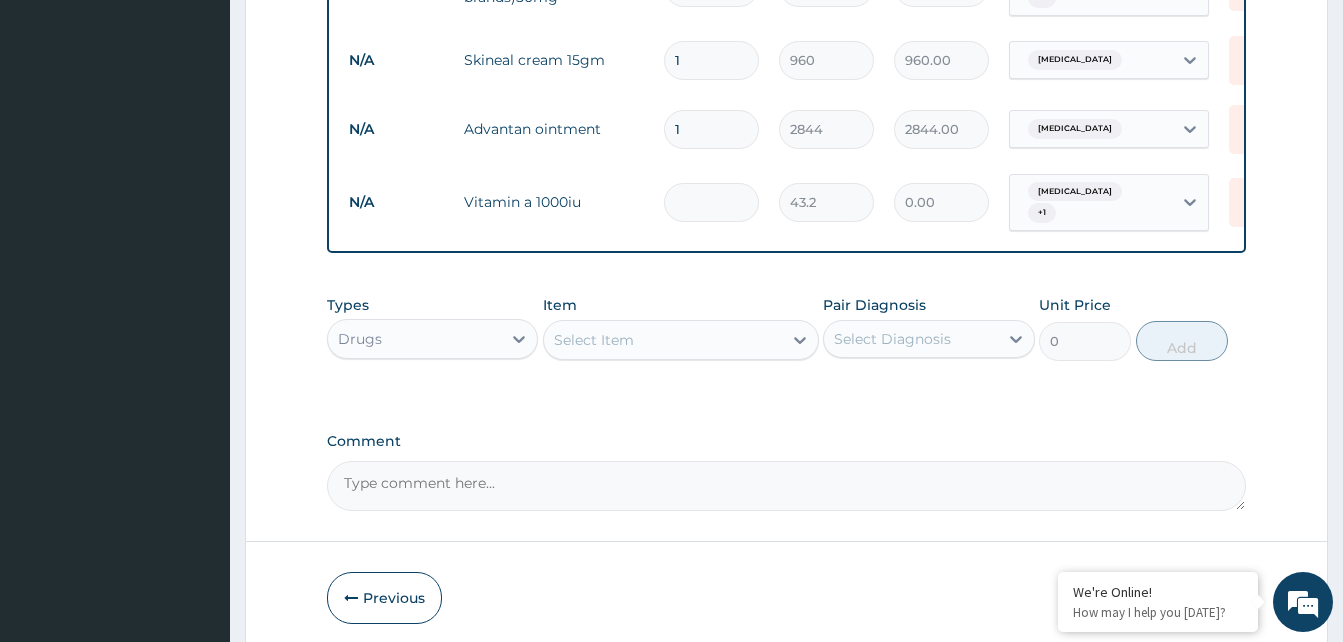 type on "1" 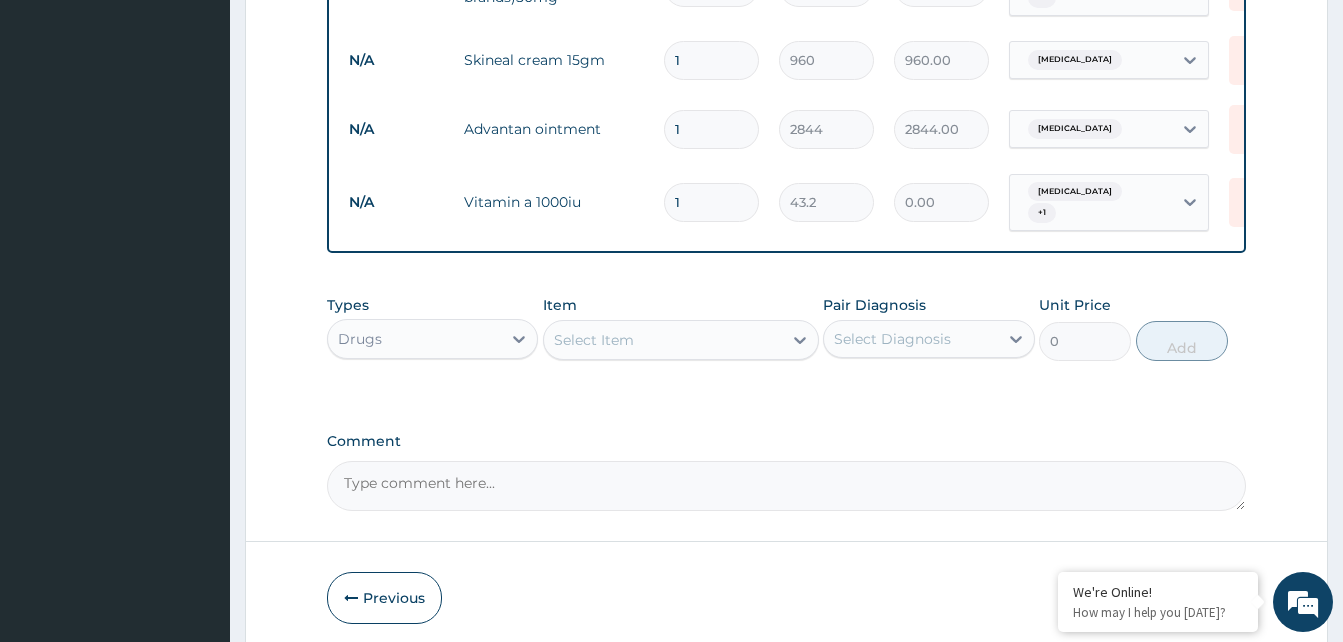 type on "43.20" 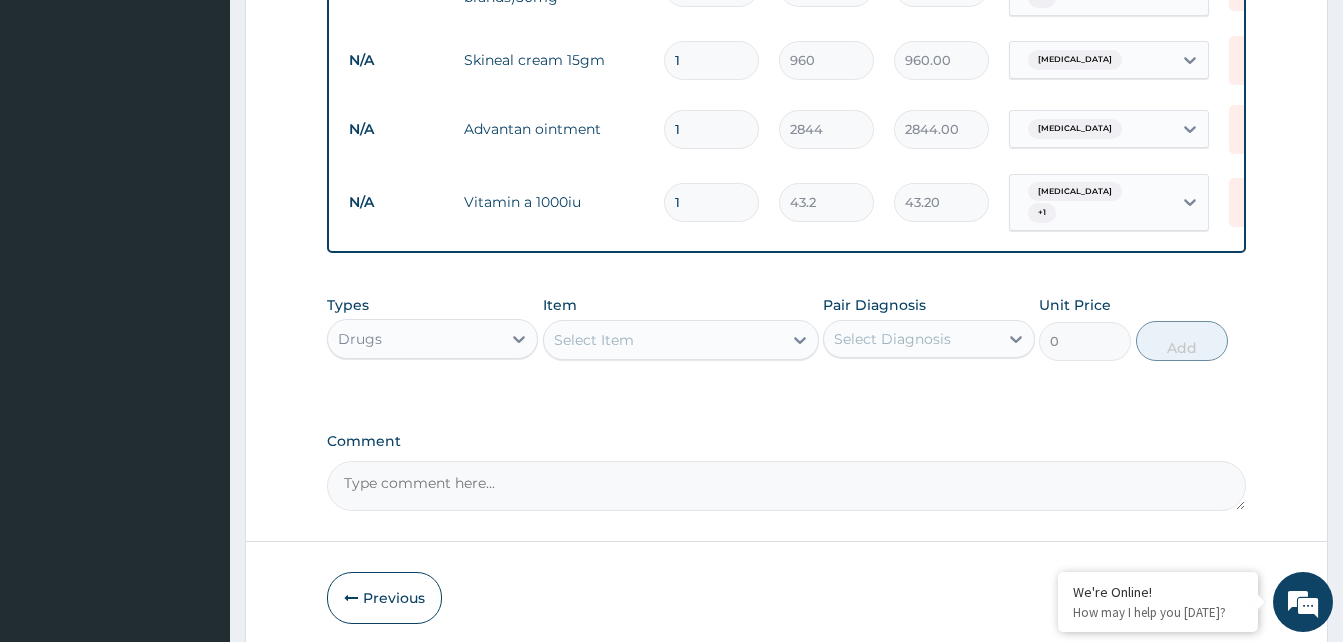 type on "14" 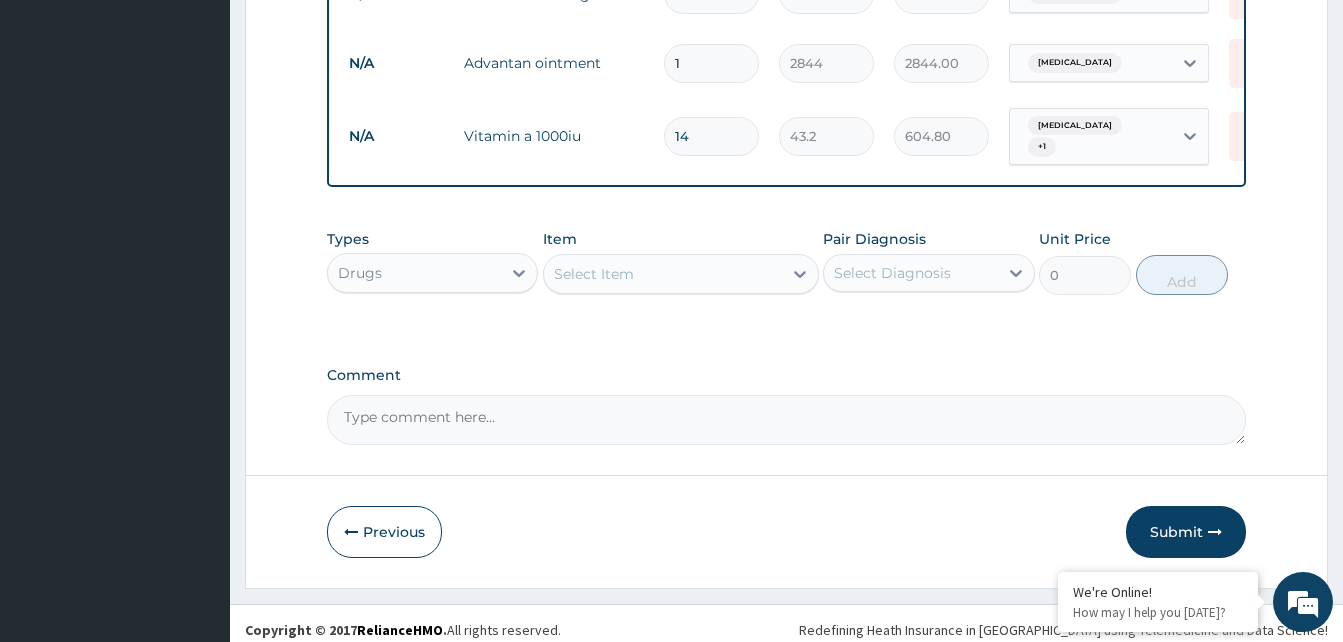 scroll, scrollTop: 996, scrollLeft: 0, axis: vertical 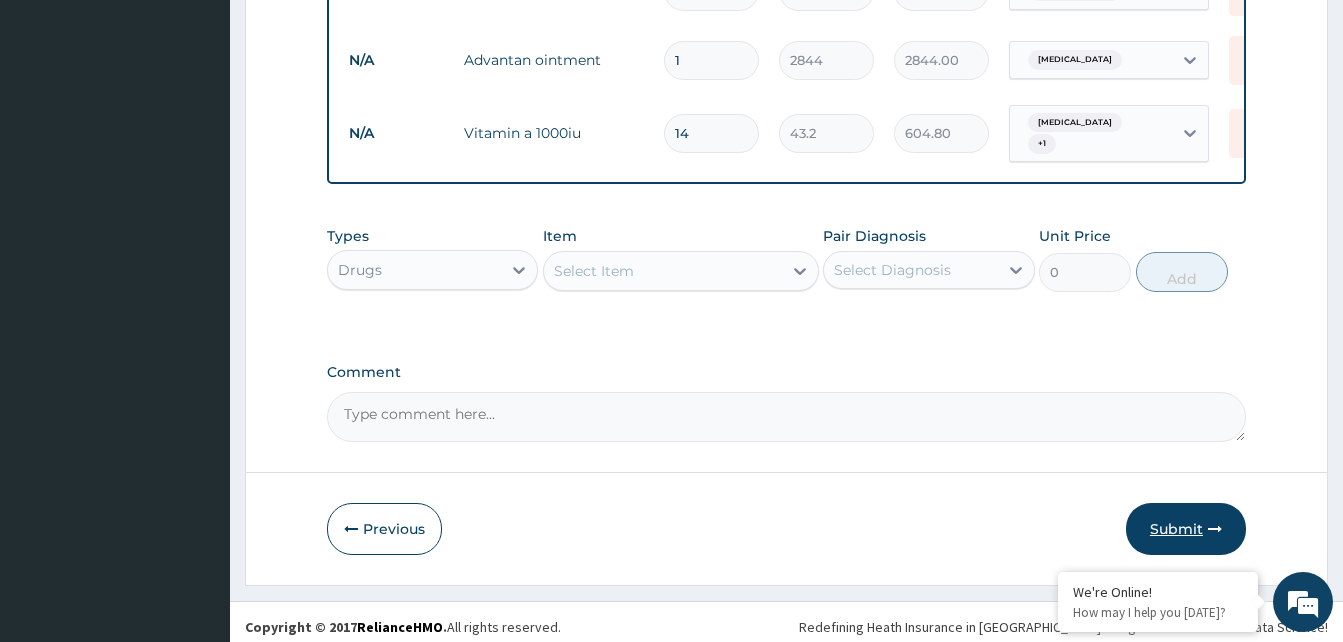 type on "14" 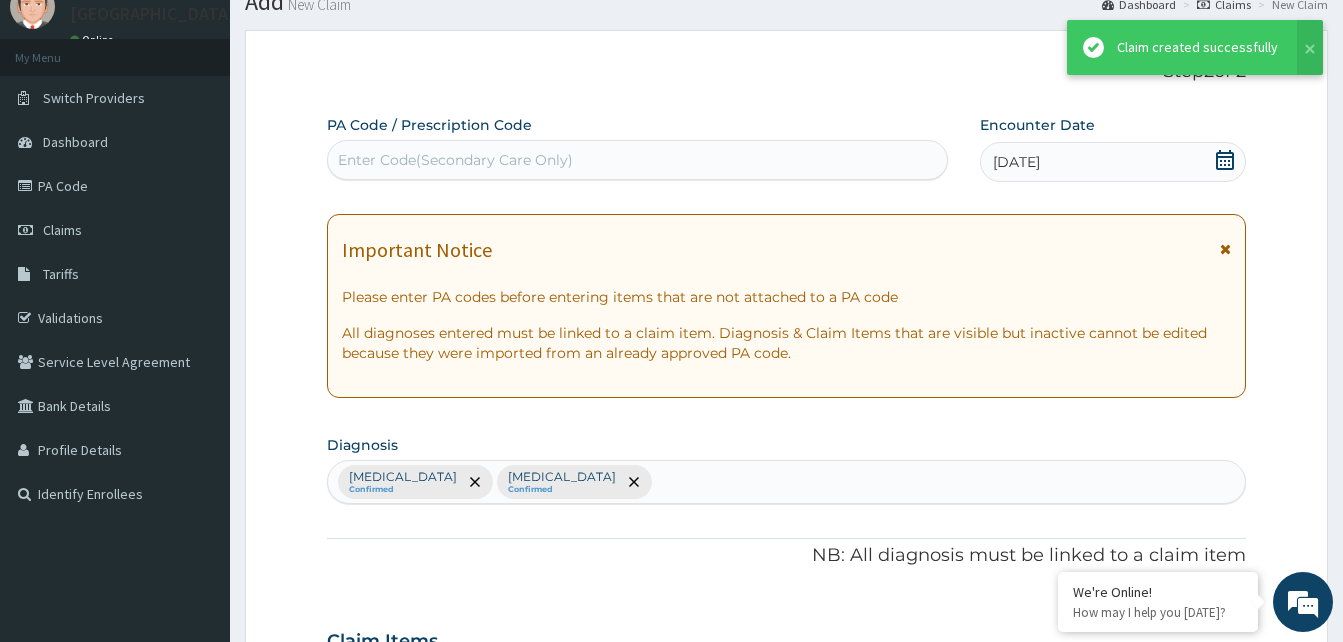scroll, scrollTop: 996, scrollLeft: 0, axis: vertical 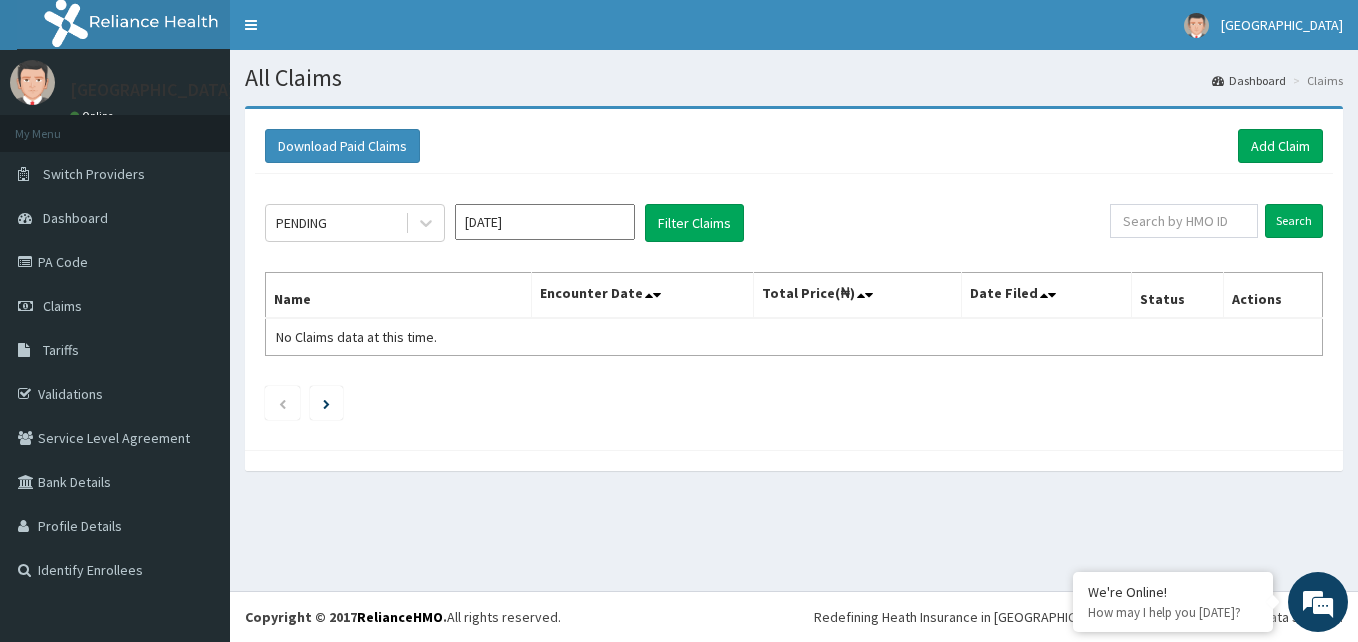 click on "All Claims" at bounding box center [794, 78] 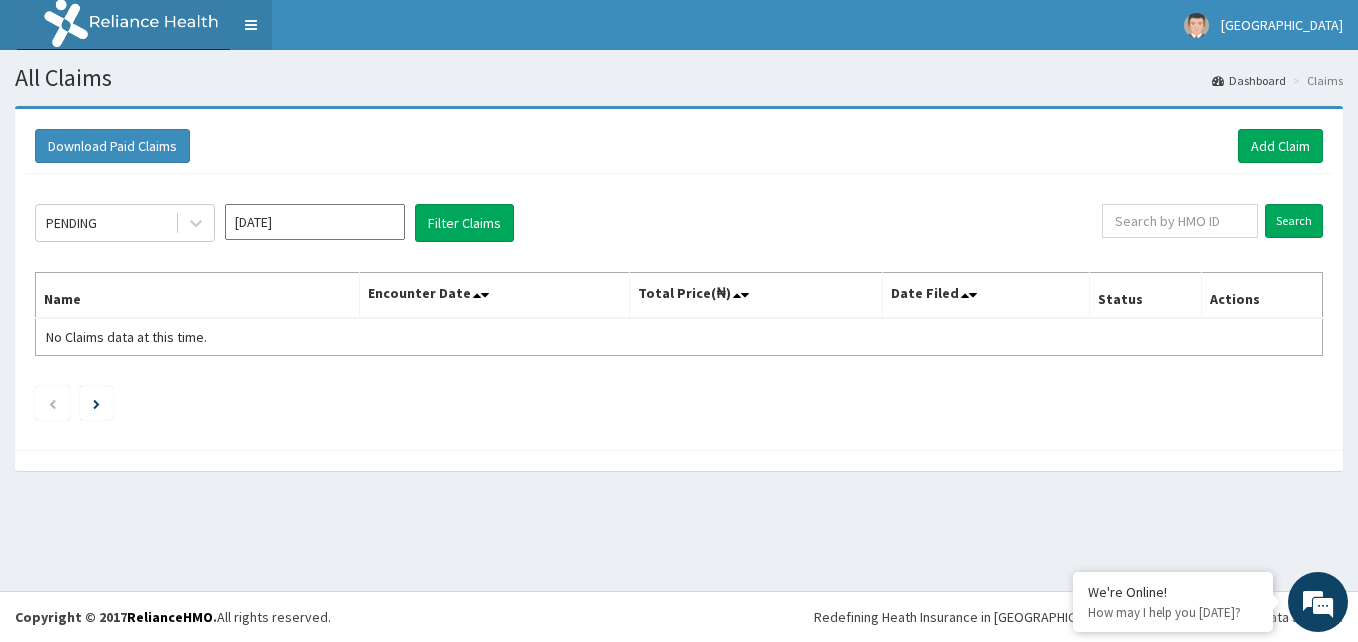 click on "Toggle navigation" at bounding box center [251, 25] 